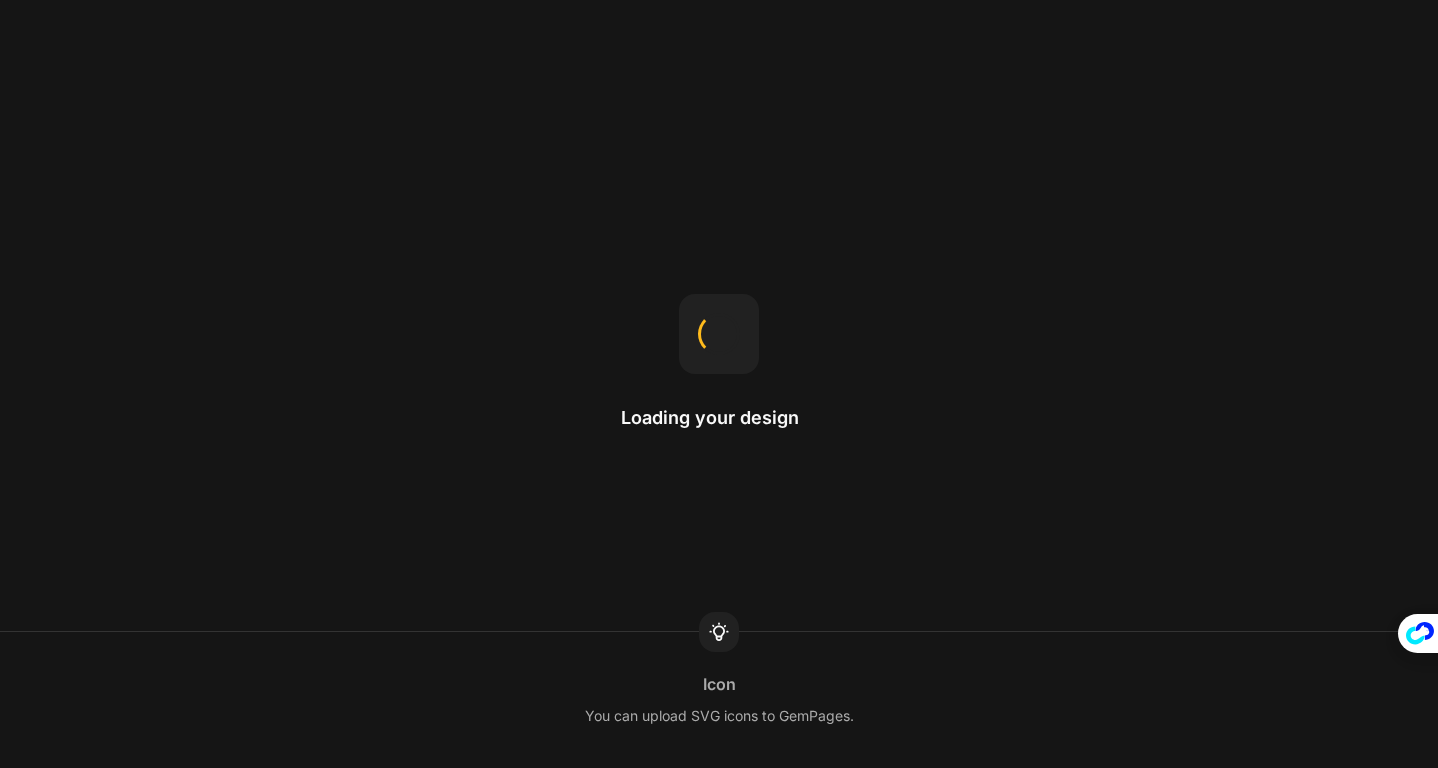 scroll, scrollTop: 0, scrollLeft: 0, axis: both 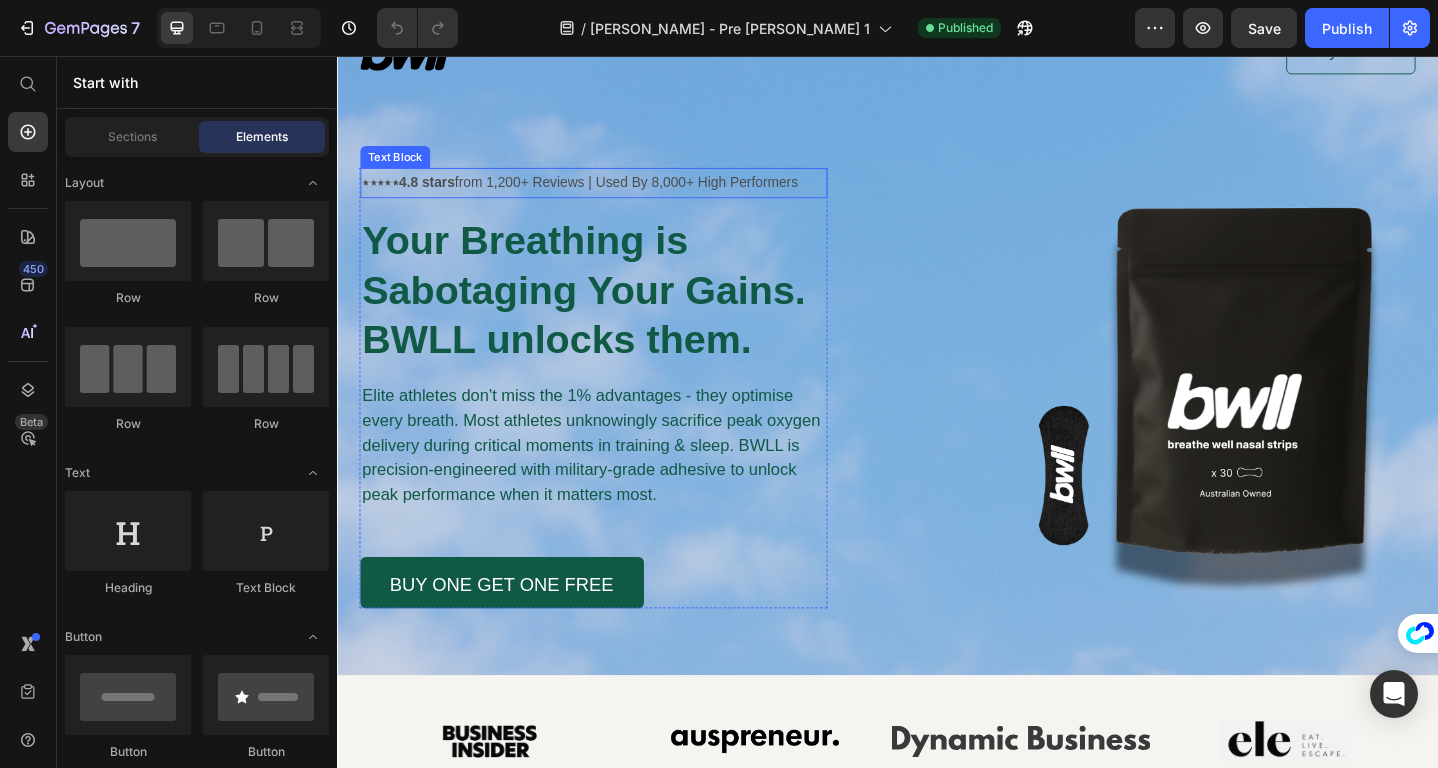 click on "4.8 stars  from 1,200+ Reviews | Used By 8,000+ High Performers" at bounding box center [621, 193] 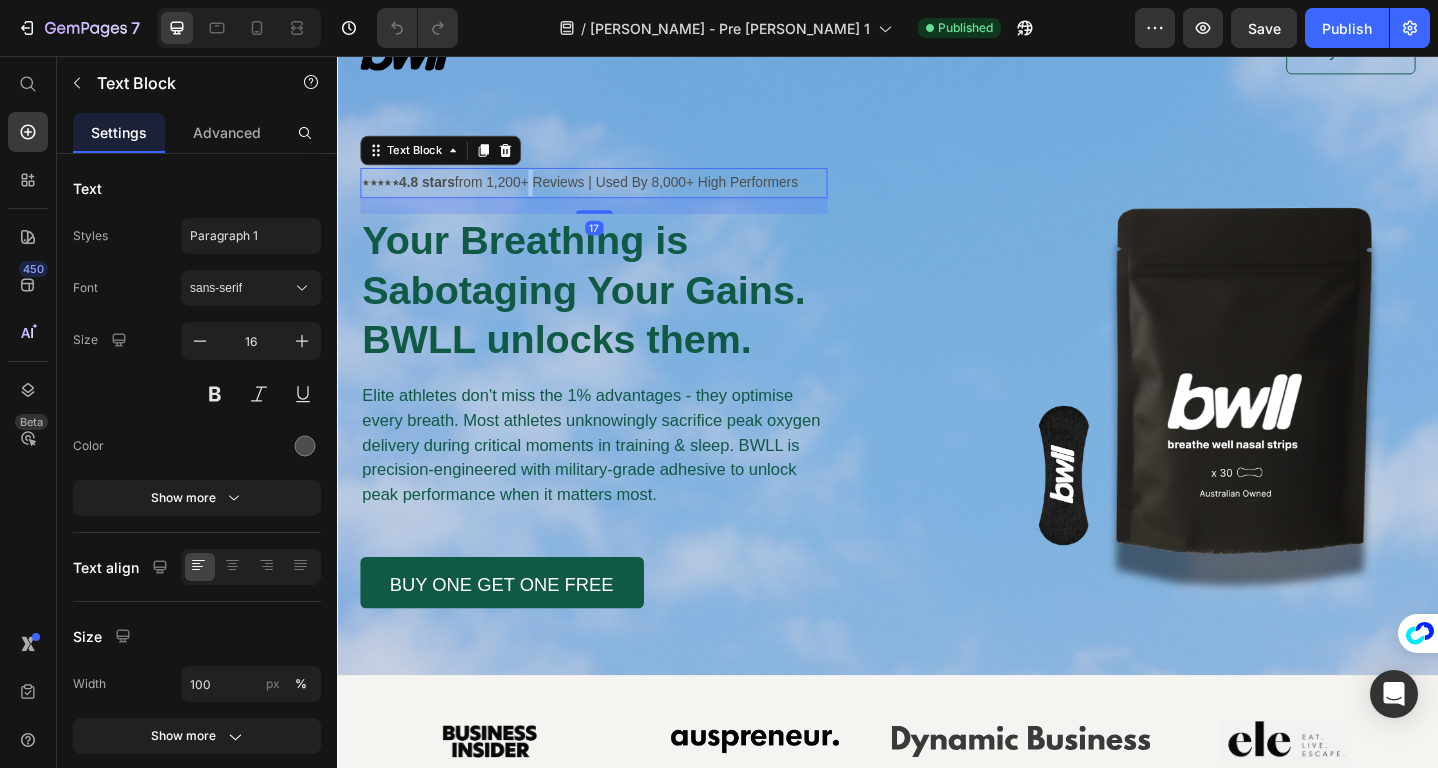 click on "4.8 stars  from 1,200+ Reviews | Used By 8,000+ High Performers" at bounding box center [621, 193] 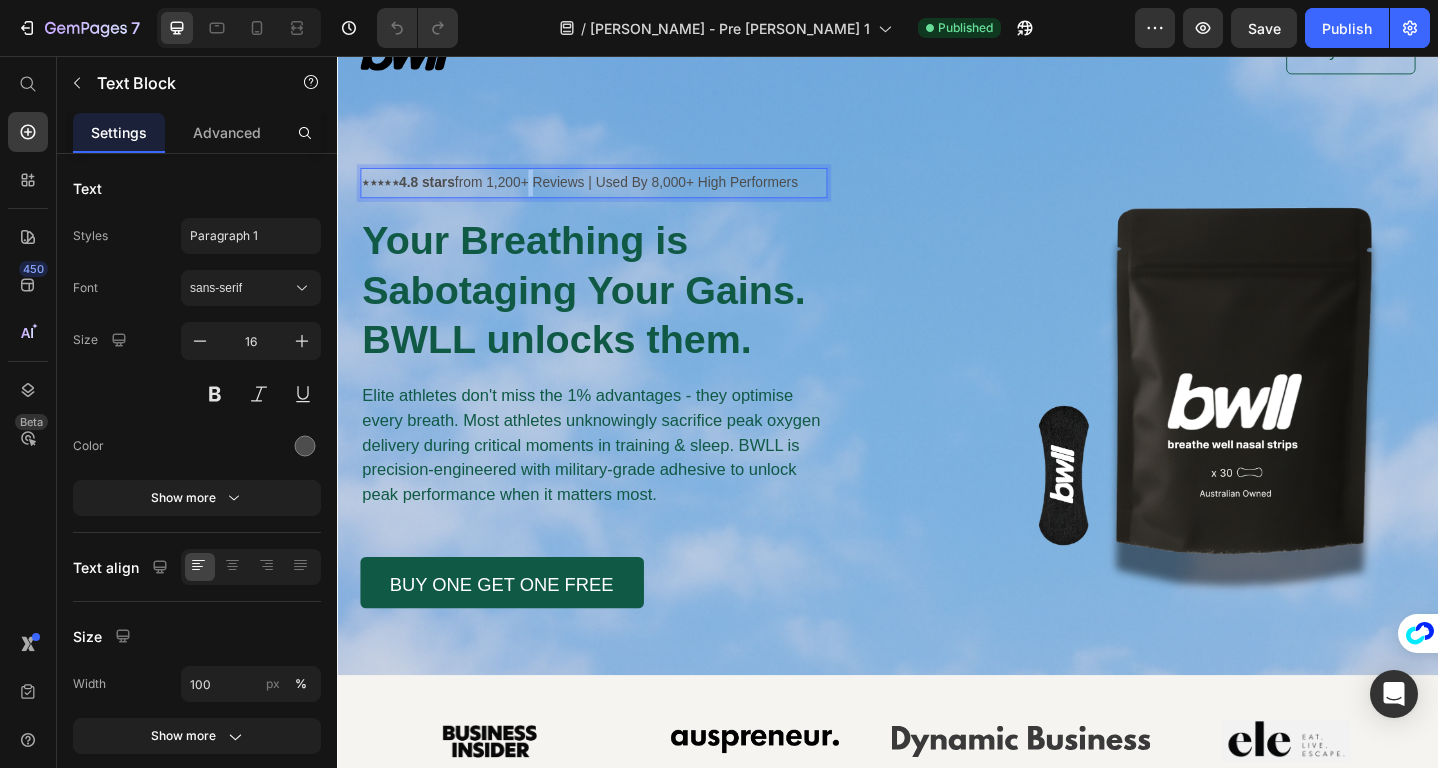 click on "4.8 stars  from 1,200+ Reviews | Used By 8,000+ High Performers" at bounding box center (621, 193) 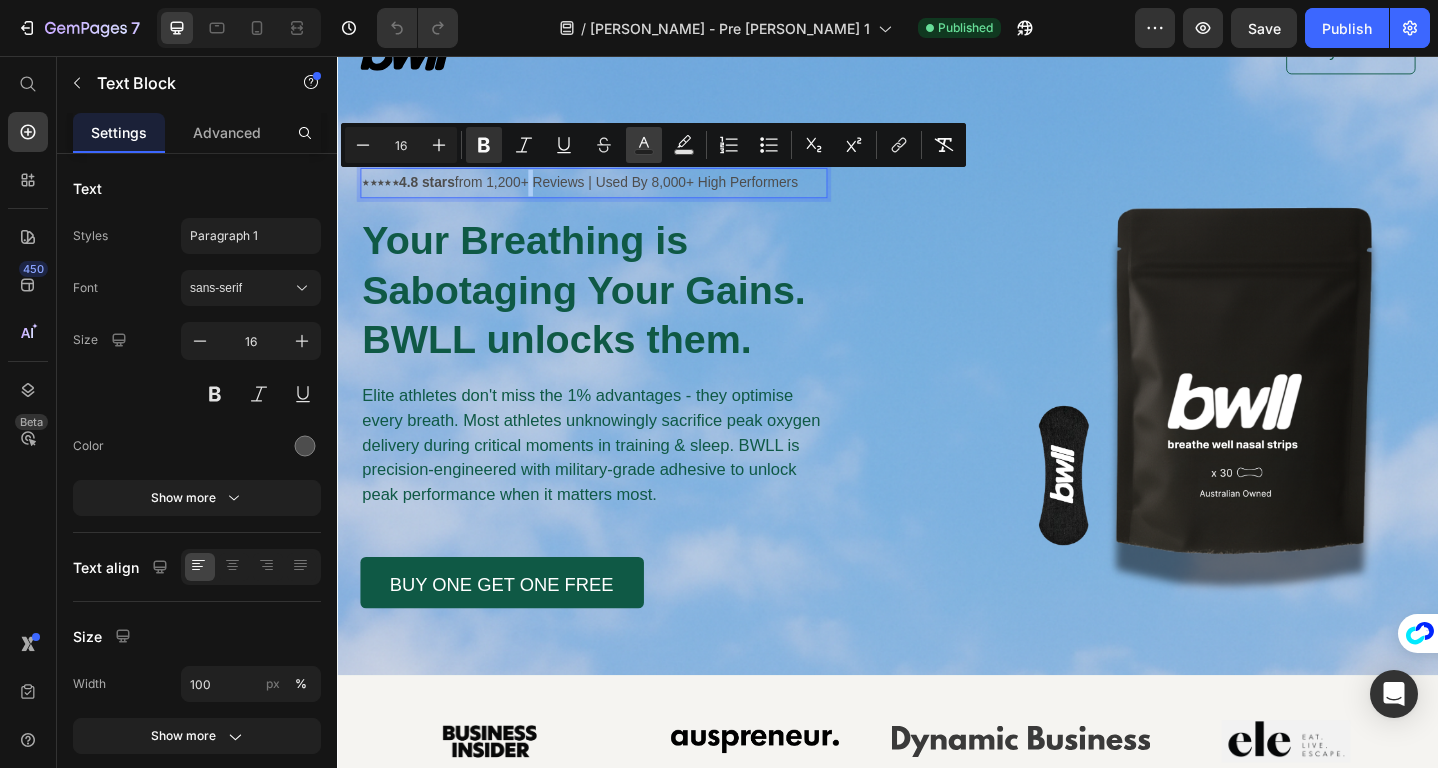 click on "Text Color" at bounding box center (644, 145) 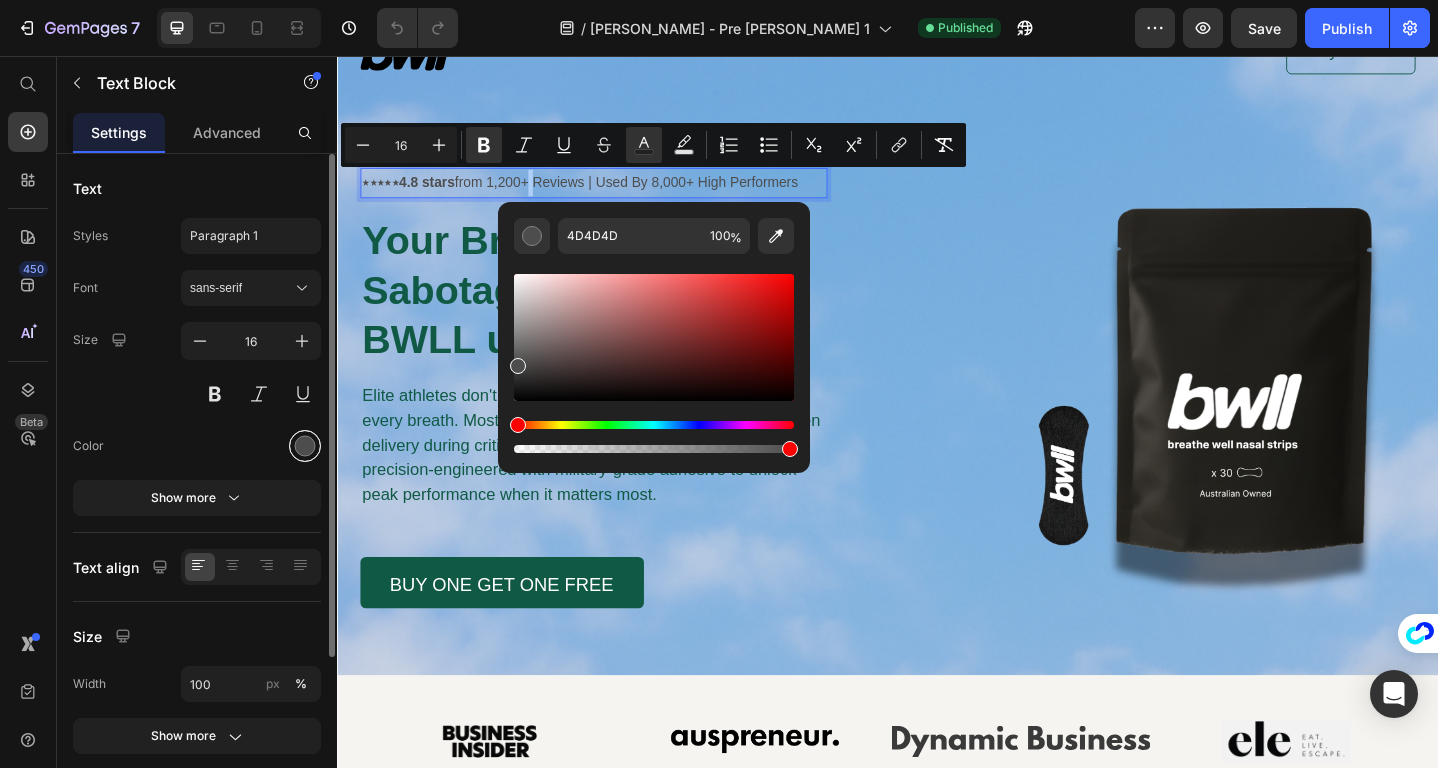 click at bounding box center [305, 446] 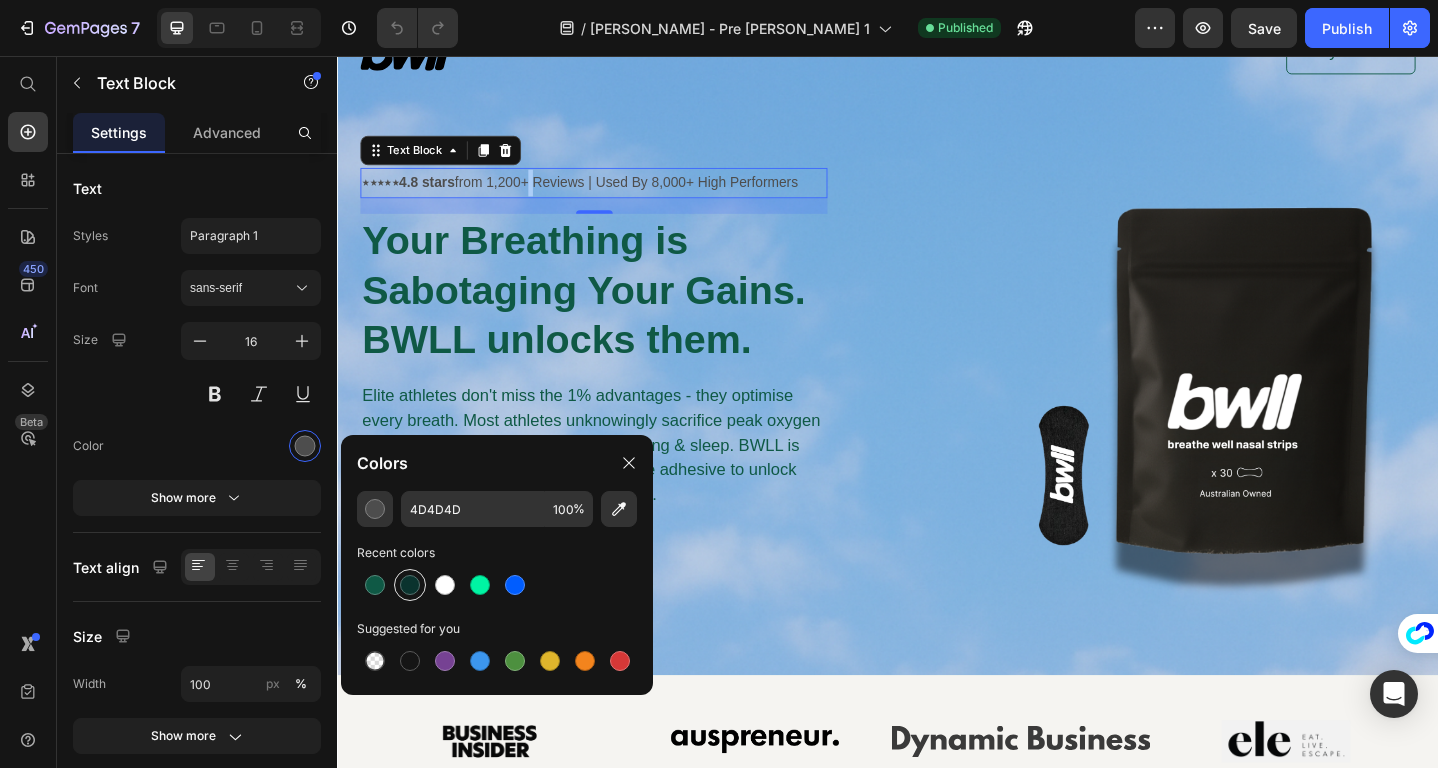 click at bounding box center [410, 585] 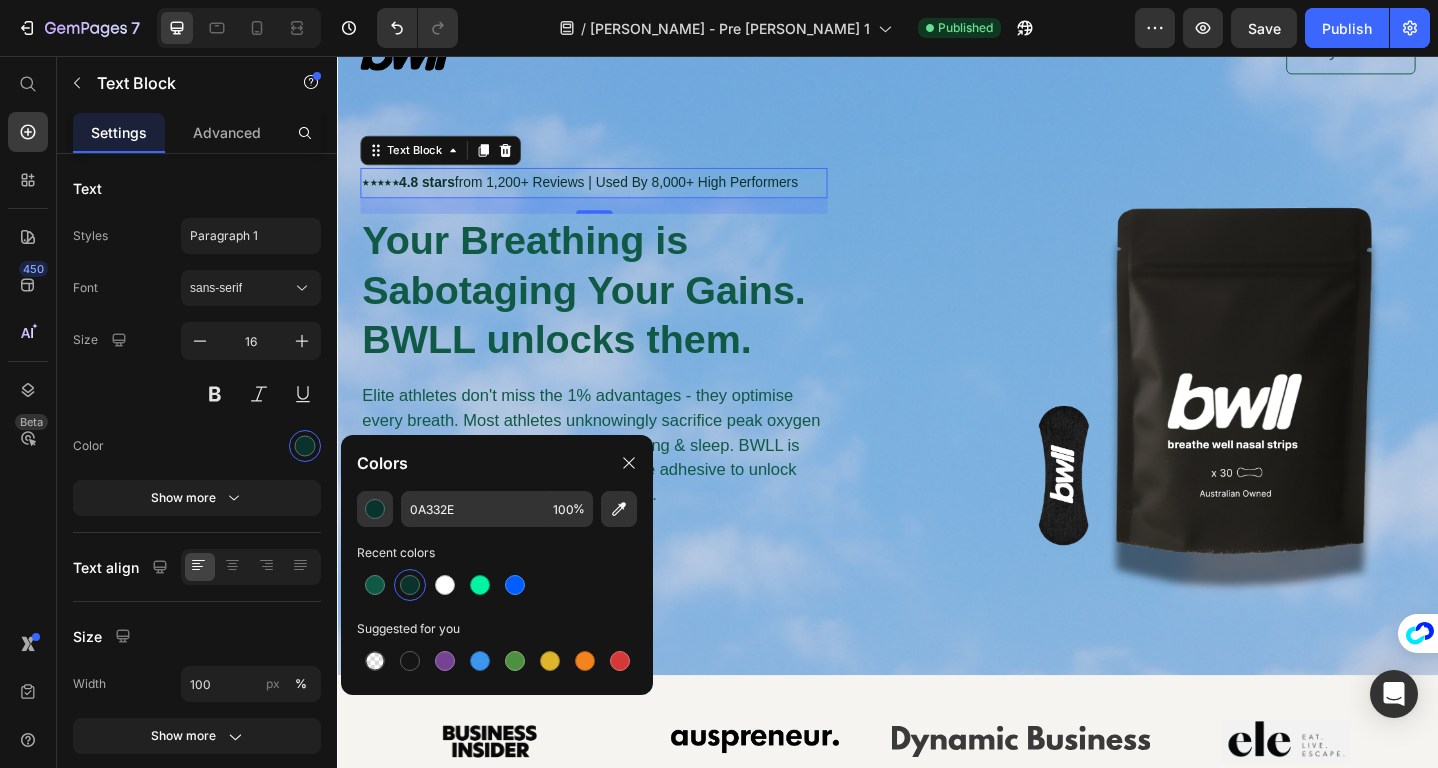click on "⋆⋆⋆⋆⋆  4.8 stars  from 1,200+ Reviews | Used By 8,000+ High Performers" at bounding box center [616, 194] 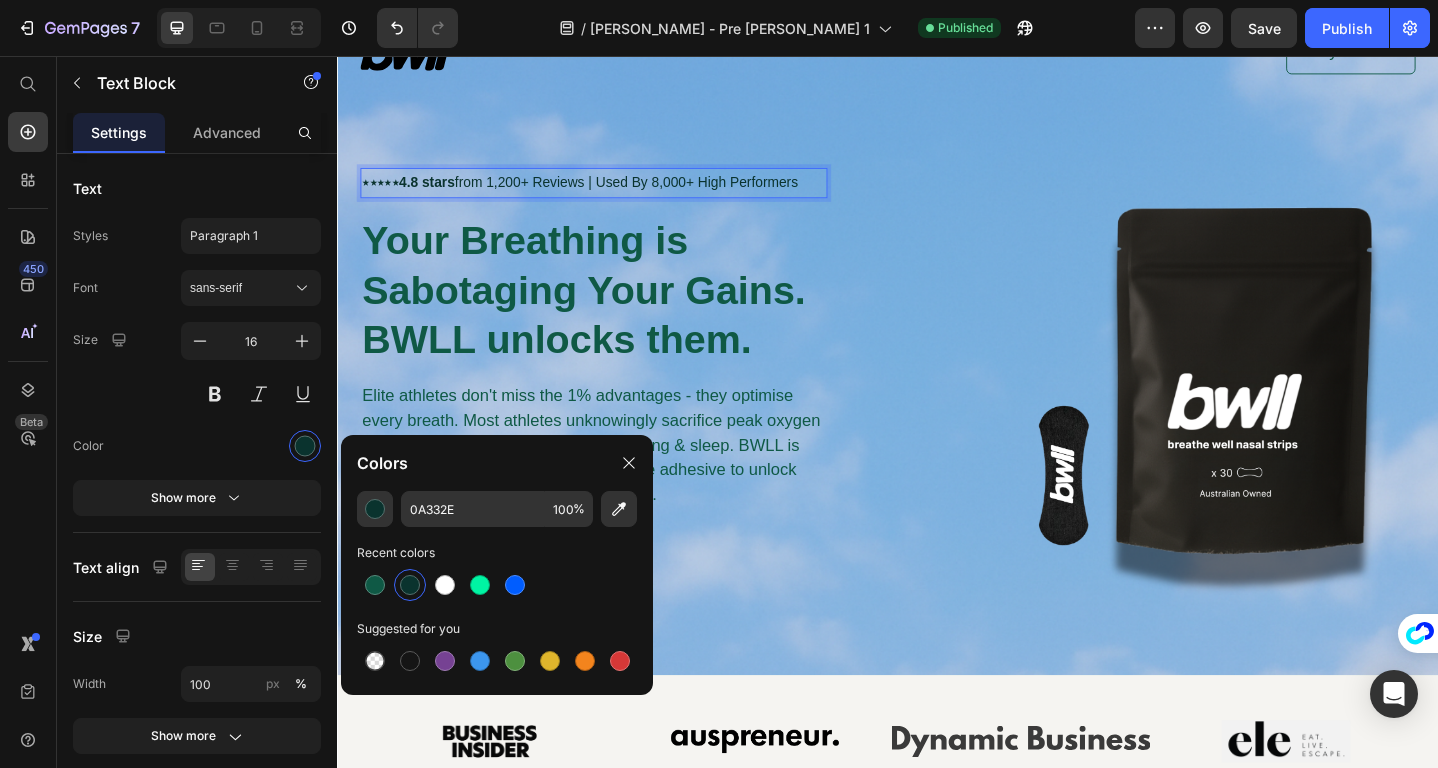 click on "4.8 stars  from 1,200+ Reviews | Used By 8,000+ High Performers" at bounding box center [621, 193] 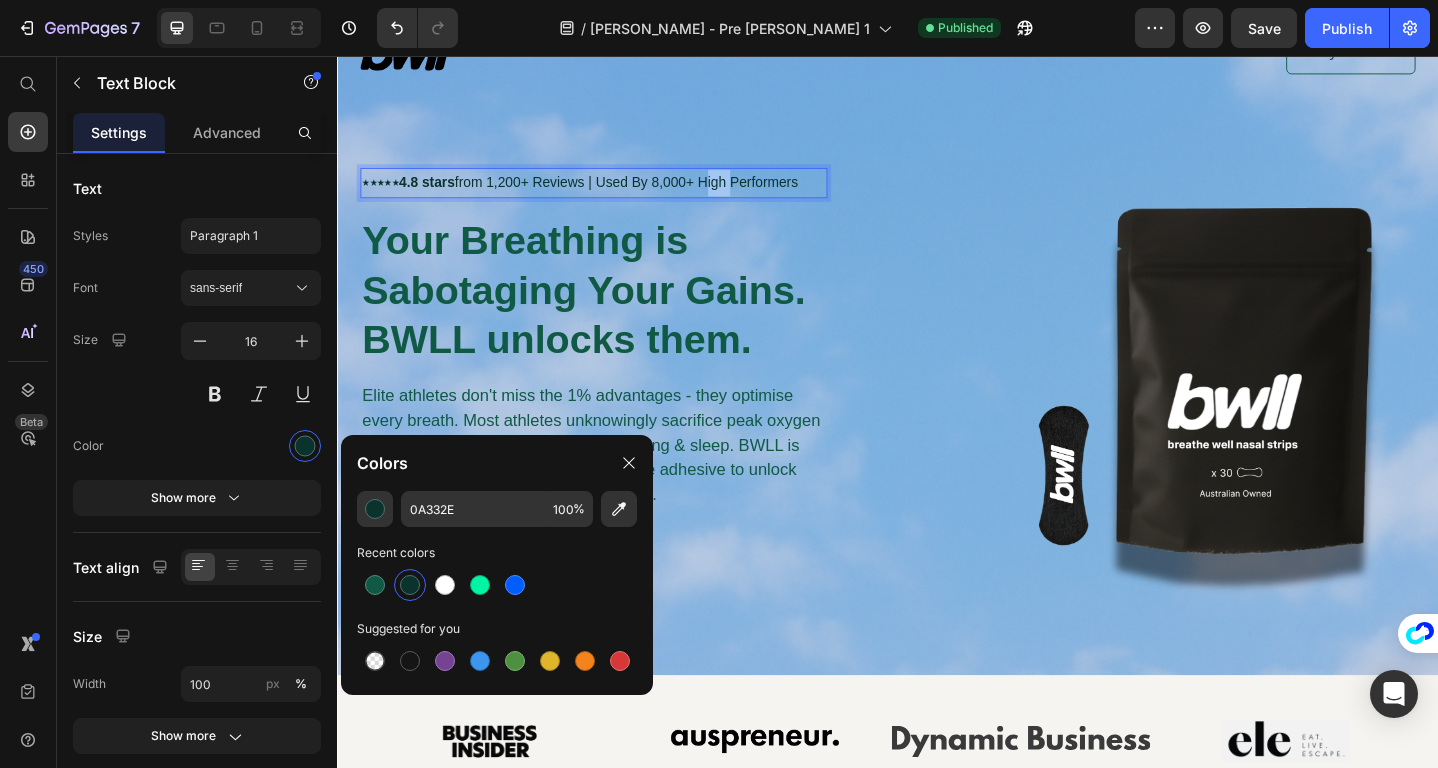 click on "4.8 stars  from 1,200+ Reviews | Used By 8,000+ High Performers" at bounding box center [621, 193] 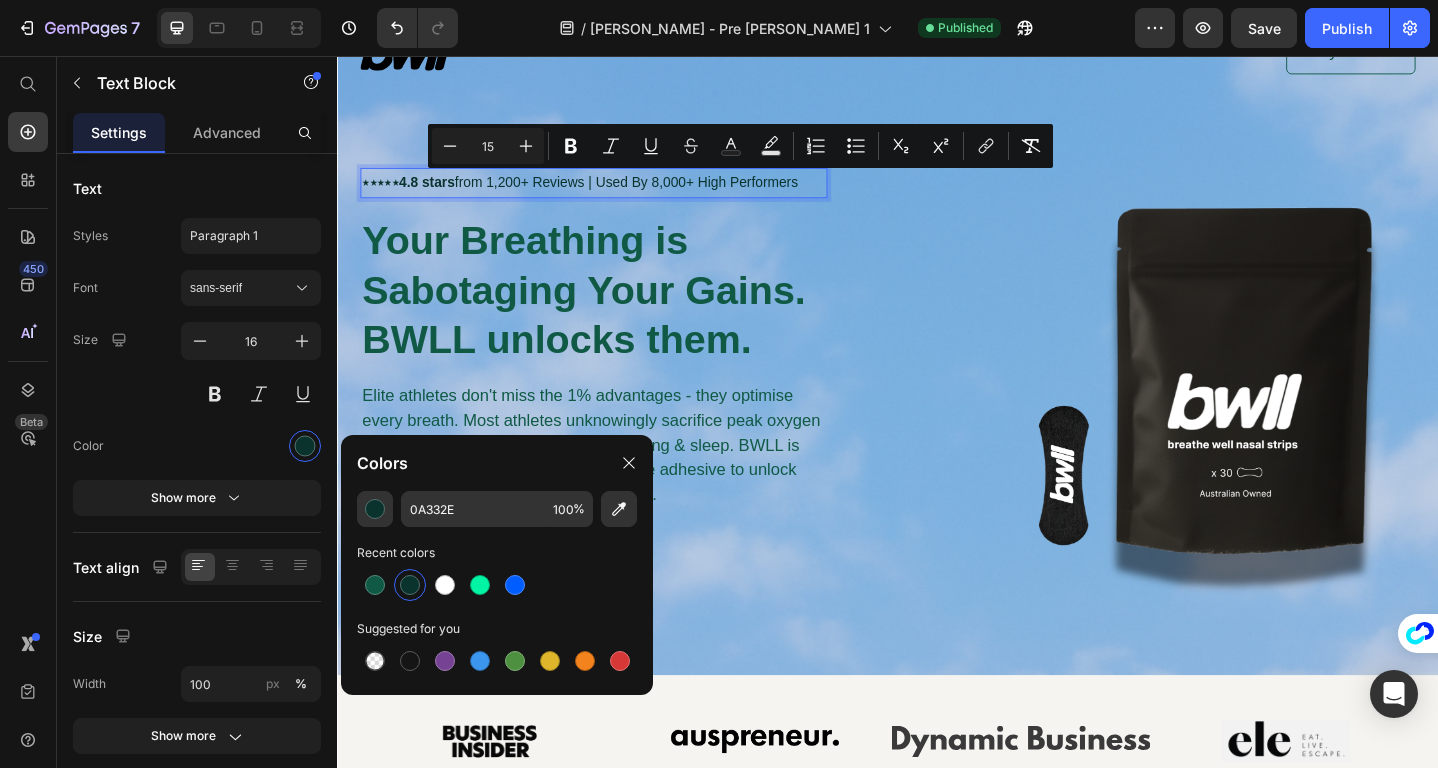 click on "4.8 stars  from 1,200+ Reviews | Used By 8,000+ High Performers" at bounding box center [621, 193] 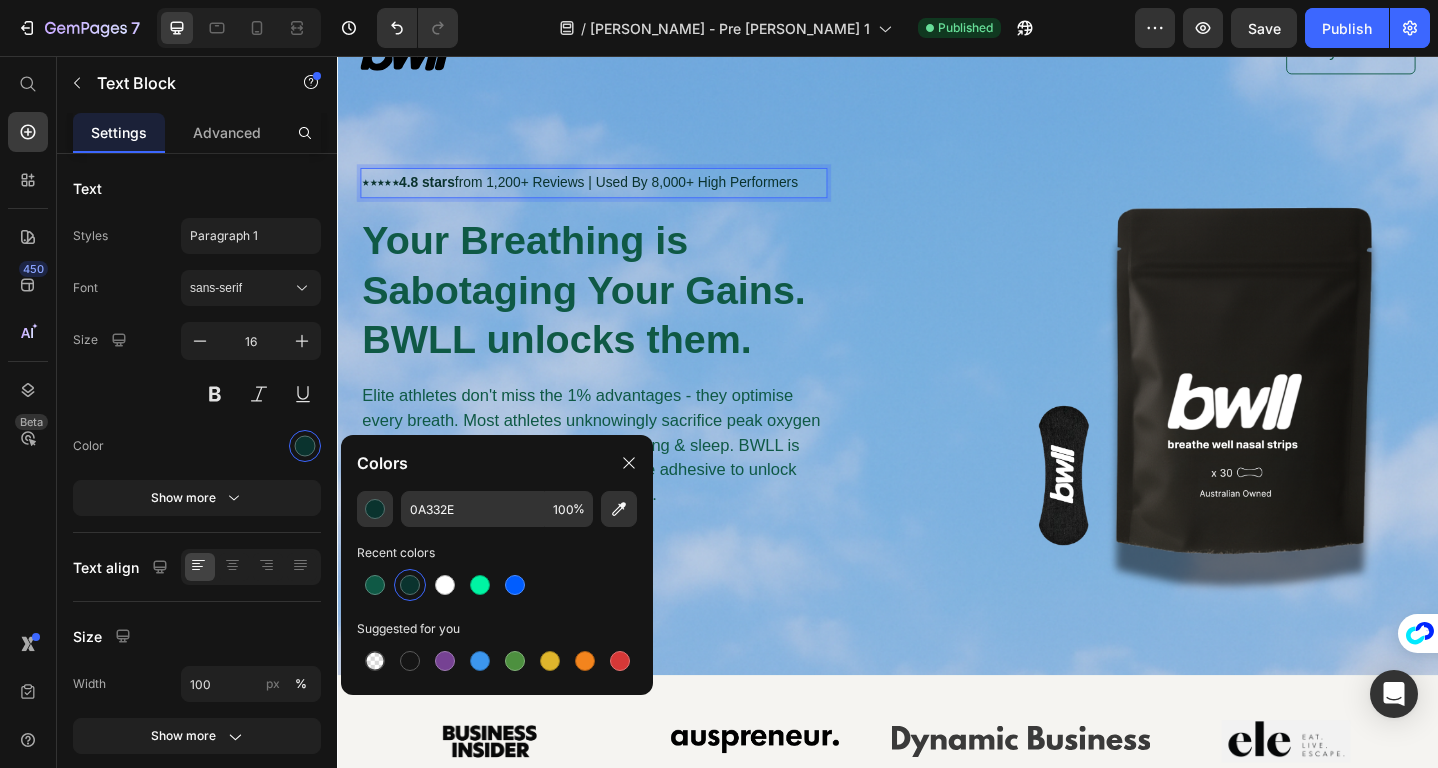 drag, startPoint x: 681, startPoint y: 200, endPoint x: 866, endPoint y: 196, distance: 185.04324 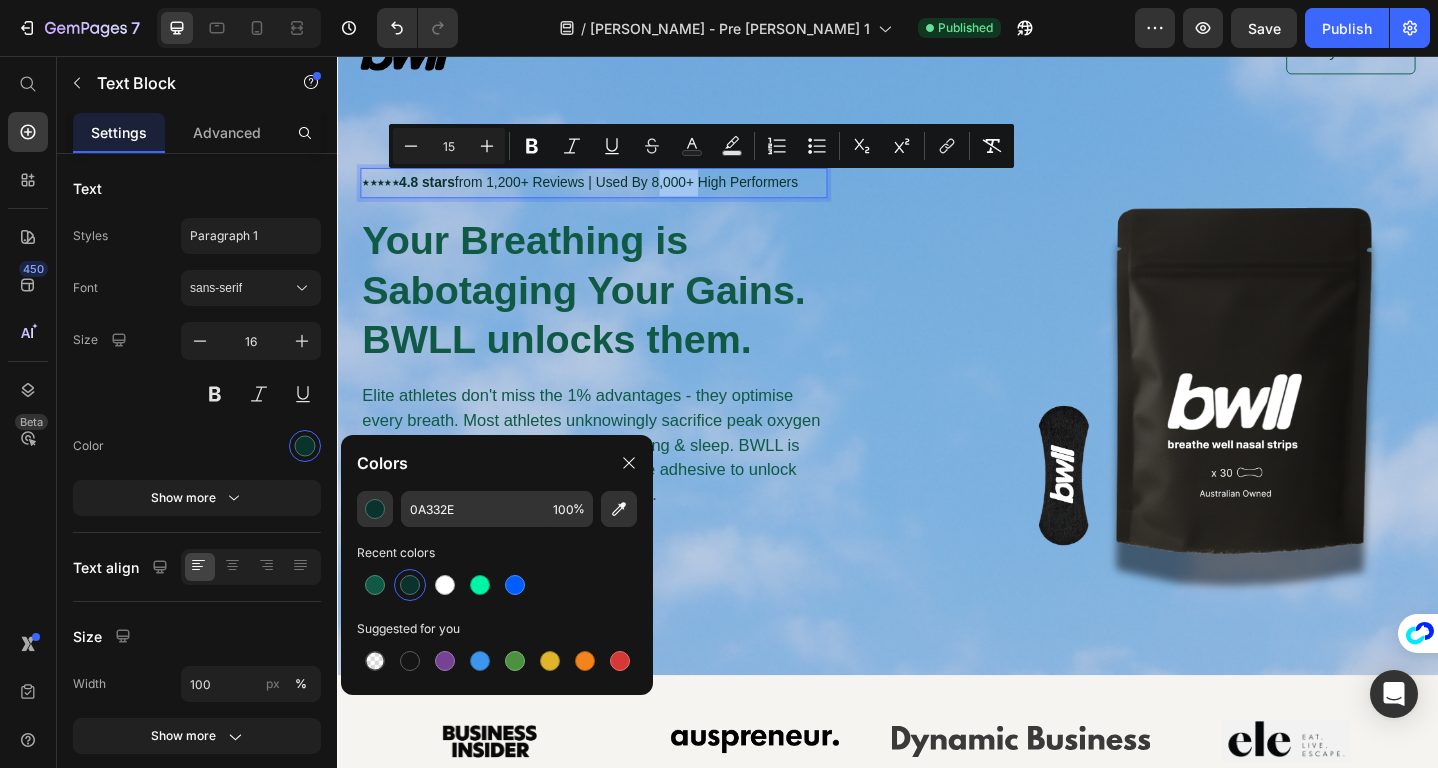 drag, startPoint x: 730, startPoint y: 197, endPoint x: 683, endPoint y: 199, distance: 47.042534 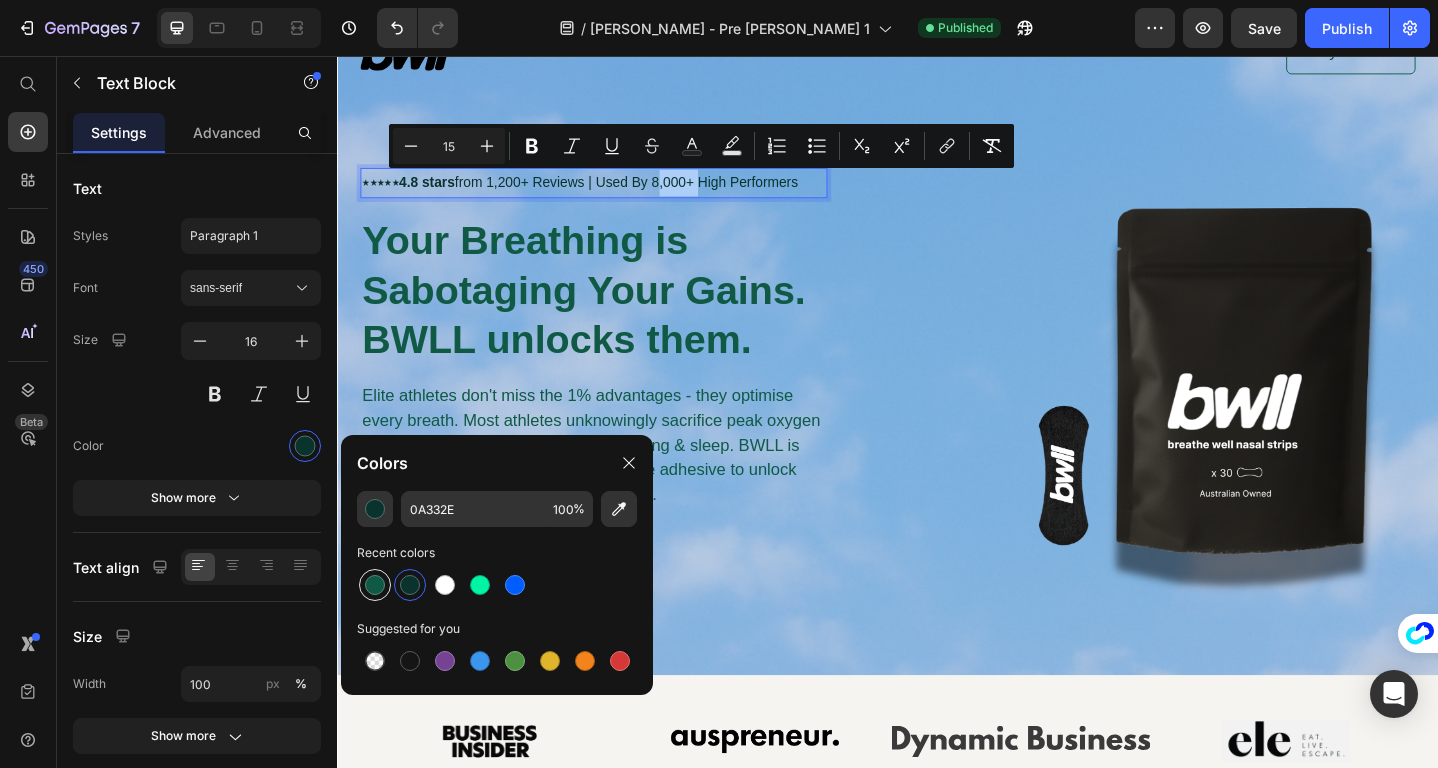 click at bounding box center (375, 585) 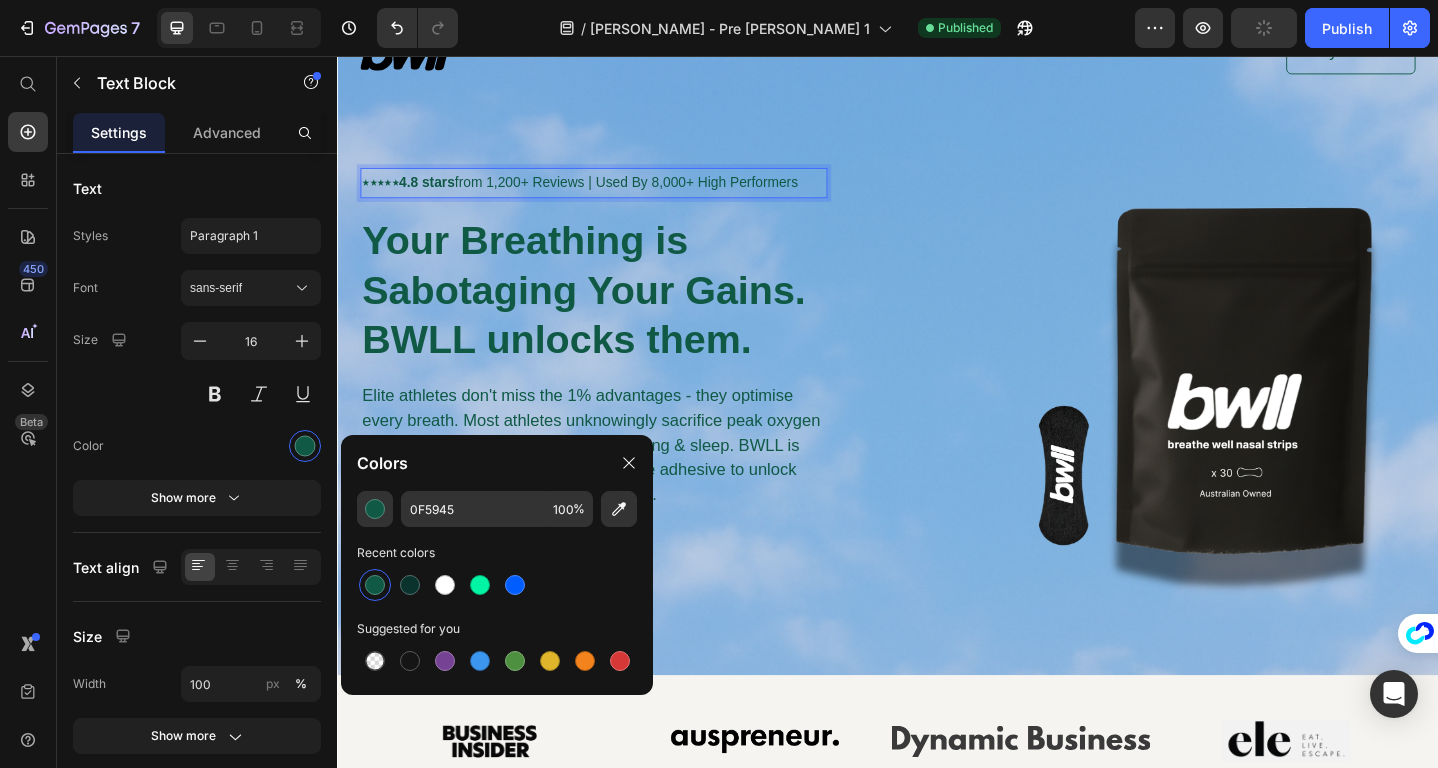 click on "4.8 stars  from 1,200+ Reviews | Used By 8,000+ High Performers" at bounding box center [621, 193] 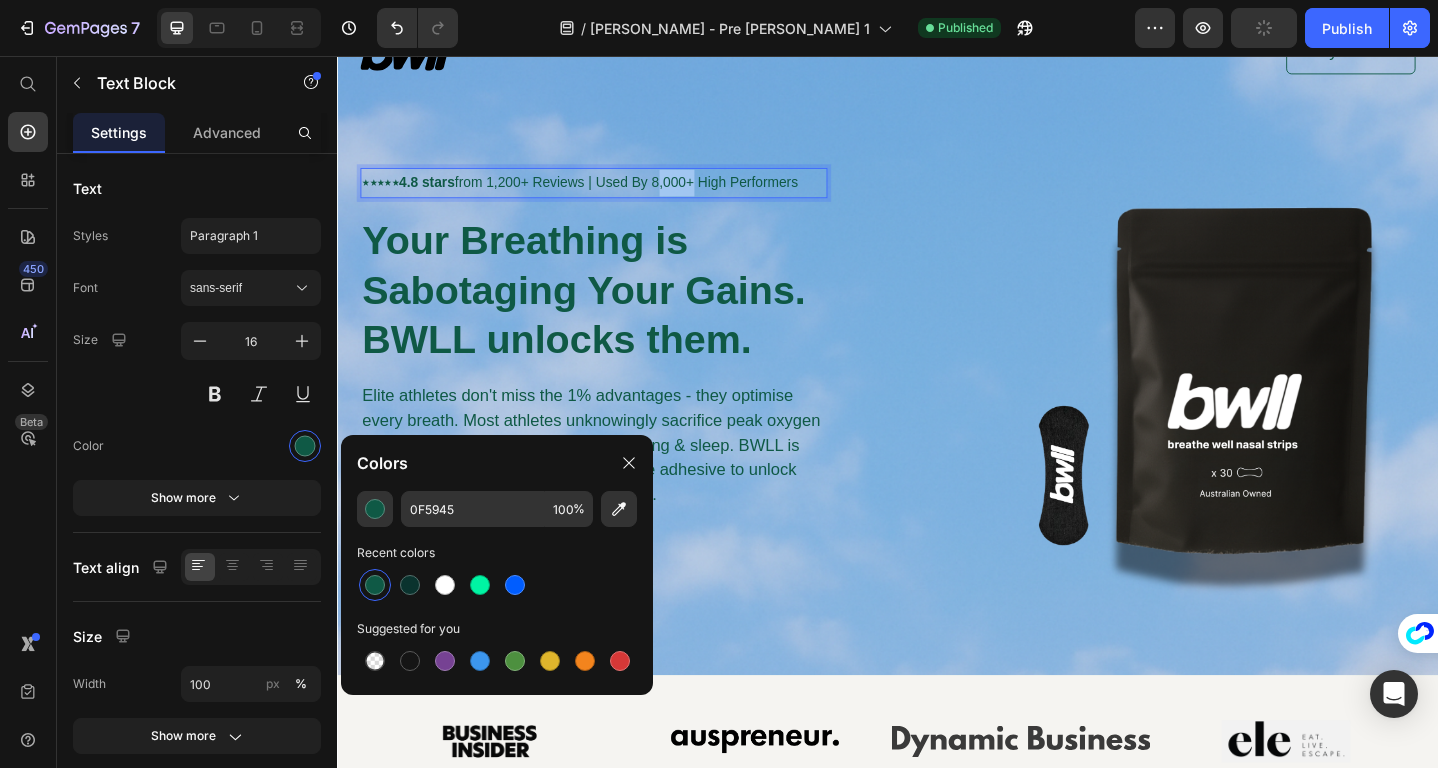 click on "4.8 stars  from 1,200+ Reviews | Used By 8,000+ High Performers" at bounding box center (621, 193) 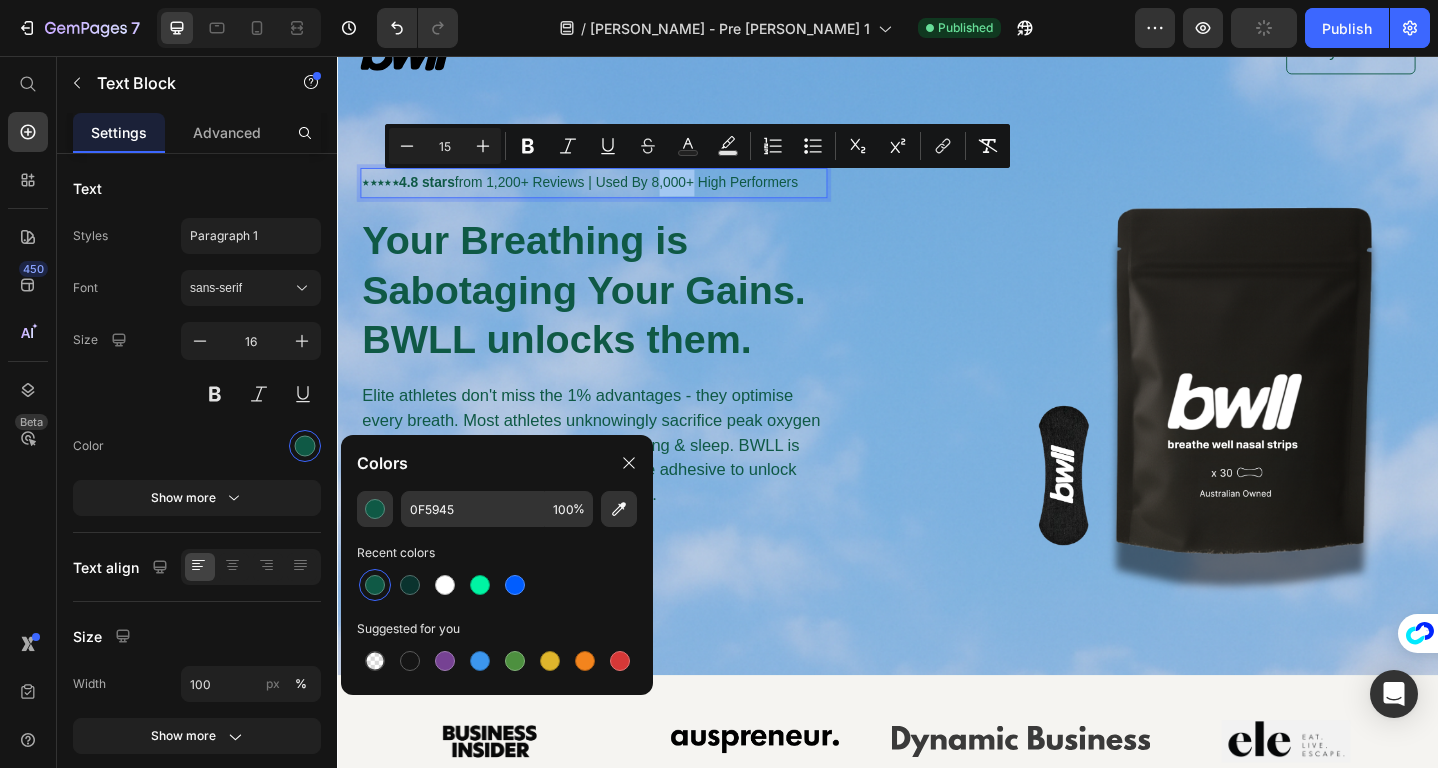 click on "4.8 stars  from 1,200+ Reviews | Used By 8,000+ High Performers" at bounding box center [621, 193] 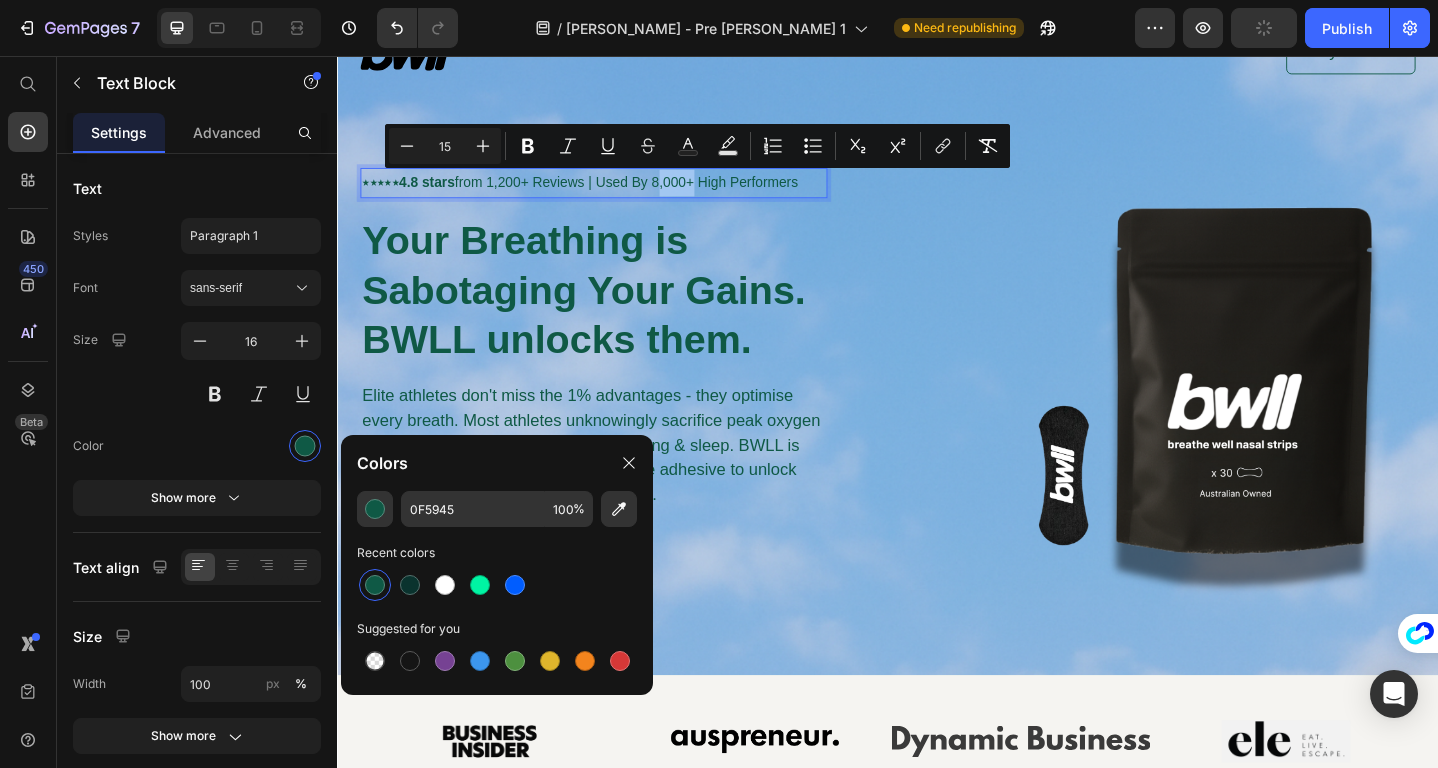 click on "Image Try BWLL   Button Row ⋆⋆⋆⋆⋆  4.8 stars  from 1,200+ Reviews | Used By 8,000+ High Performers Text Block   17 Your Breathing is Sabotaging Your Gains. BWLL unlocks them. Heading Elite athletes don't miss the 1% advantages - they optimise every breath. Most athletes unknowingly sacrifice peak oxygen delivery during critical moments in training & sleep. BWLL is precision-engineered with military-grade adhesive to unlock peak performance when it matters most. Text Block BUY ONE GET ONE FREE Button Row" at bounding box center [937, 342] 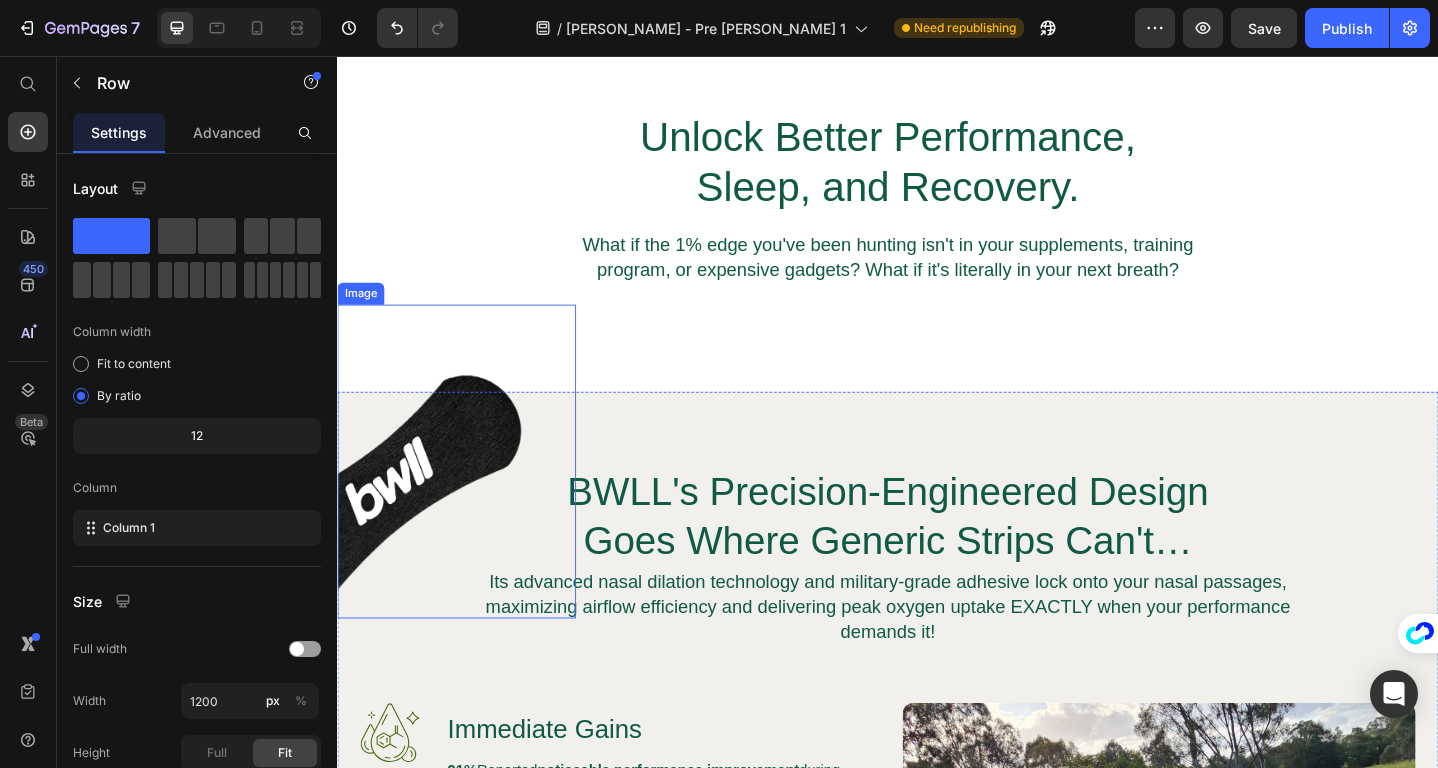 scroll, scrollTop: 956, scrollLeft: 0, axis: vertical 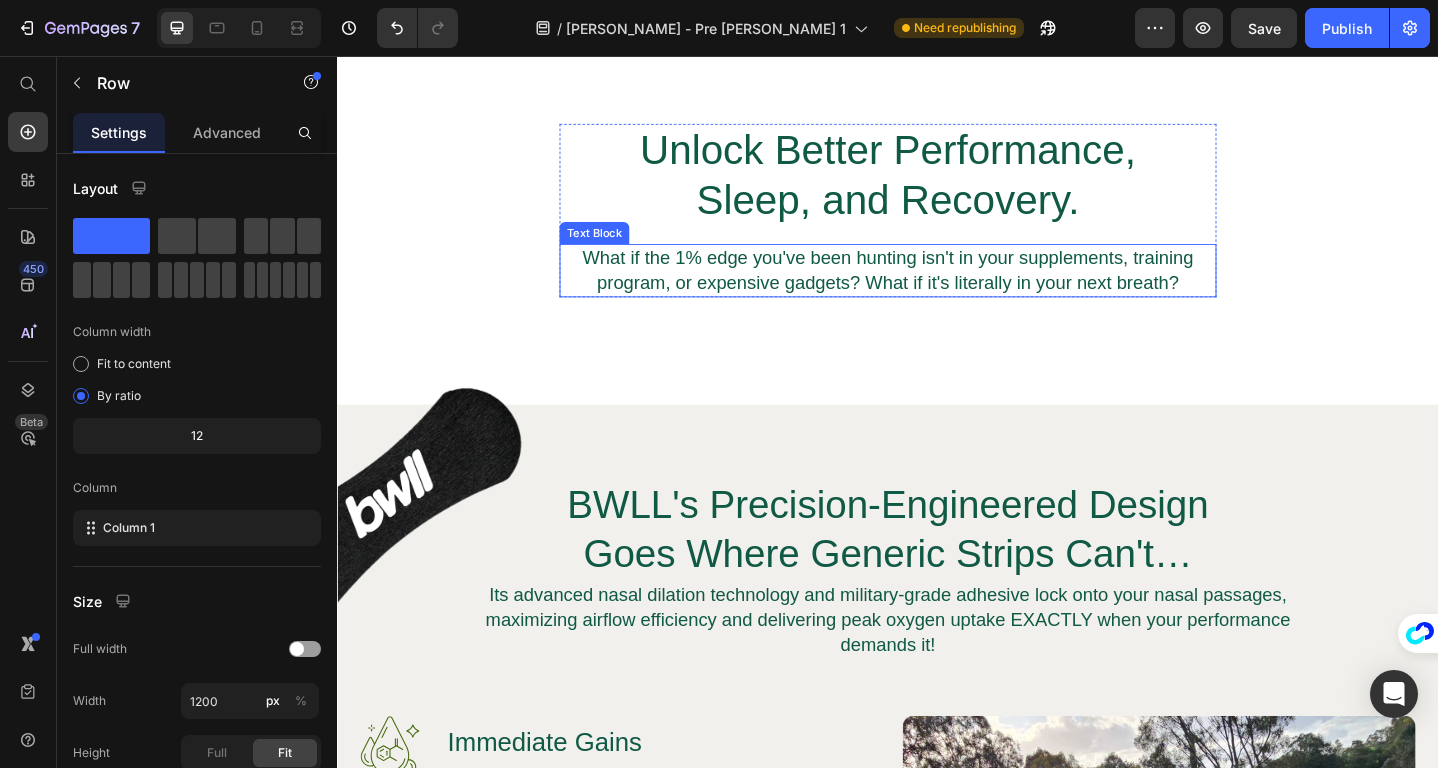 click on "What if the 1% edge you've been hunting isn't in your supplements, training program, or expensive gadgets? What if it's literally in your next breath?" at bounding box center [937, 290] 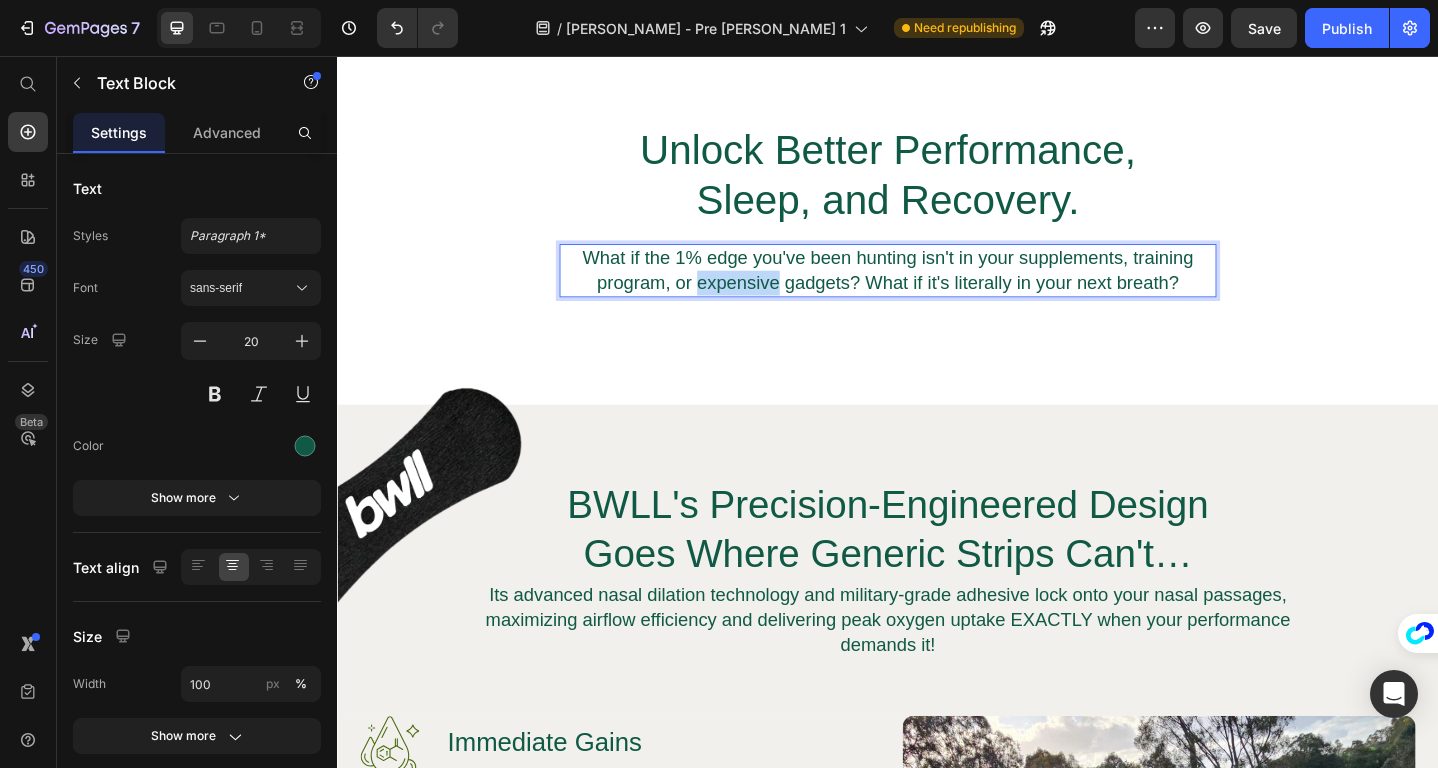 click on "What if the 1% edge you've been hunting isn't in your supplements, training program, or expensive gadgets? What if it's literally in your next breath?" at bounding box center (937, 290) 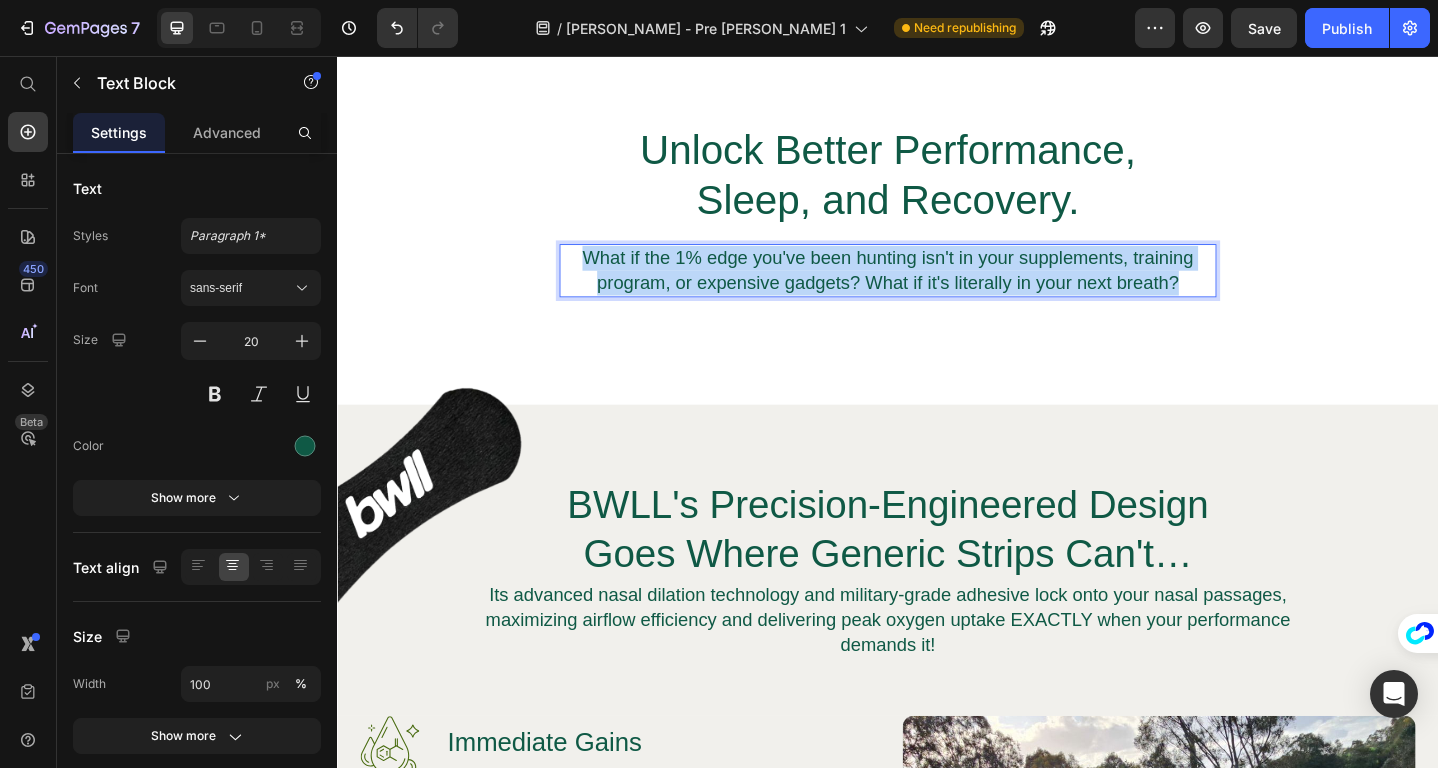 click on "What if the 1% edge you've been hunting isn't in your supplements, training program, or expensive gadgets? What if it's literally in your next breath?" at bounding box center [937, 290] 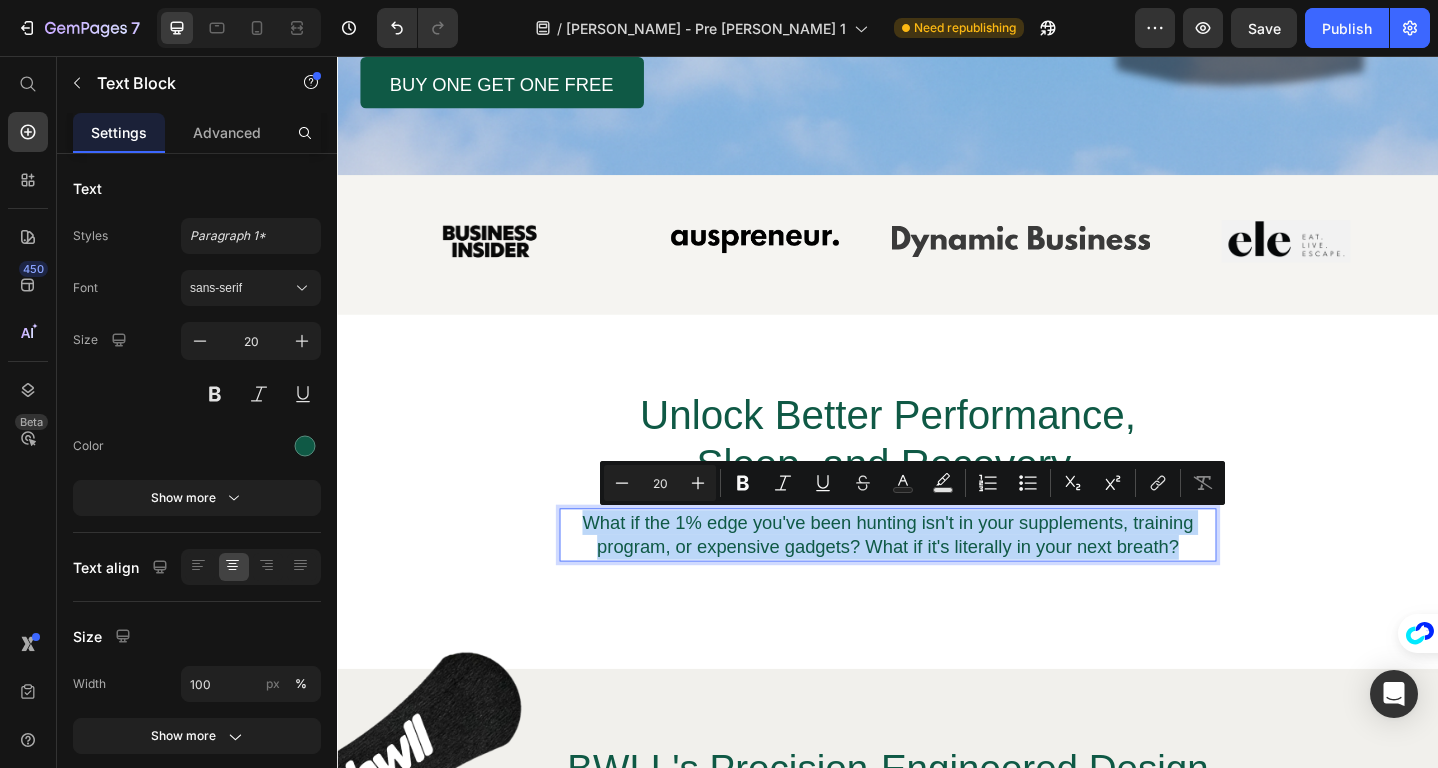scroll, scrollTop: 675, scrollLeft: 0, axis: vertical 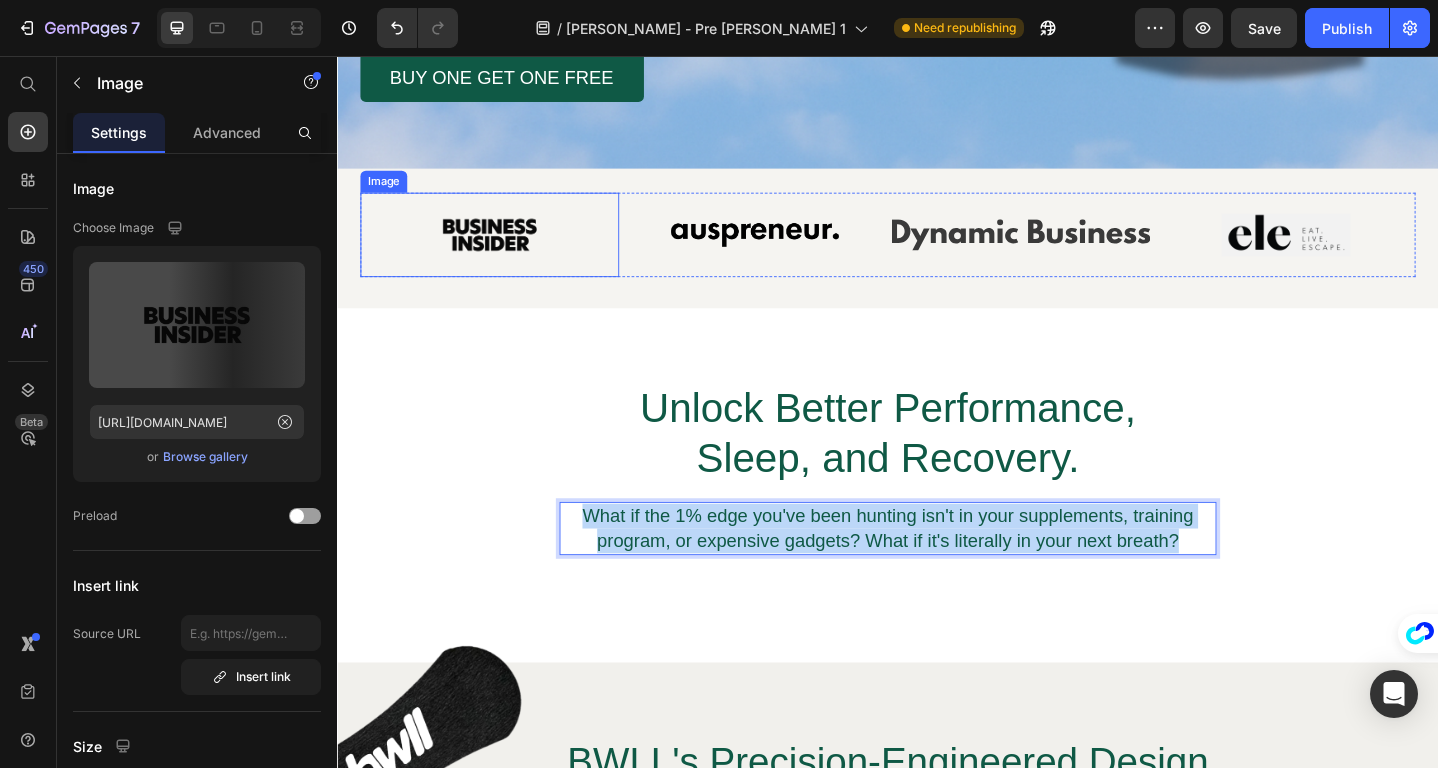 click at bounding box center (503, 251) 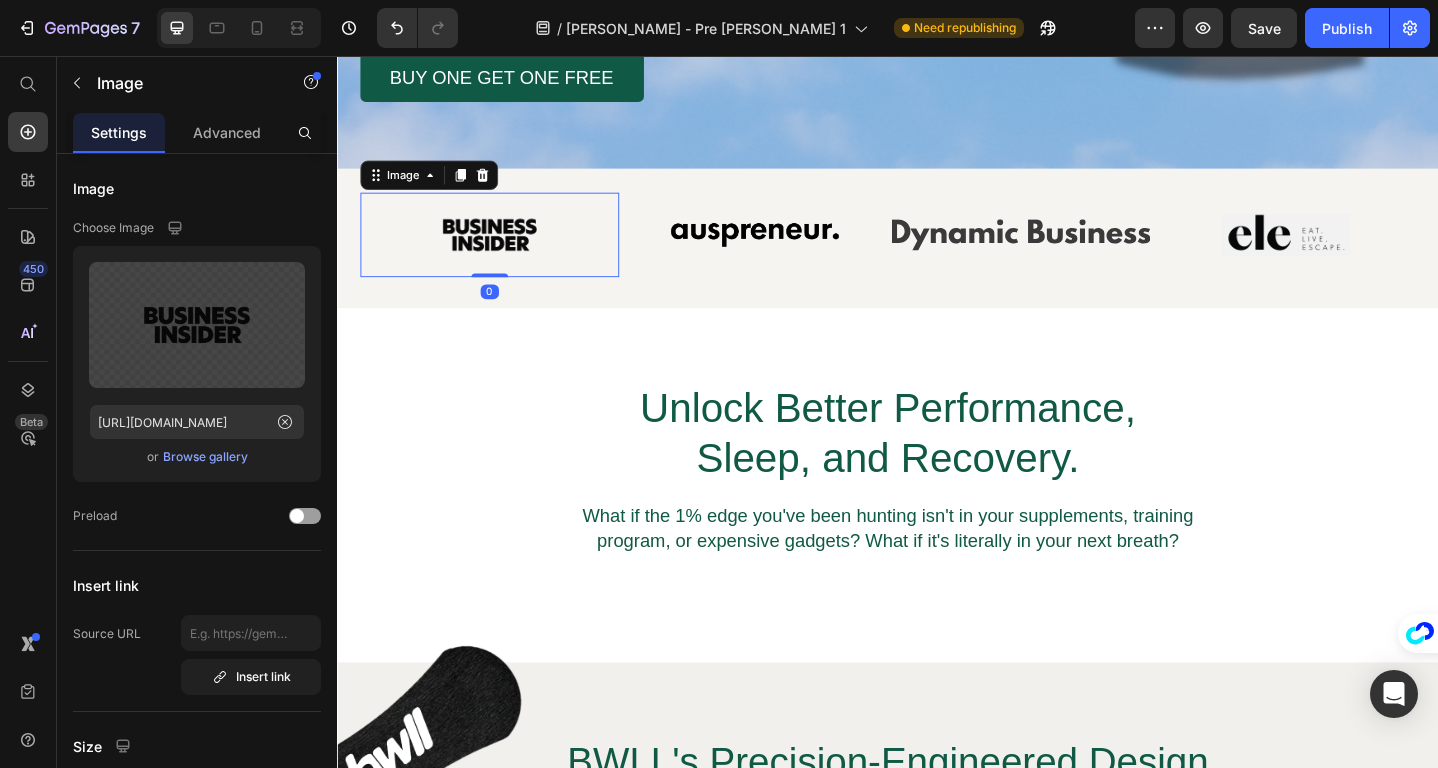 scroll, scrollTop: 725, scrollLeft: 0, axis: vertical 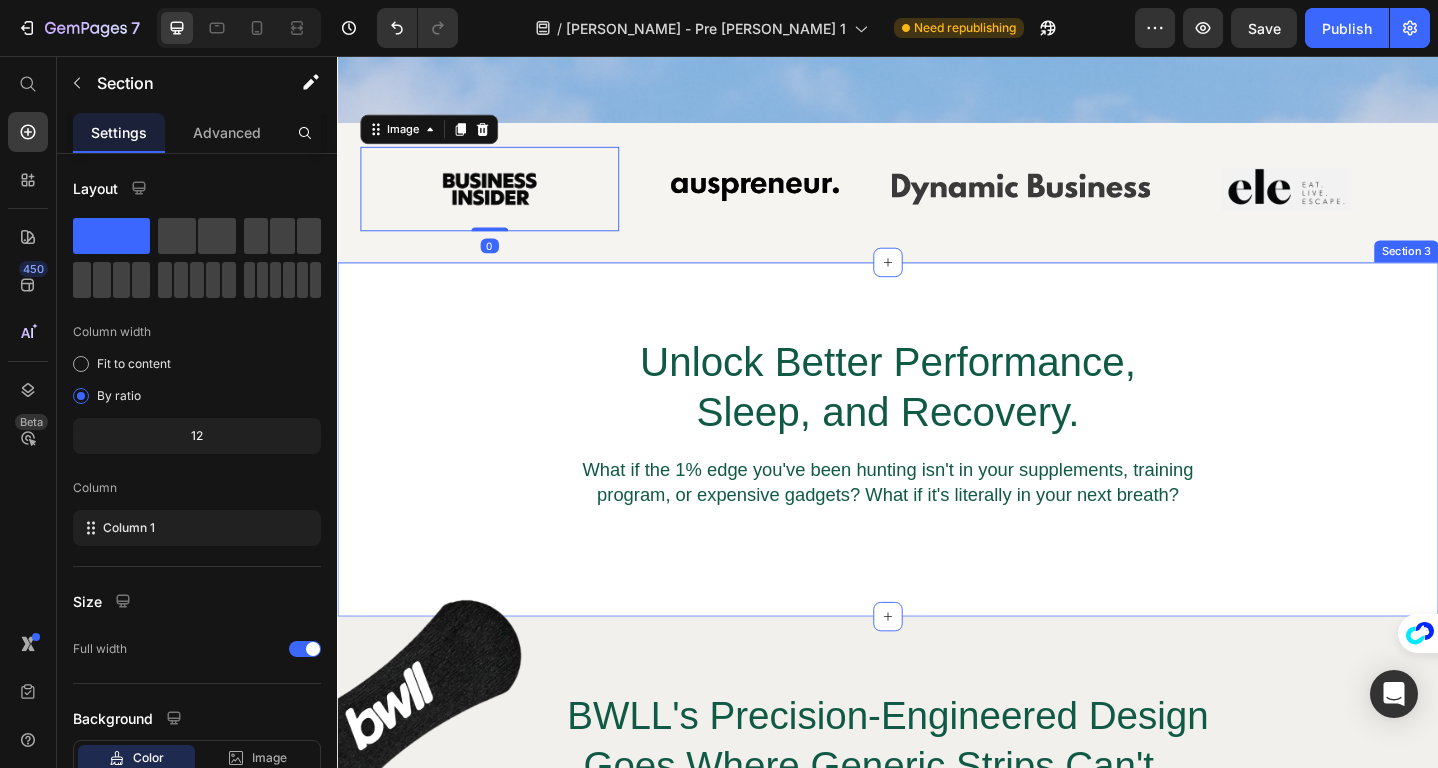 click on "Unlock Better Performance,  Sleep, and Recovery.  Heading What if the 1% edge you've been hunting isn't in your supplements, training program, or expensive gadgets? What if it's literally in your next breath? Text Block Row" at bounding box center [937, 455] 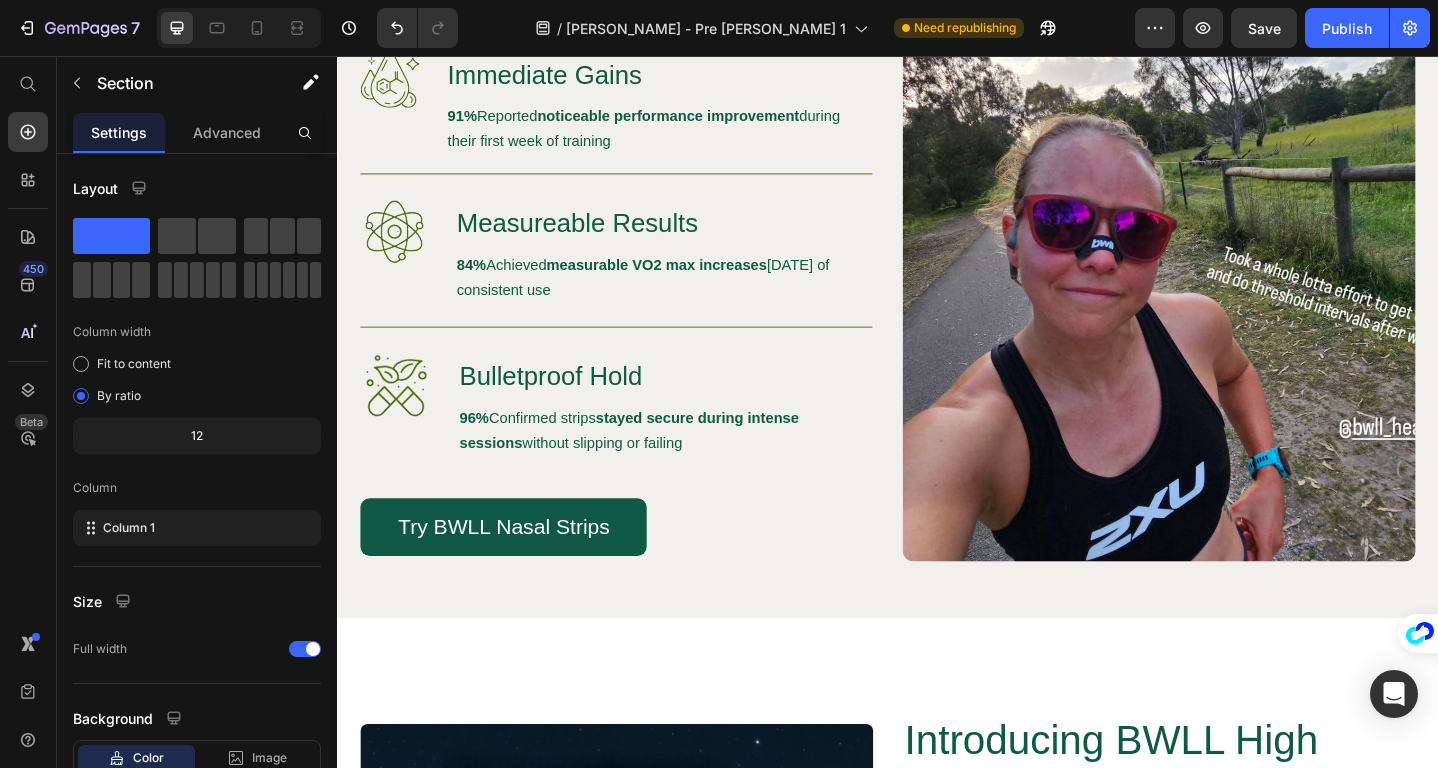 scroll, scrollTop: 1608, scrollLeft: 0, axis: vertical 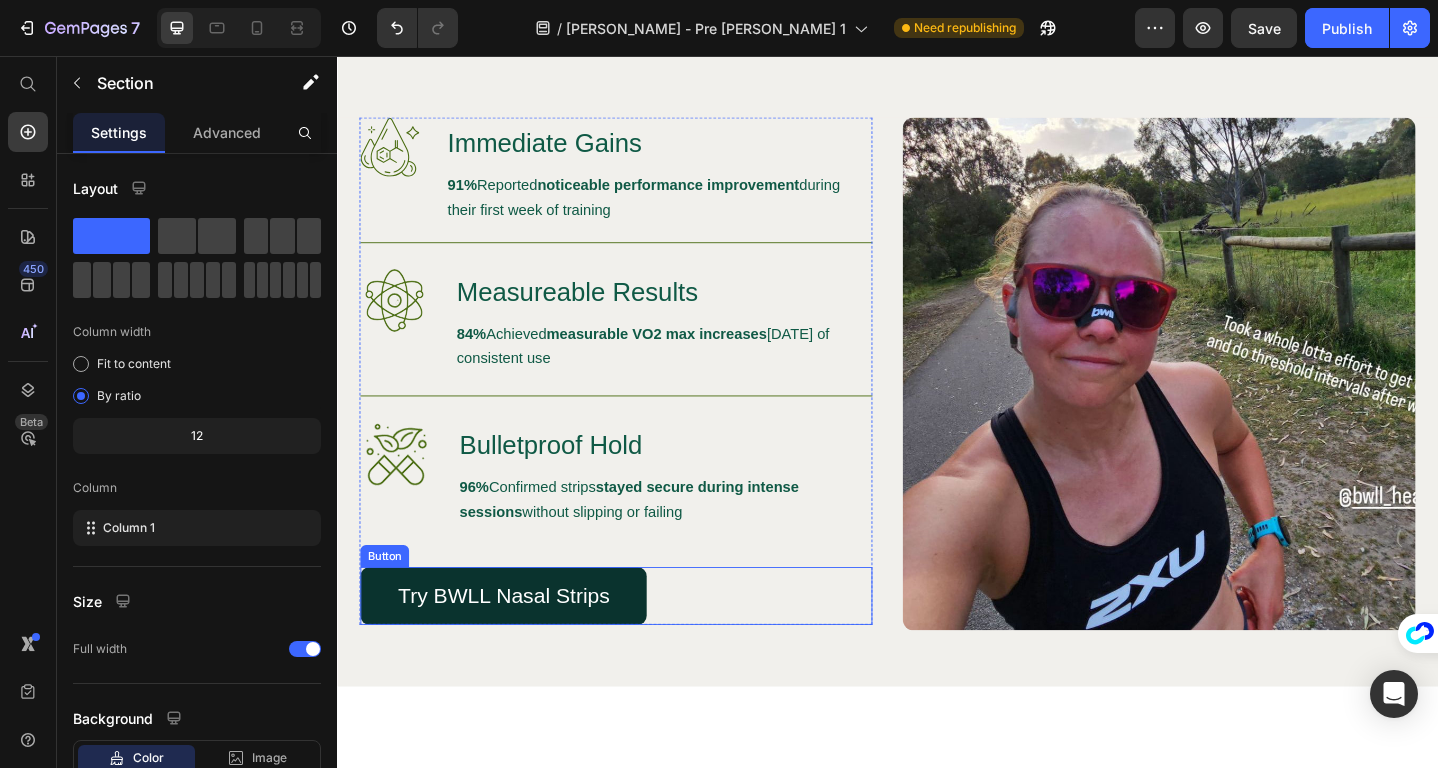 click on "Try BWLL Nasal Strips" at bounding box center (518, 644) 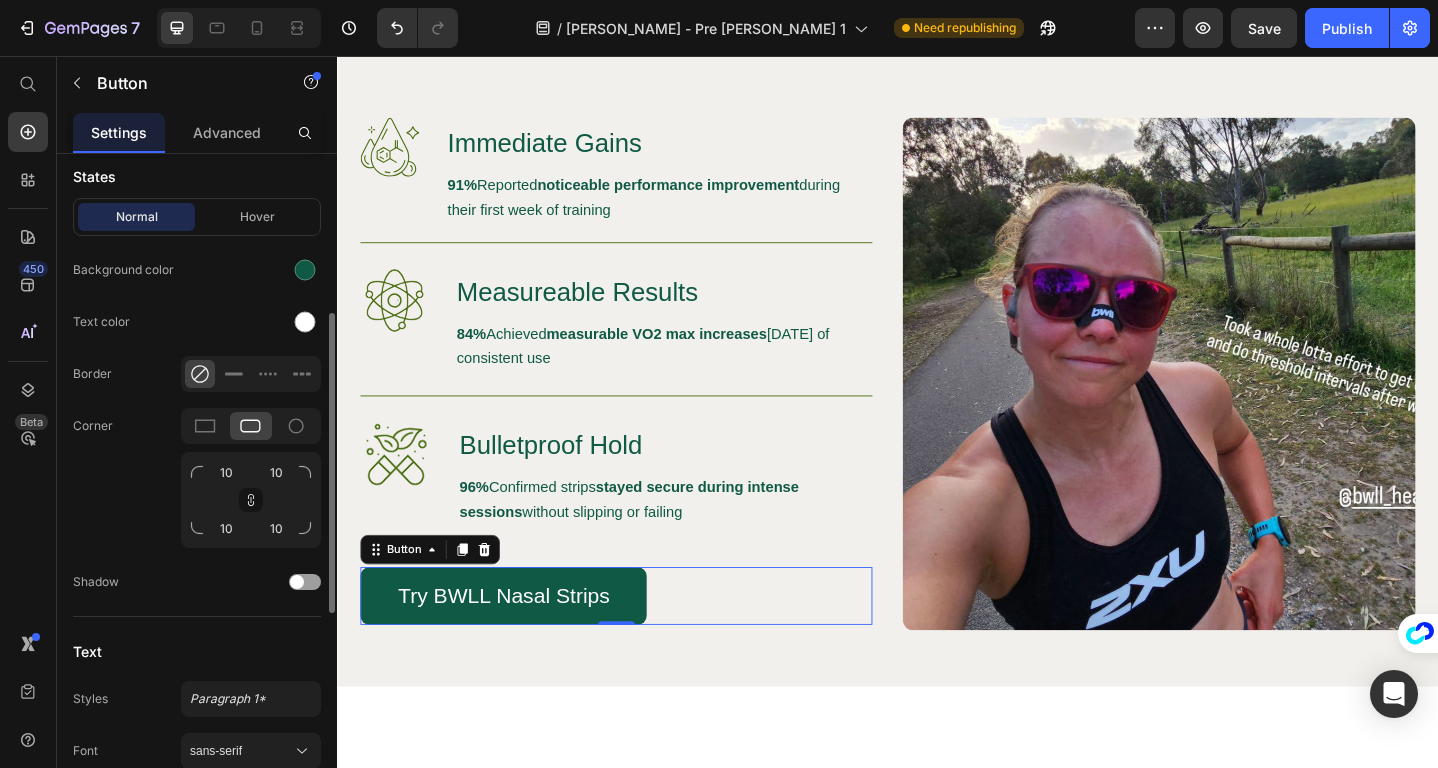 scroll, scrollTop: 388, scrollLeft: 0, axis: vertical 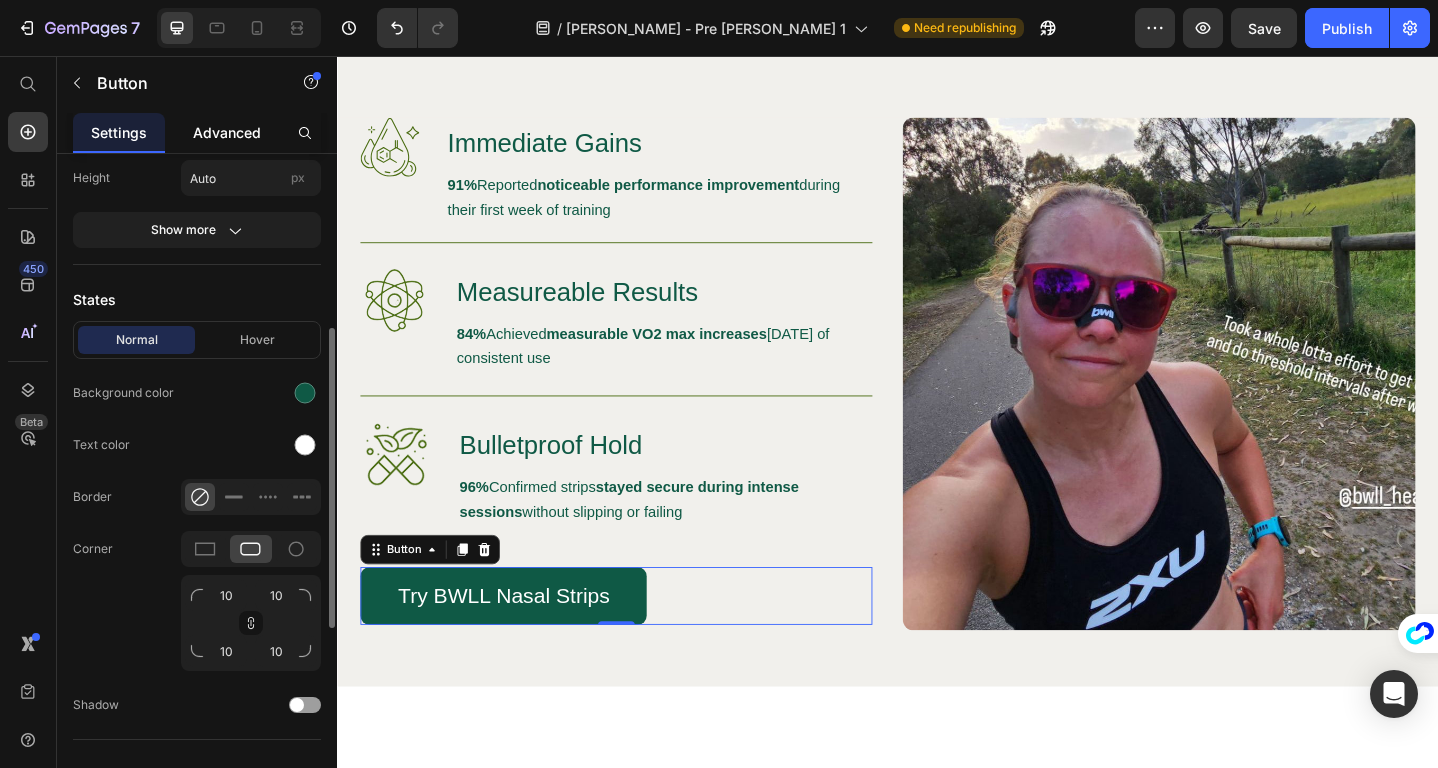 click on "Advanced" at bounding box center (227, 132) 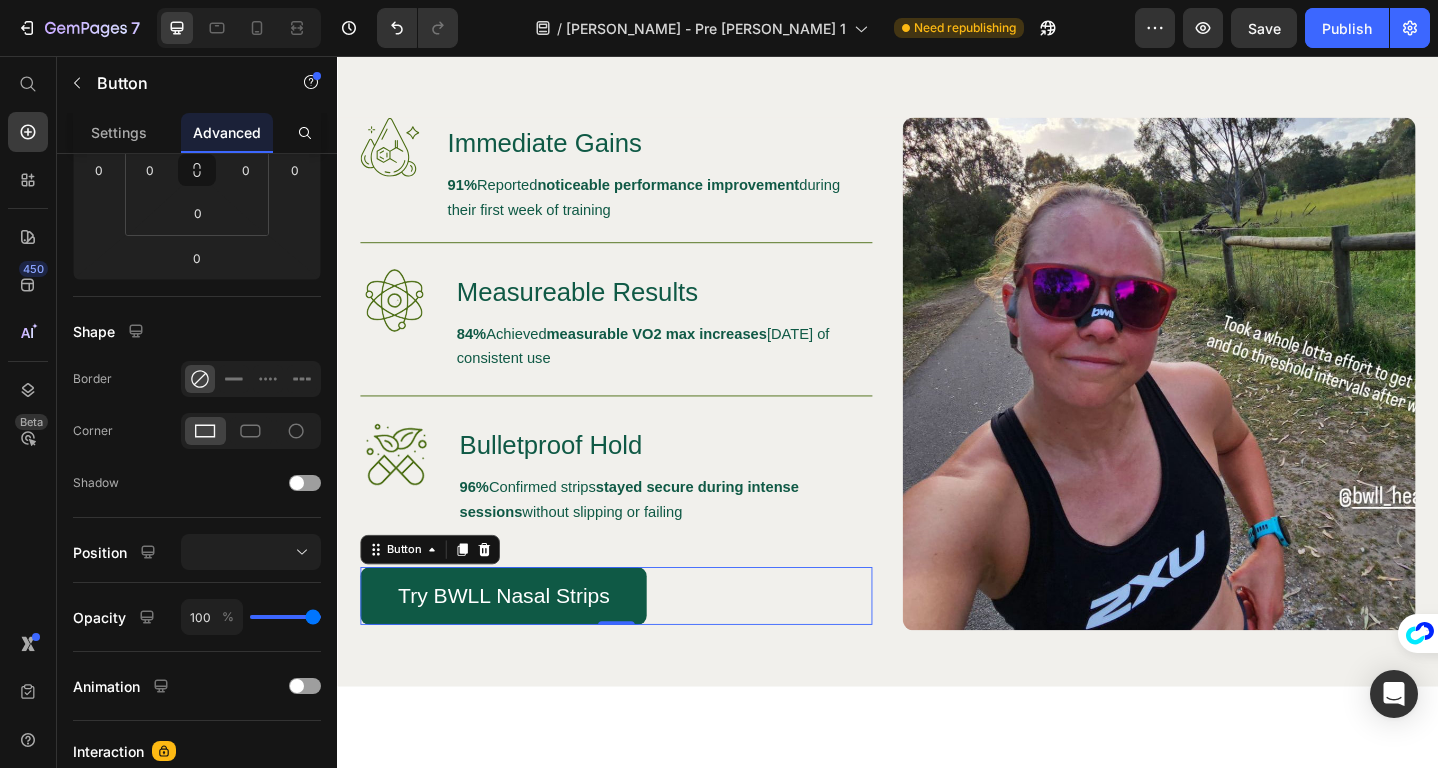 scroll, scrollTop: 0, scrollLeft: 0, axis: both 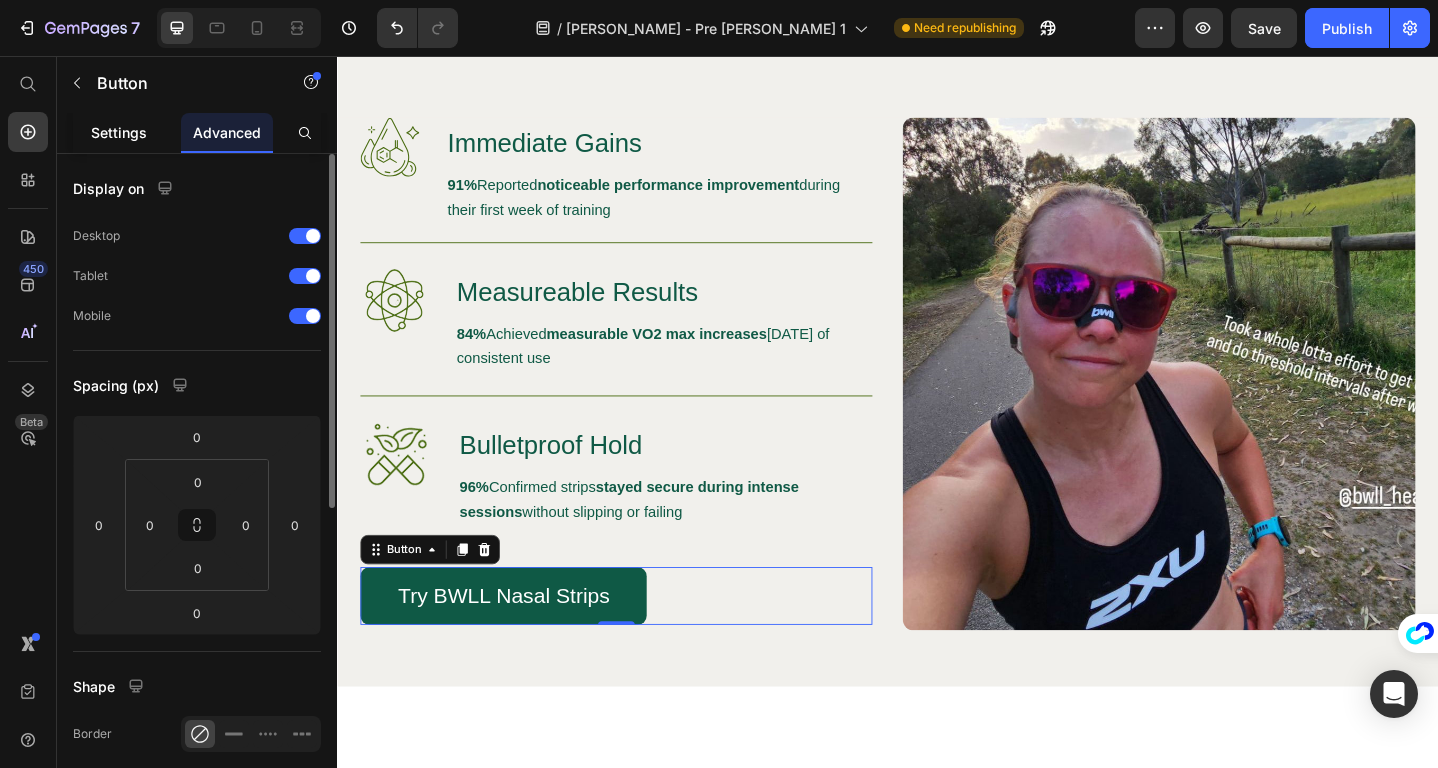 click on "Settings" at bounding box center (119, 132) 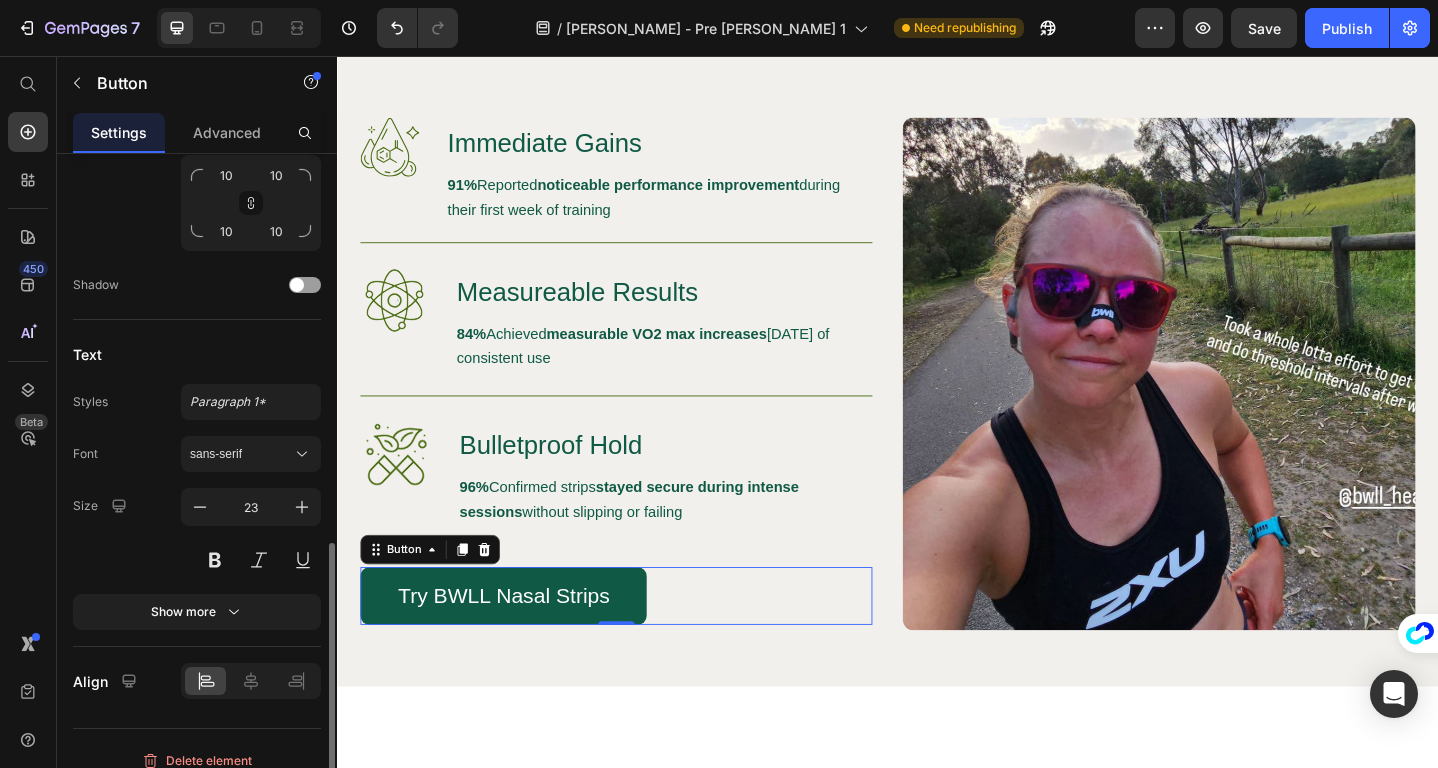 scroll, scrollTop: 826, scrollLeft: 0, axis: vertical 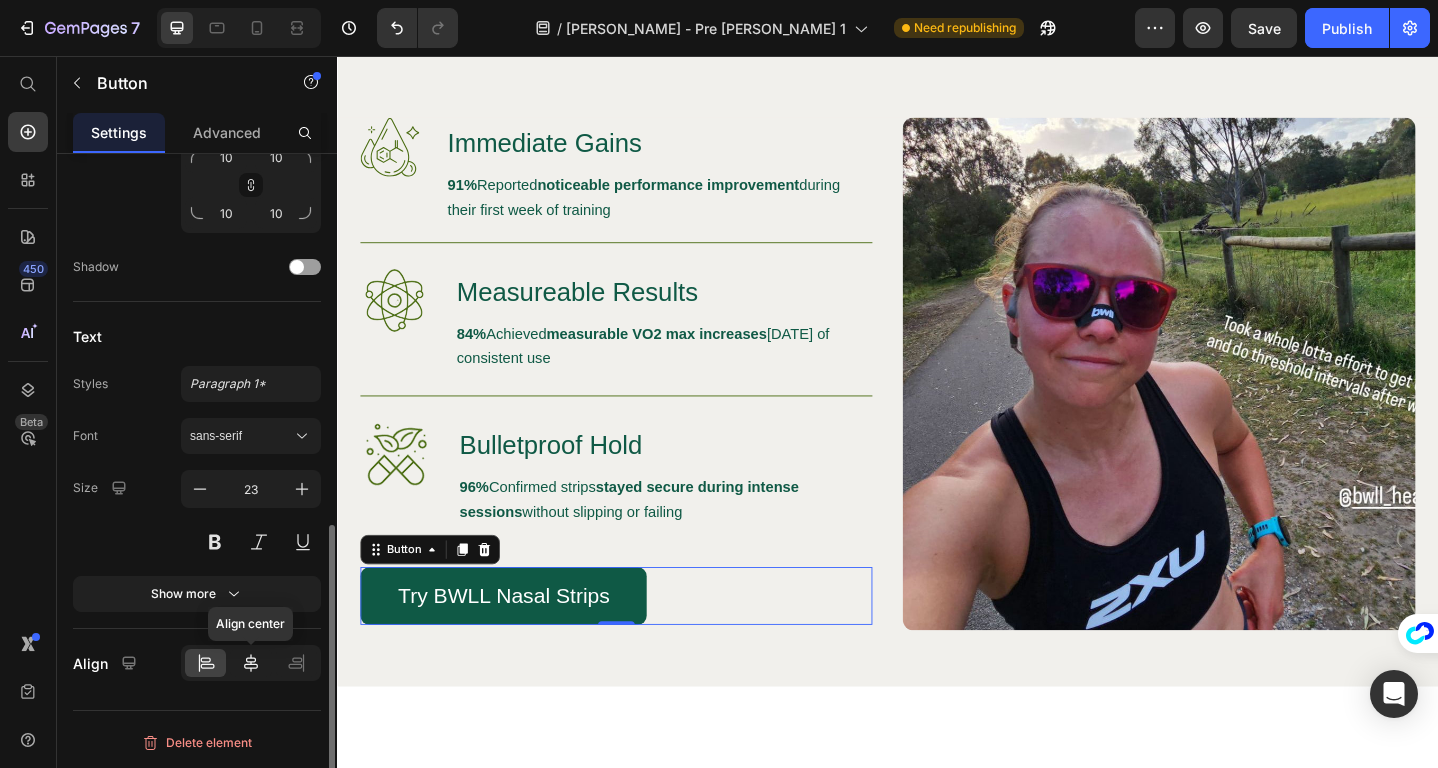 click 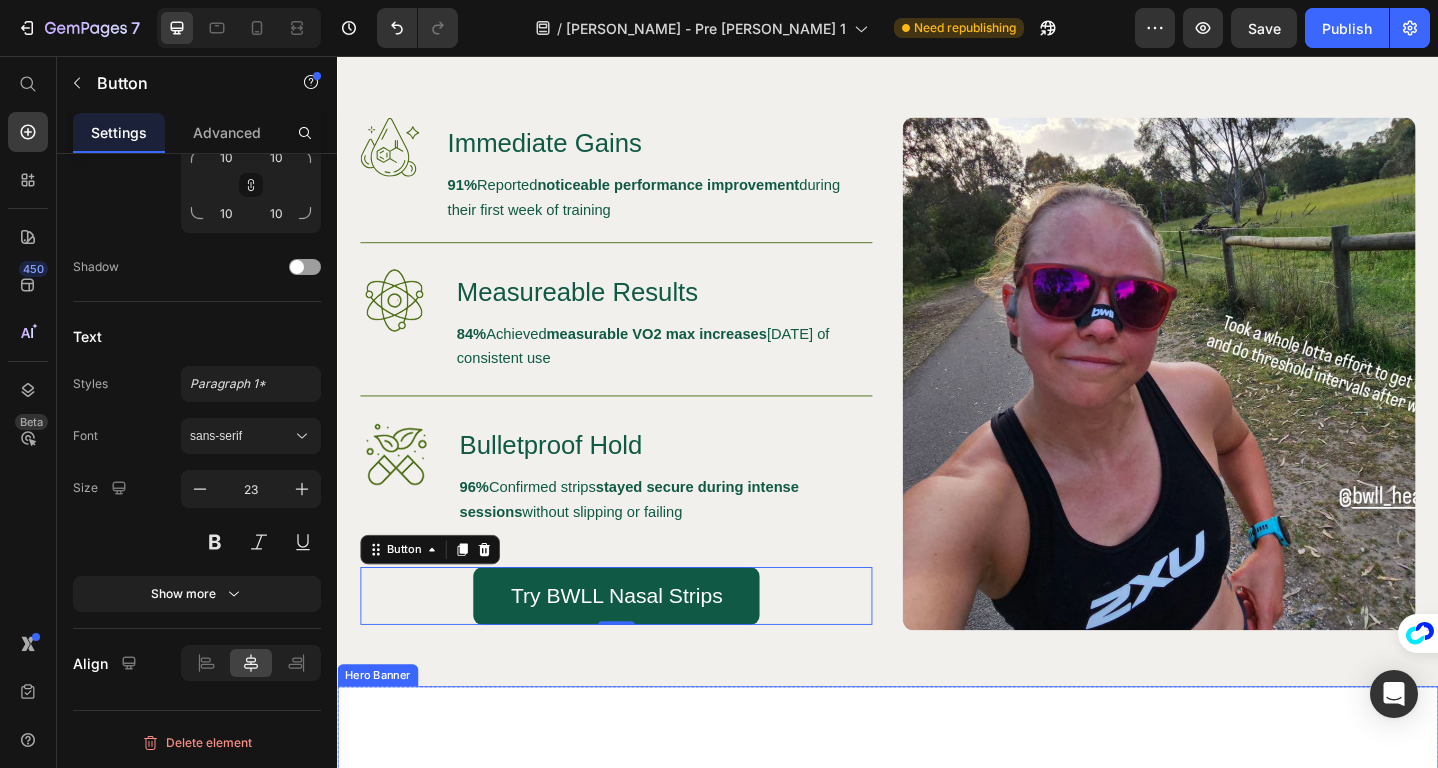 click on "Introducing BWLL High  Performance Nasal Strips Heading
Unlock  20-30% more oxygen  during peak intensity moments
Train harder with  instant nasal airflow  optimization
Experience  faster recovery  & better sleep between brutal training sessions
Achieve  measurable VO2 max gains  that separate elite from average Item List Try BWLL Button Row Image" at bounding box center [937, 1123] 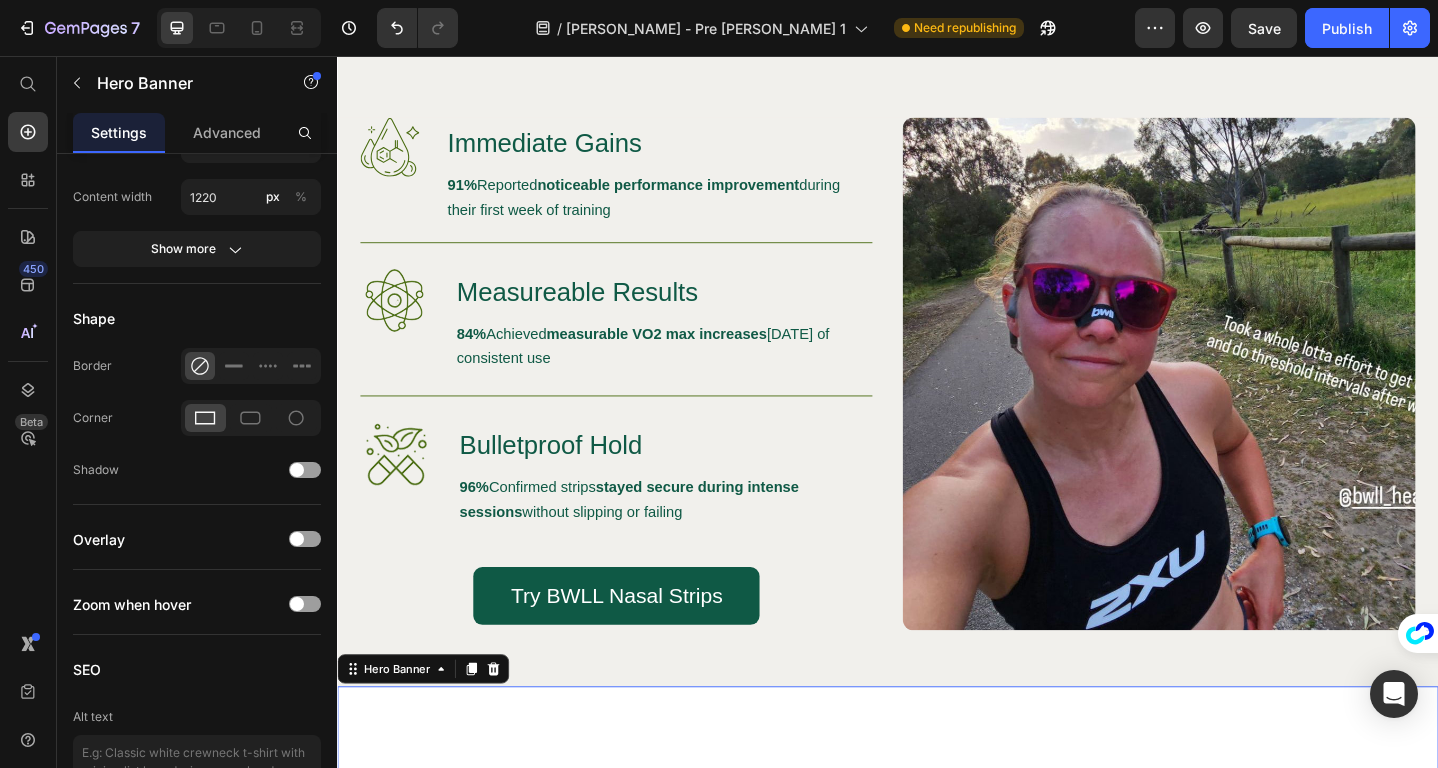 scroll, scrollTop: 0, scrollLeft: 0, axis: both 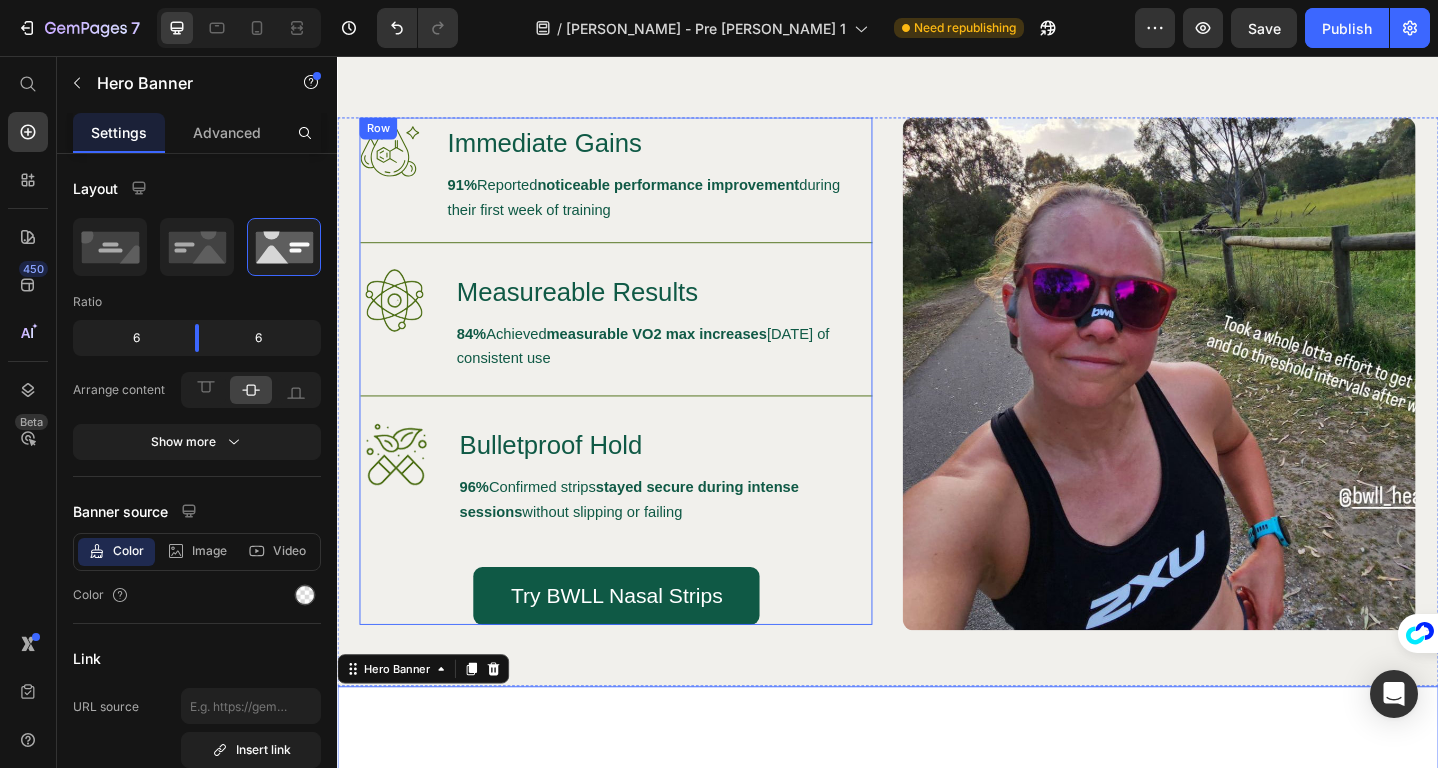 click on "Image Immediate Gains Heading 91%  Reported  noticeable performance improvement  during their first week of training Text Block Row Image Measureable Results Heading 84%  Achieved  measurable VO2 max increases  [DATE] of consistent use Text Block Row Image Bulletproof Hold Heading 96%  Confirmed strips  stayed secure during intense sessions  without slipping or failing Text Block Row Try BWLL Nasal Strips Button" at bounding box center (641, 399) 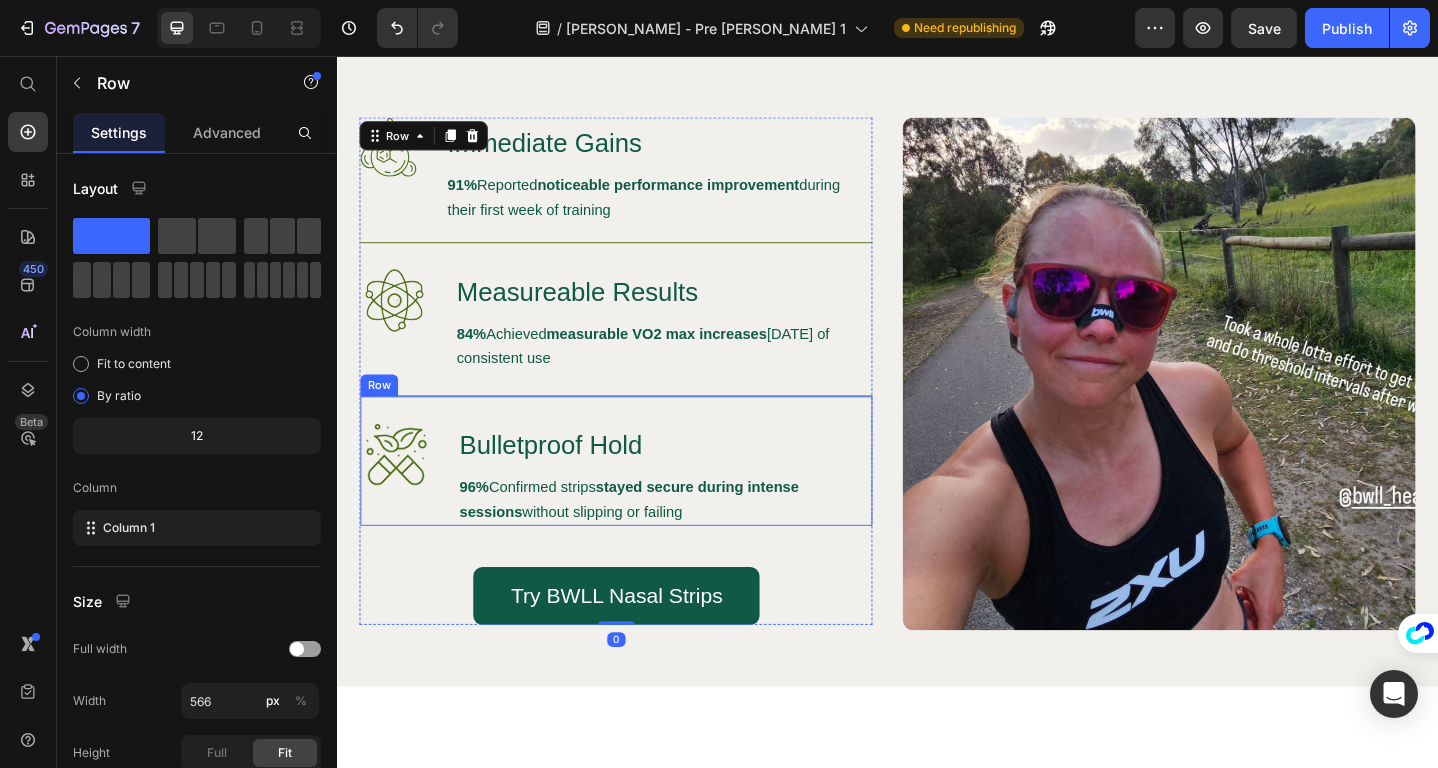 click on "Image Bulletproof Hold Heading 96%  Confirmed strips  stayed secure during intense sessions  without slipping or failing Text Block Row" at bounding box center [641, 497] 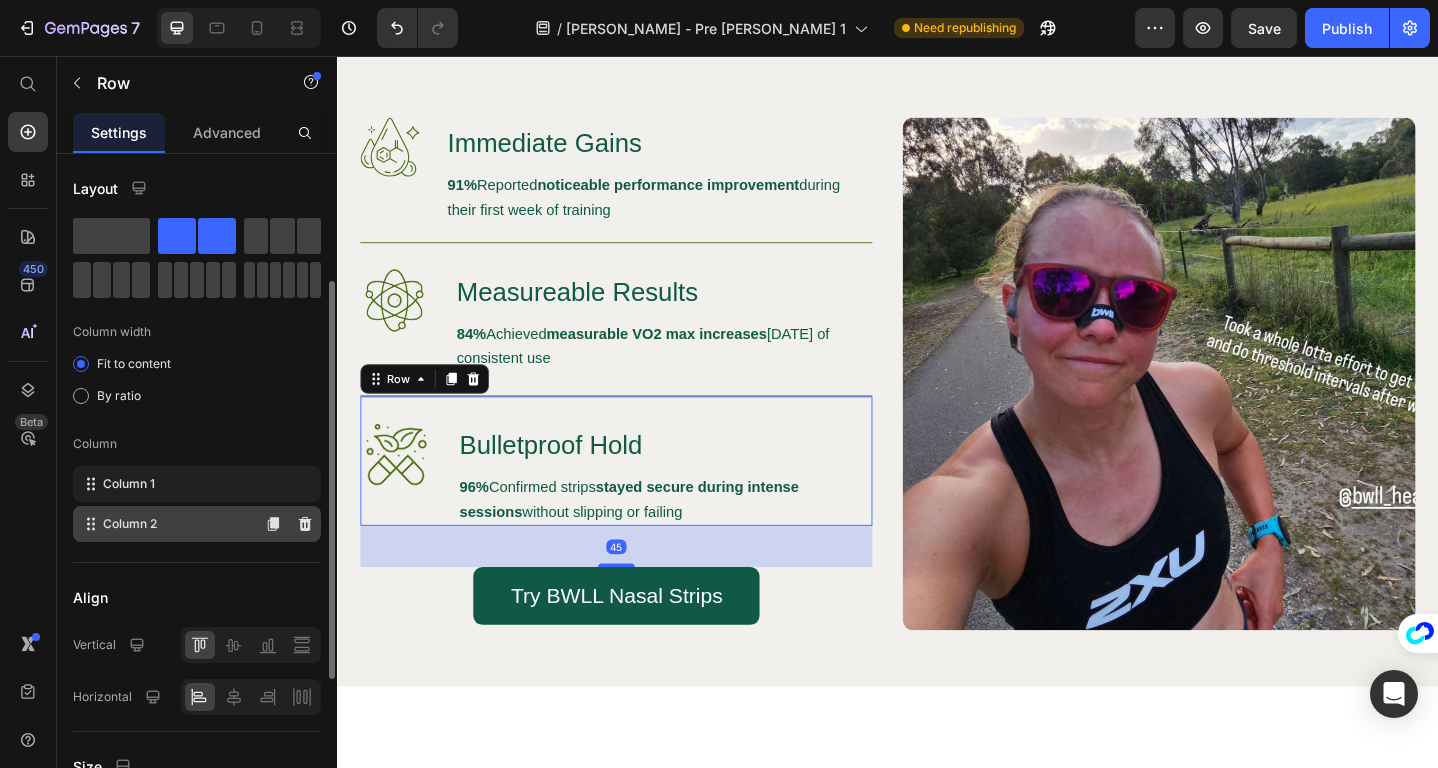 scroll, scrollTop: 458, scrollLeft: 0, axis: vertical 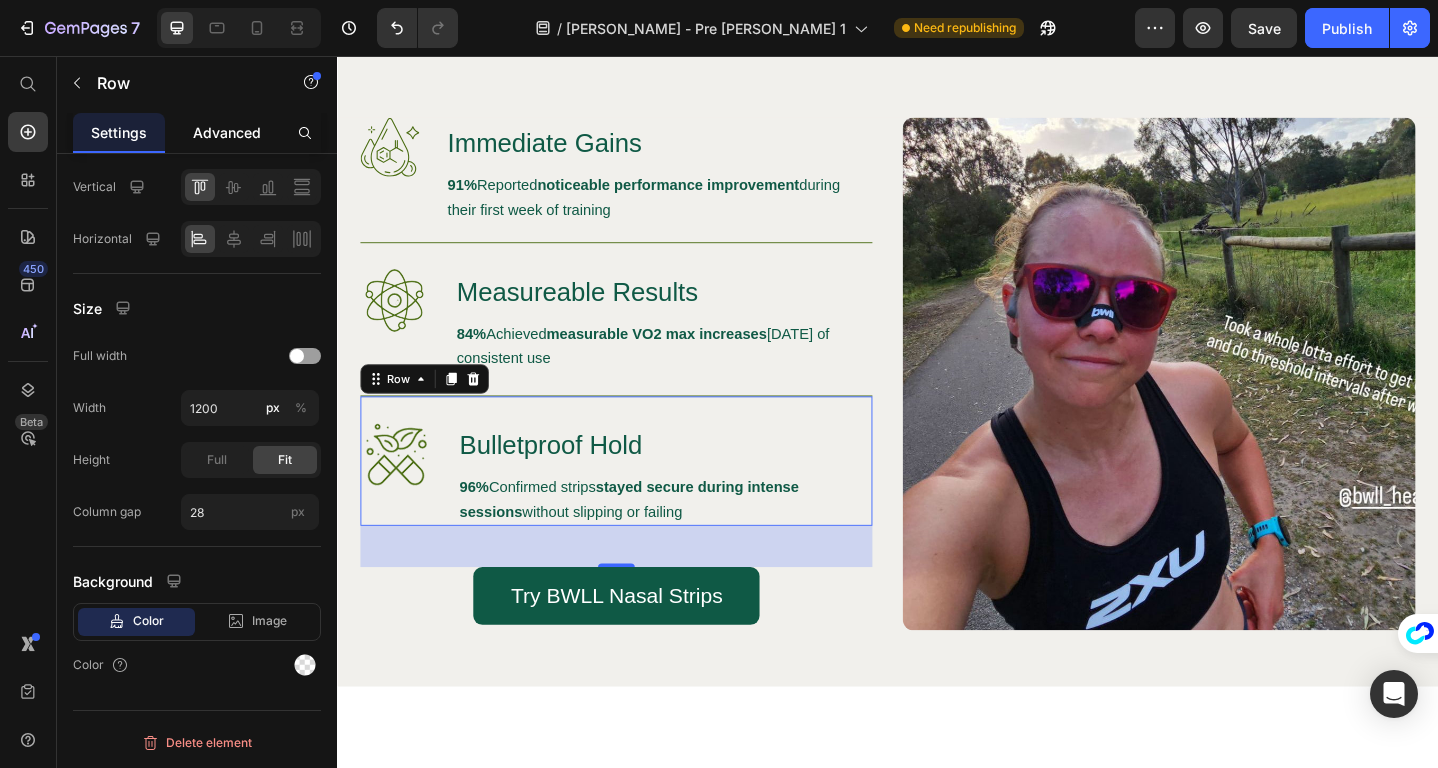 click on "Advanced" at bounding box center (227, 132) 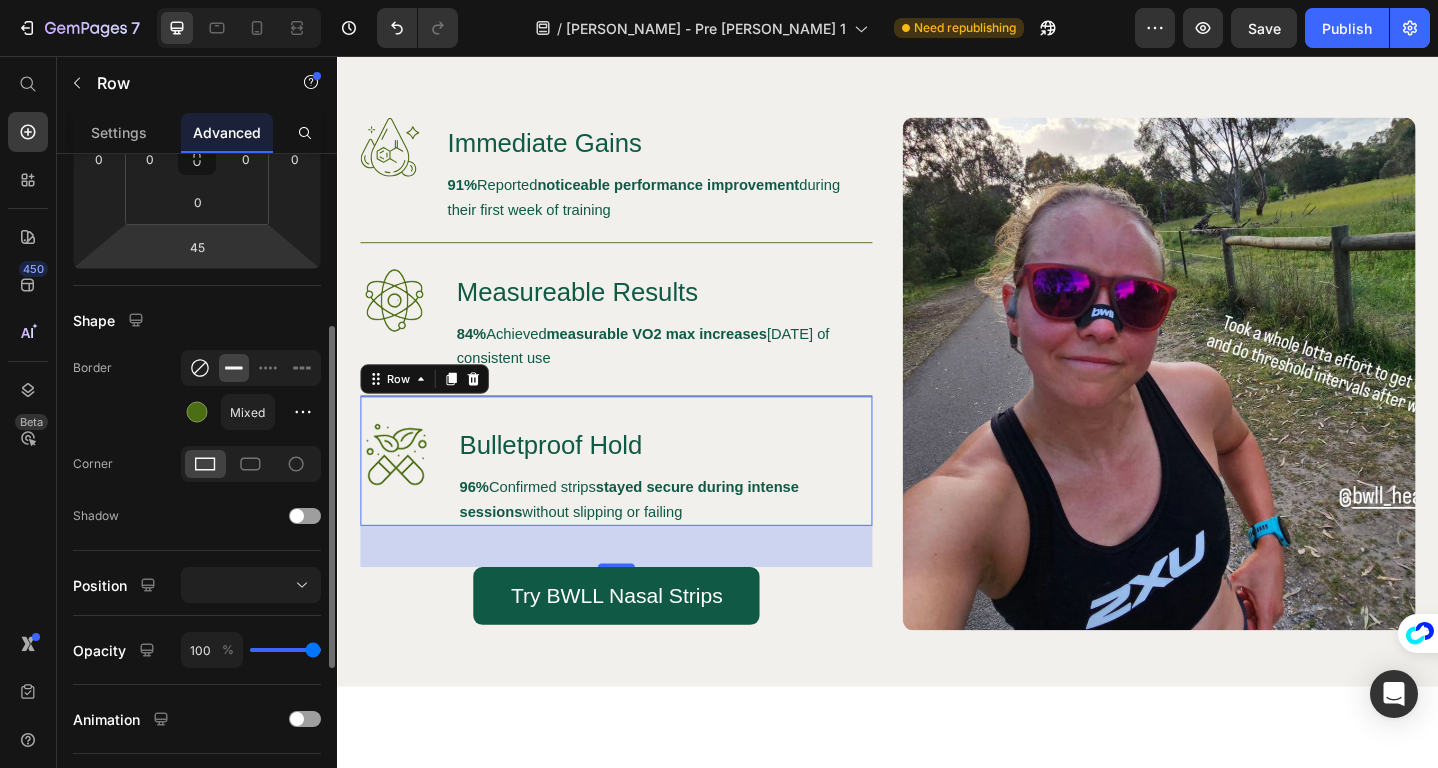 scroll, scrollTop: 356, scrollLeft: 0, axis: vertical 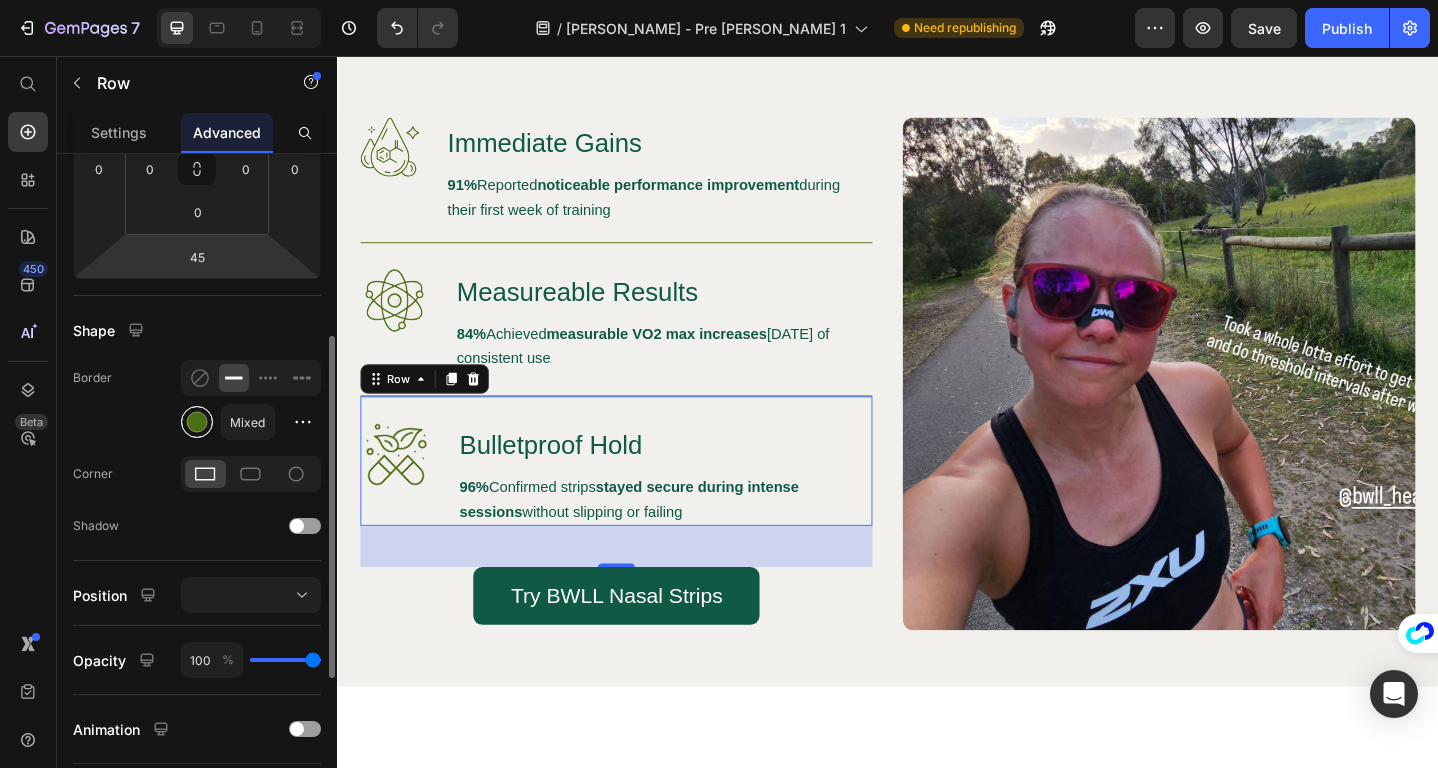 click at bounding box center (197, 422) 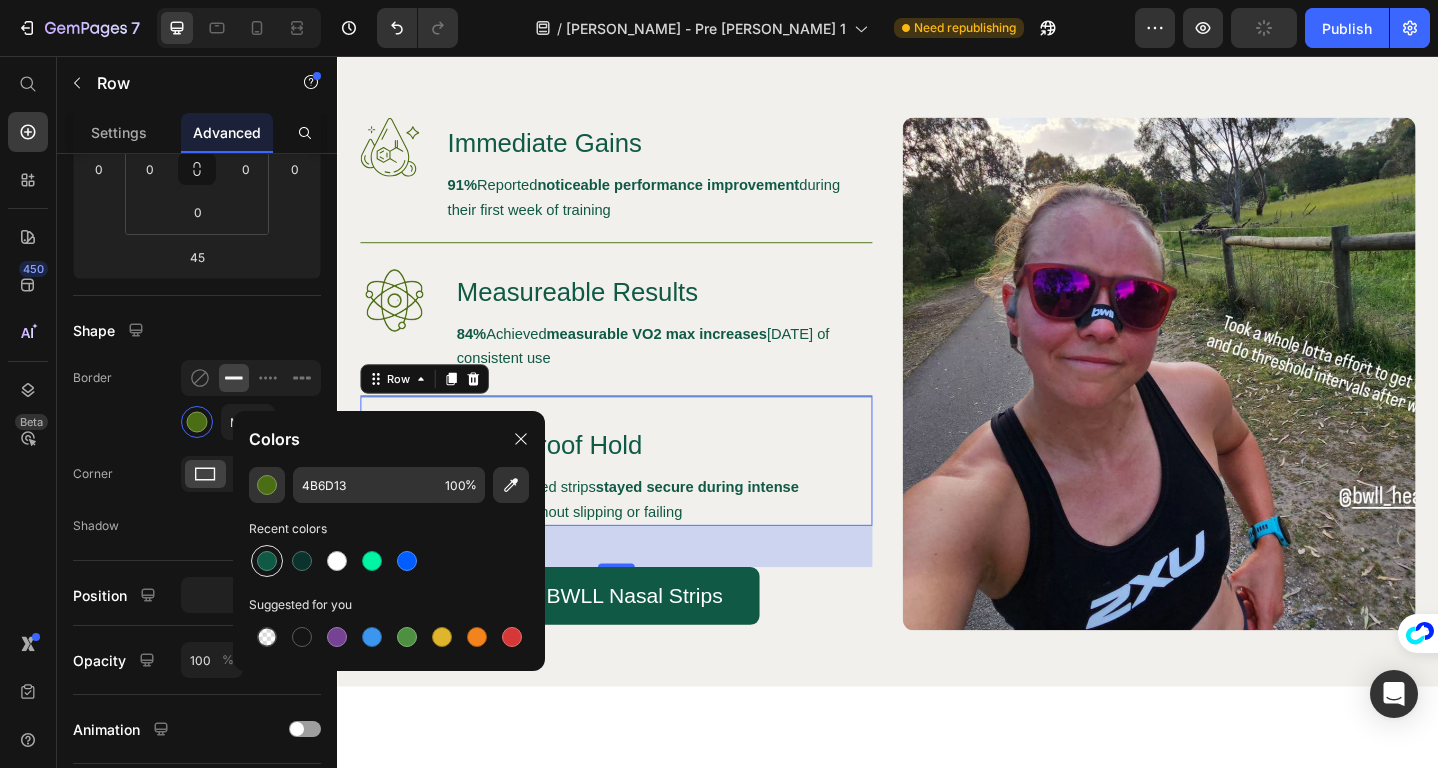 click at bounding box center (267, 561) 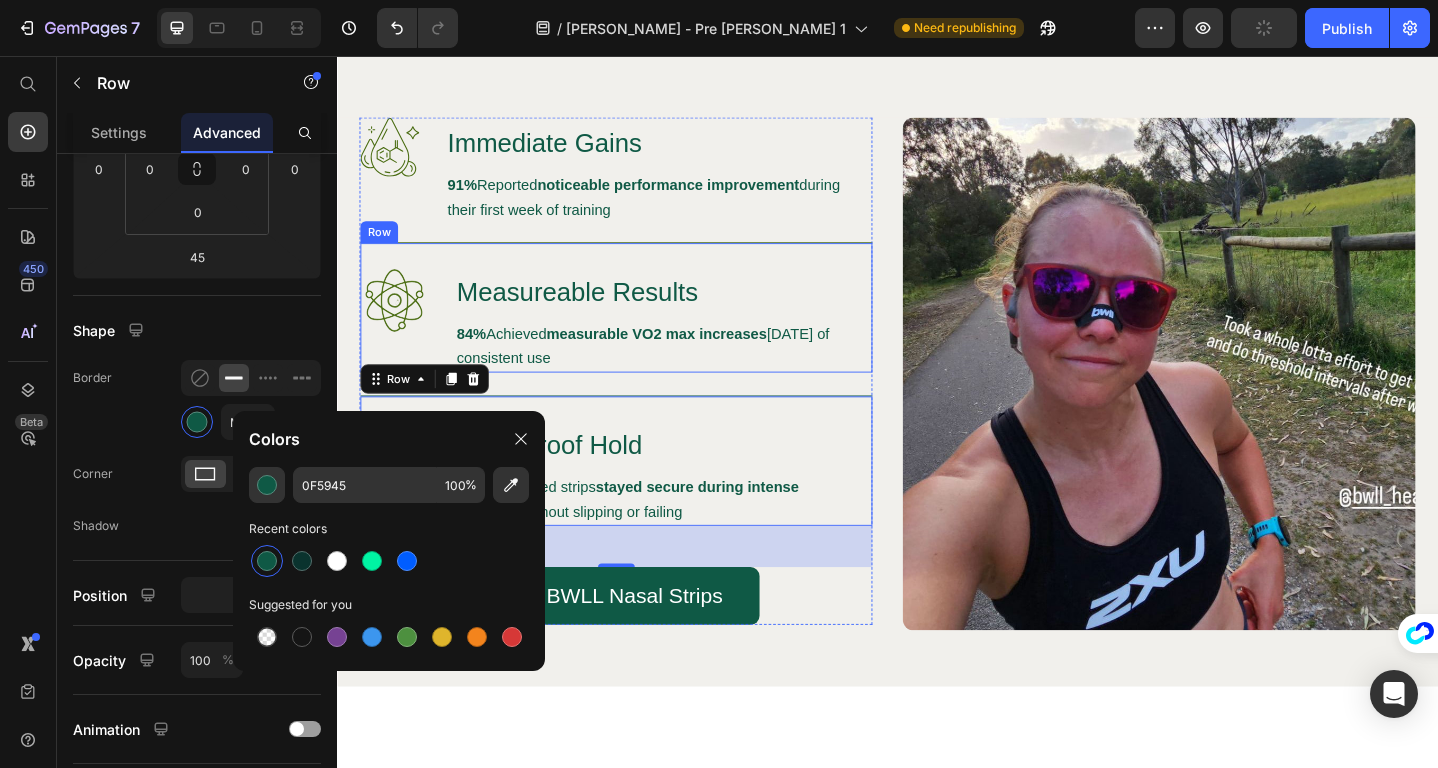 click on "Image Measureable Results Heading 84%  Achieved  measurable VO2 max increases  [DATE] of consistent use Text Block Row" at bounding box center [641, 330] 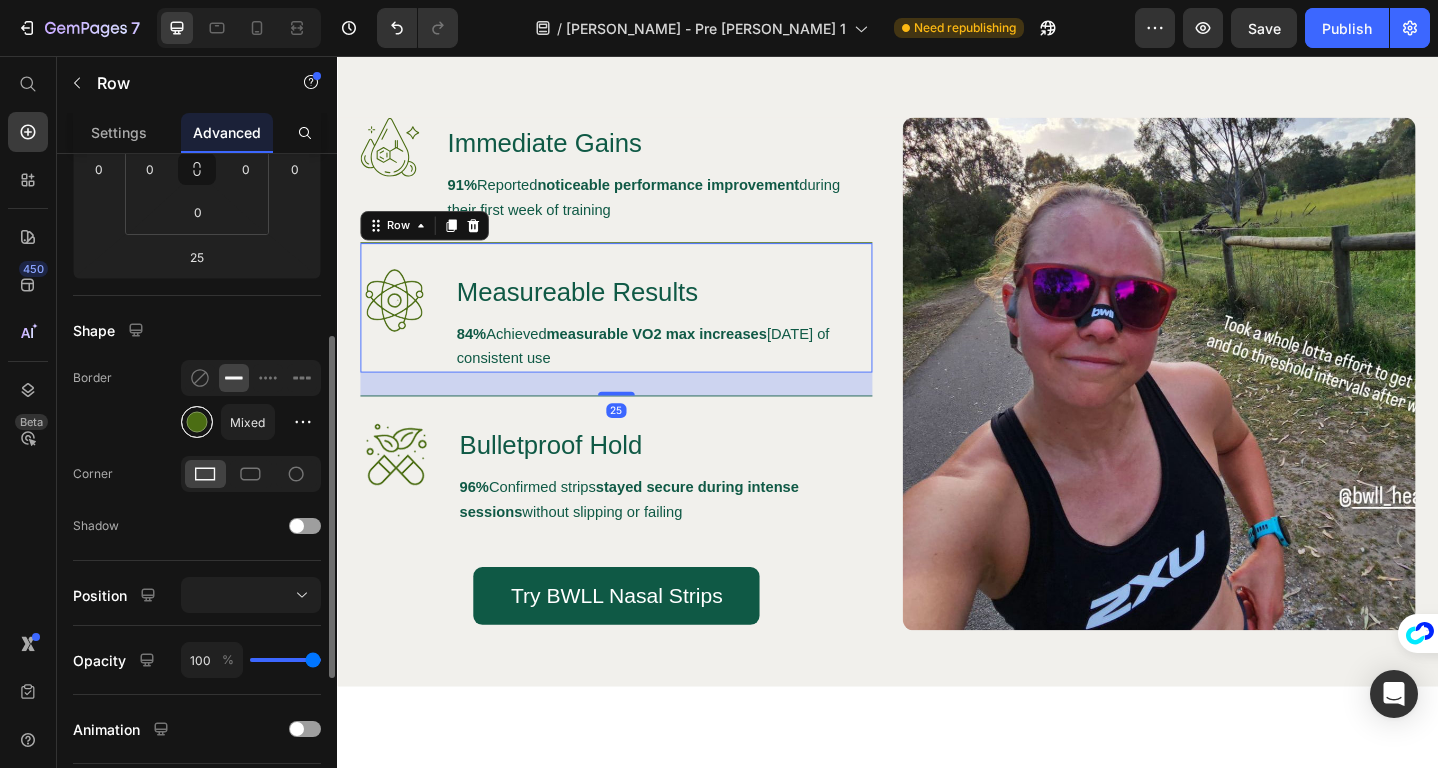 click at bounding box center [197, 422] 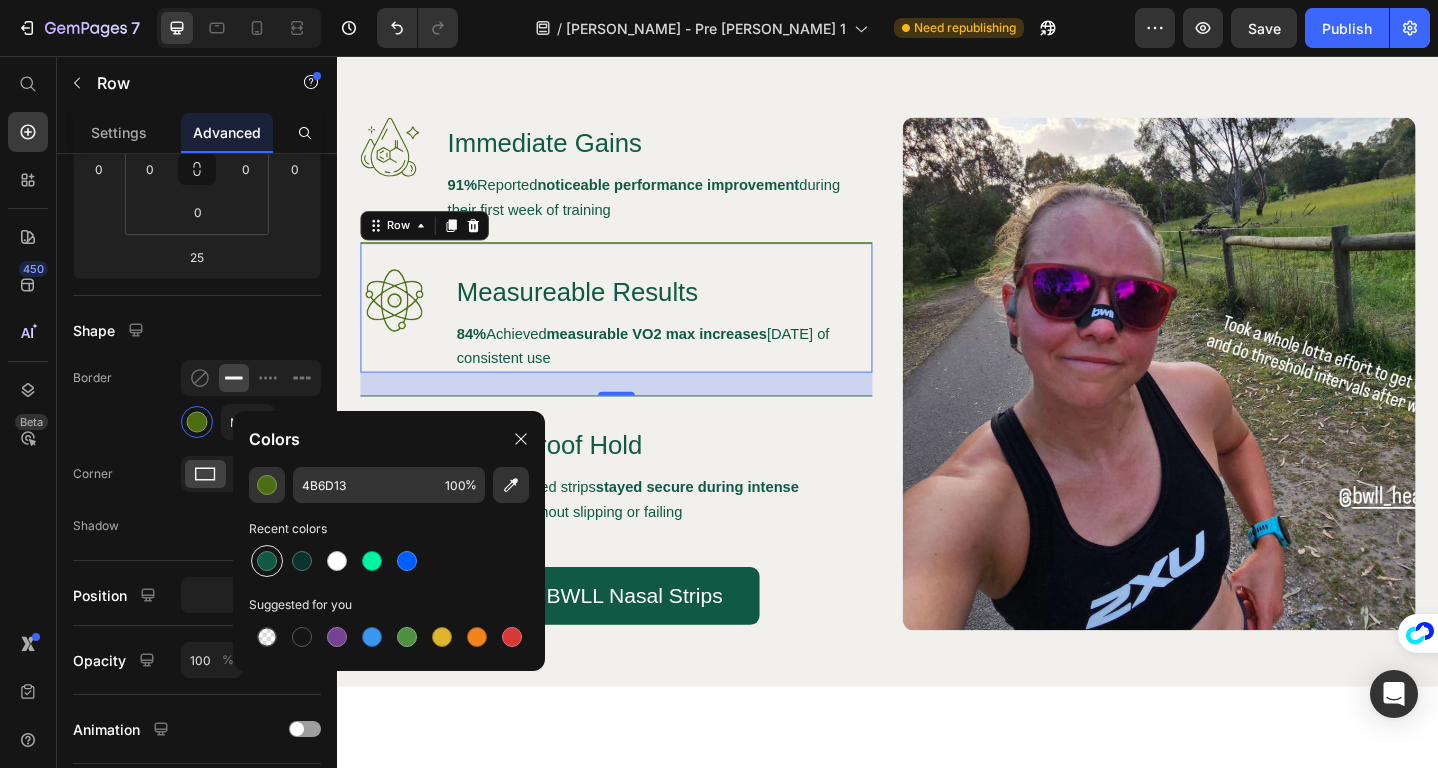 click at bounding box center [267, 561] 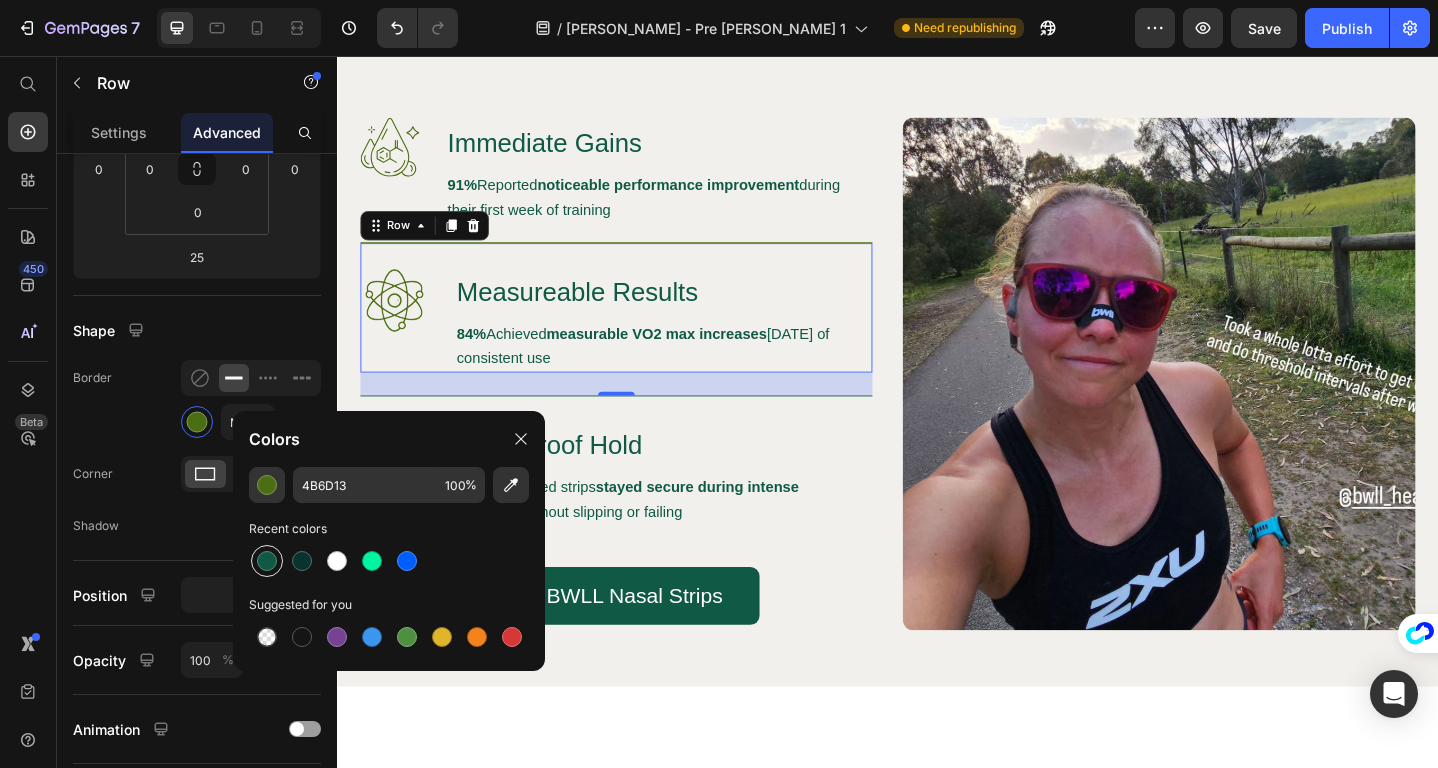 type on "0F5945" 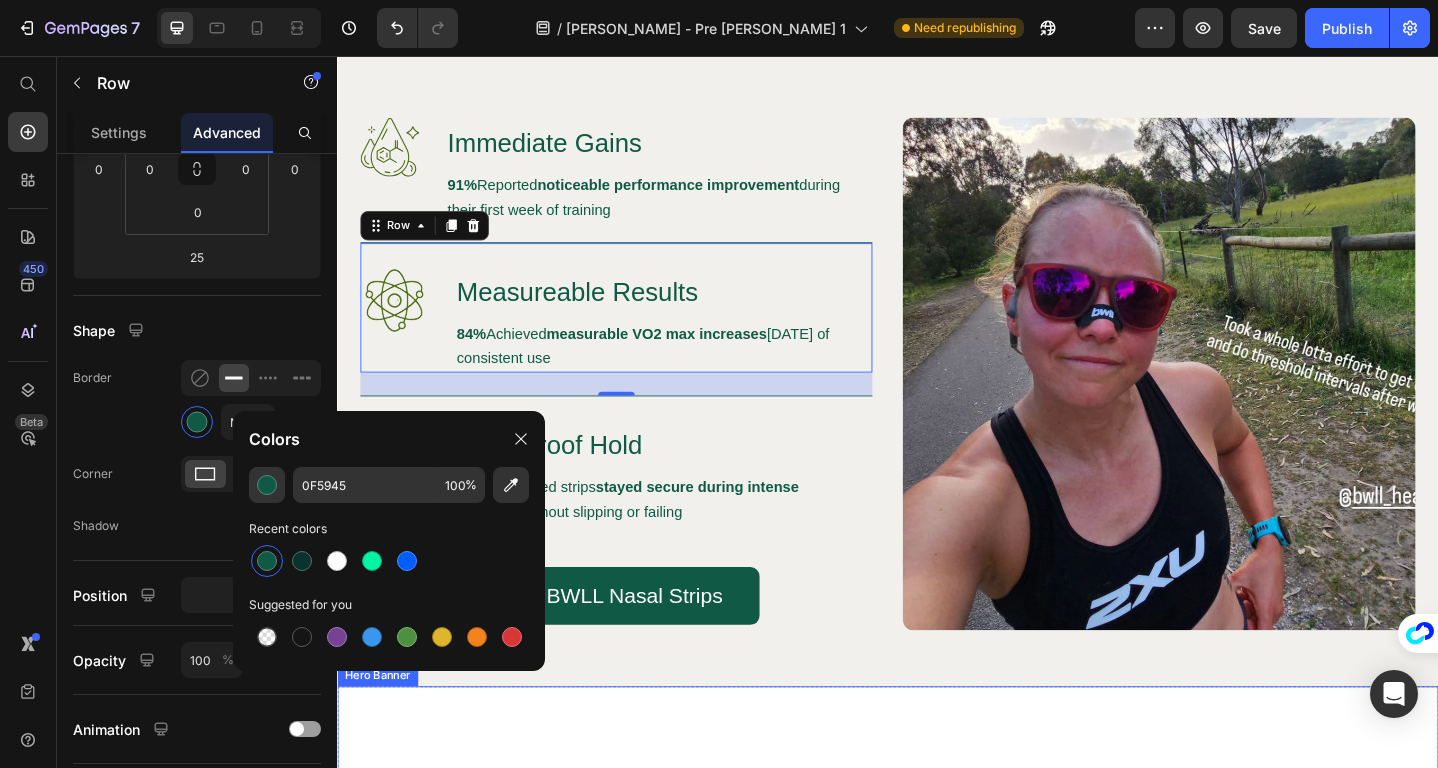 click on "Introducing BWLL High  Performance Nasal Strips Heading
Unlock  20-30% more oxygen  during peak intensity moments
Train harder with  instant nasal airflow  optimization
Experience  faster recovery  & better sleep between brutal training sessions
Achieve  measurable VO2 max gains  that separate elite from average Item List Try BWLL Button Row Image" at bounding box center [937, 1123] 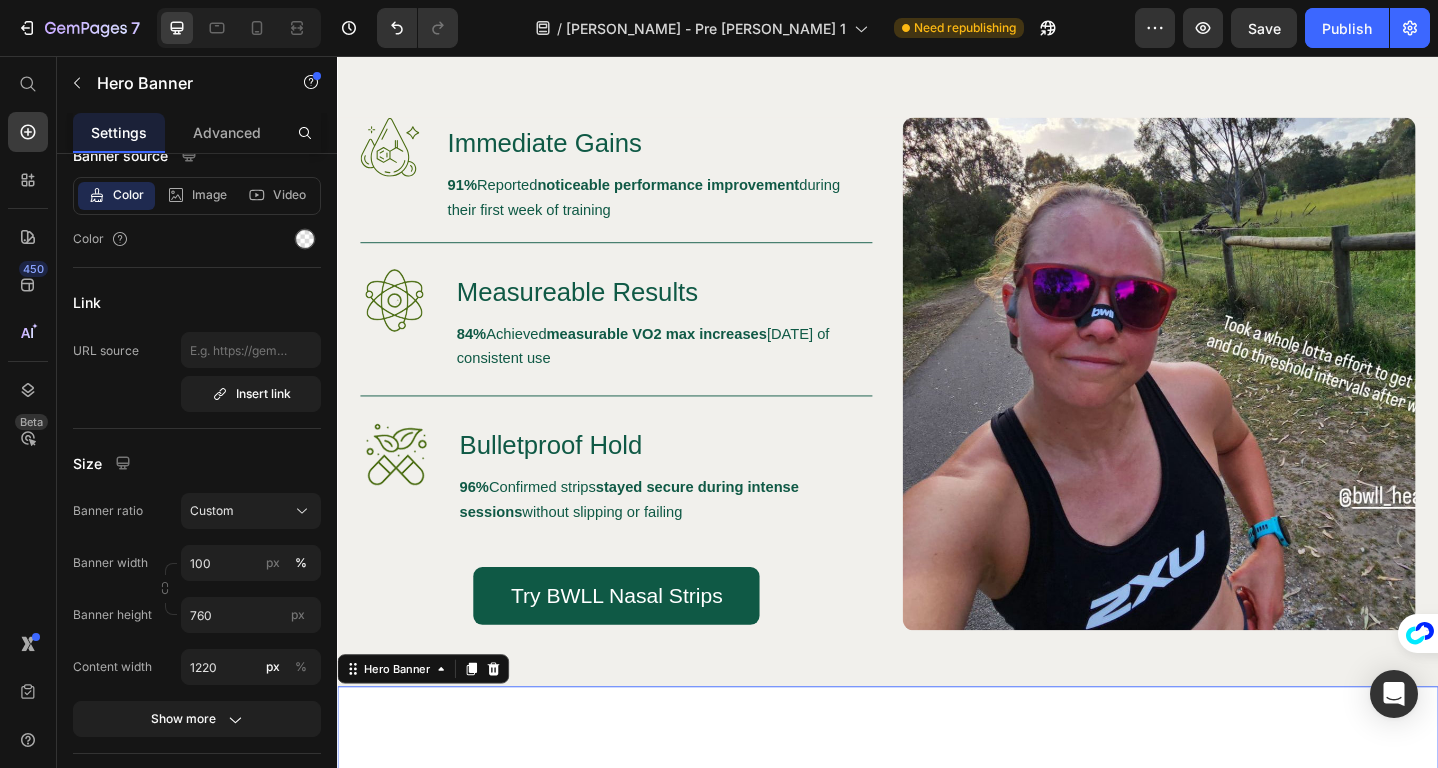 scroll, scrollTop: 0, scrollLeft: 0, axis: both 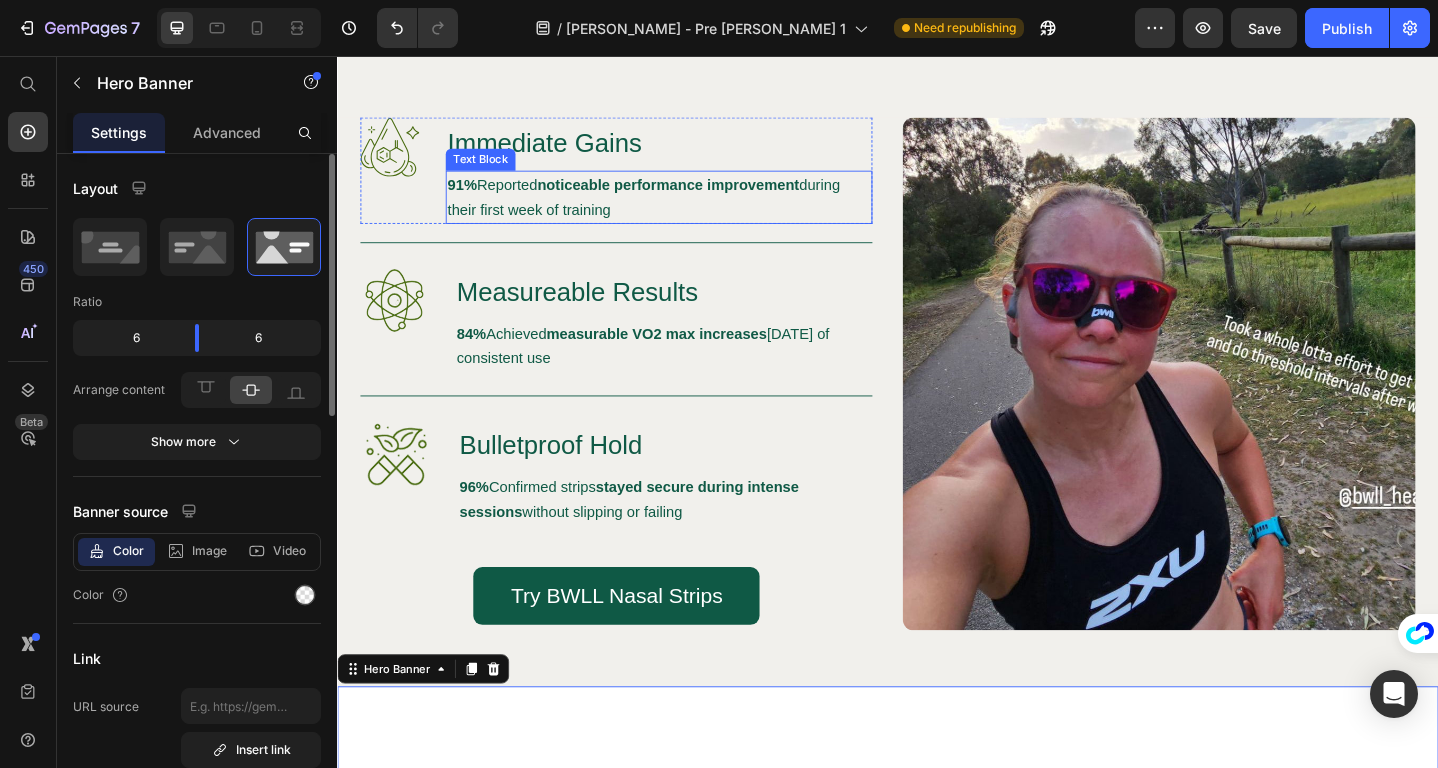 click on "91%  Reported  noticeable performance improvement  during their first week of training" at bounding box center (687, 210) 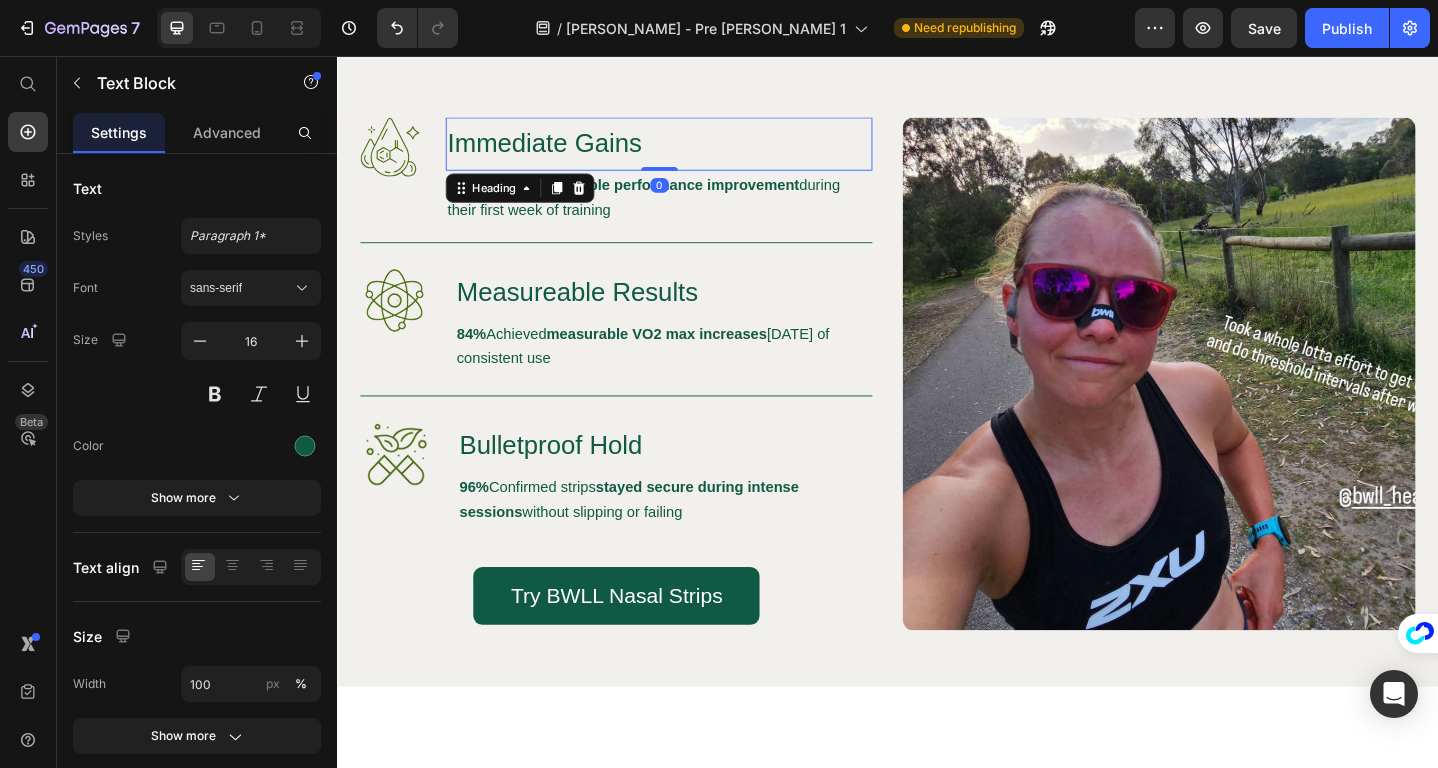 click on "Immediate Gains" at bounding box center (687, 152) 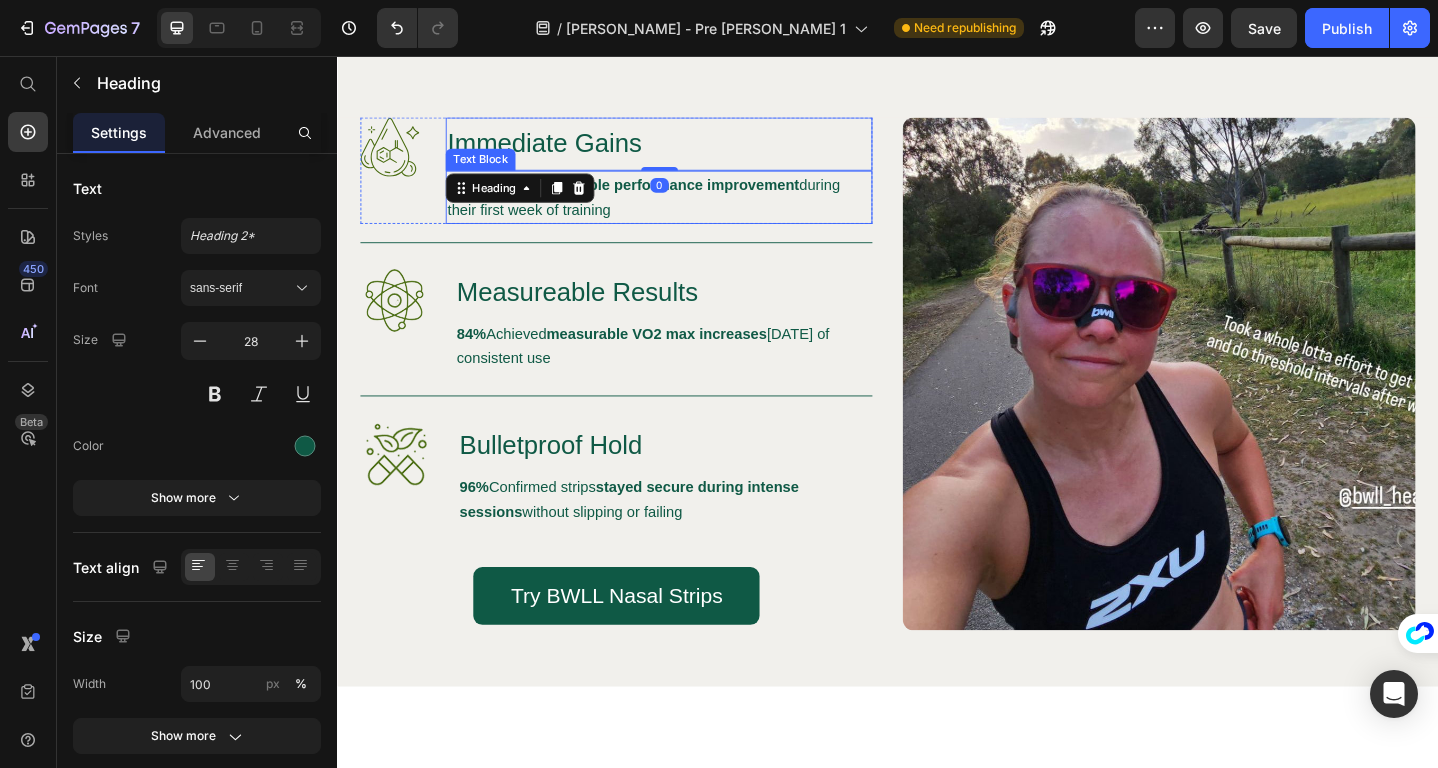 click on "Image Immediate Gains Heading   0 91%  Reported  noticeable performance improvement  during their first week of training Text Block Row Image Measureable Results Heading 84%  Achieved  measurable VO2 max increases  [DATE] of consistent use Text Block Row Image Bulletproof Hold Heading 96%  Confirmed strips  stayed secure during intense sessions  without slipping or failing Text Block Row Try BWLL Nasal Strips Button" at bounding box center (641, 399) 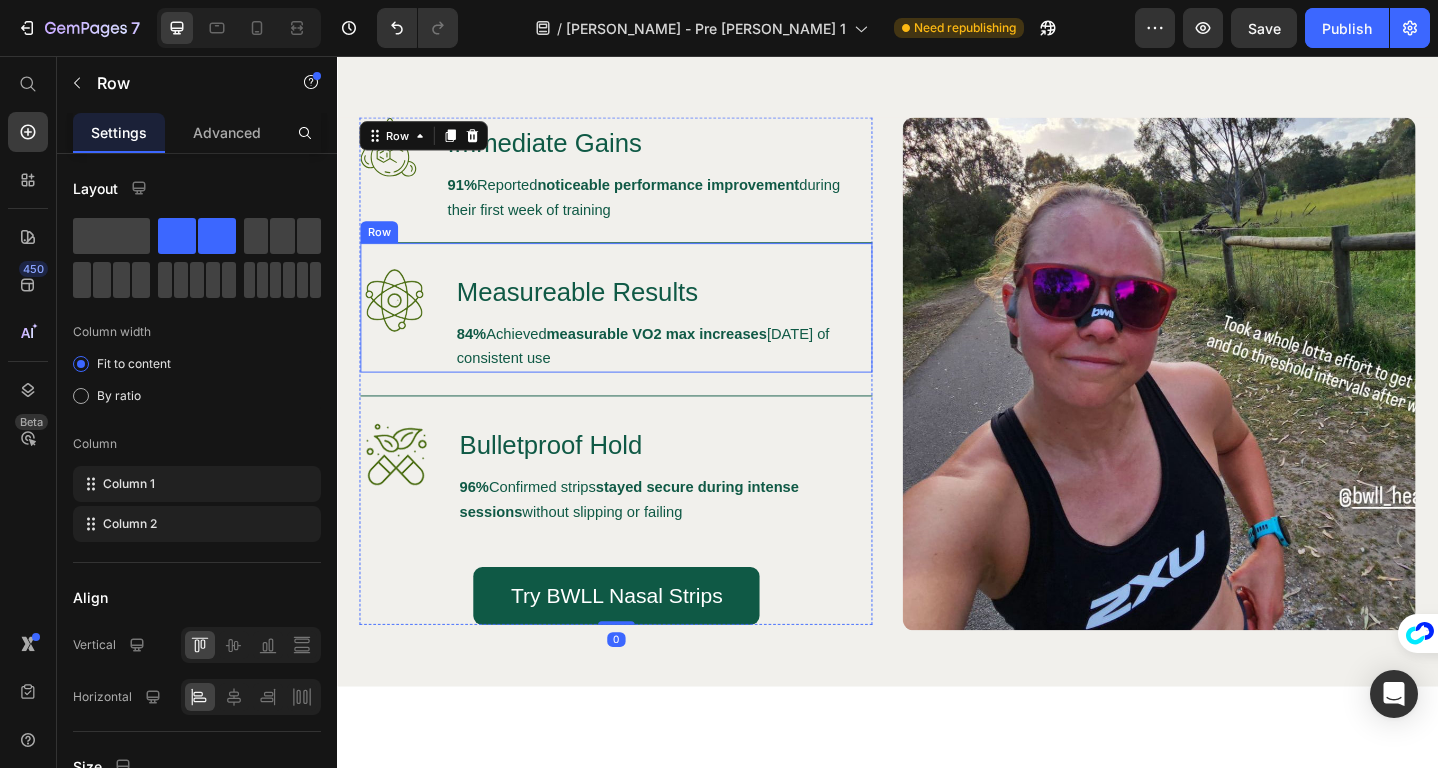 click on "Image Measureable Results Heading 84%  Achieved  measurable VO2 max increases  [DATE] of consistent use Text Block Row" at bounding box center (641, 330) 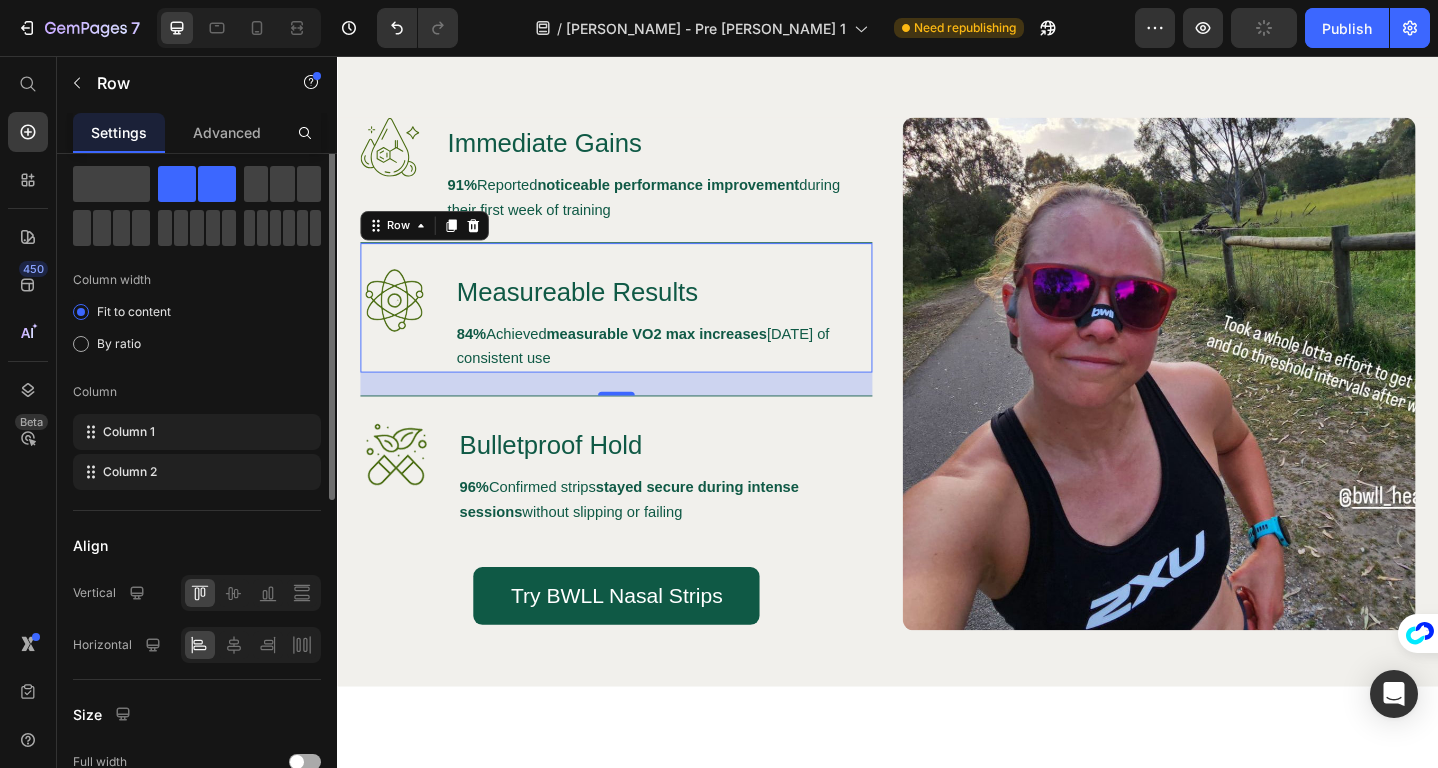 scroll, scrollTop: 0, scrollLeft: 0, axis: both 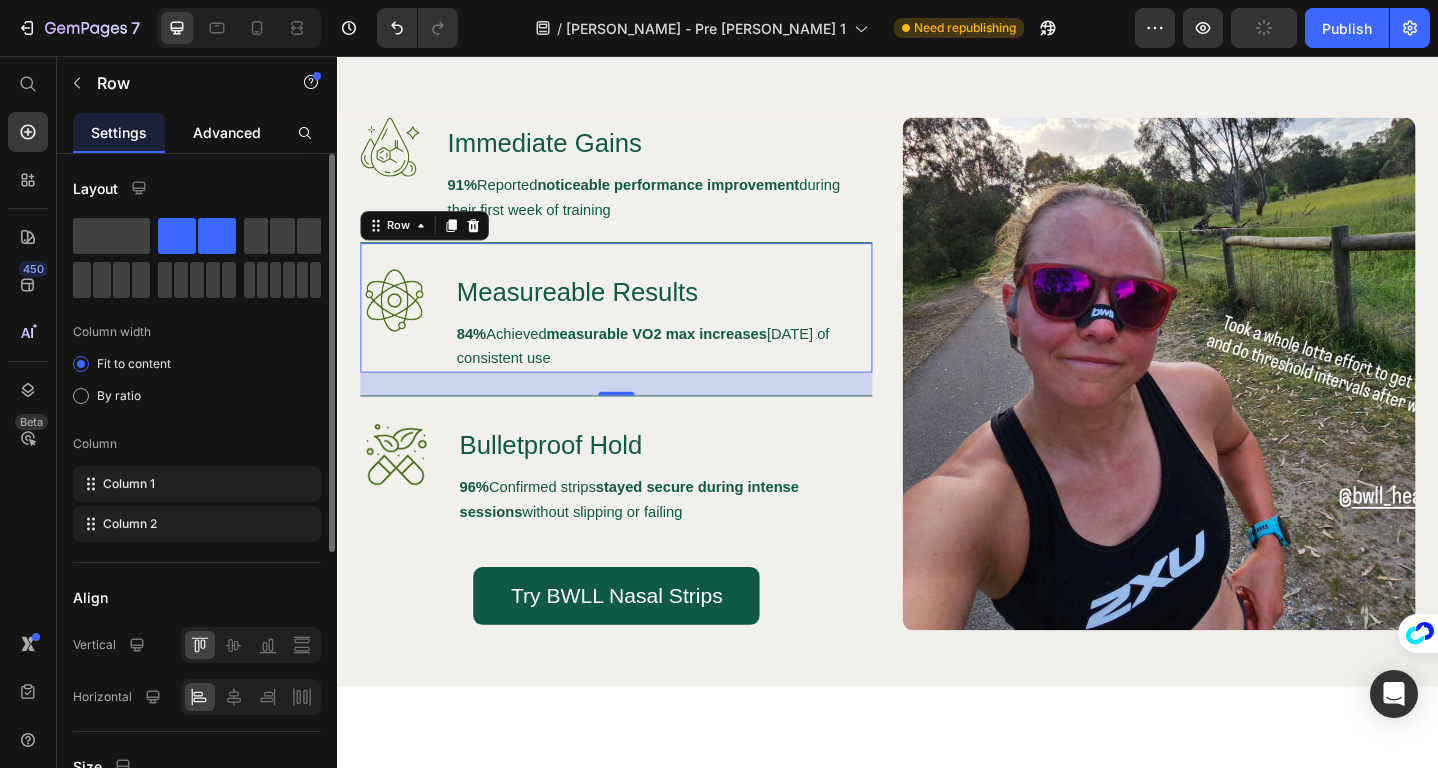 click on "Advanced" at bounding box center [227, 132] 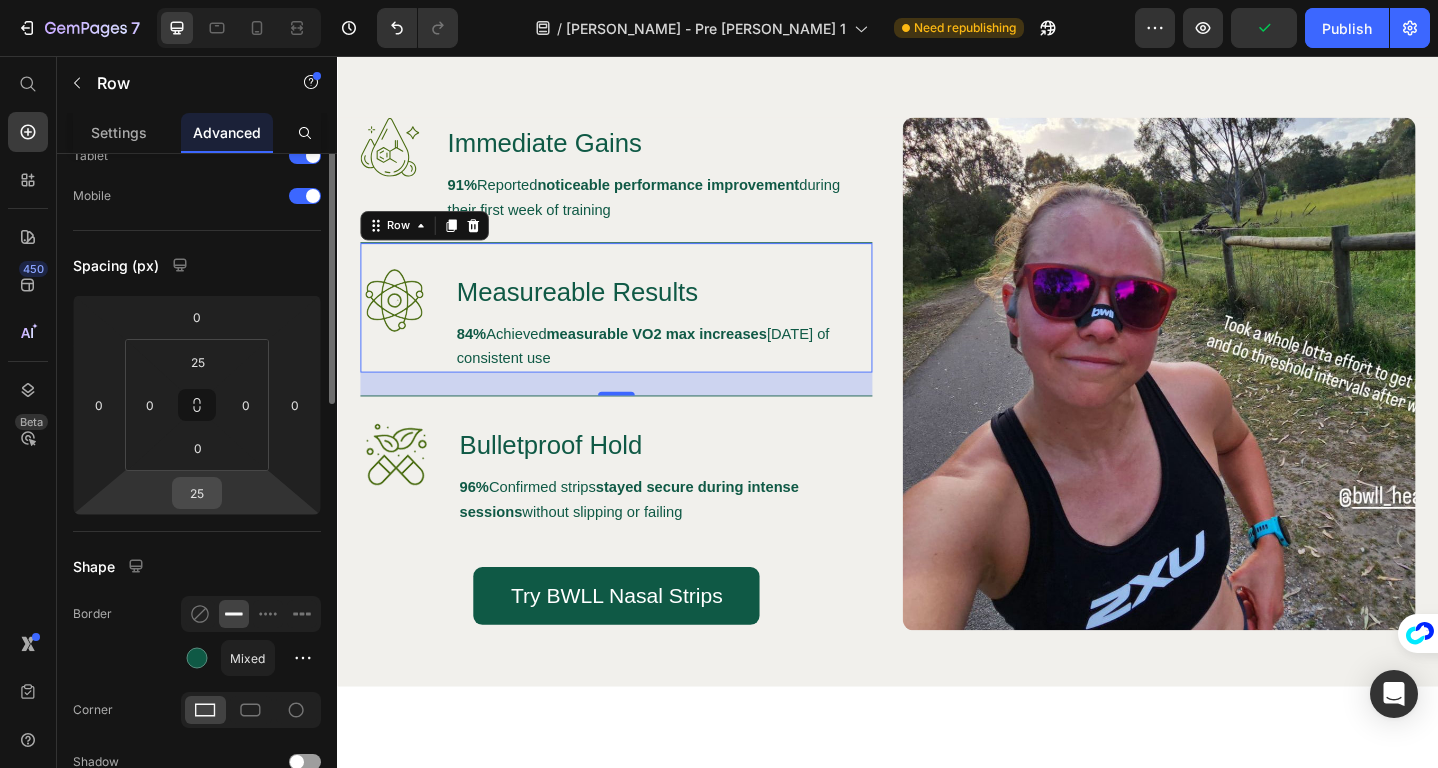 scroll, scrollTop: 267, scrollLeft: 0, axis: vertical 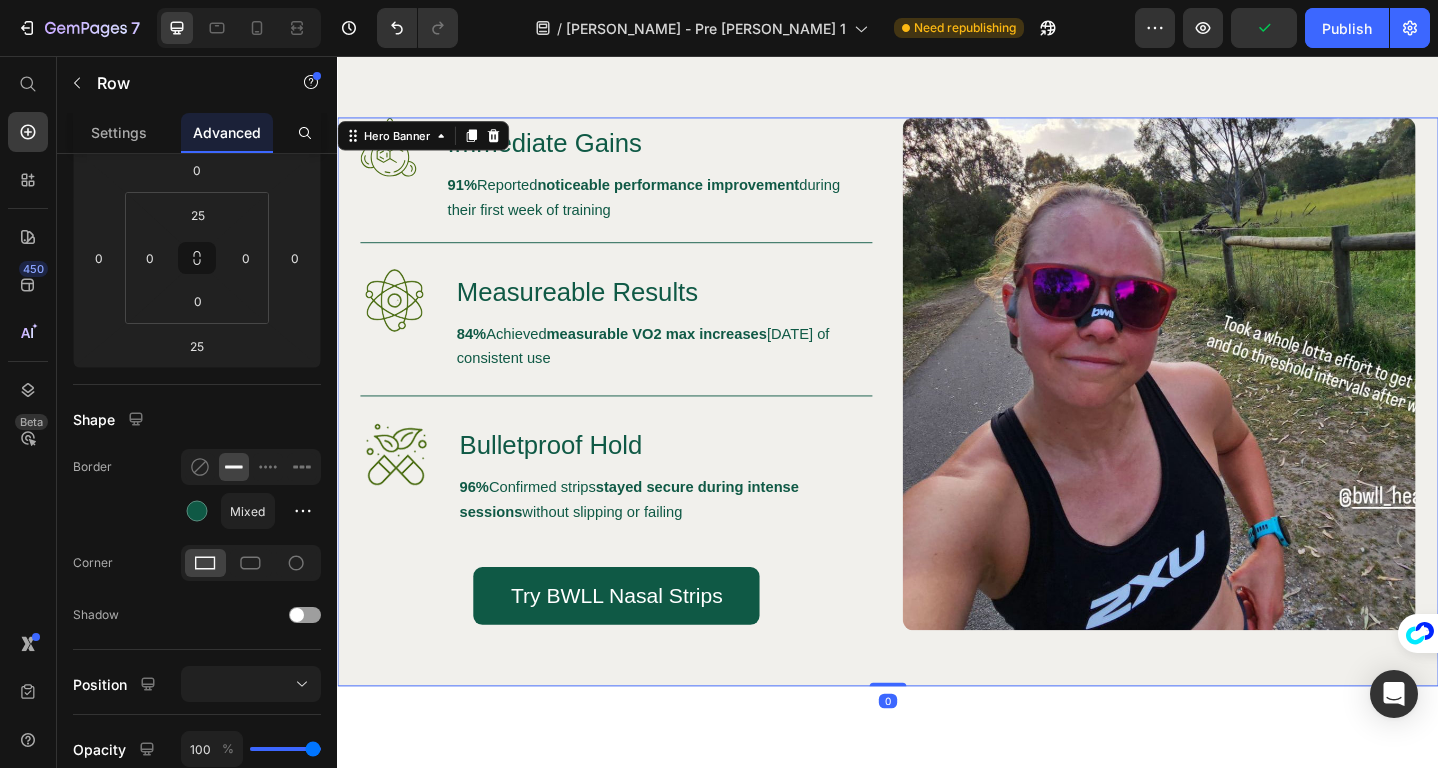 click on "Image Immediate Gains Heading 91%  Reported  noticeable performance improvement  during their first week of training Text Block Row Image Measureable Results Heading 84%  Achieved  measurable VO2 max increases  [DATE] of consistent use Text Block Row Image Bulletproof Hold Heading 96%  Confirmed strips  stayed secure during intense sessions  without slipping or failing Text Block Row Try BWLL Nasal Strips Button Row Image" at bounding box center [937, 433] 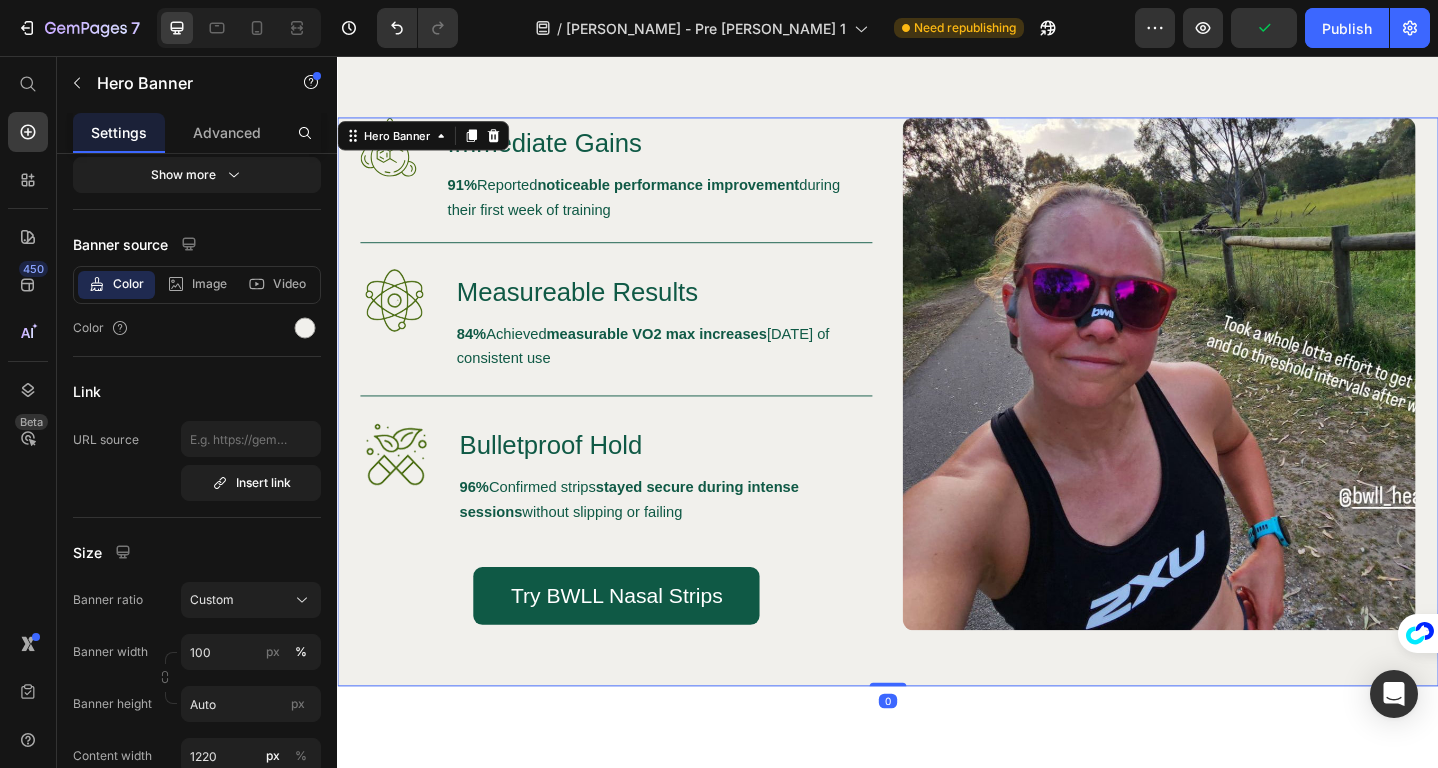 scroll, scrollTop: 0, scrollLeft: 0, axis: both 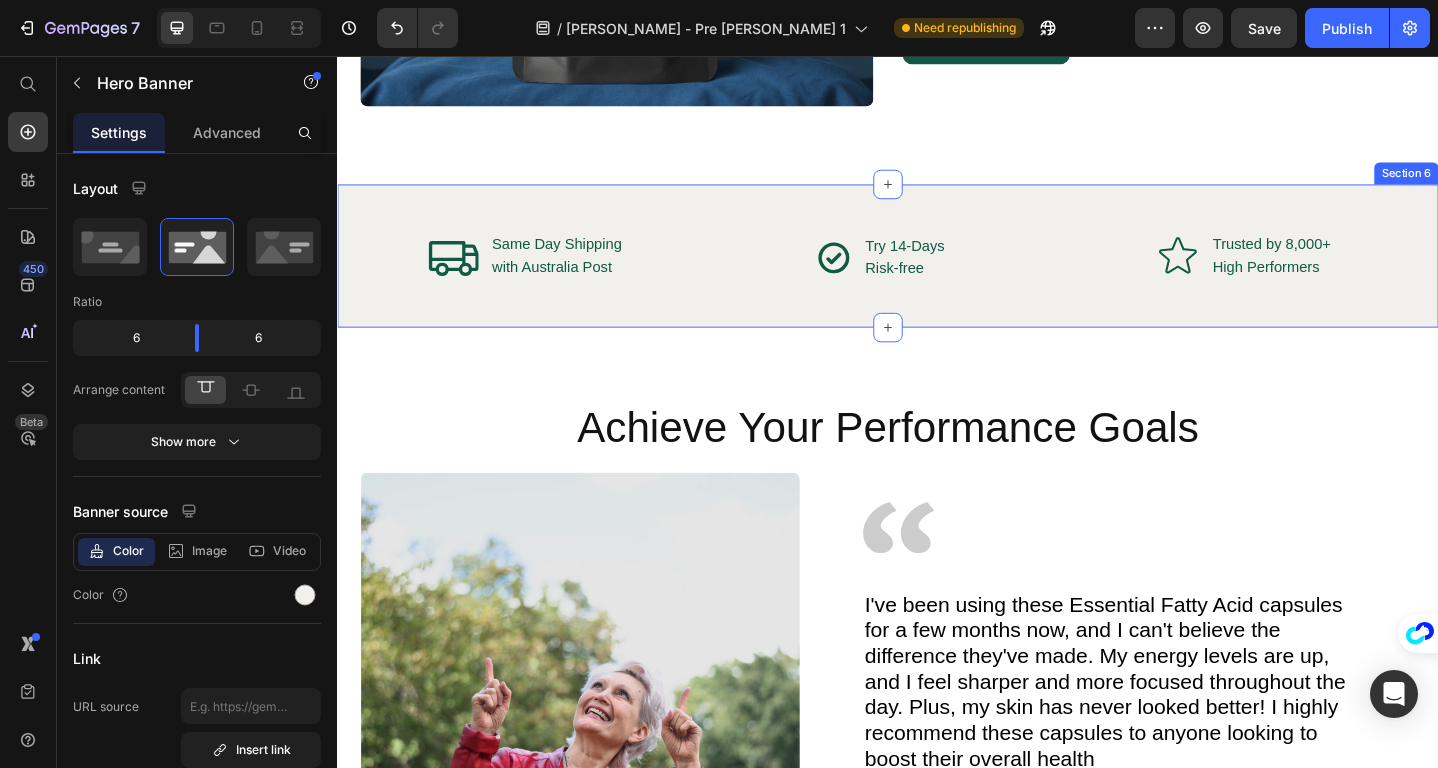 click on "Icon Same Day Shipping Text Block with Australia Post Text Block Advanced List
Icon Try 14-Days Text Block Risk-free Text Block Advanced List Row
Icon Trusted by 8,000+ Text Block High Performers Text Block Advanced List Row Section 6" at bounding box center (937, 274) 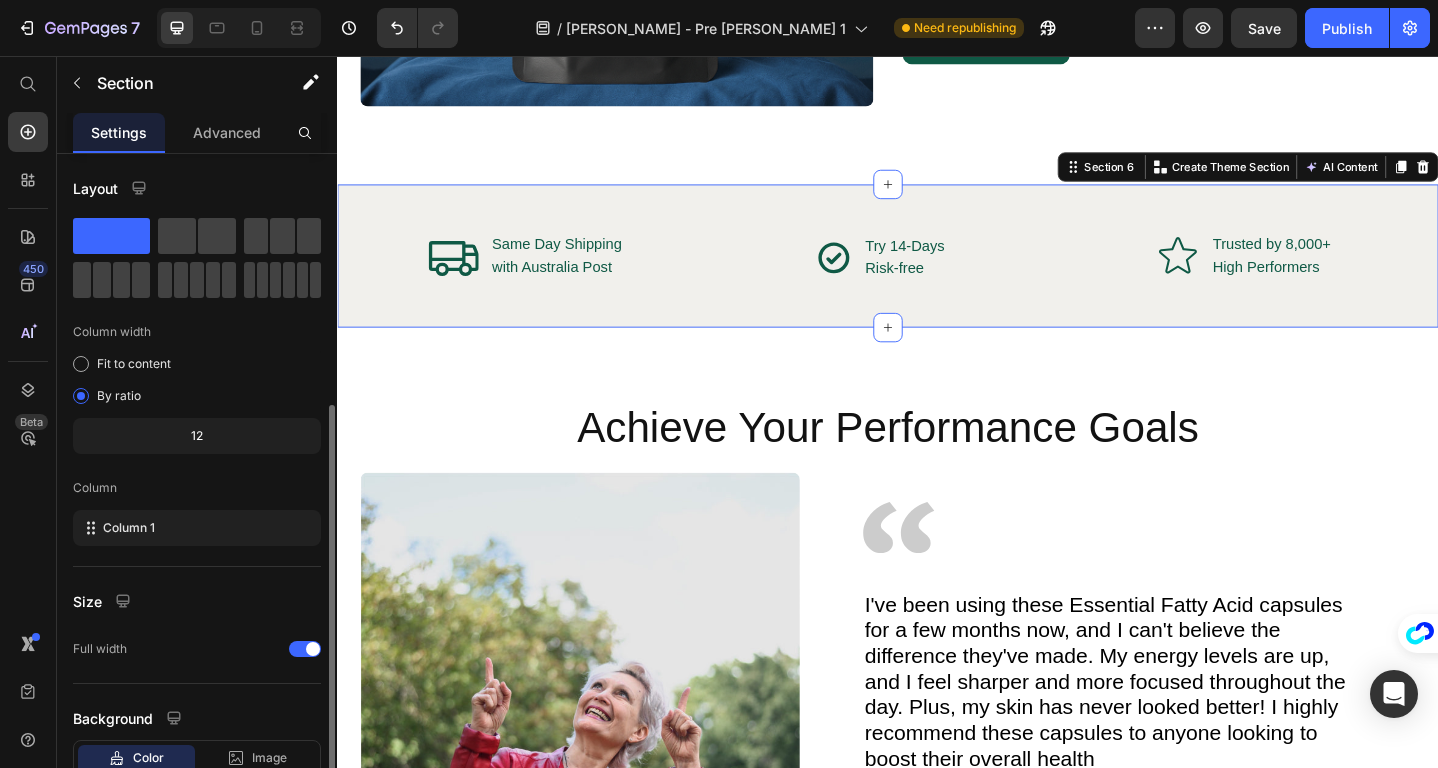 scroll, scrollTop: 137, scrollLeft: 0, axis: vertical 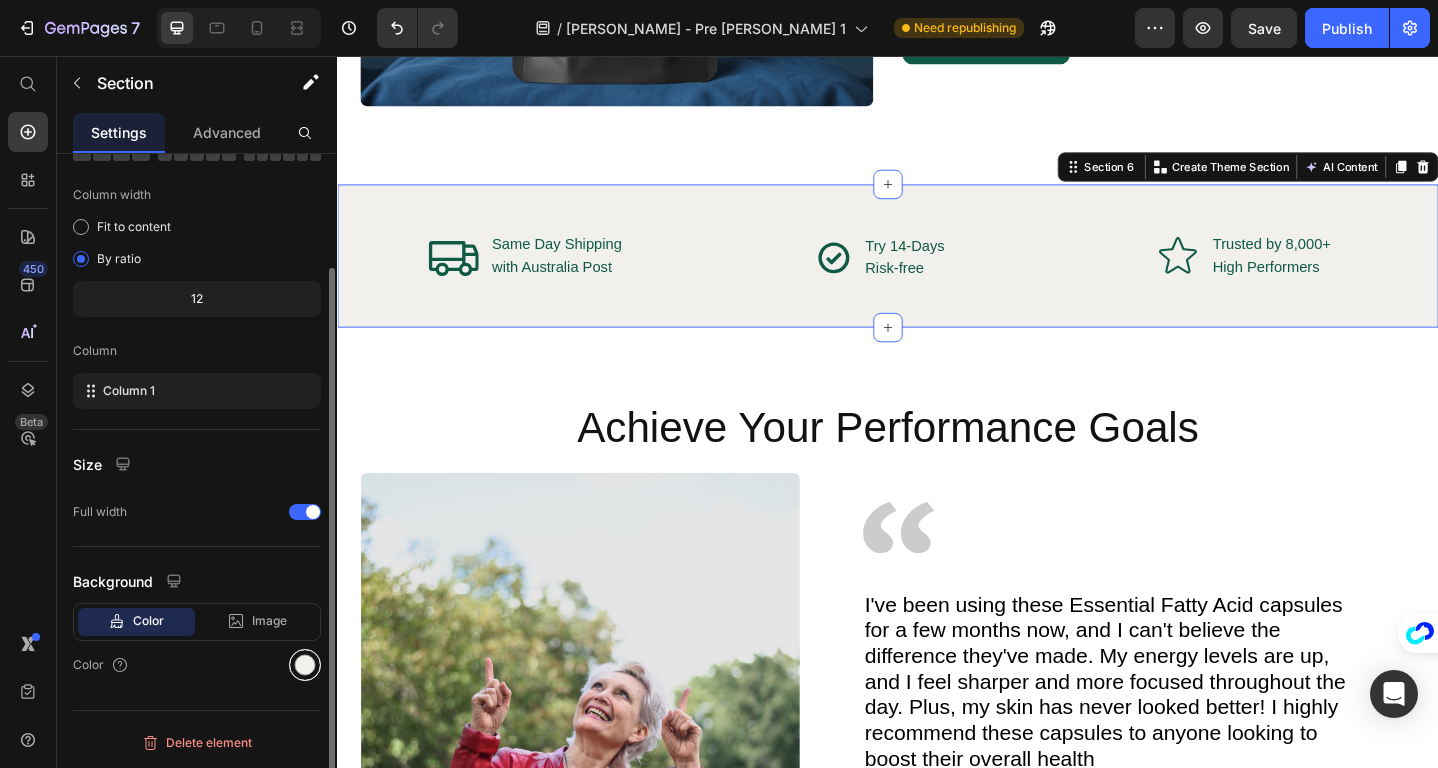 click at bounding box center [305, 665] 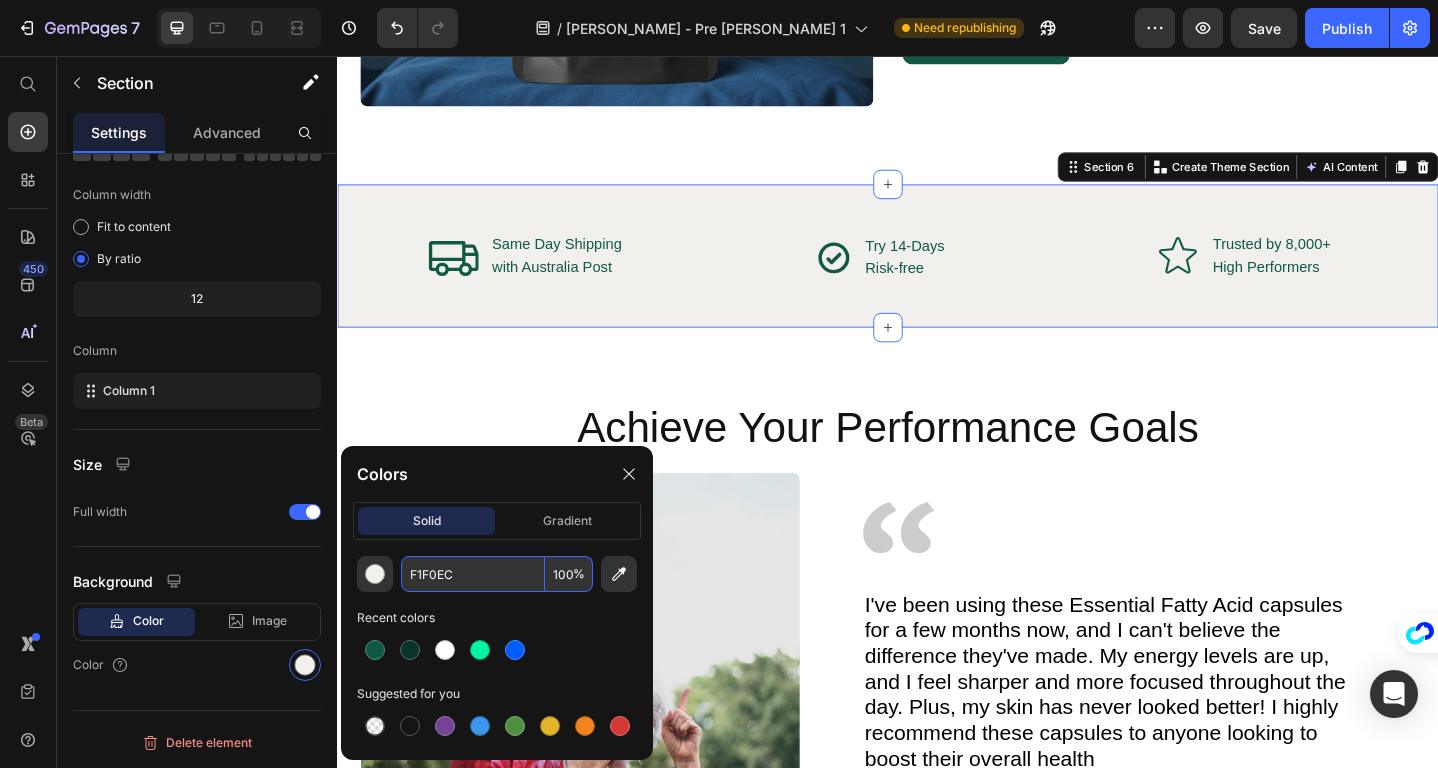 click on "F1F0EC" at bounding box center (473, 574) 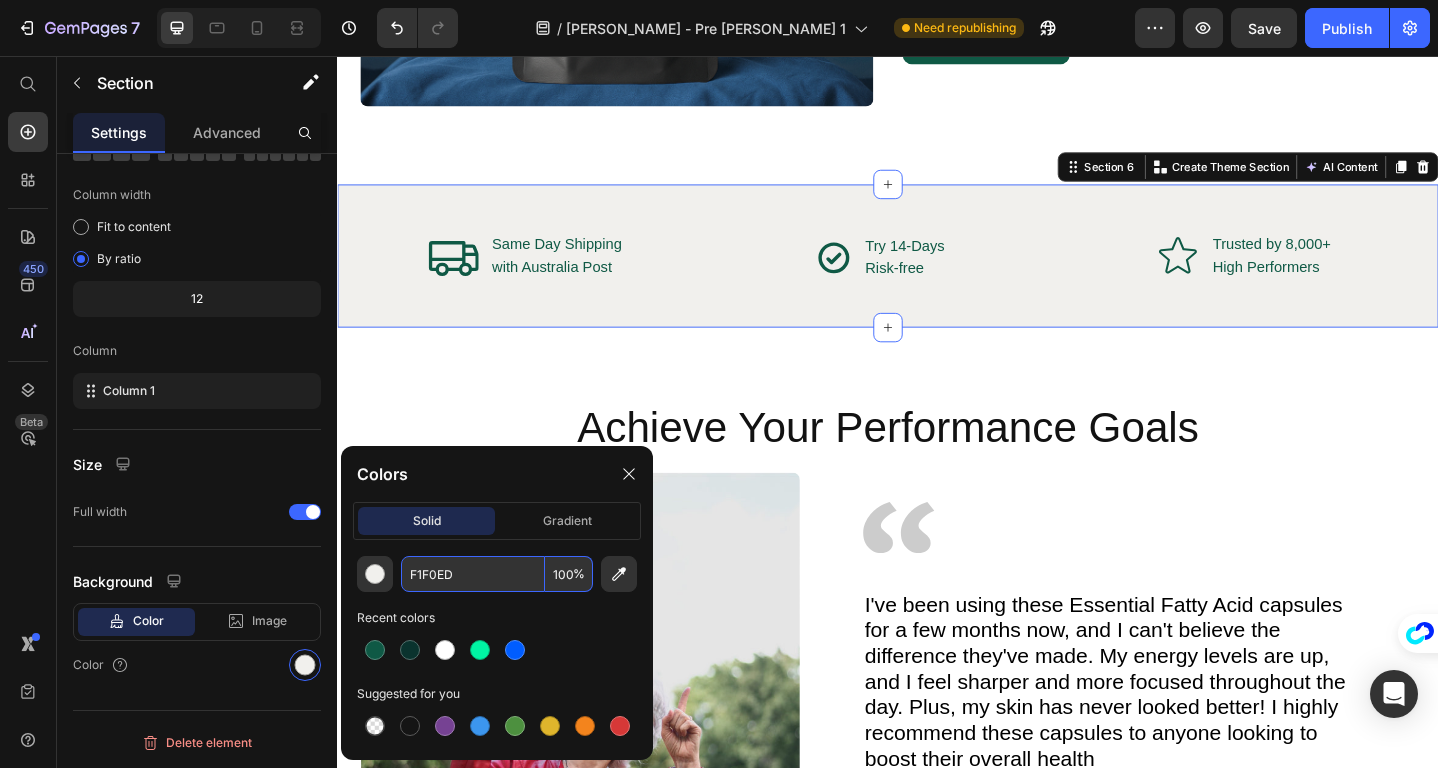 type on "F1F0ED" 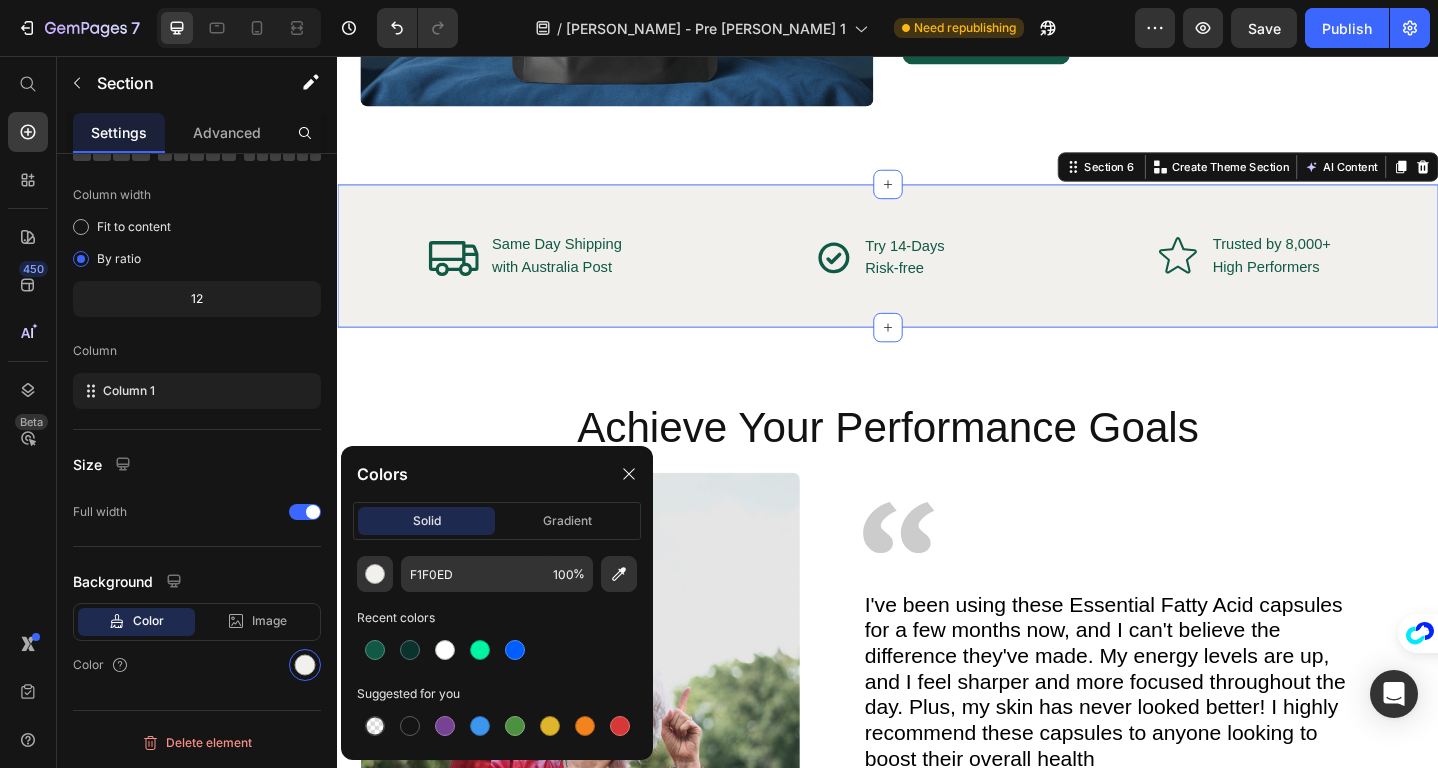 click on "Colors" 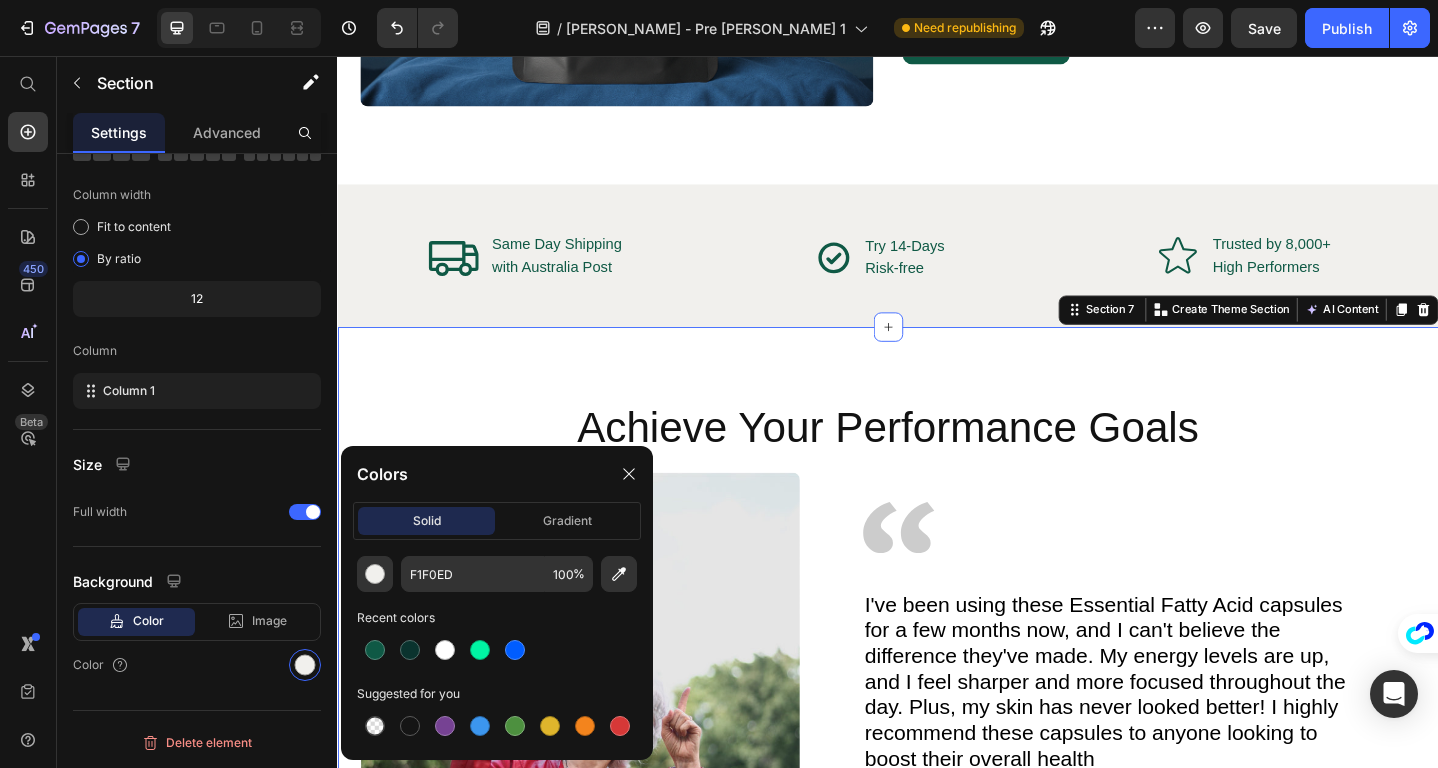 click on "Achieve Your Performance Goals Heading Image Image I've been using these Essential Fatty Acid capsules for a few months now, and I can't believe the difference they've made. My energy levels are up, and I feel sharper and more focused throughout the day. Plus, my skin has never looked better! I highly recommend these capsules to anyone looking to boost their overall health Text Block Marrira Text Block I've been using these Essential Fatty Acid capsules for a few months now, and I can't believe the difference they've made. My energy levels are up, and I feel sharper and more focused throughout the day. Plus, my skin has never looked better! I highly recommend these capsules to anyone looking to boost their overall health Text Block Marrira Text Block Text Block Marrira Text Block Carousel Row Row Section 7   You can create reusable sections Create Theme Section AI Content Write with GemAI What would you like to describe here? Tone and Voice Persuasive Product Collagen Mouth Tape Subscription Show more" at bounding box center [937, 738] 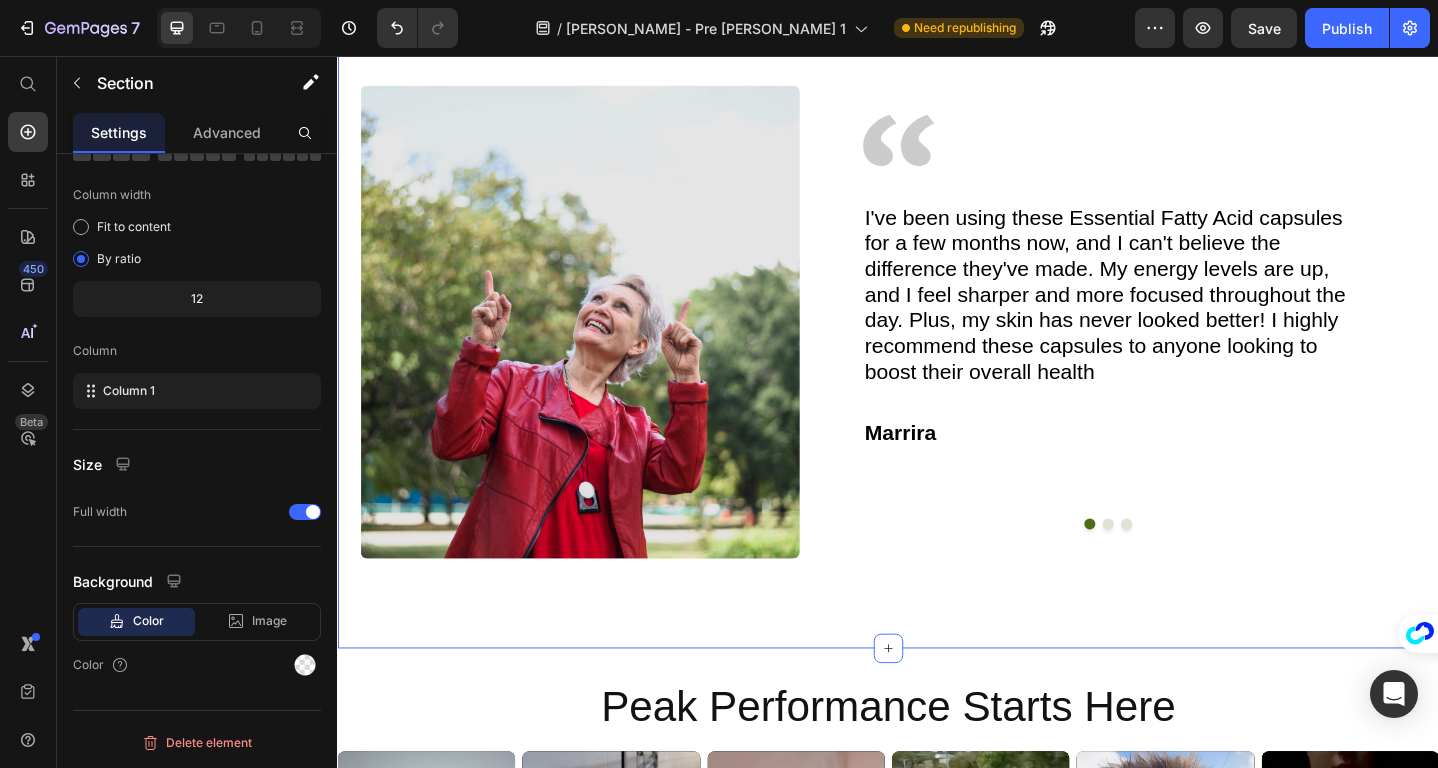 scroll, scrollTop: 3236, scrollLeft: 0, axis: vertical 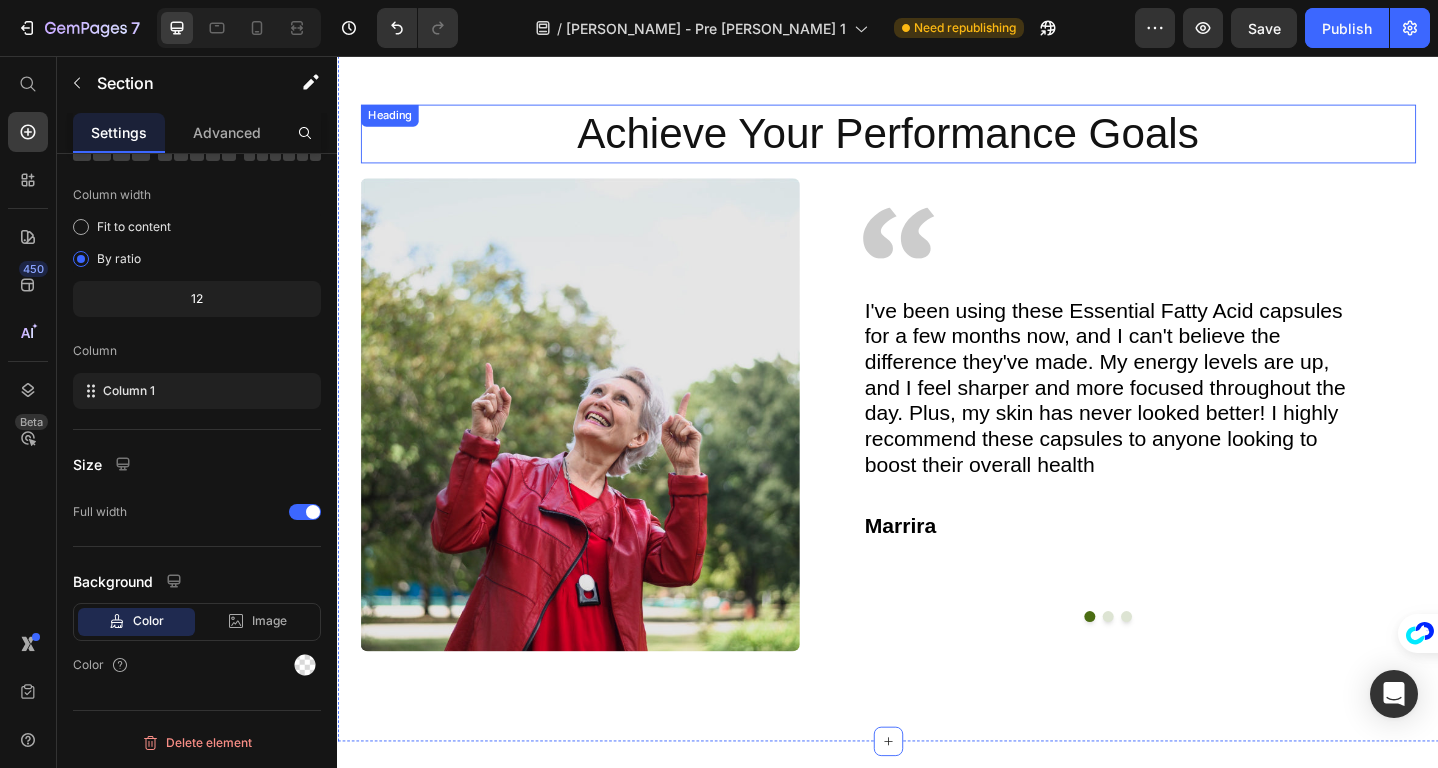 click on "Achieve Your Performance Goals" at bounding box center (937, 141) 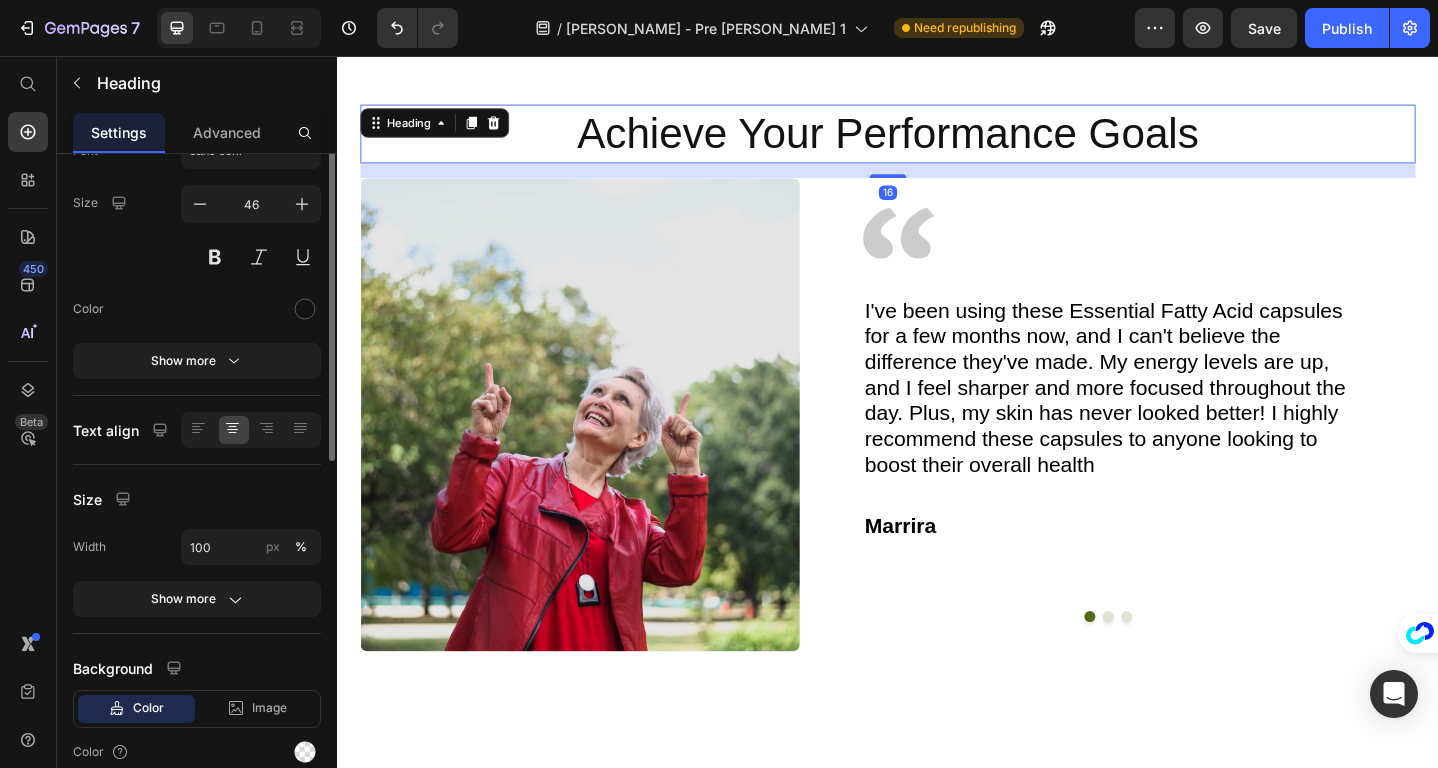 click on "Achieve Your Performance Goals" at bounding box center (937, 141) 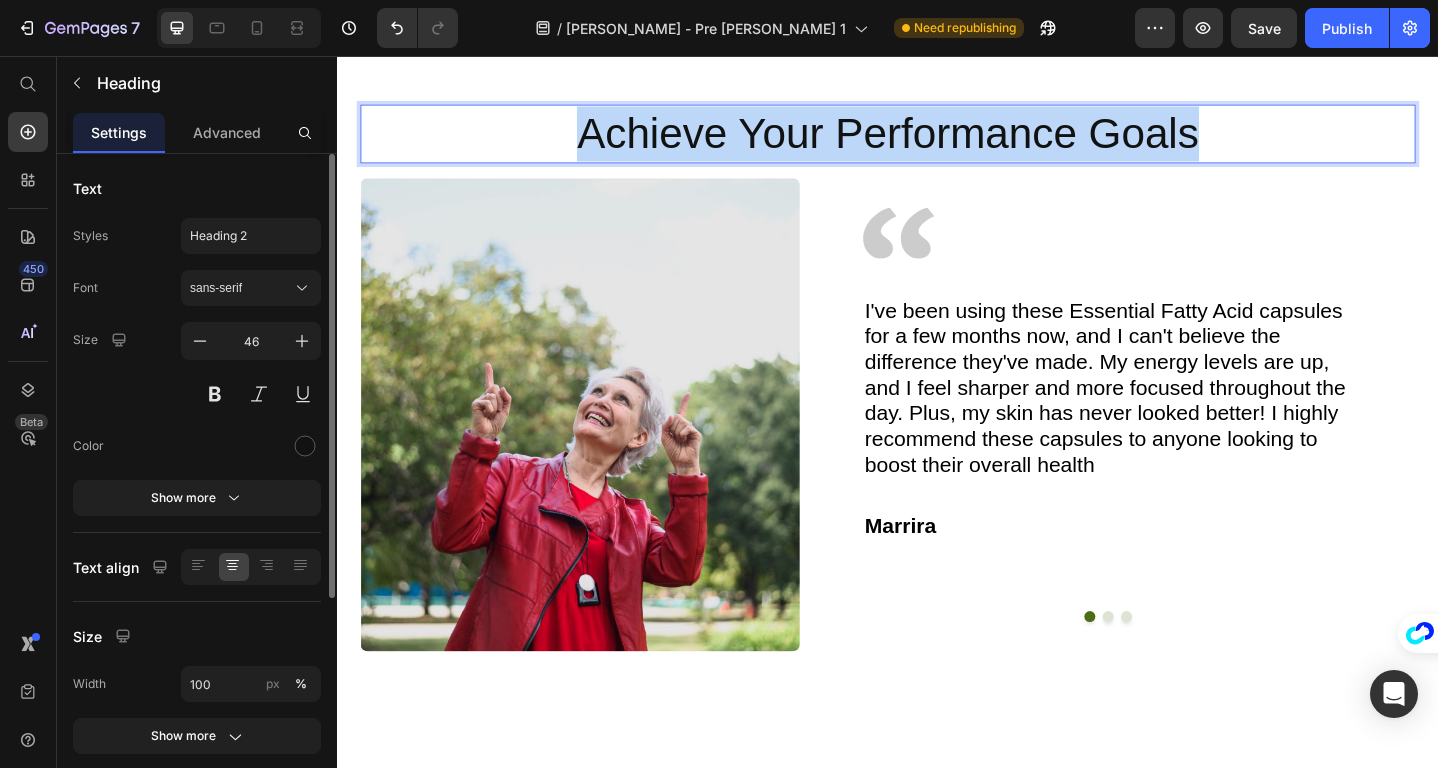 click on "Achieve Your Performance Goals" at bounding box center (937, 141) 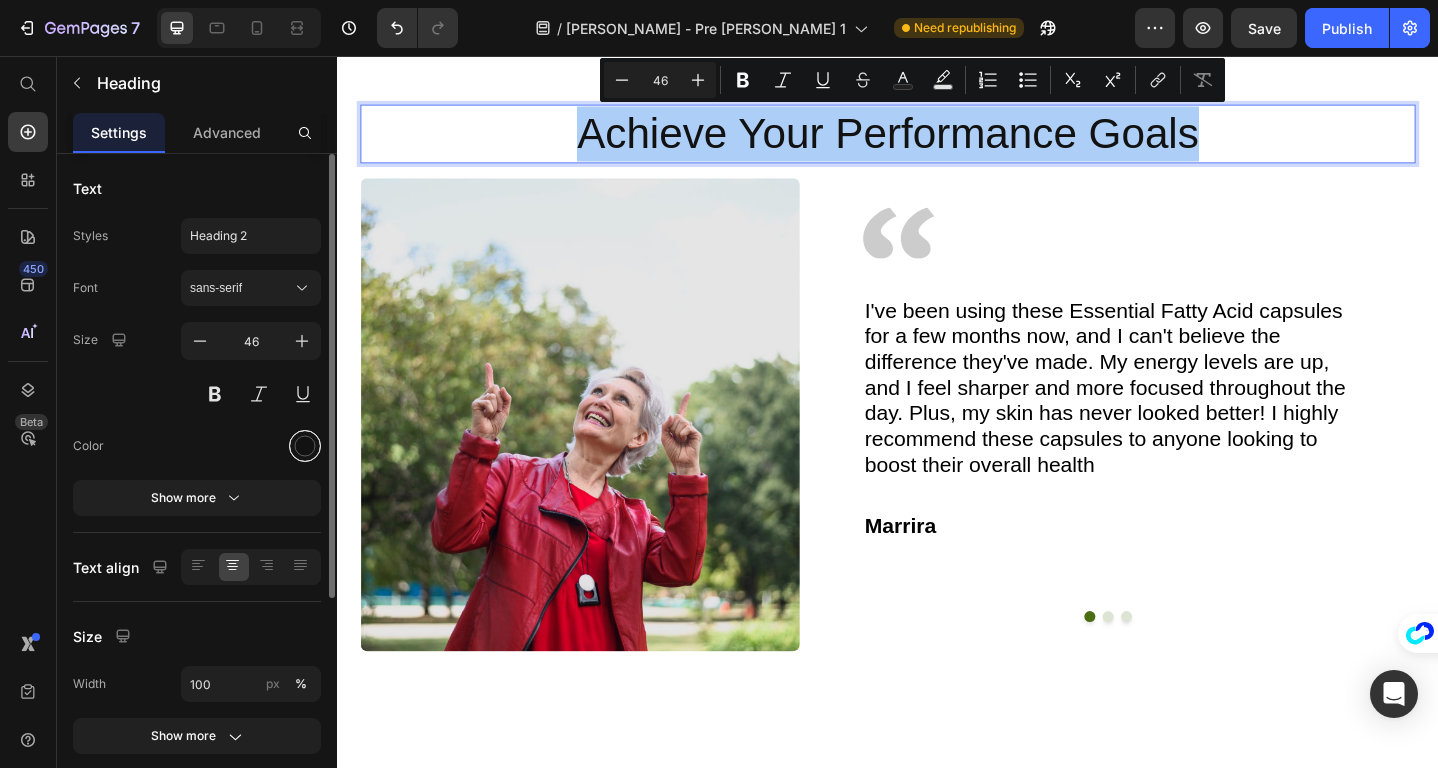 click at bounding box center (305, 446) 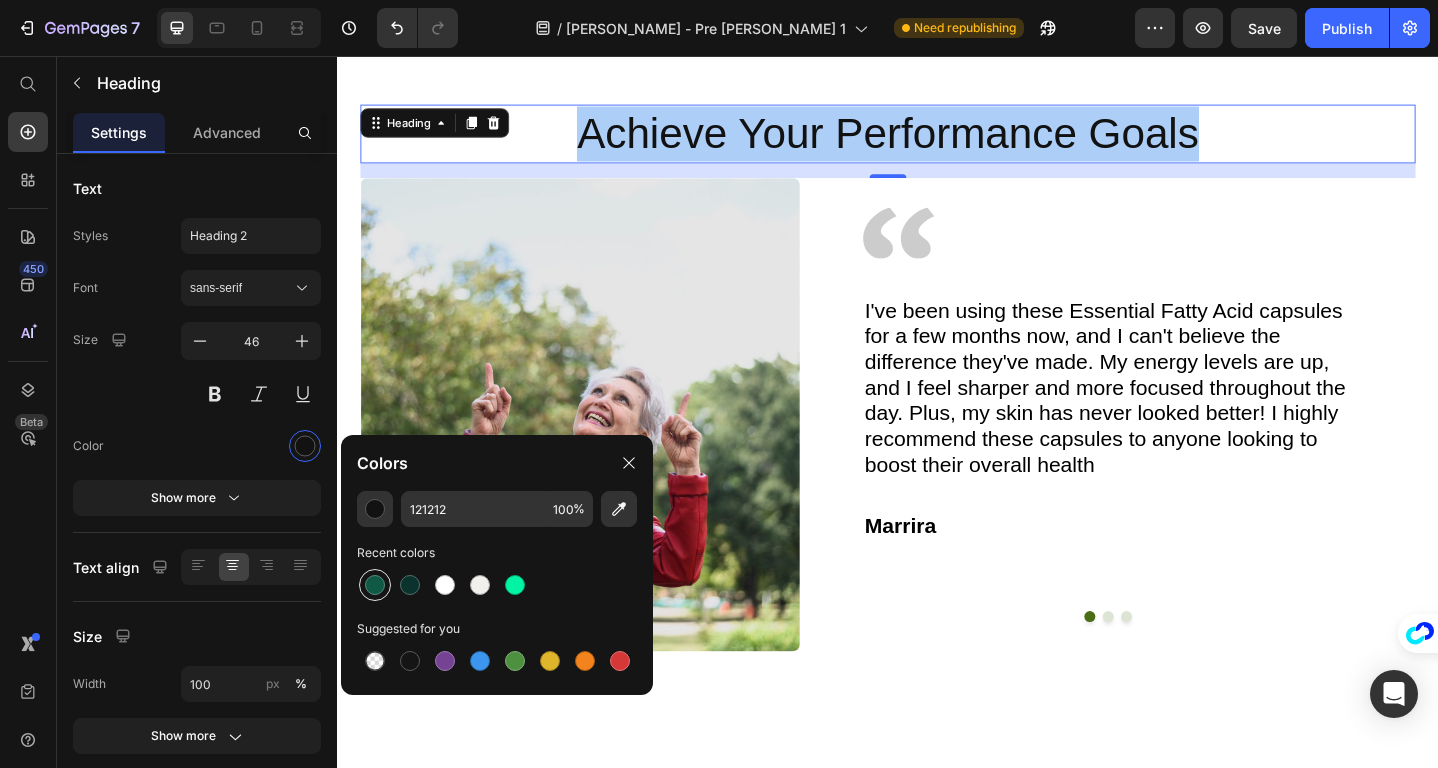 click at bounding box center [375, 585] 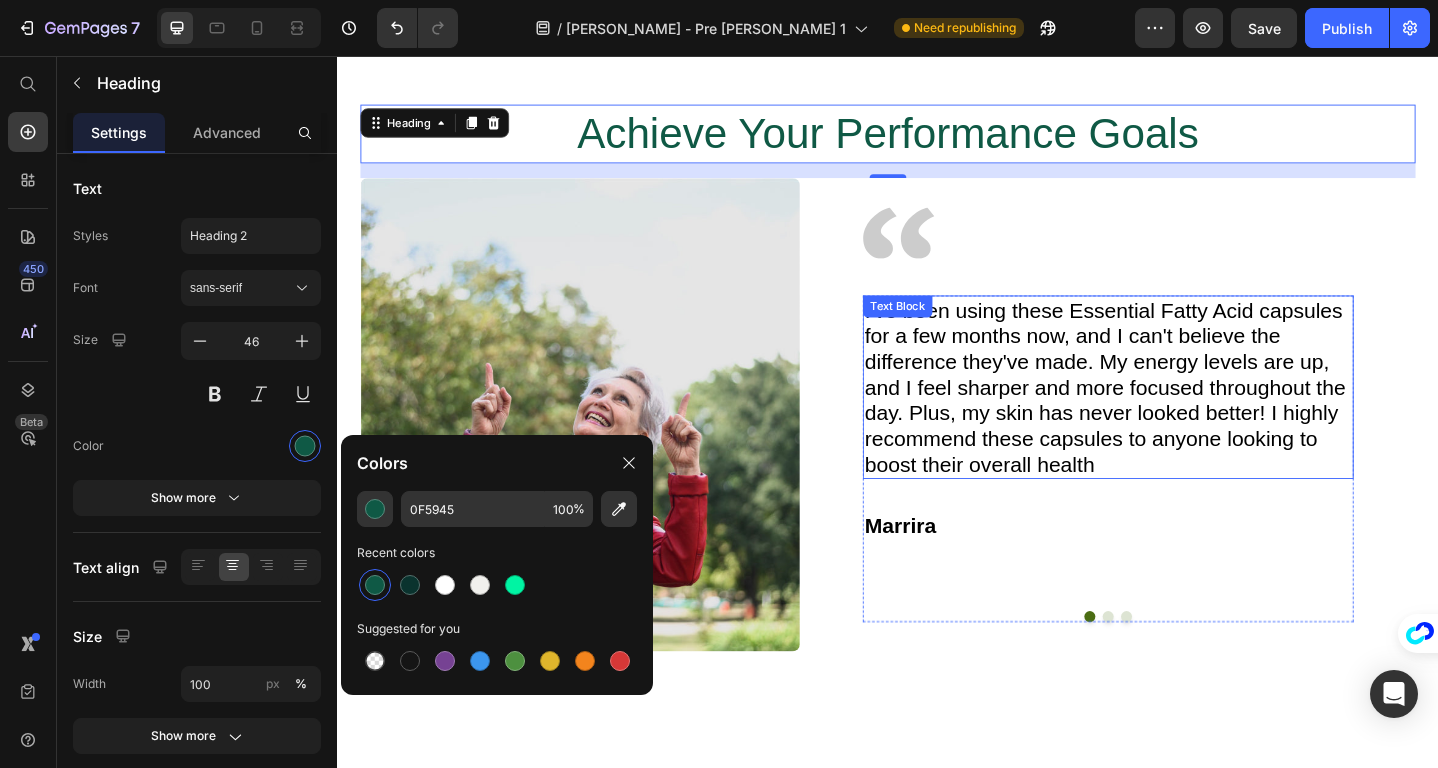 click on "I've been using these Essential Fatty Acid capsules for a few months now, and I can't believe the difference they've made. My energy levels are up, and I feel sharper and more focused throughout the day. Plus, my skin has never looked better! I highly recommend these capsules to anyone looking to boost their overall health" at bounding box center [1176, 417] 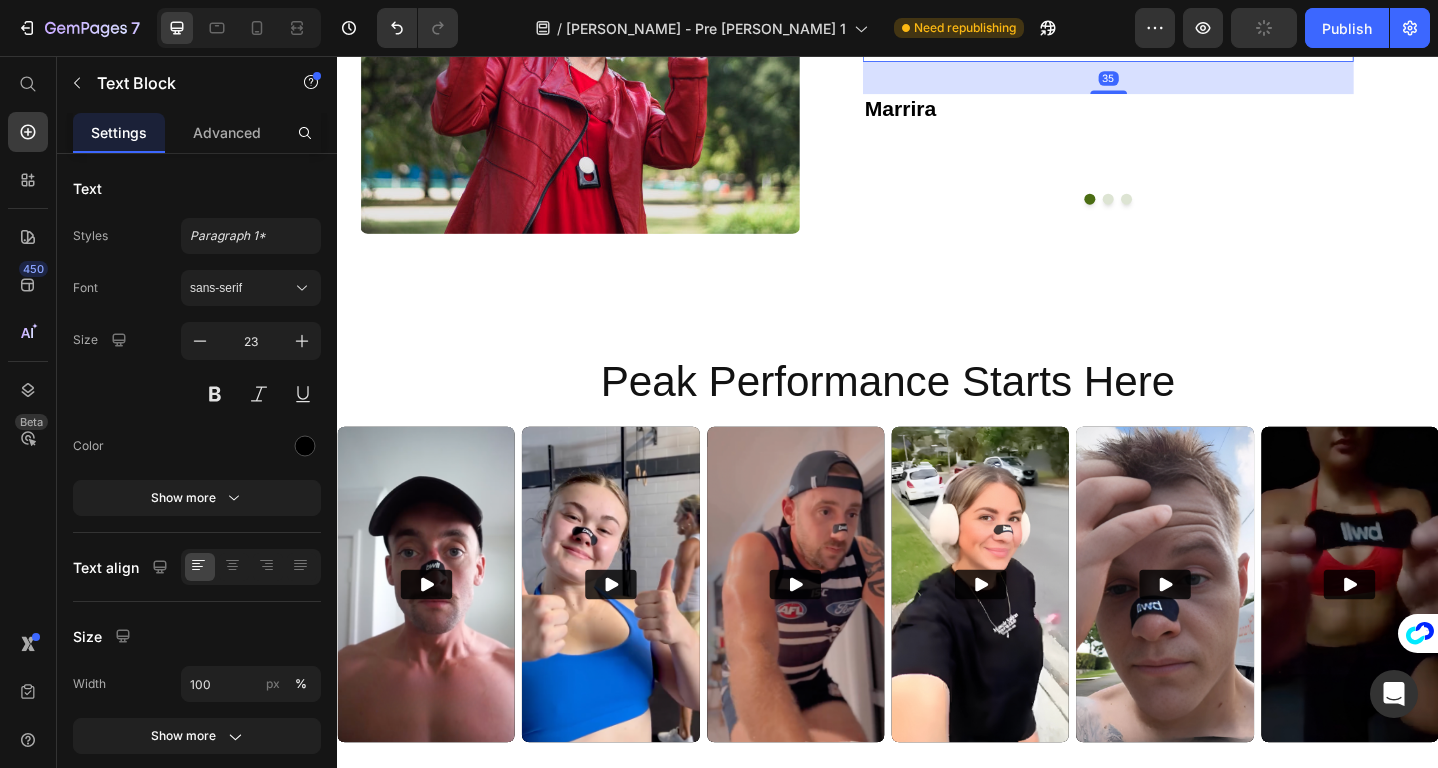scroll, scrollTop: 3789, scrollLeft: 0, axis: vertical 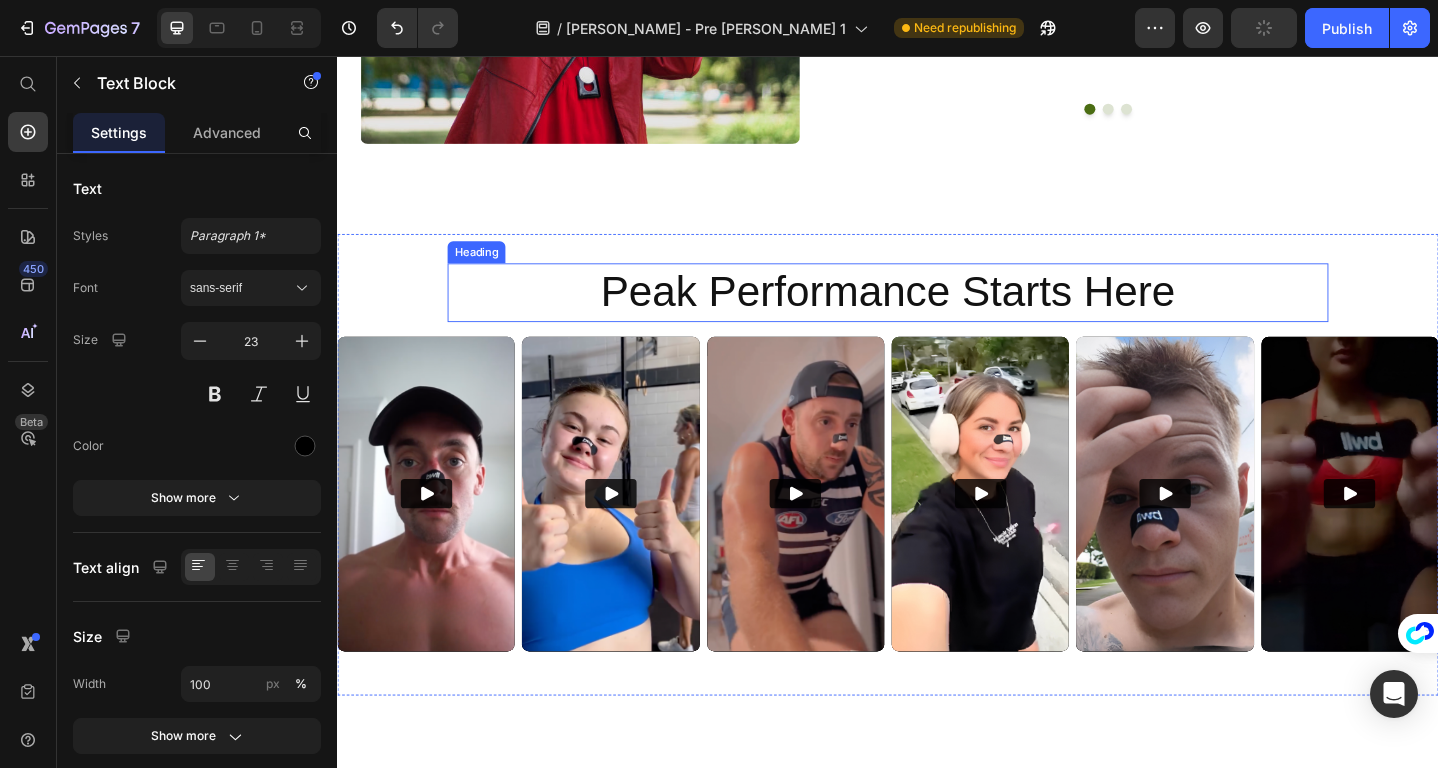 click on "Peak Performance Starts Here" at bounding box center [937, 314] 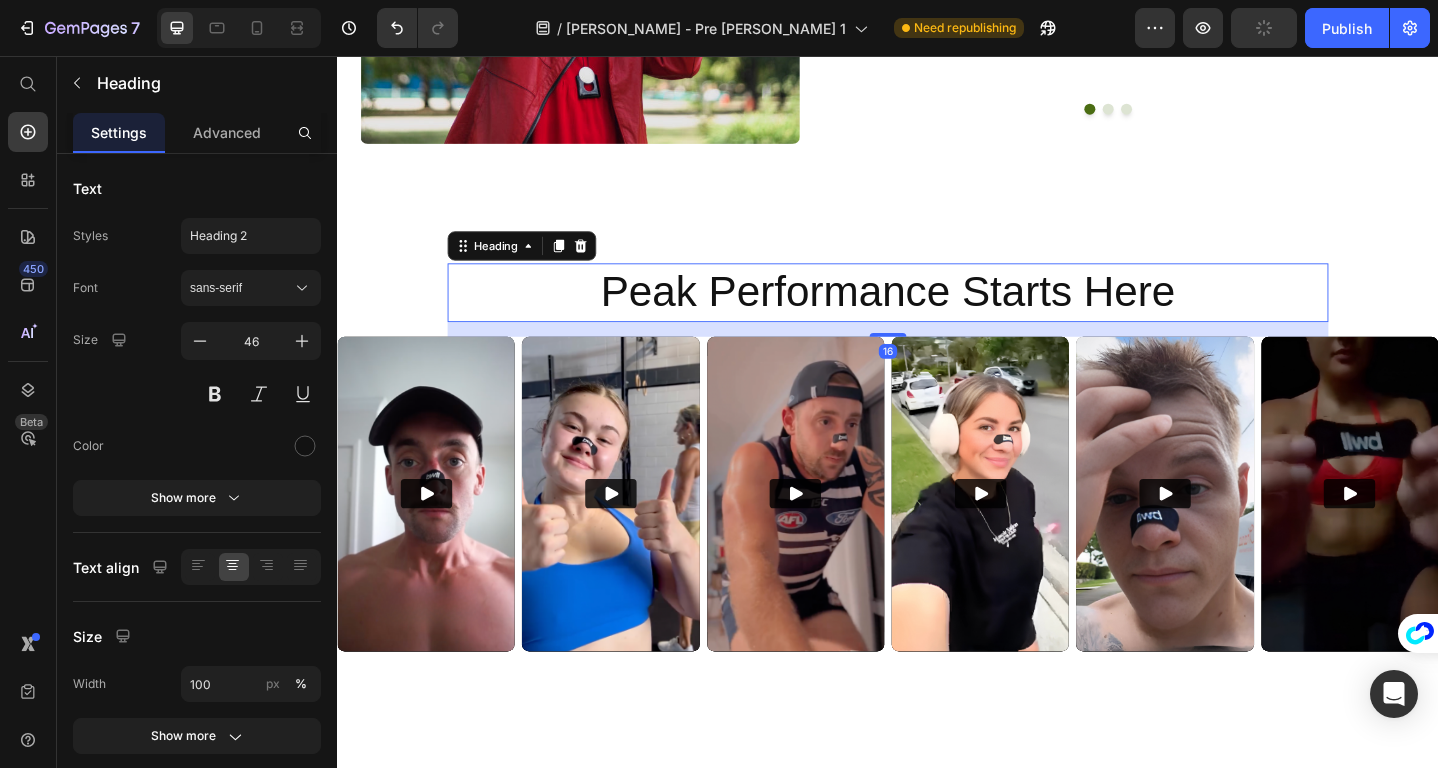 click on "Peak Performance Starts Here" at bounding box center [937, 314] 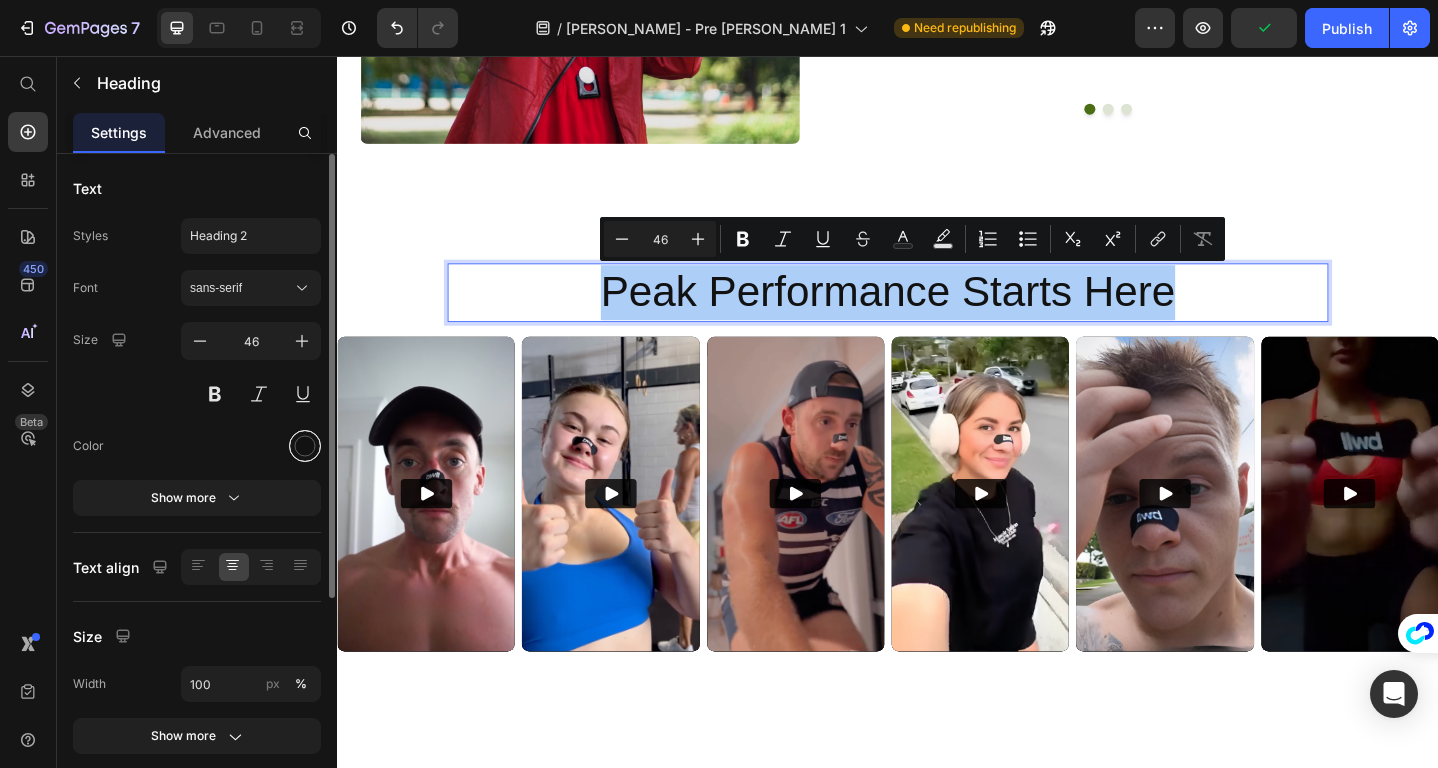click at bounding box center (305, 446) 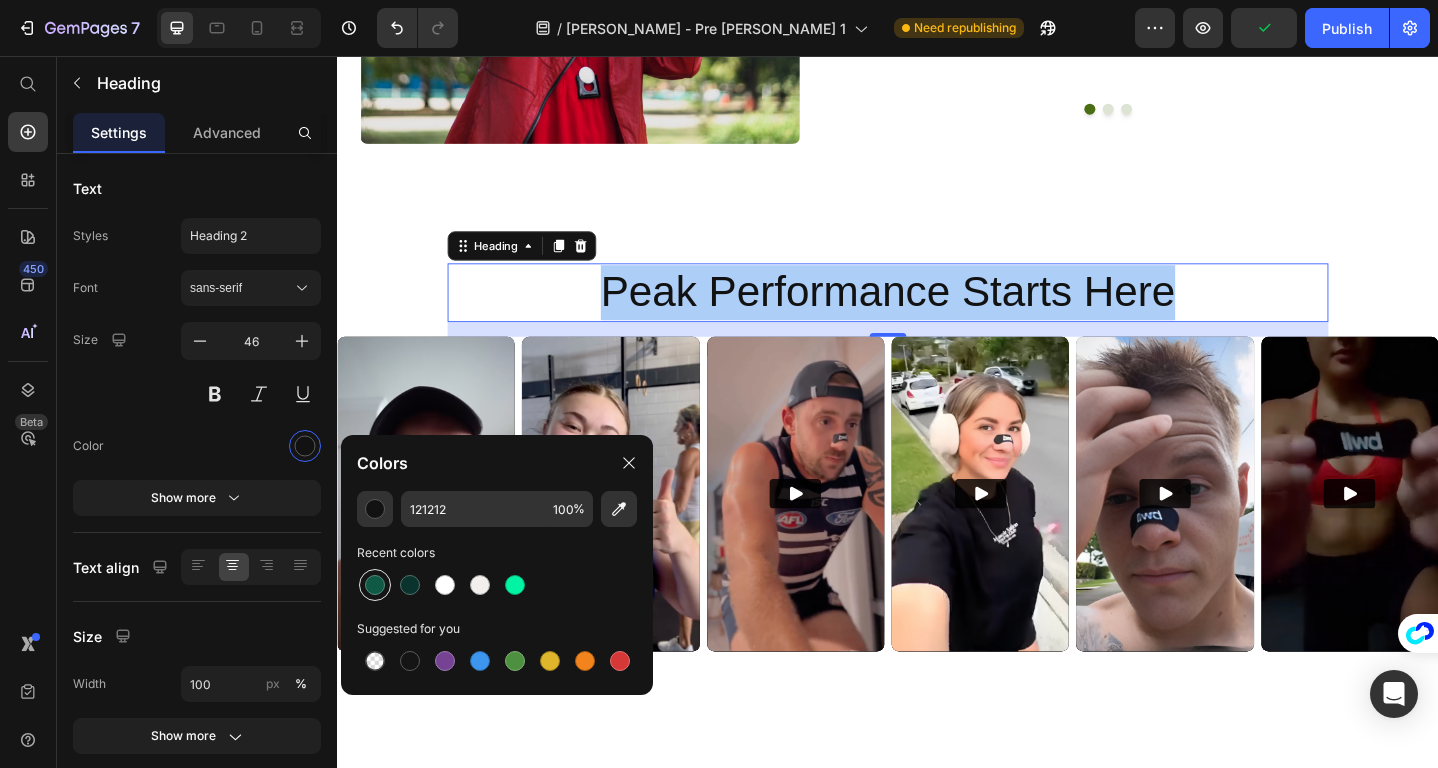 click at bounding box center [375, 585] 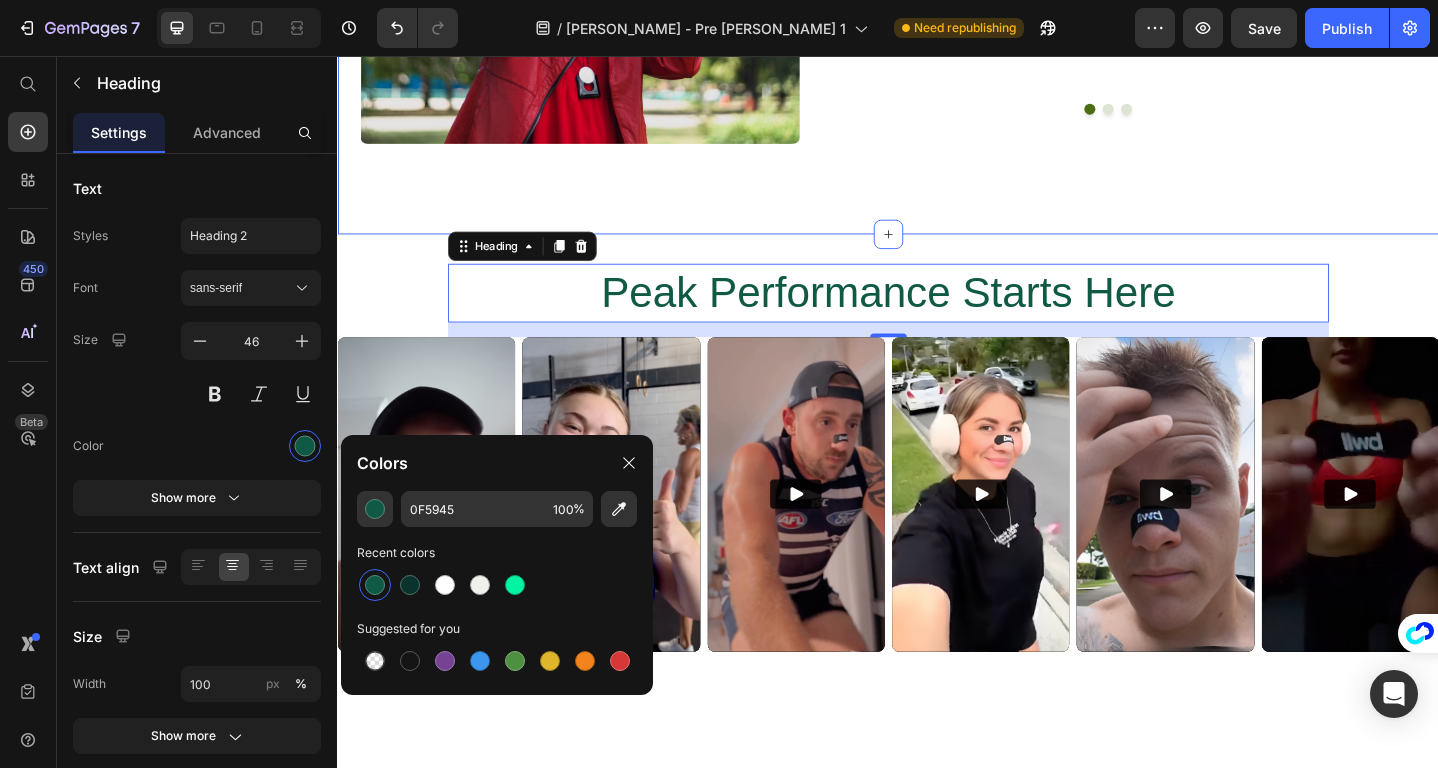click on "Peak Performance Starts Here Heading   16 Video Video Video Video Video Video Row Section 8" at bounding box center (937, 502) 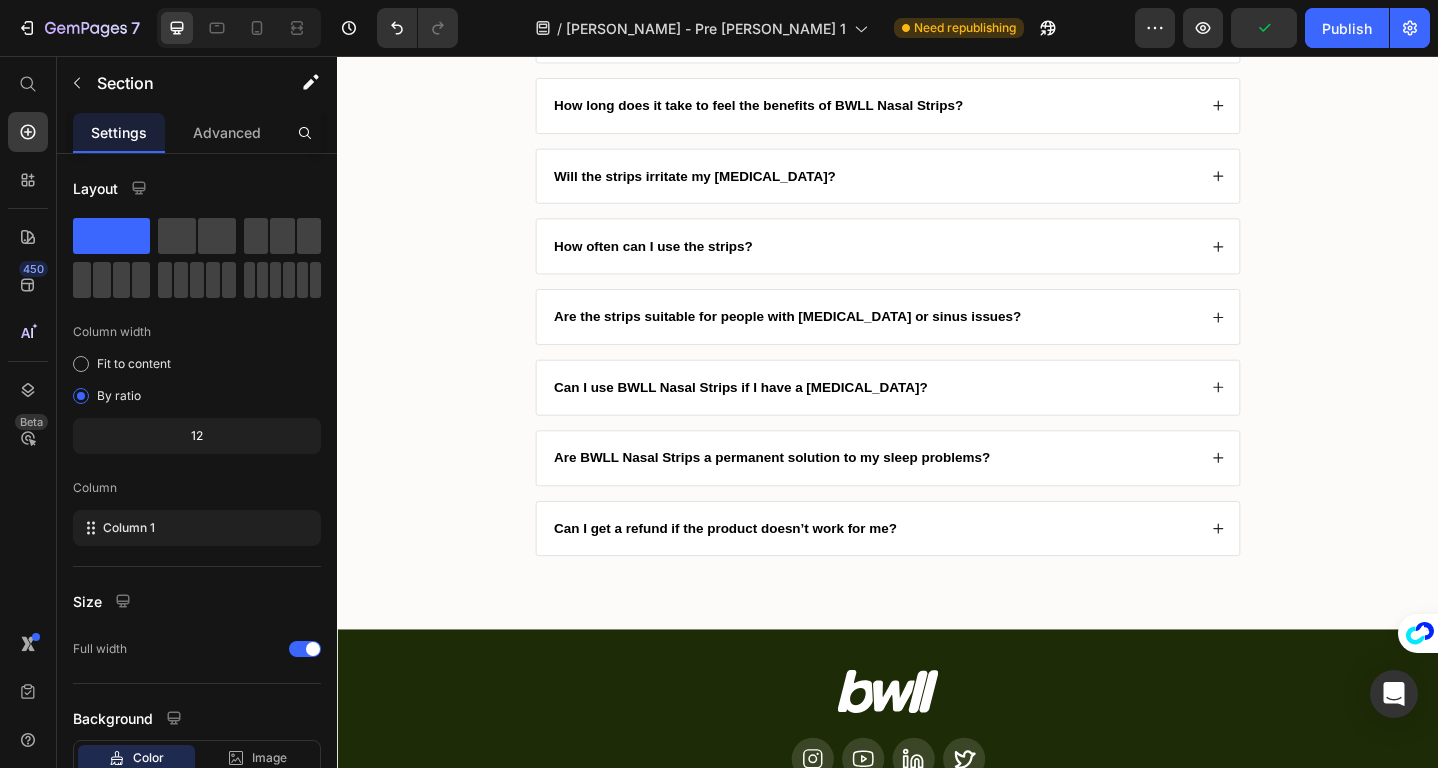 scroll, scrollTop: 9078, scrollLeft: 0, axis: vertical 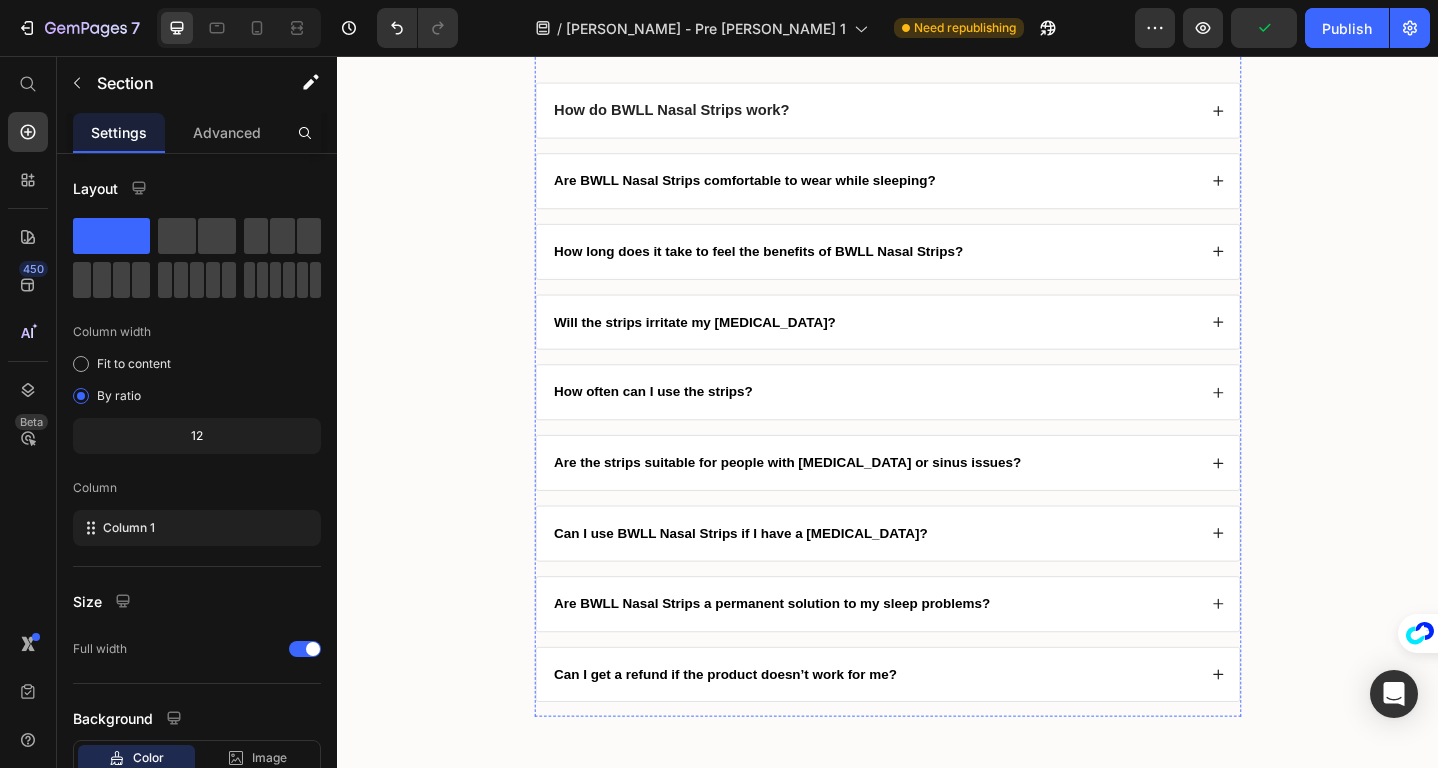 click on "Frequently Asked Questions" at bounding box center (936, 13) 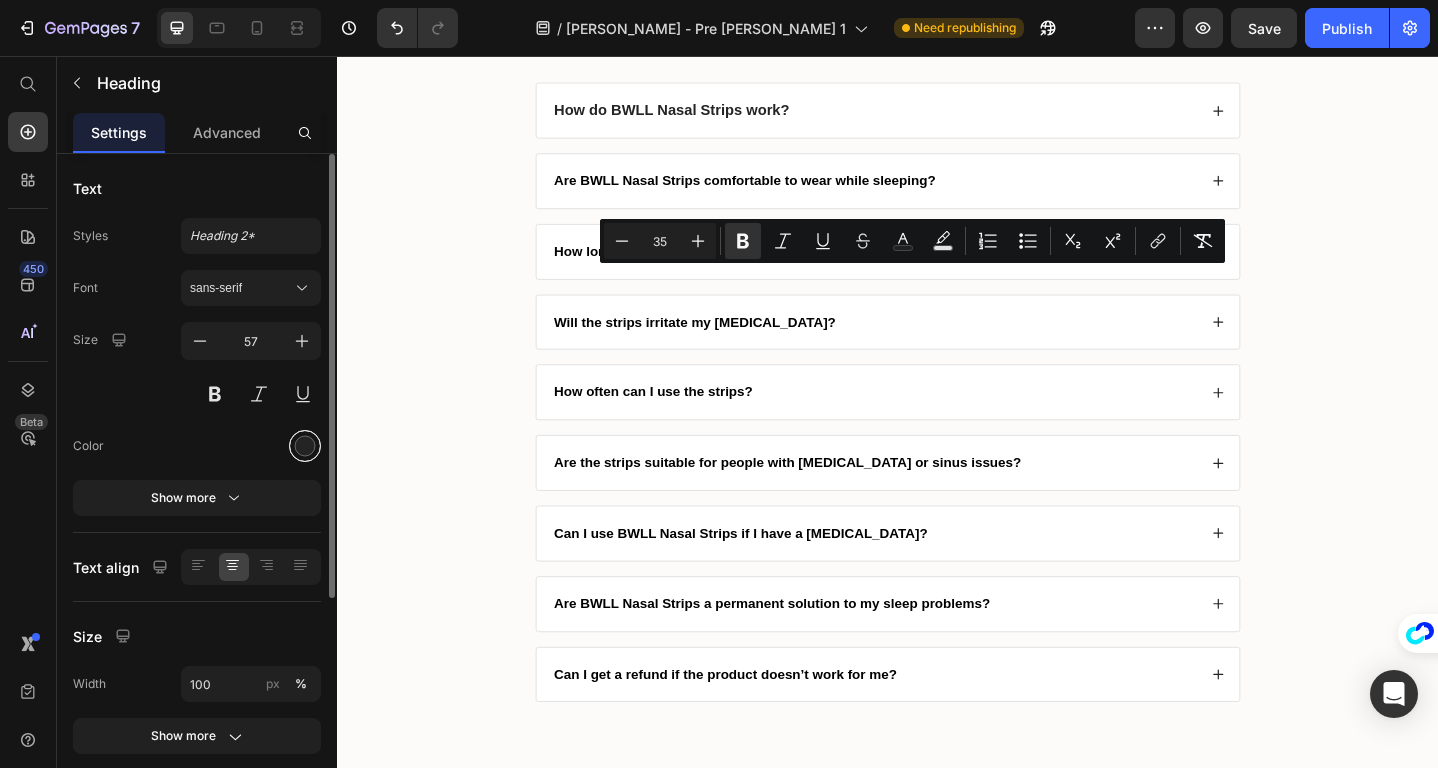 click at bounding box center (305, 446) 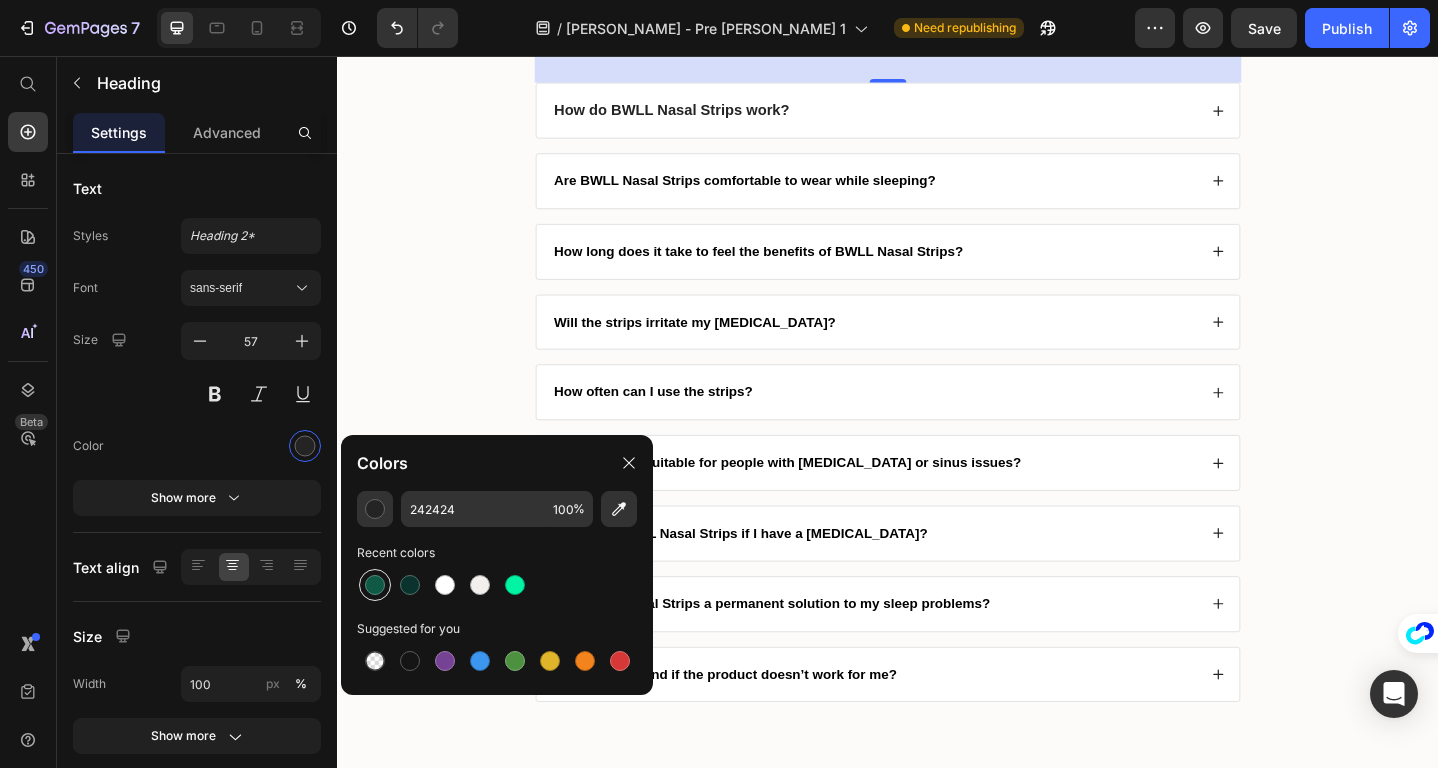 click at bounding box center (375, 585) 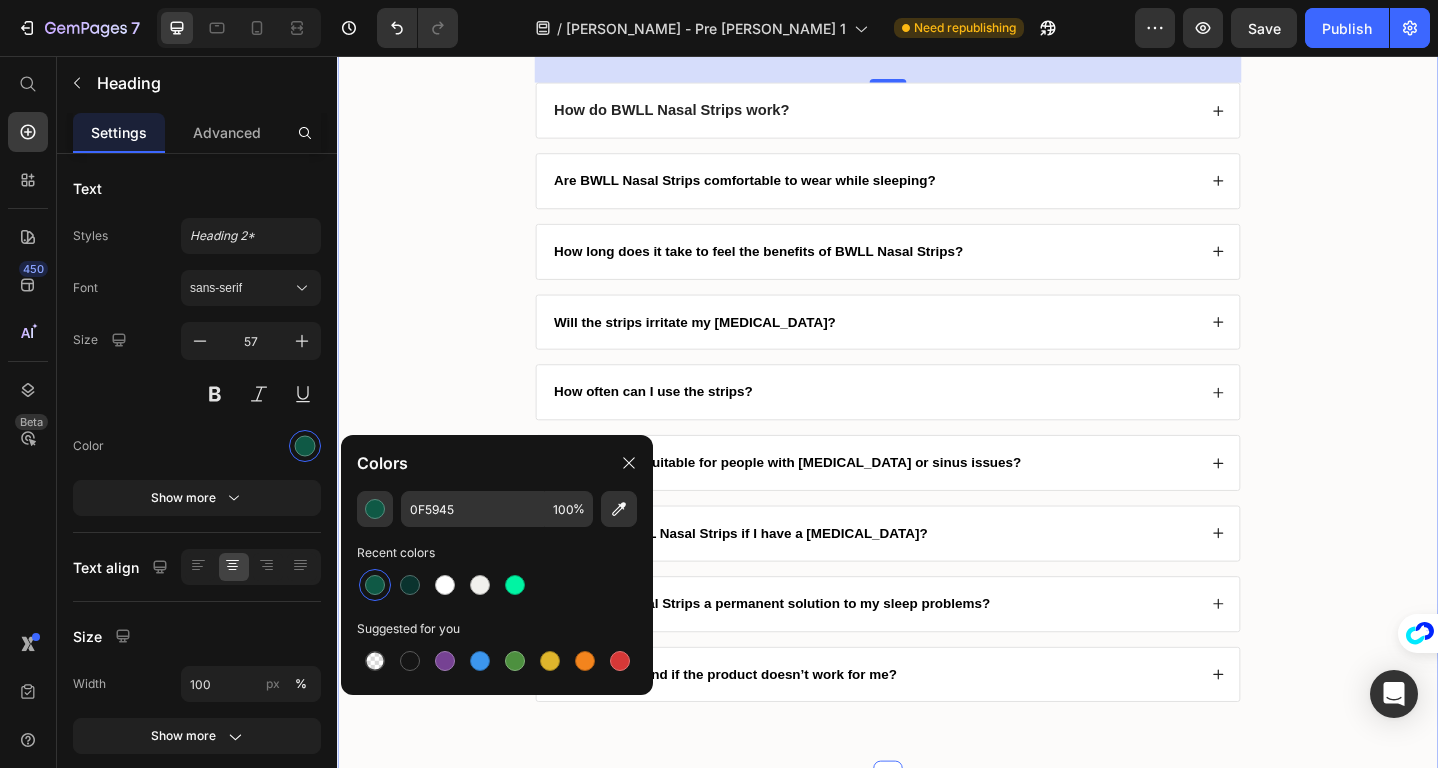 click on "Frequently Asked Questions Heading   32
How do BWLL Nasal Strips work?
Are BWLL Nasal Strips comfortable to wear while sleeping?
How long does it take to feel the benefits of BWLL Nasal Strips?
Will the strips irritate my [MEDICAL_DATA]?
How often can I use the strips?
Are the strips suitable for people with [MEDICAL_DATA] or sinus issues?
Can I use BWLL Nasal Strips if I have a [MEDICAL_DATA]?
Are BWLL Nasal Strips a permanent solution to my sleep problems?
Can I get a refund if the product doesn’t work for me? Accordion Row" at bounding box center [937, 379] 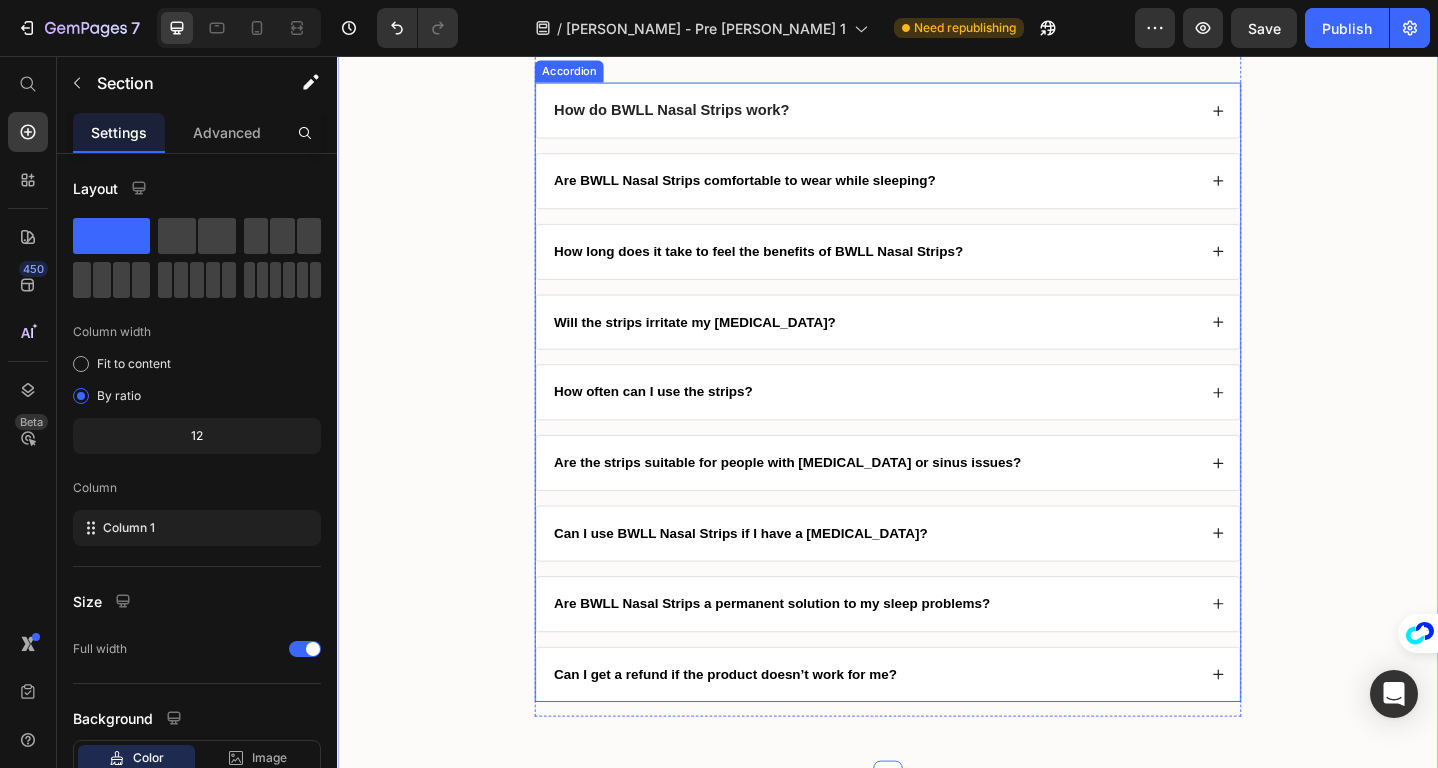 click on "How do BWLL Nasal Strips work?" at bounding box center [701, 115] 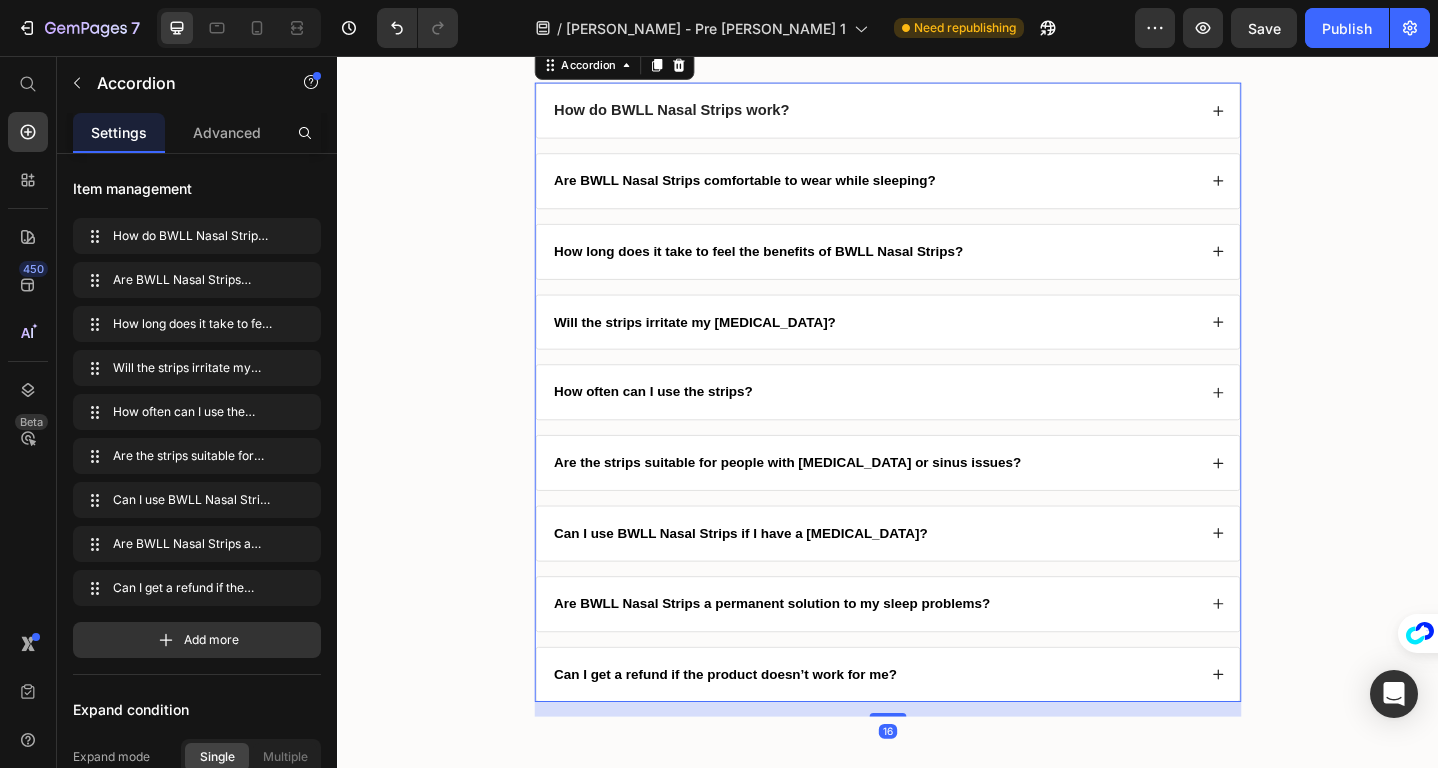 click on "How do BWLL Nasal Strips work?" at bounding box center (701, 115) 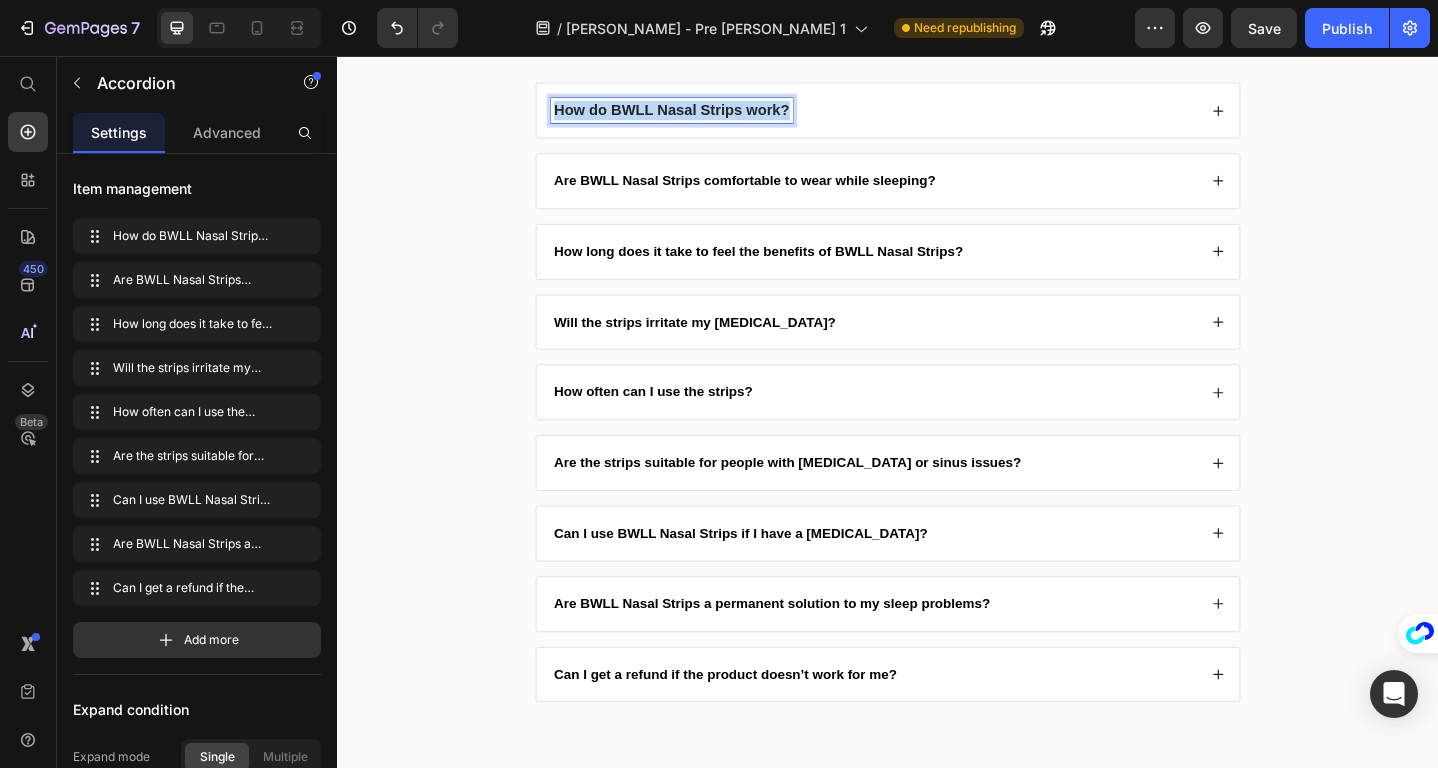 click on "How do BWLL Nasal Strips work?" at bounding box center (701, 115) 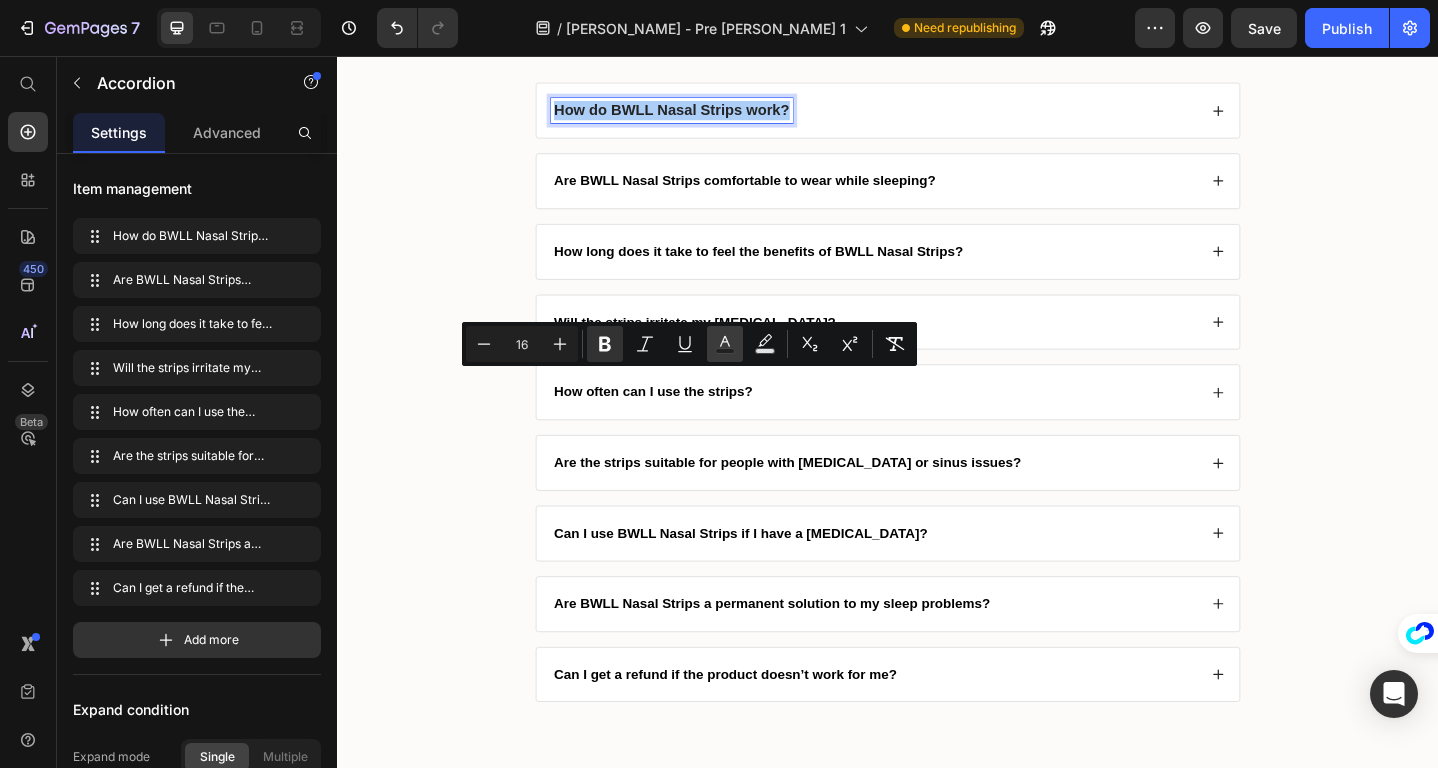 click 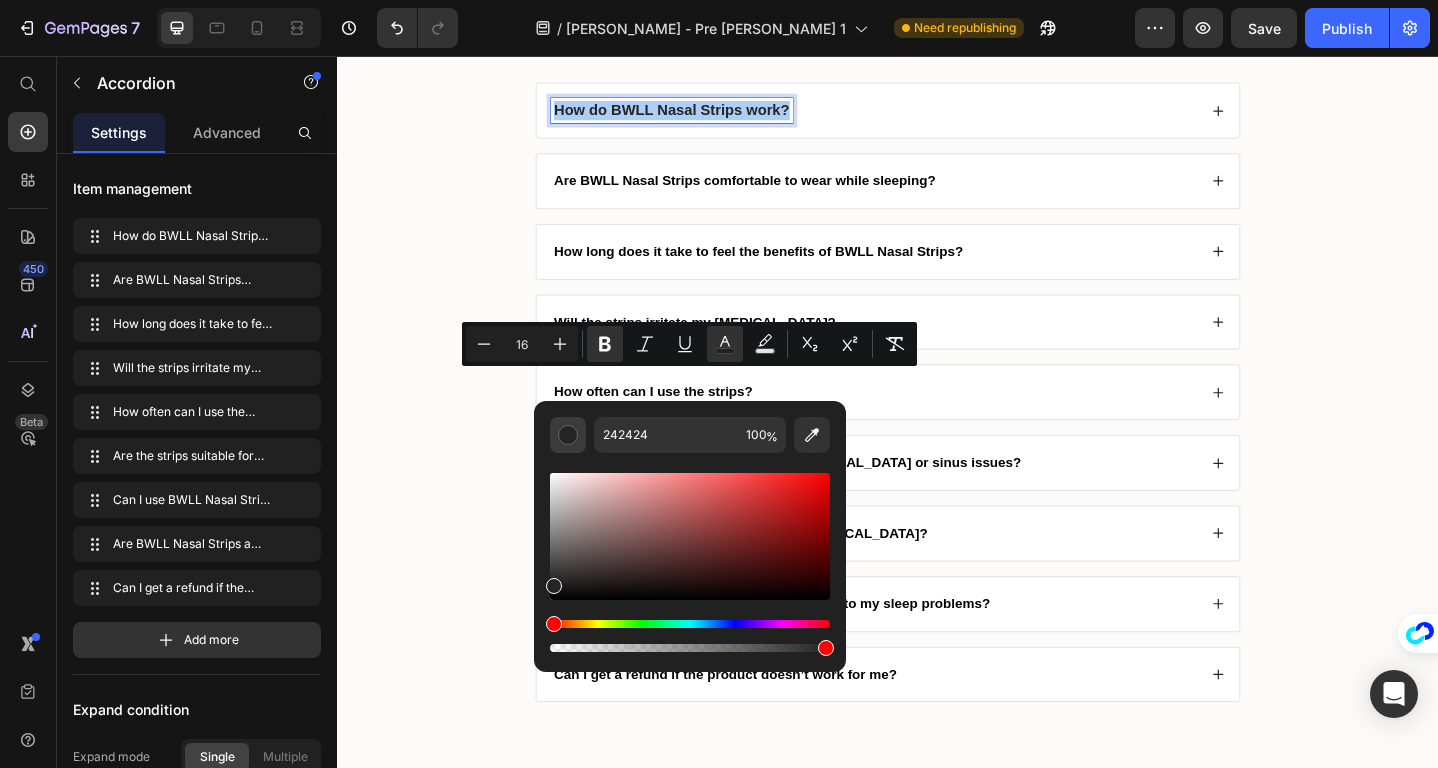 click at bounding box center (568, 435) 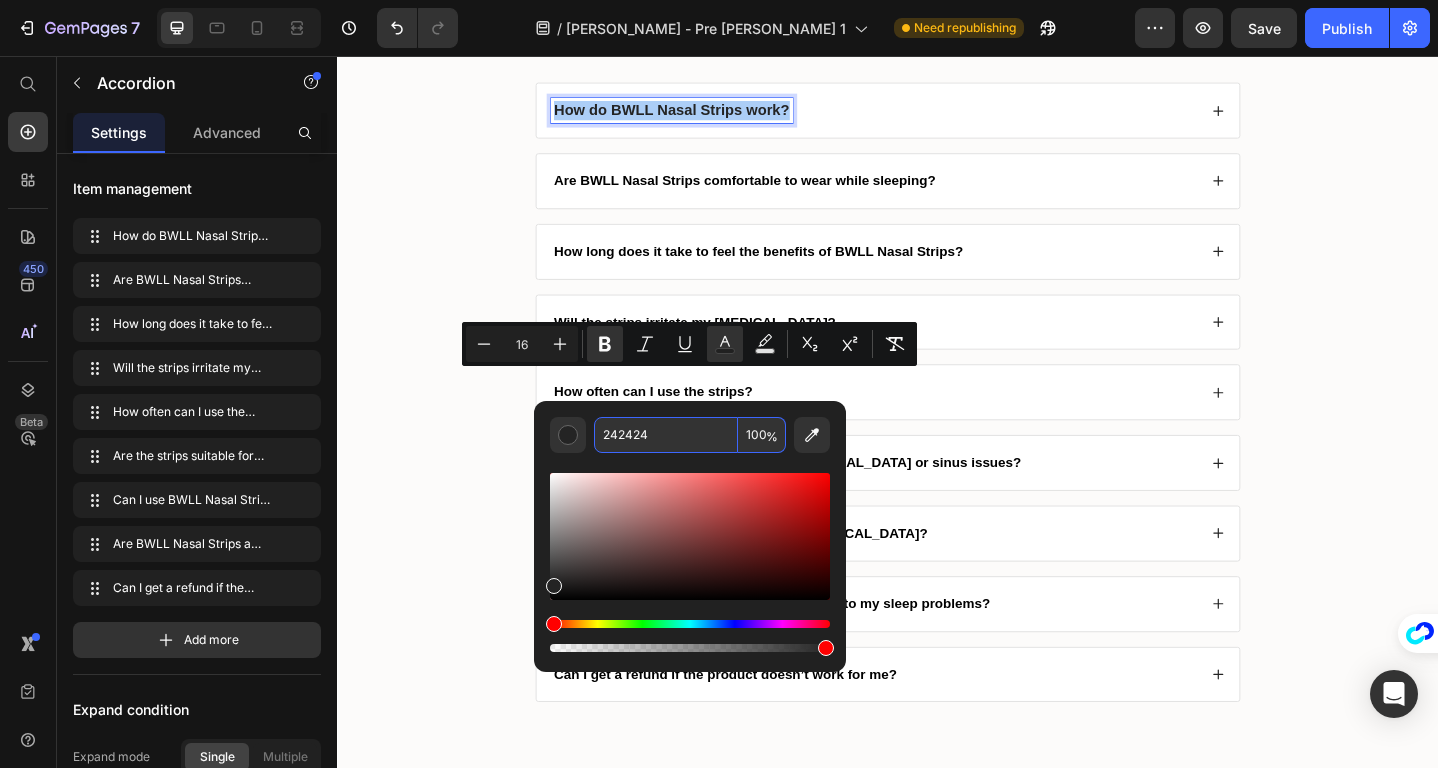 type 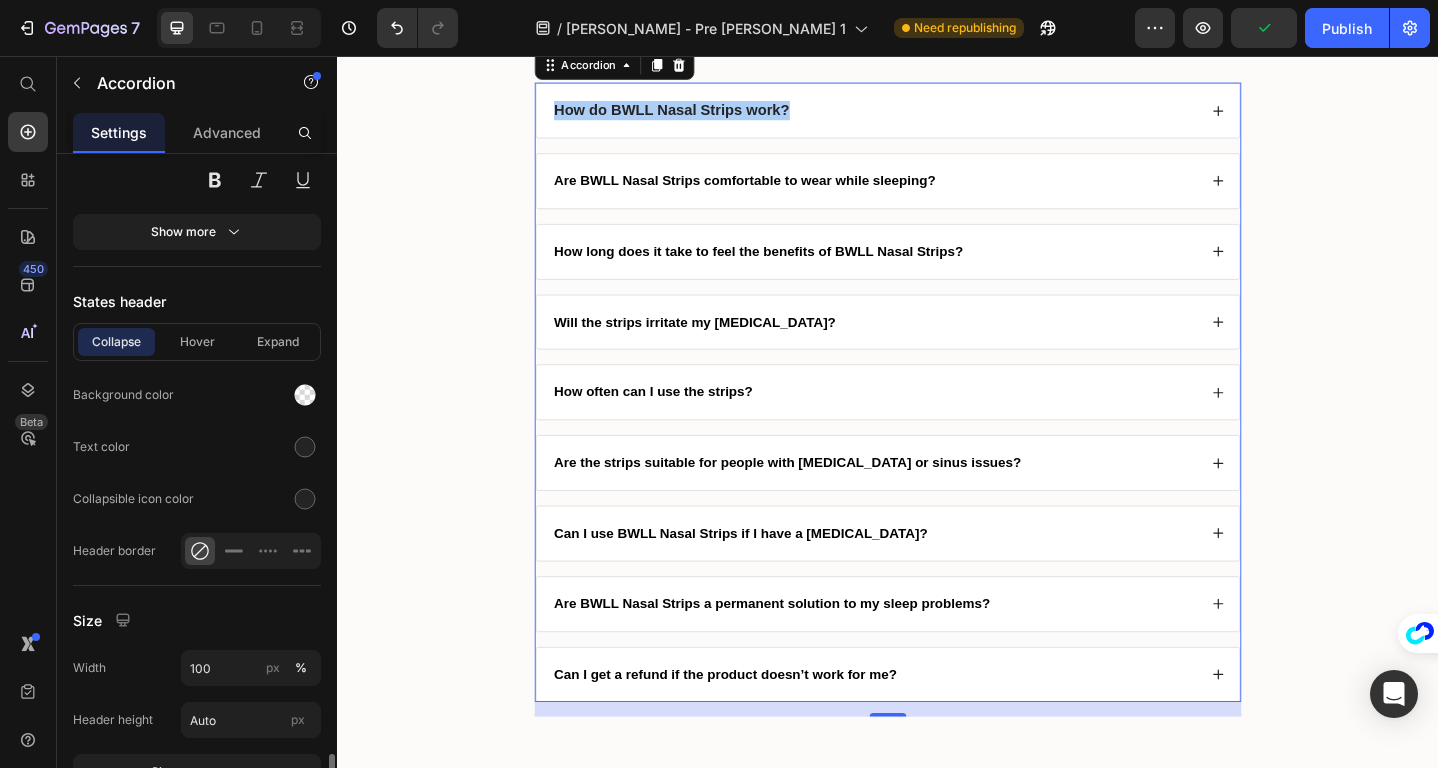 scroll, scrollTop: 1323, scrollLeft: 0, axis: vertical 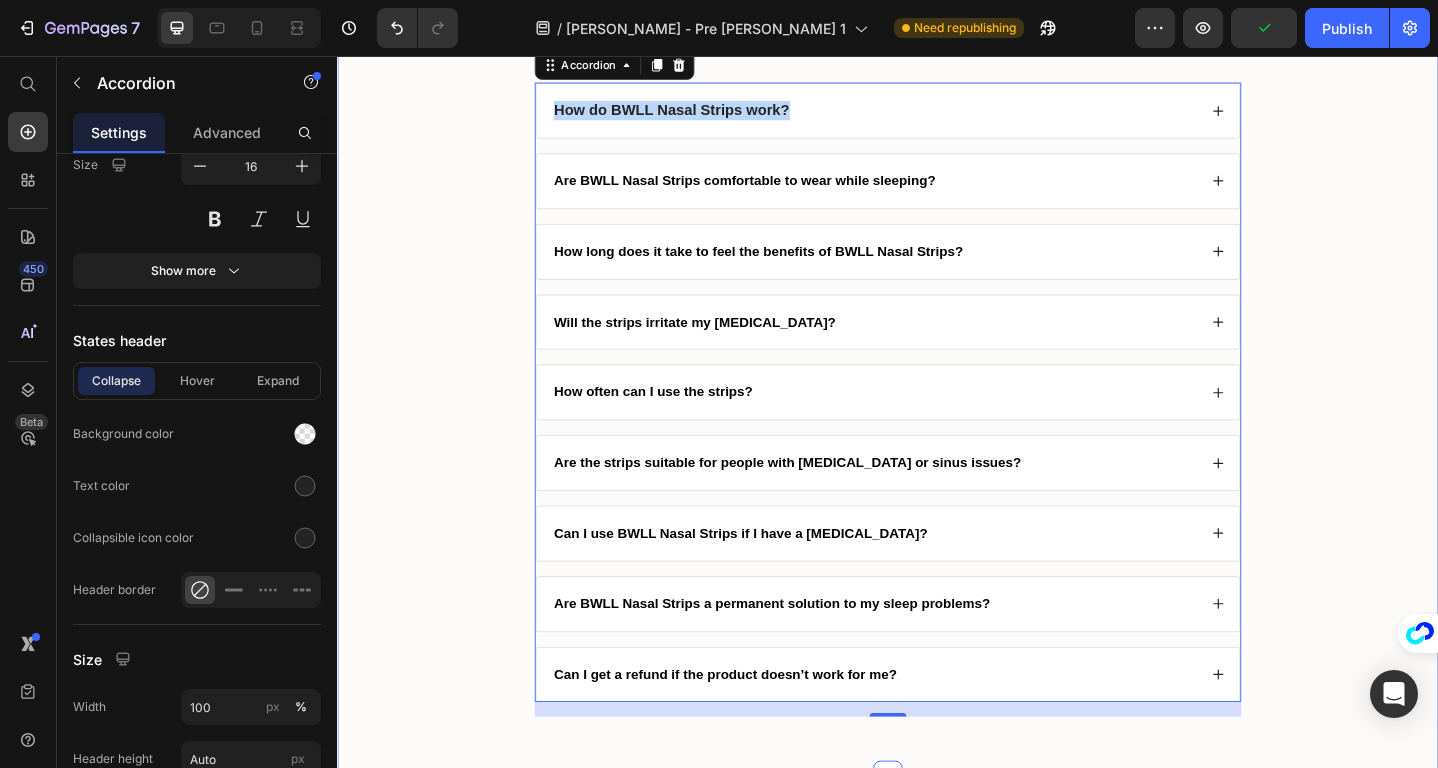 click on "⁠⁠⁠⁠⁠⁠⁠ Frequently Asked Questions Heading
How do BWLL Nasal Strips work?
Are BWLL Nasal Strips comfortable to wear while sleeping?
How long does it take to feel the benefits of BWLL Nasal Strips?
Will the strips irritate my [MEDICAL_DATA]?
How often can I use the strips?
Are the strips suitable for people with [MEDICAL_DATA] or sinus issues?
Can I use BWLL Nasal Strips if I have a [MEDICAL_DATA]?
Are BWLL Nasal Strips a permanent solution to my sleep problems?
Can I get a refund if the product doesn’t work for me? Accordion   16 Row Section 17" at bounding box center [937, 363] 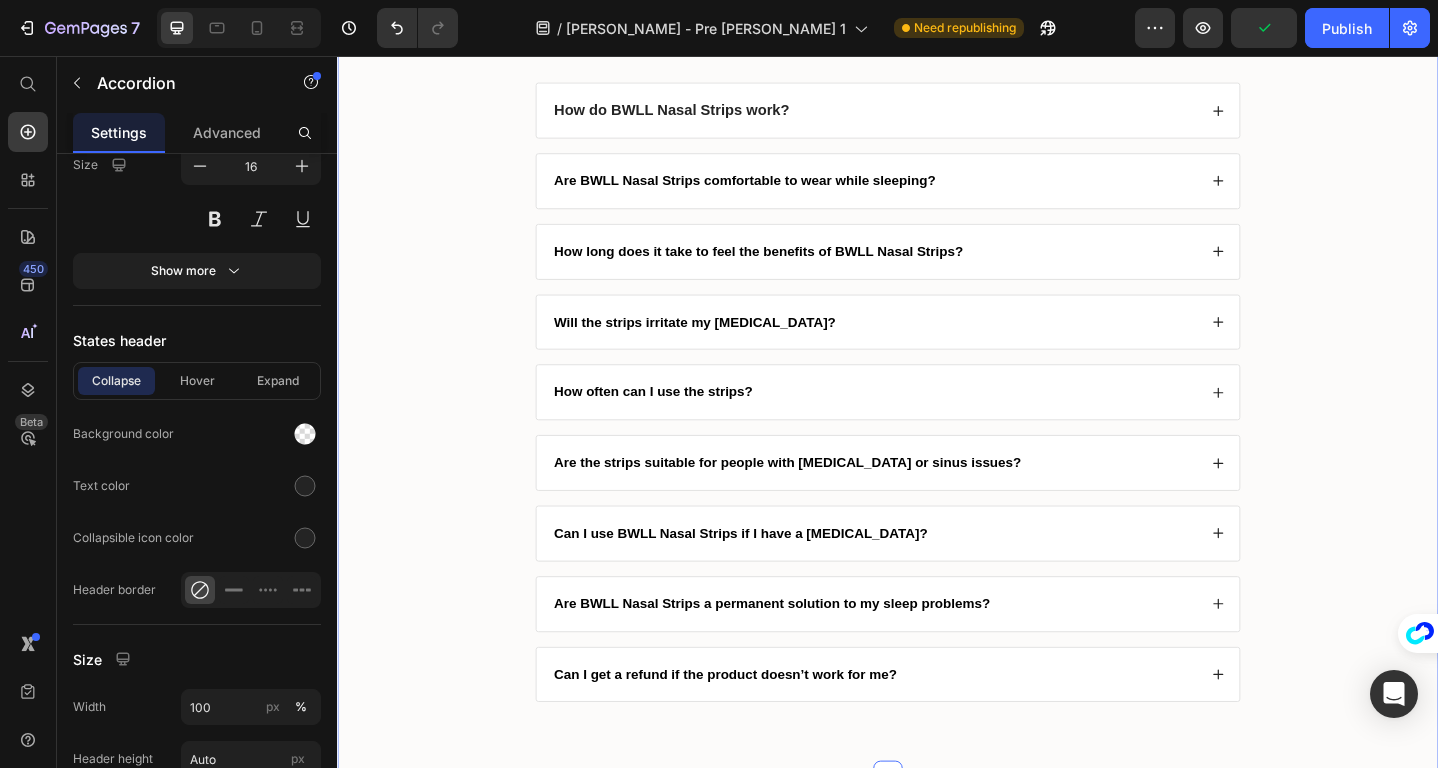 scroll, scrollTop: 0, scrollLeft: 0, axis: both 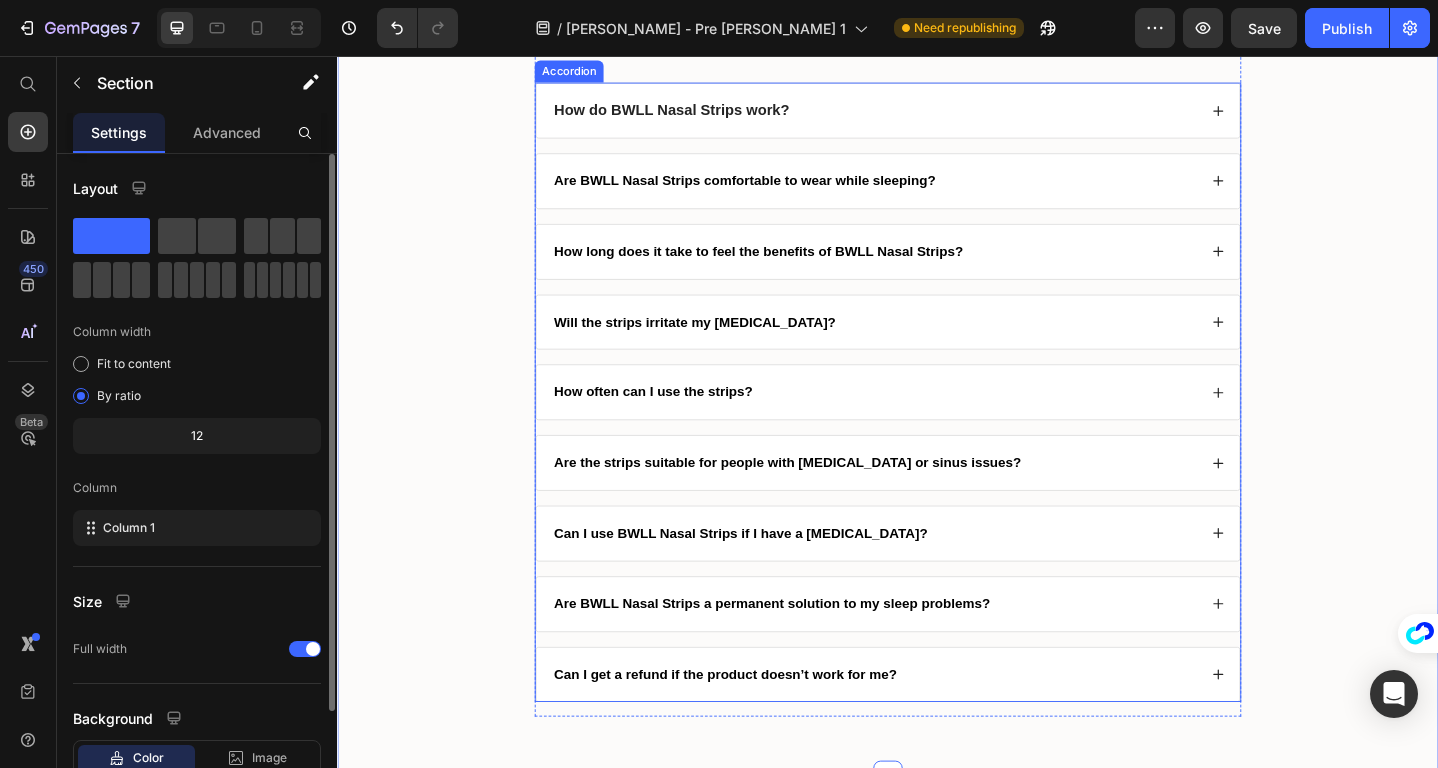 click on "How do BWLL Nasal Strips work?" at bounding box center [701, 114] 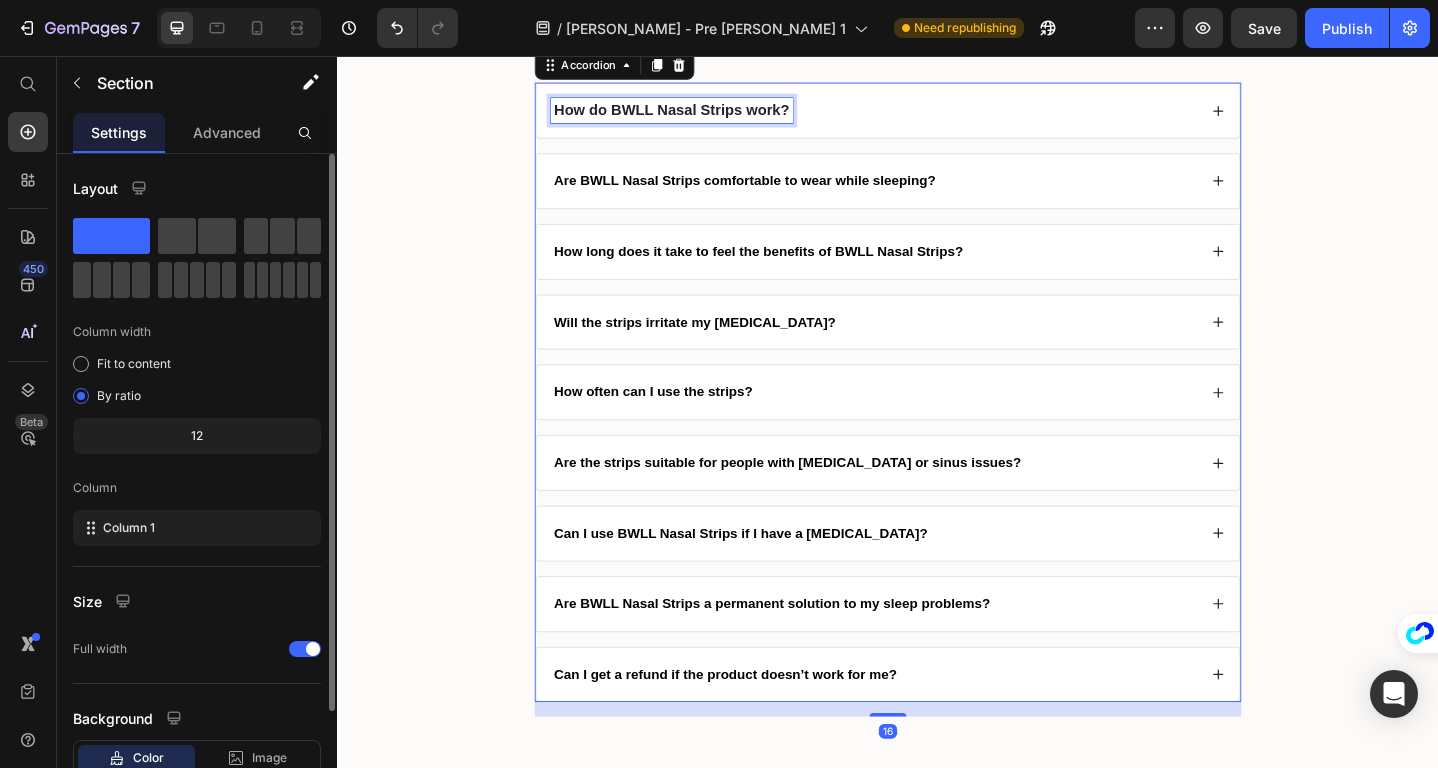 click on "How do BWLL Nasal Strips work?" at bounding box center [701, 114] 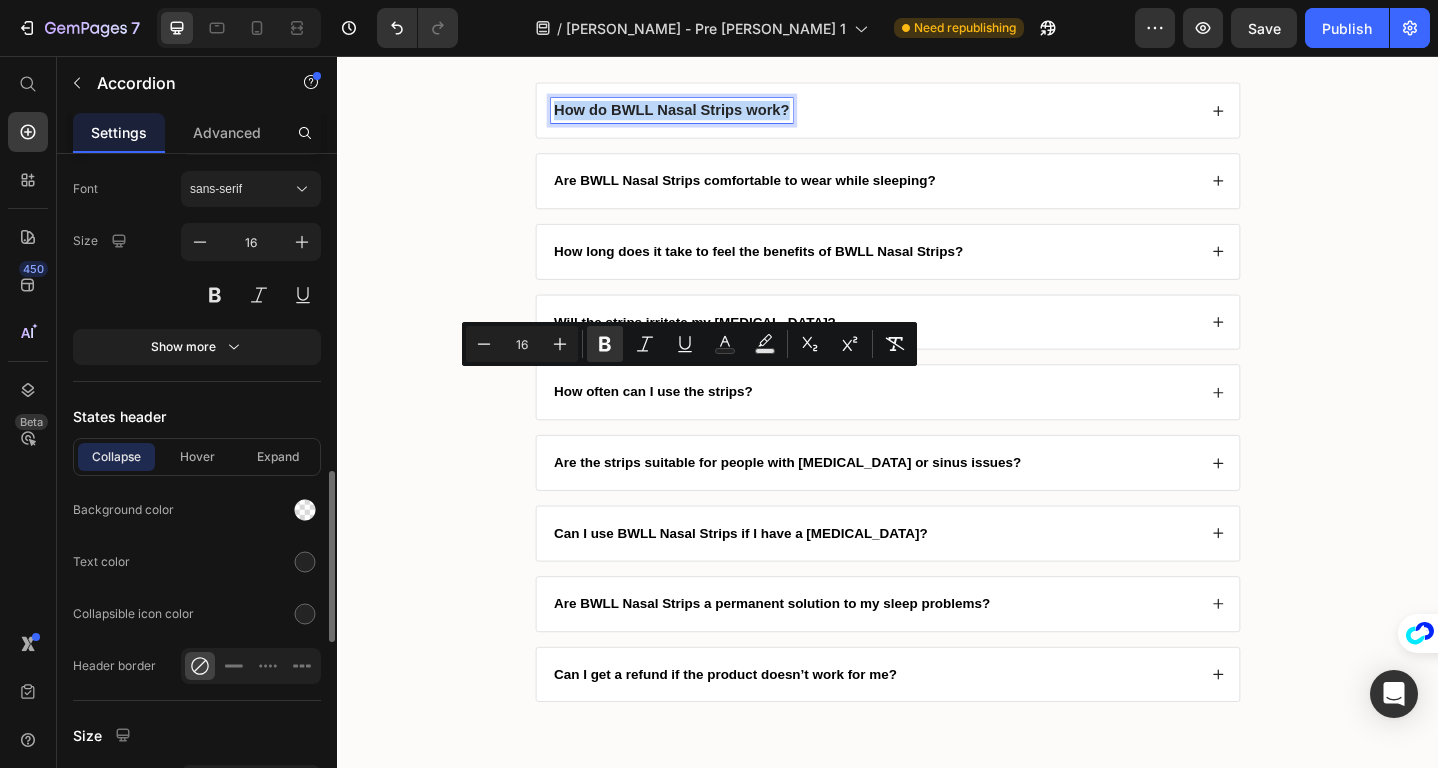 scroll, scrollTop: 1323, scrollLeft: 0, axis: vertical 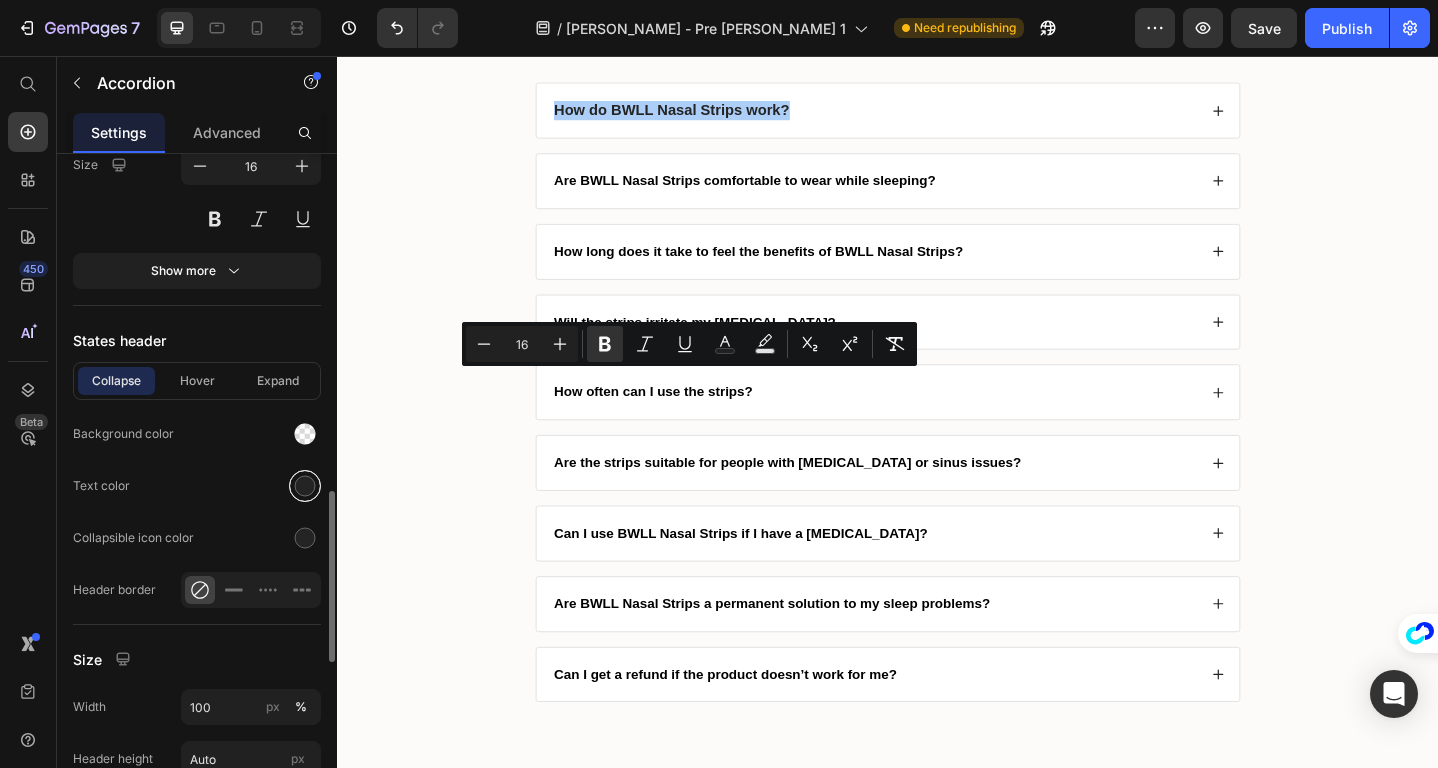 click at bounding box center [305, 486] 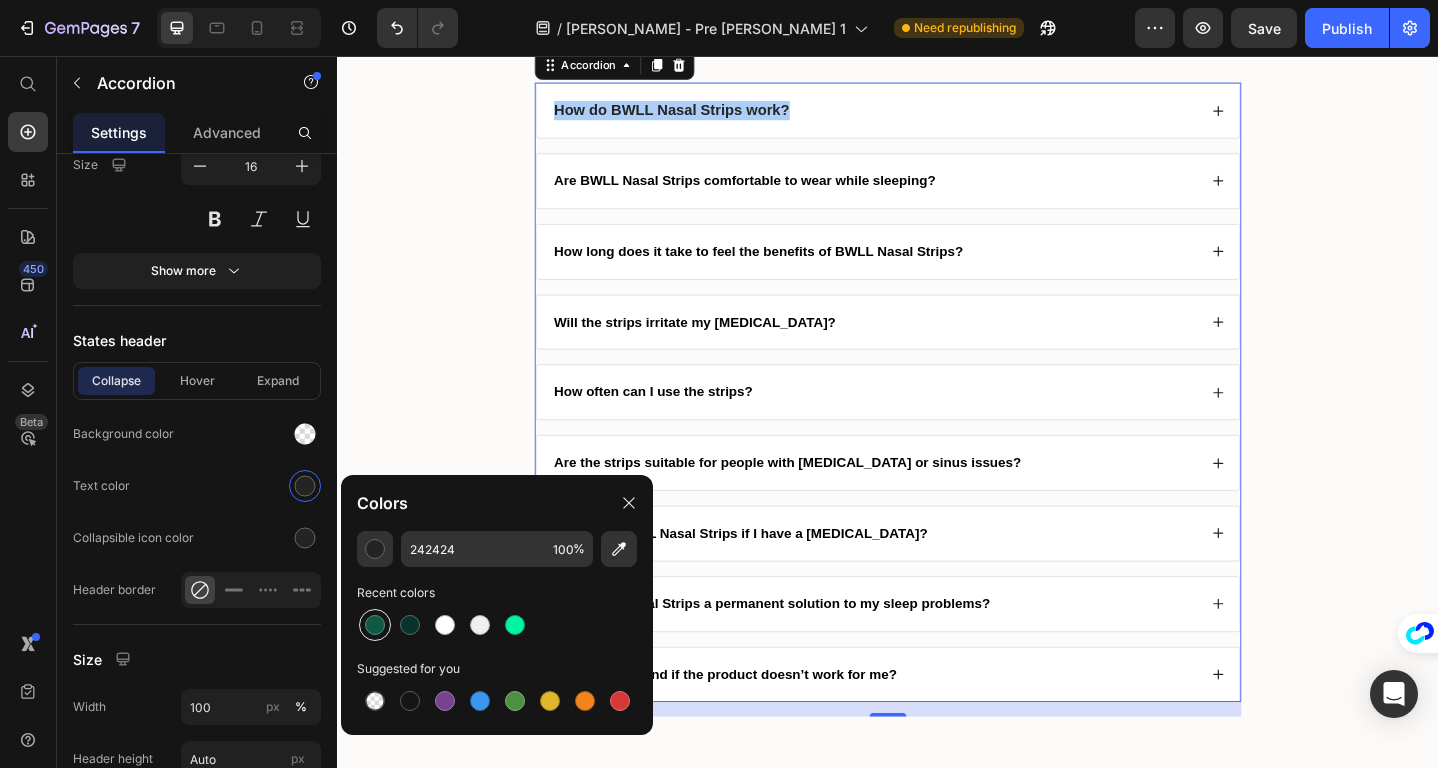 click at bounding box center (375, 625) 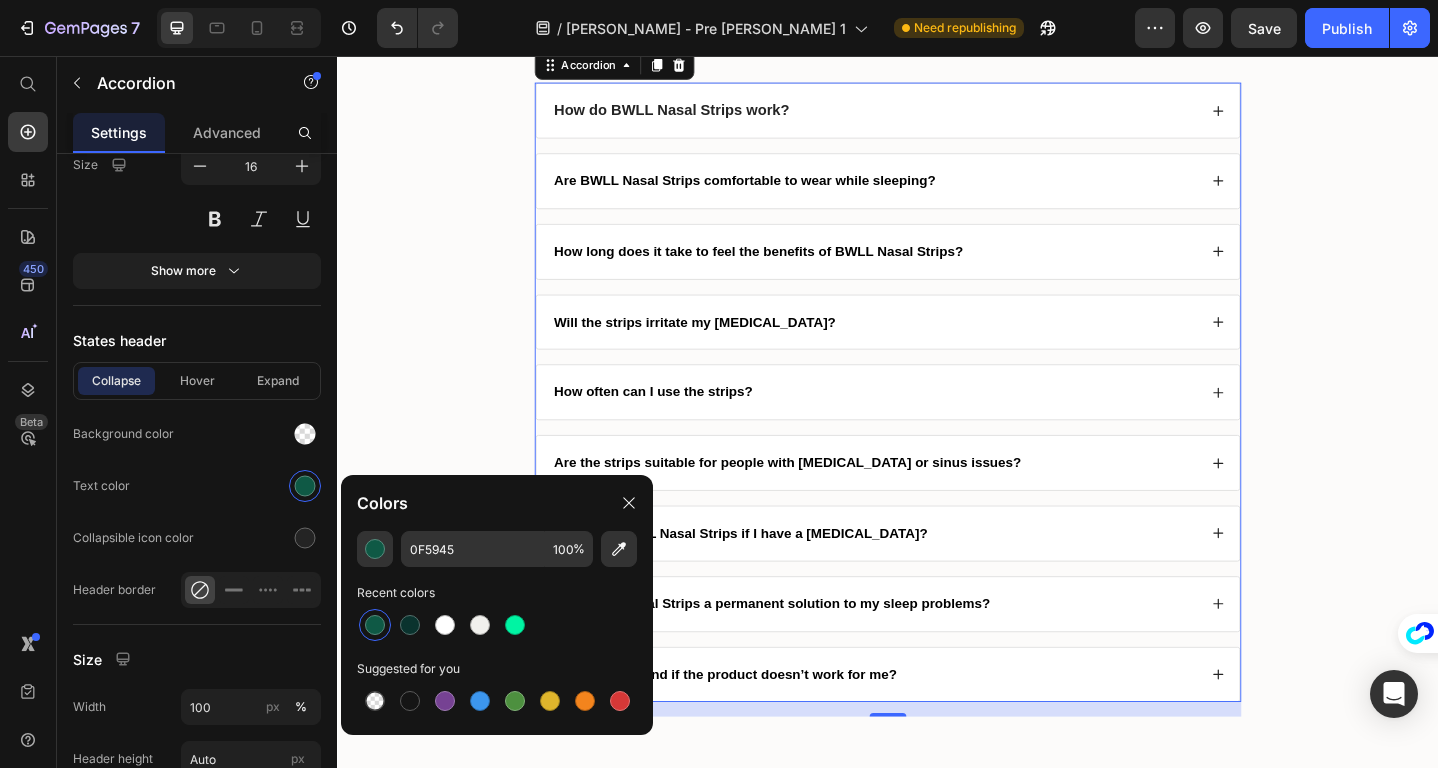 click on "Are BWLL Nasal Strips comfortable to wear while sleeping?" at bounding box center (781, 192) 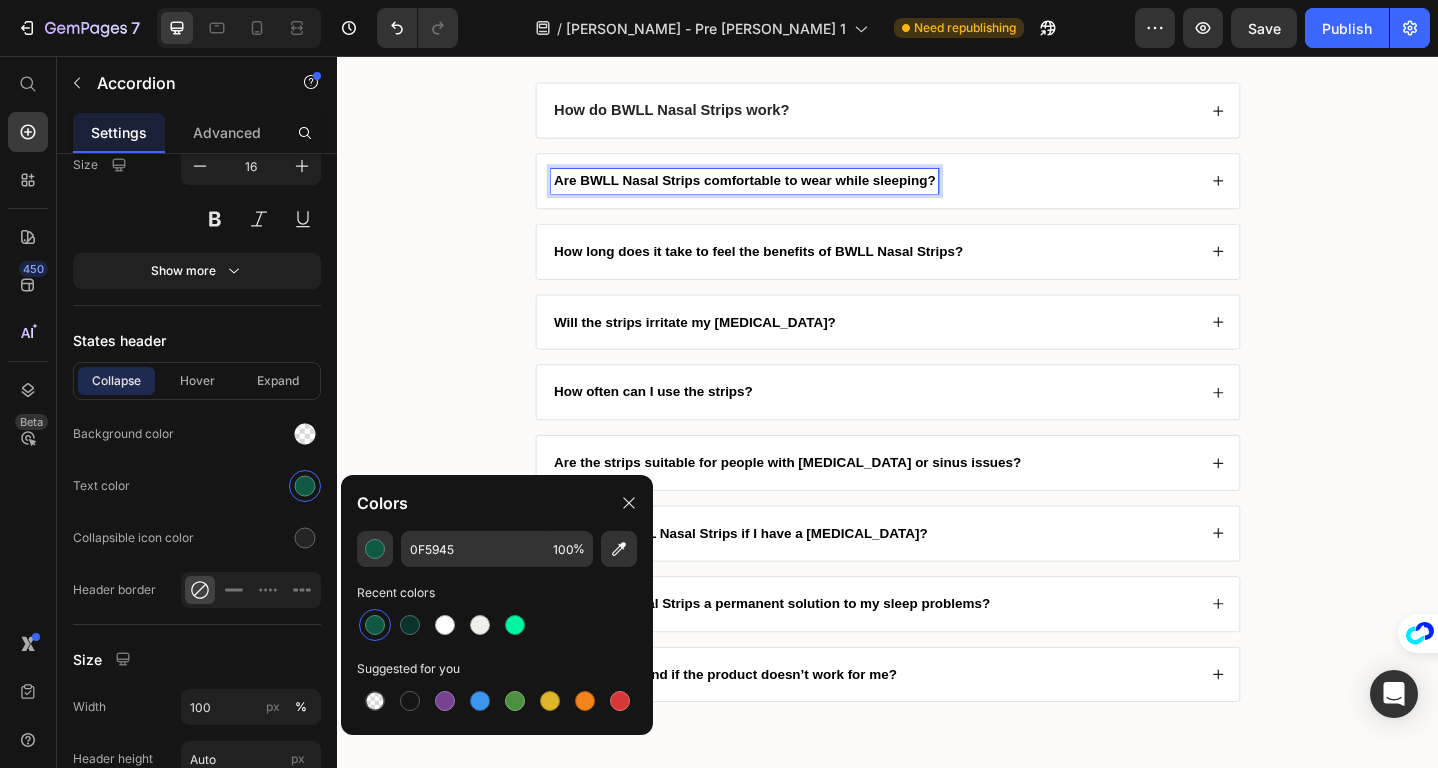 click at bounding box center [375, 625] 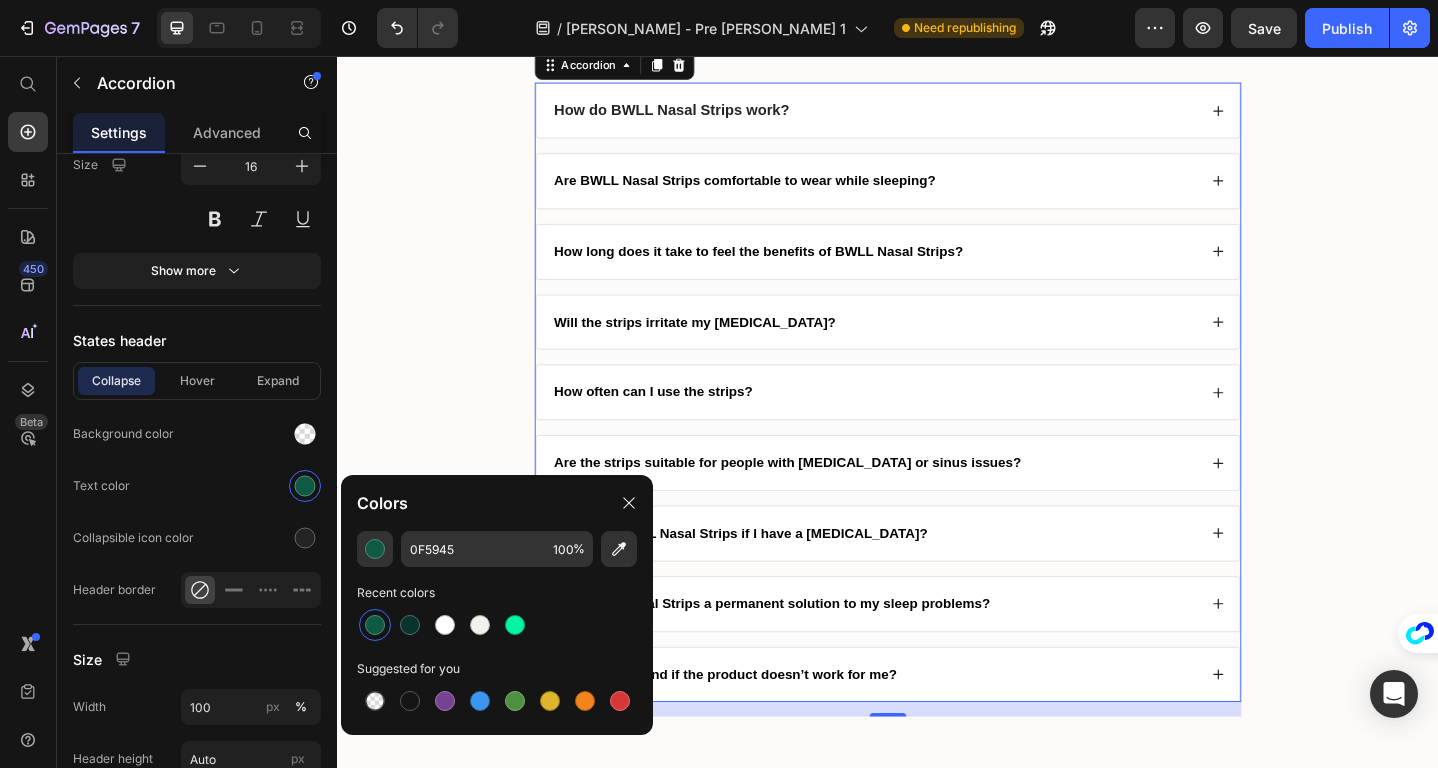 click on "Are BWLL Nasal Strips comfortable to wear while sleeping?" at bounding box center (937, 192) 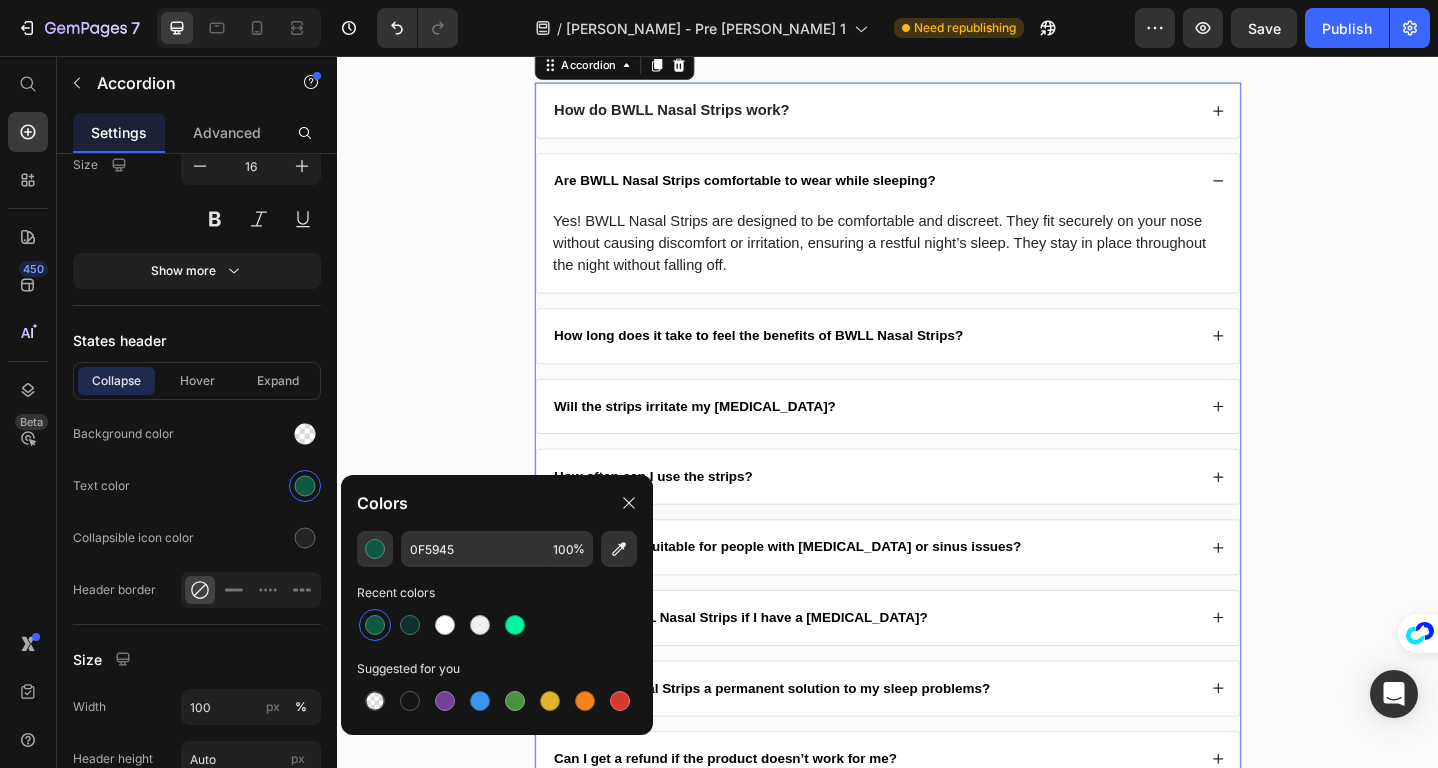 click on "Are BWLL Nasal Strips comfortable to wear while sleeping?" at bounding box center (781, 192) 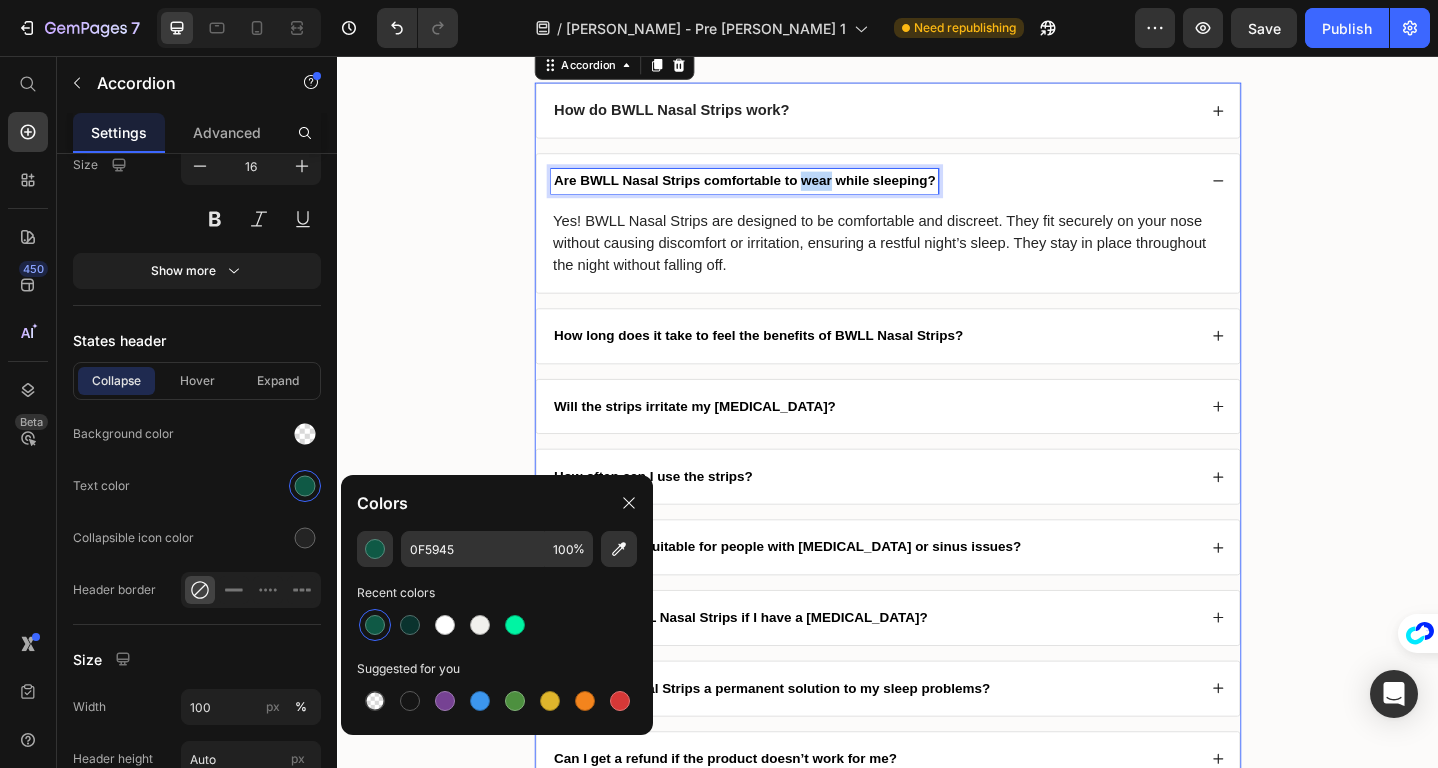 click on "Are BWLL Nasal Strips comfortable to wear while sleeping?" at bounding box center [781, 192] 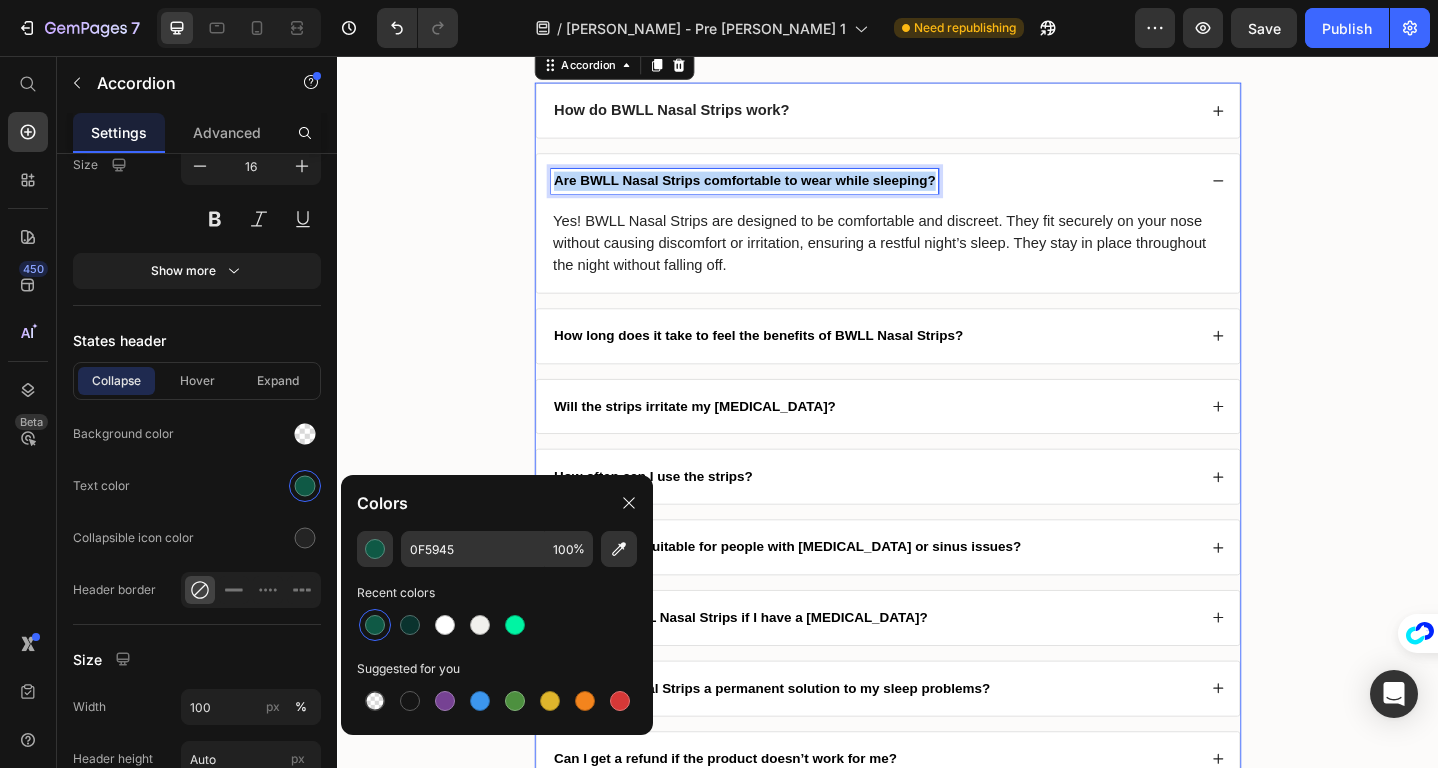 click on "Are BWLL Nasal Strips comfortable to wear while sleeping?" at bounding box center [781, 192] 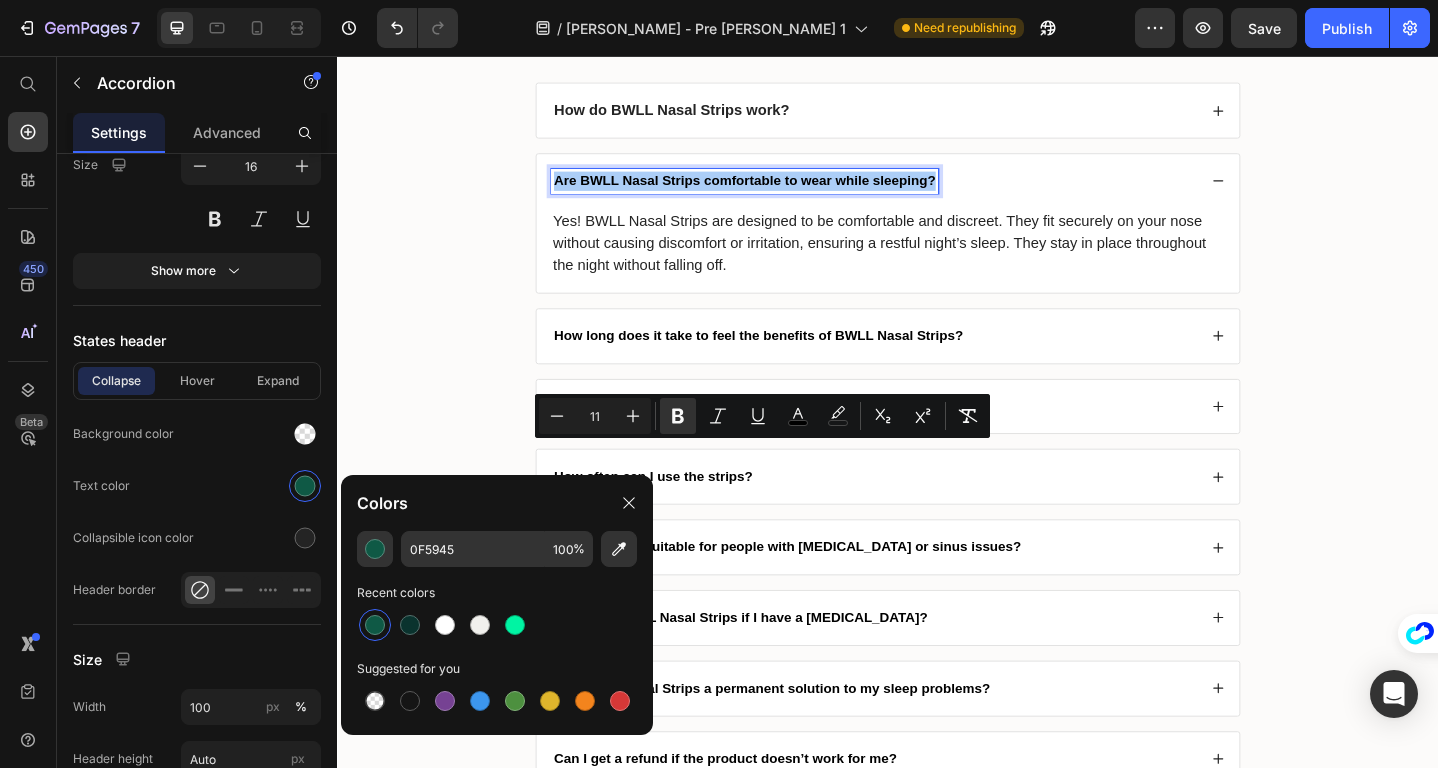 click at bounding box center (375, 625) 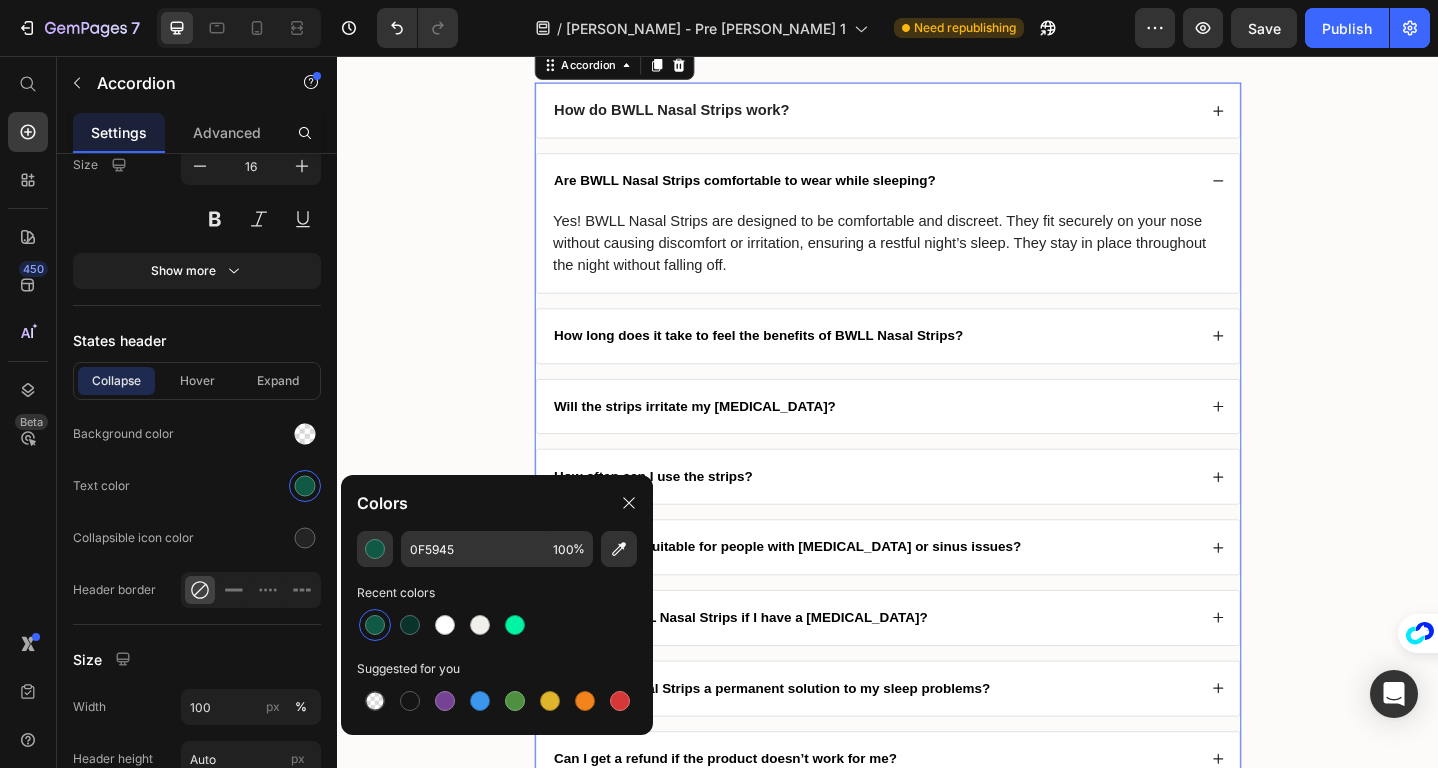 click at bounding box center (375, 625) 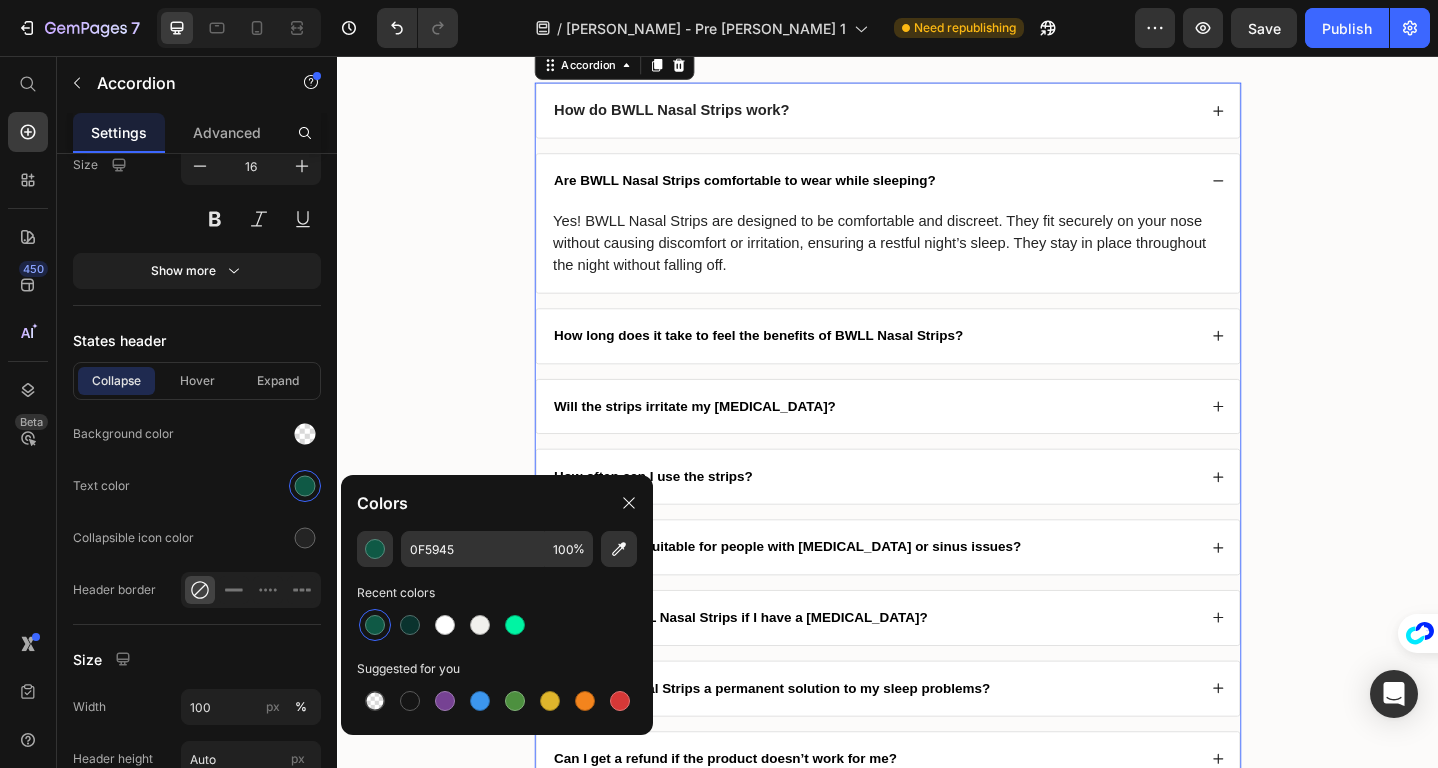 click on "Are BWLL Nasal Strips comfortable to wear while sleeping?" at bounding box center [781, 192] 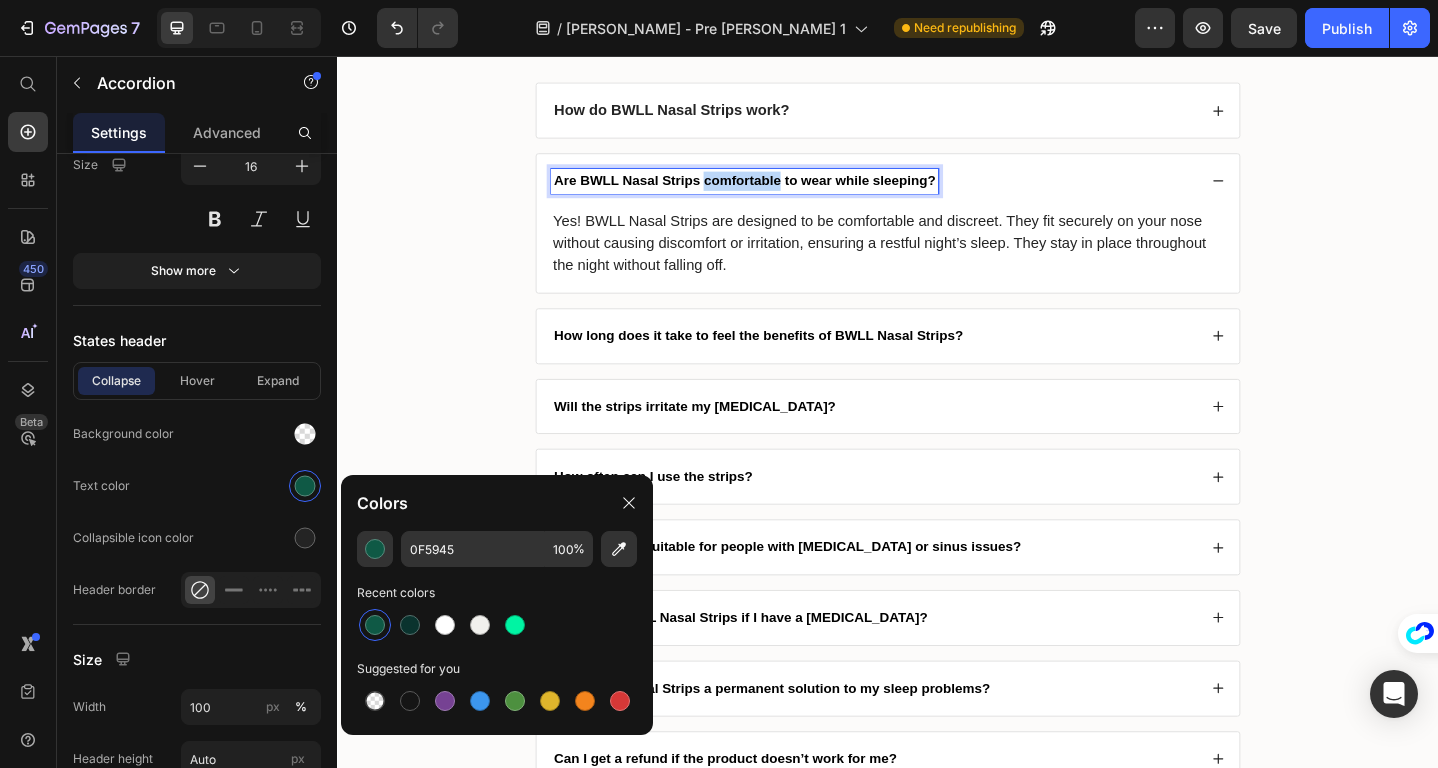 click on "Are BWLL Nasal Strips comfortable to wear while sleeping?" at bounding box center (781, 192) 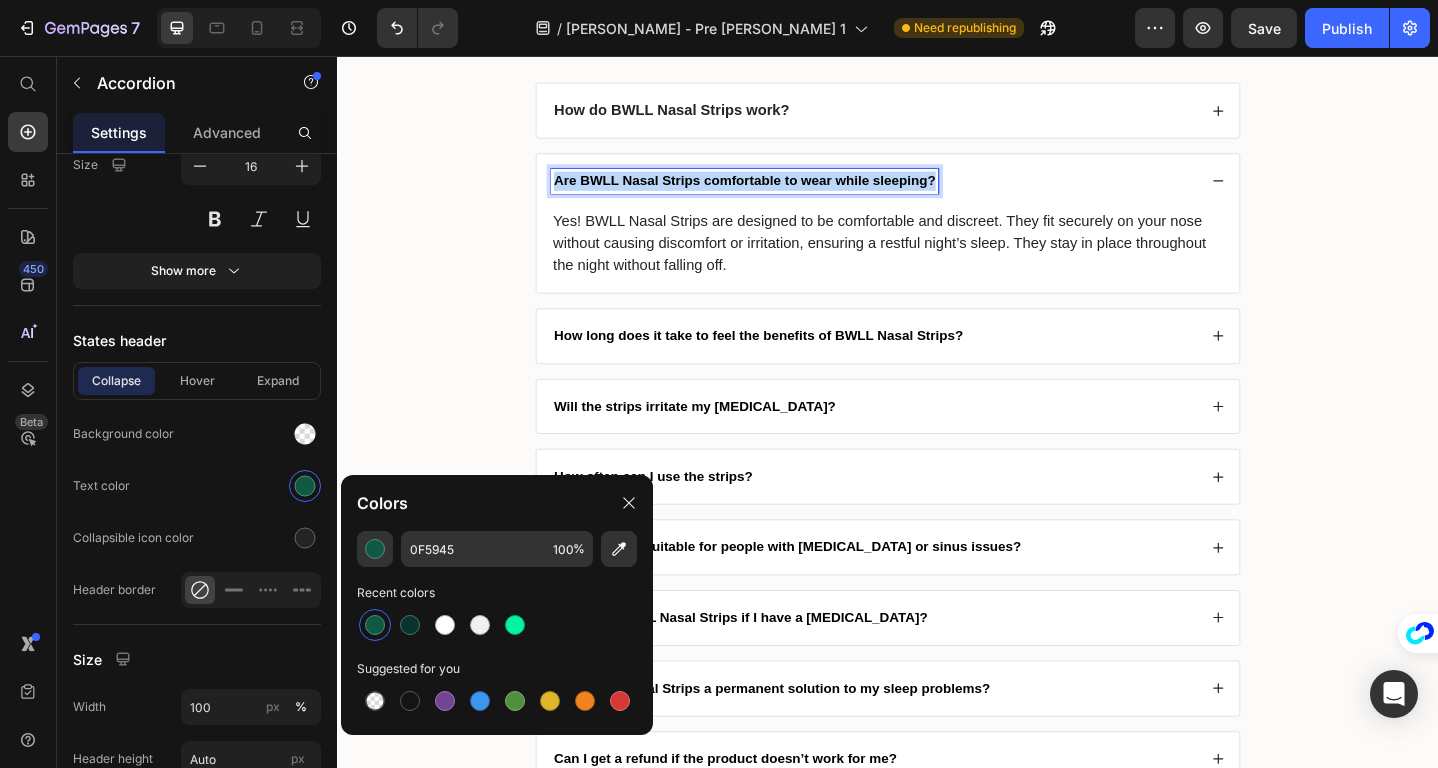 click on "Are BWLL Nasal Strips comfortable to wear while sleeping?" at bounding box center (781, 192) 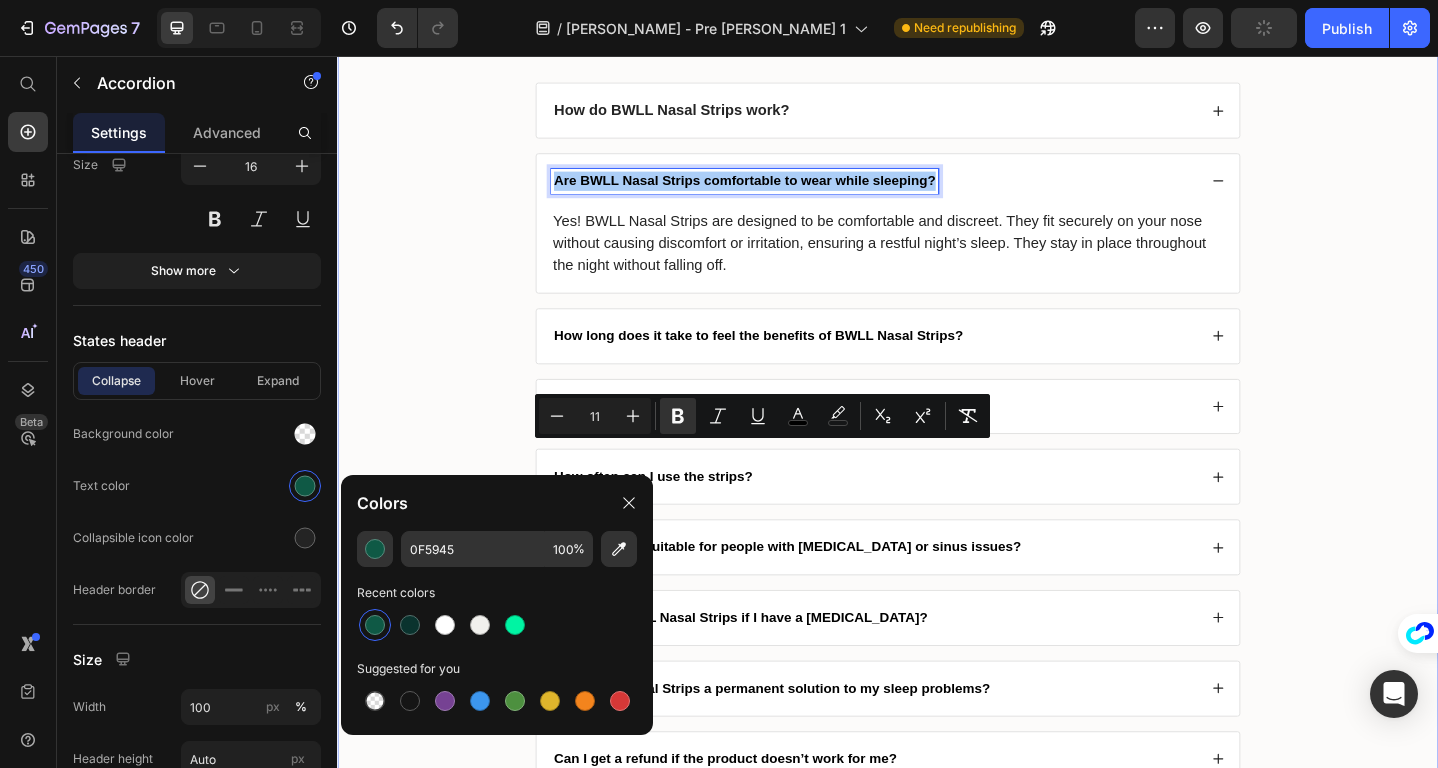 click on "⁠⁠⁠⁠⁠⁠⁠ Frequently Asked Questions Heading
How do BWLL Nasal Strips work?
Are BWLL Nasal Strips comfortable to wear while sleeping? Yes! BWLL Nasal Strips are designed to be comfortable and discreet. They fit securely on your nose without causing discomfort or irritation, ensuring a restful night’s sleep. They stay in place throughout the night without falling off. Text Block
How long does it take to feel the benefits of BWLL Nasal Strips?
Will the strips irritate my [MEDICAL_DATA]?
How often can I use the strips?
Are the strips suitable for people with [MEDICAL_DATA] or sinus issues?
Can I use BWLL Nasal Strips if I have a [MEDICAL_DATA]?
Are BWLL Nasal Strips a permanent solution to my sleep problems?
Can I get a refund if the product doesn’t work for me? Accordion   16 Row" at bounding box center (937, 425) 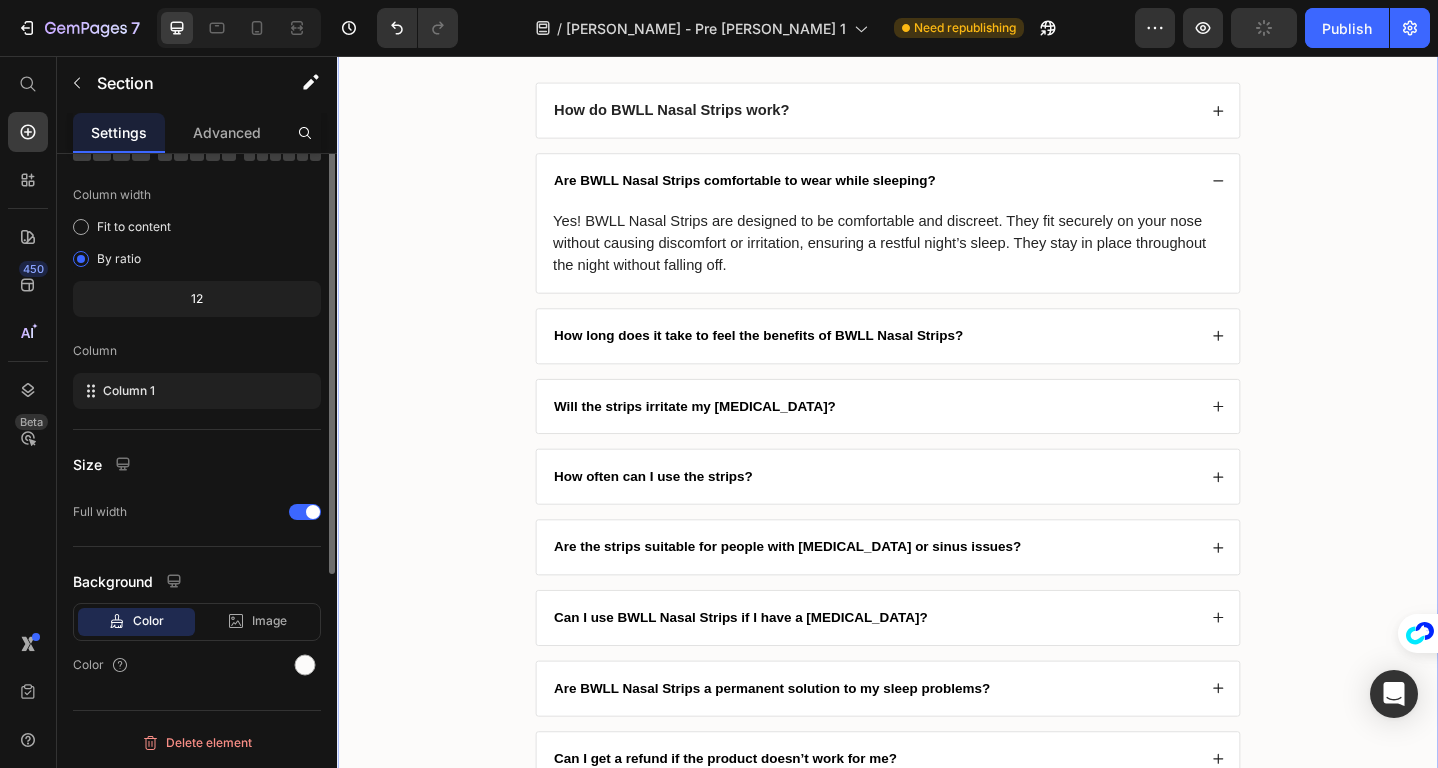 scroll, scrollTop: 0, scrollLeft: 0, axis: both 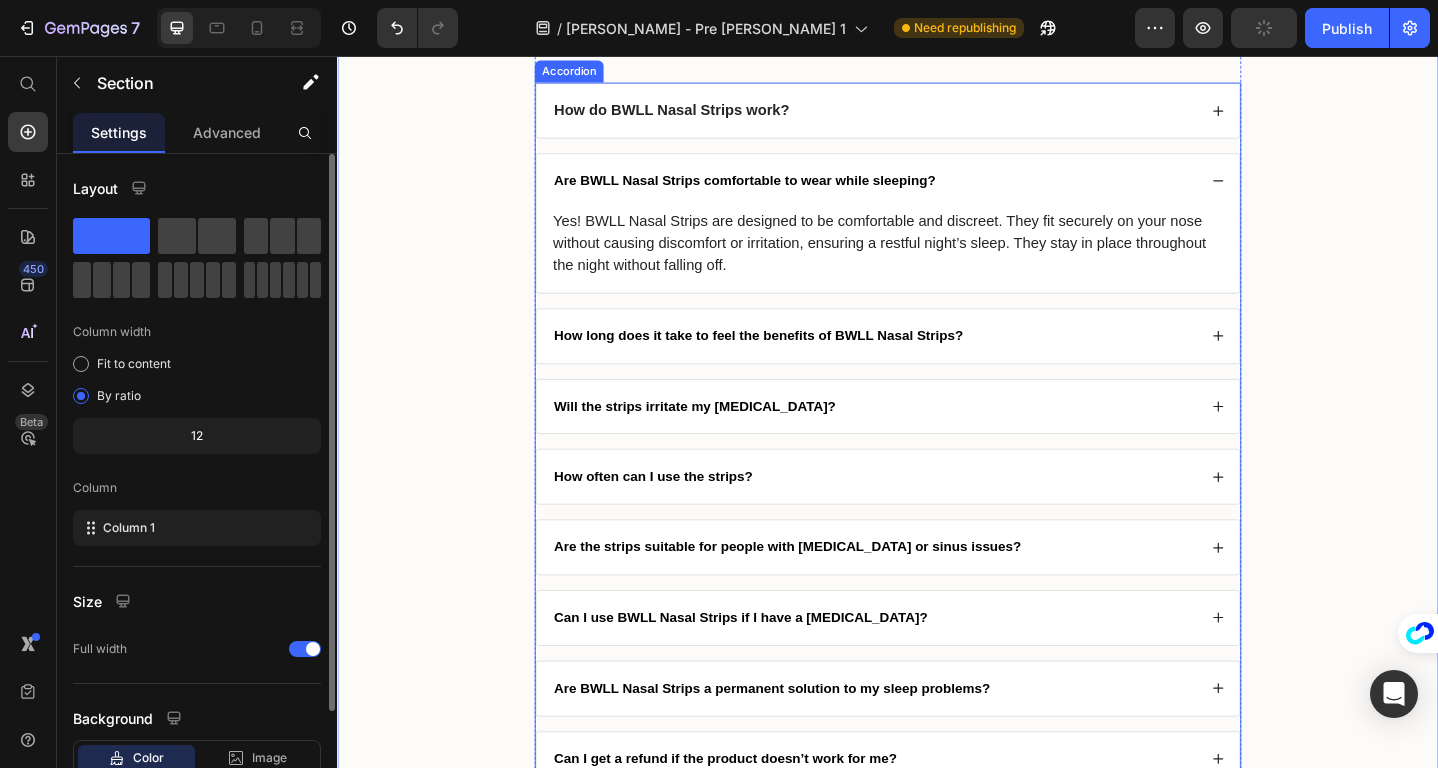 click on "Are BWLL Nasal Strips comfortable to wear while sleeping?" at bounding box center (781, 192) 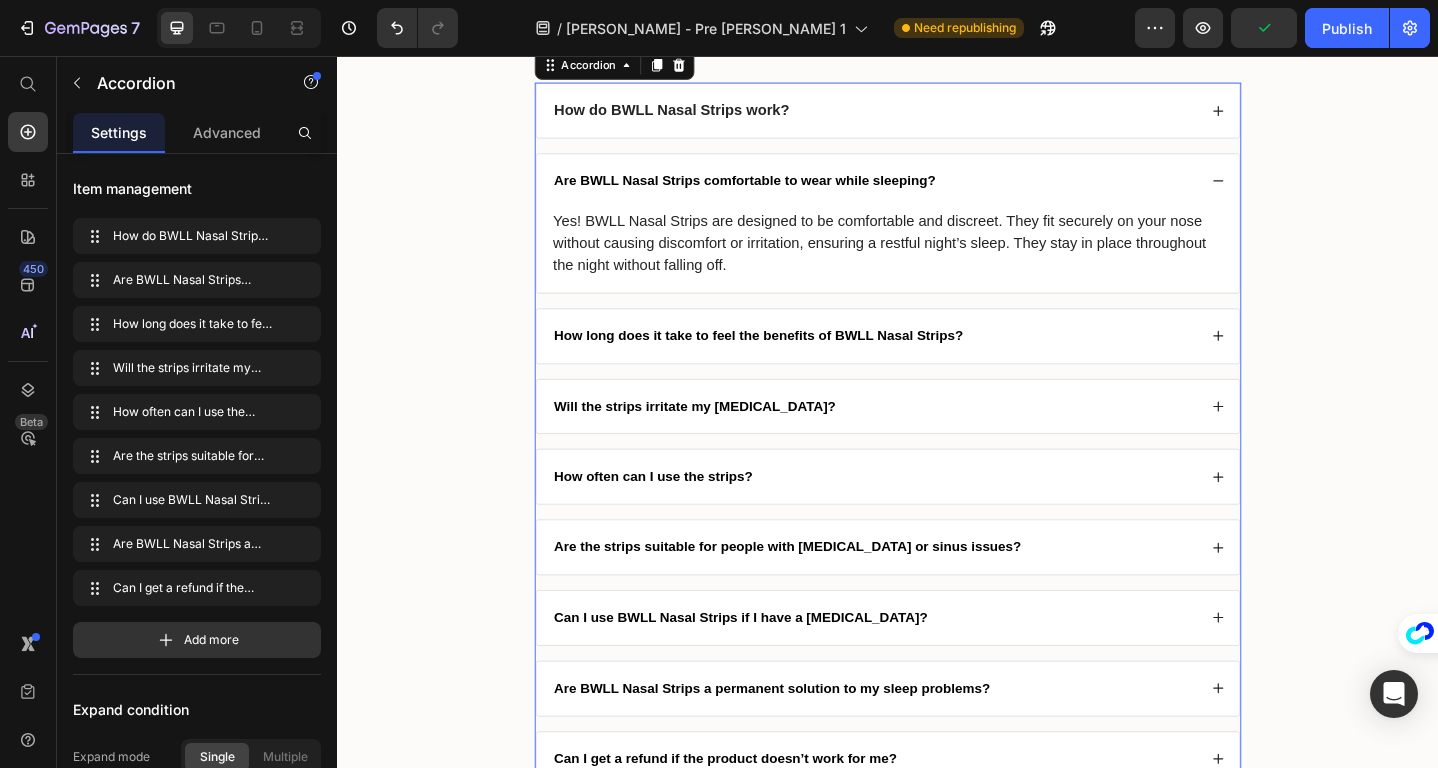 click 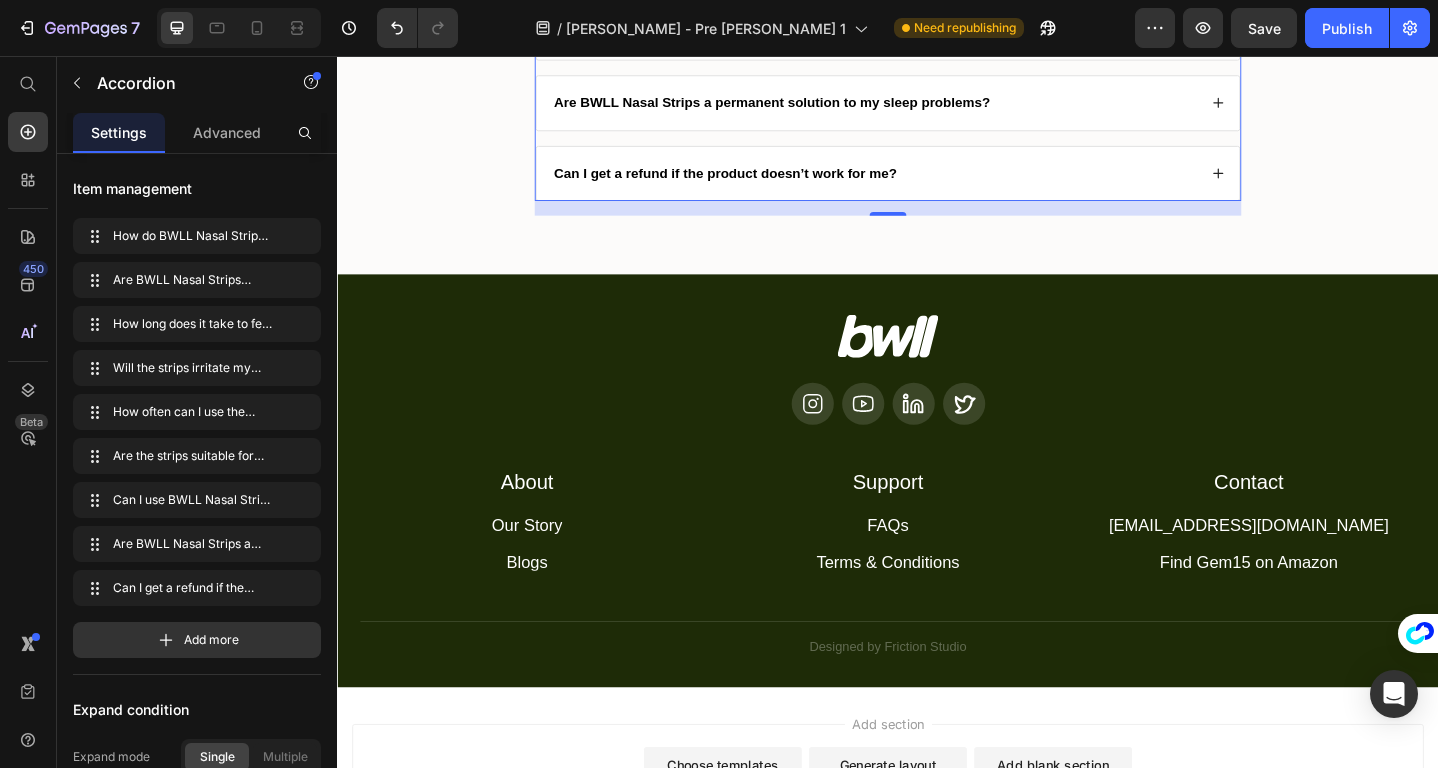 scroll, scrollTop: 10097, scrollLeft: 0, axis: vertical 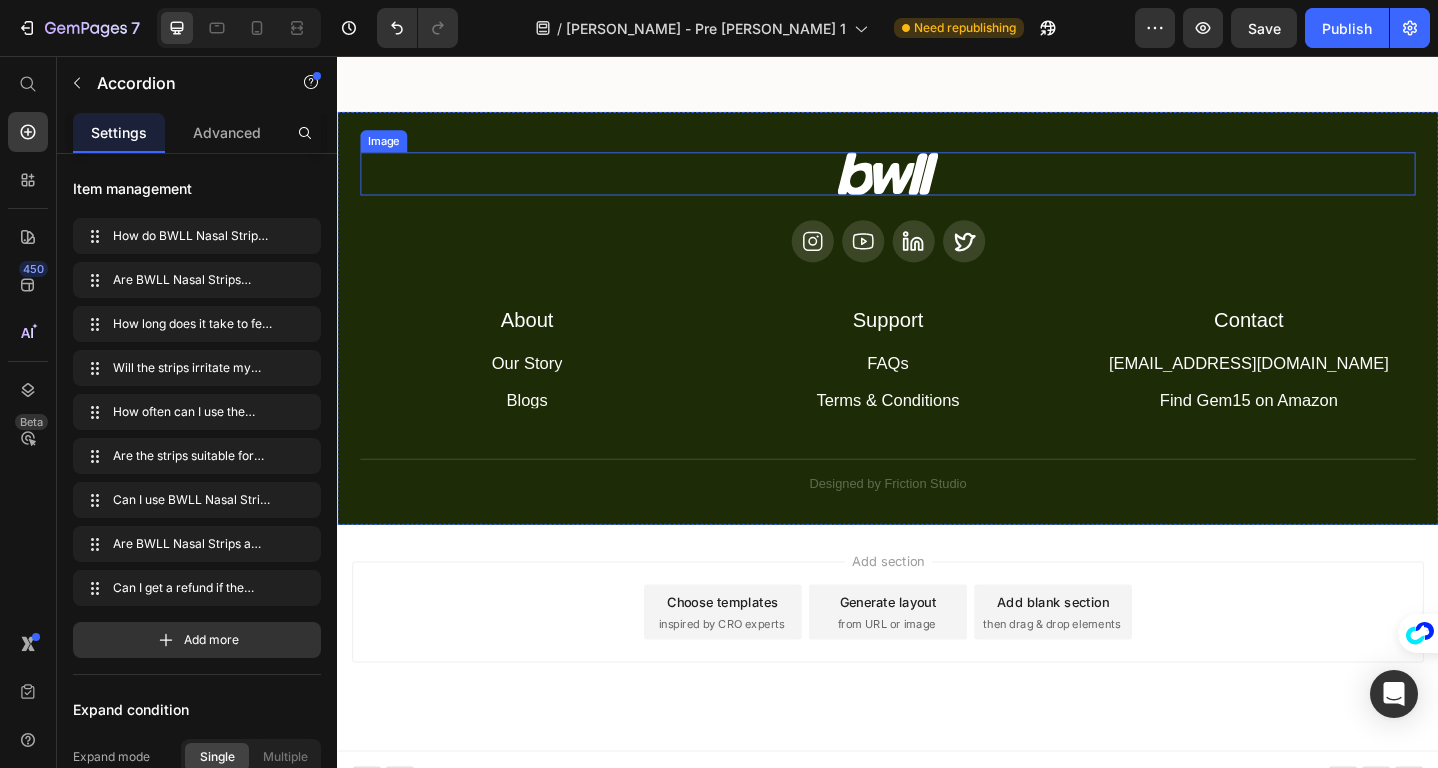 click at bounding box center (937, 184) 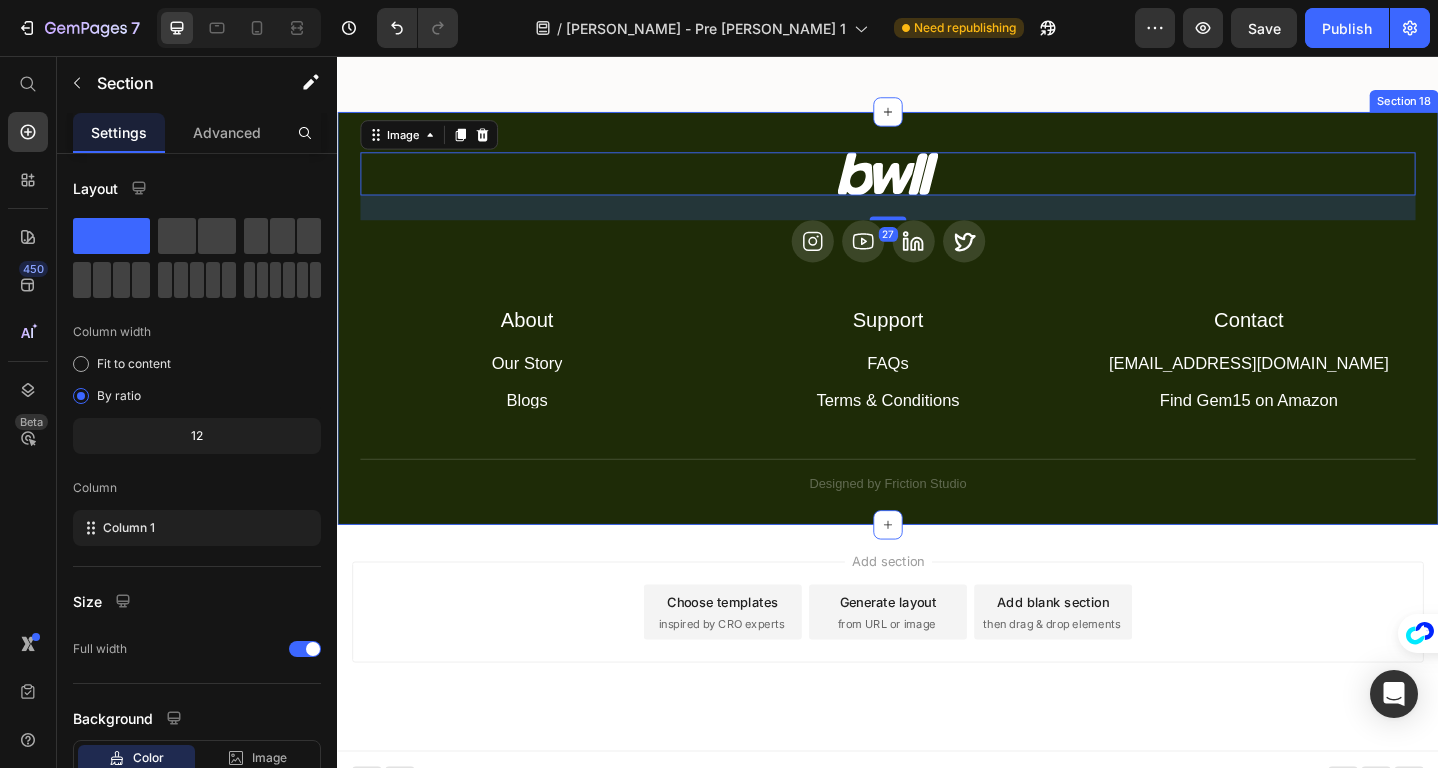 click on "Image   27
Icon
Icon
Icon
Icon Row
About Accordion
Support Accordion
Contact Accordion Row About Heading Our Story Button Blogs Button Row Support Heading FAQs Button Terms & Conditions Button Row Contact Heading [EMAIL_ADDRESS][DOMAIN_NAME] Button Find Gem15 on Amazon   Button Row Row Row                Title Line Designed by Friction Studio Text Block Section 18" at bounding box center (937, 342) 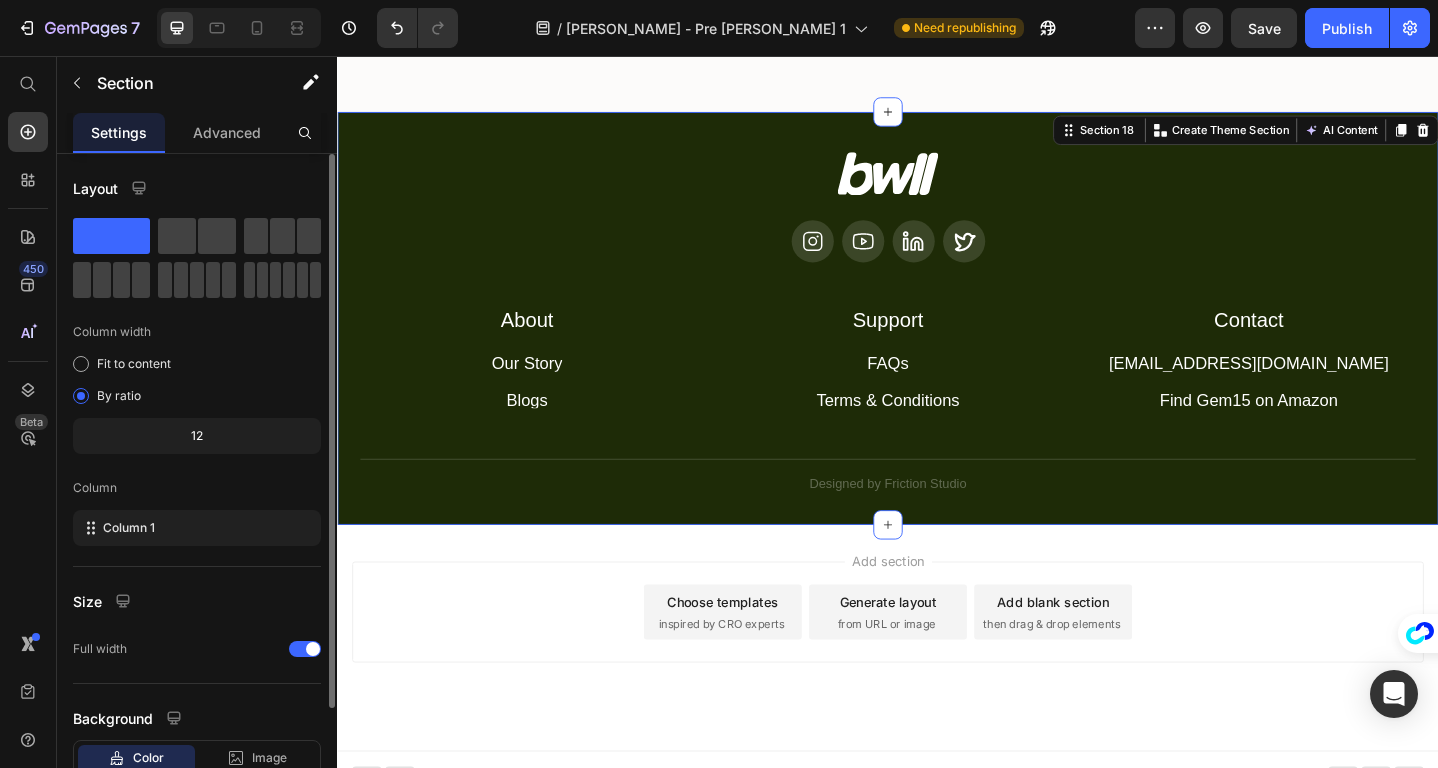 scroll, scrollTop: 137, scrollLeft: 0, axis: vertical 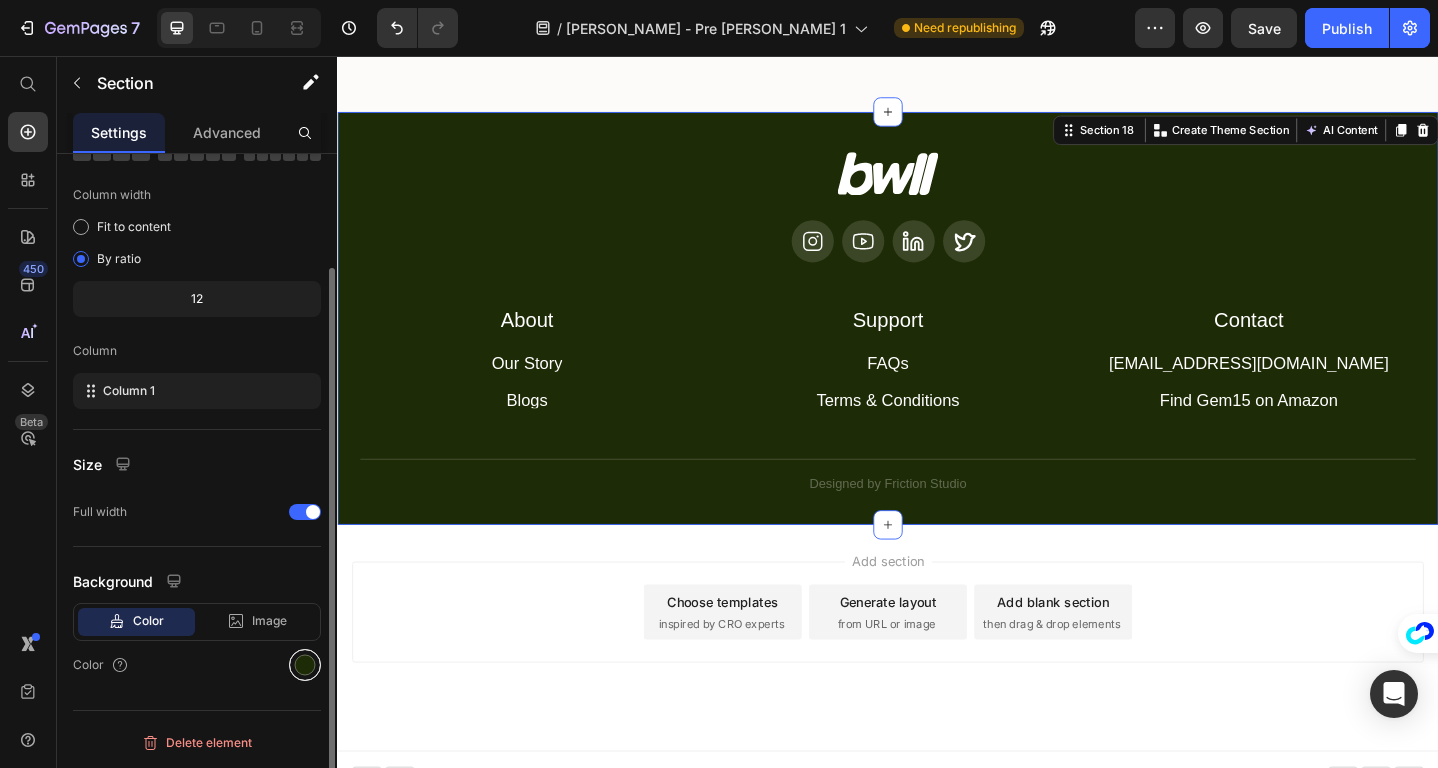 click at bounding box center (305, 665) 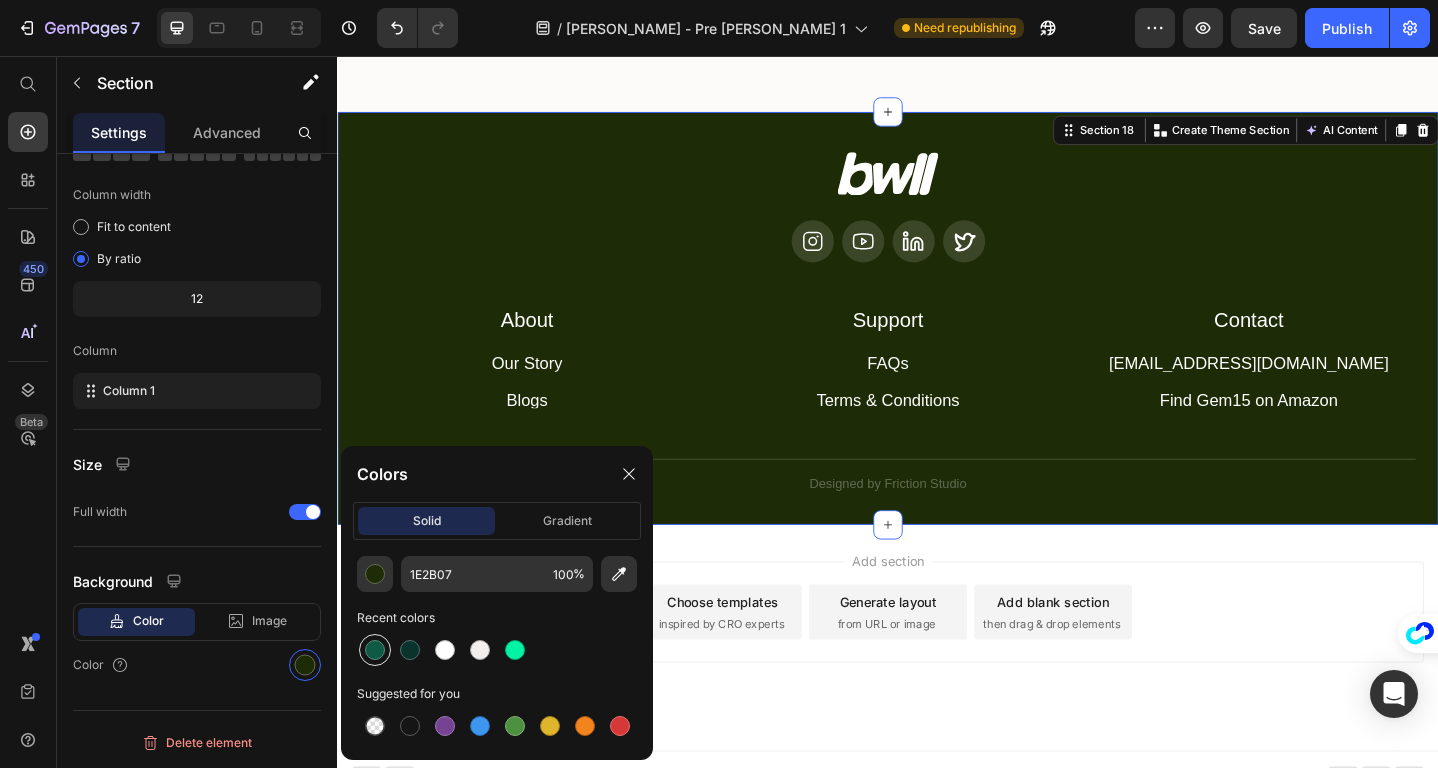 click at bounding box center [375, 650] 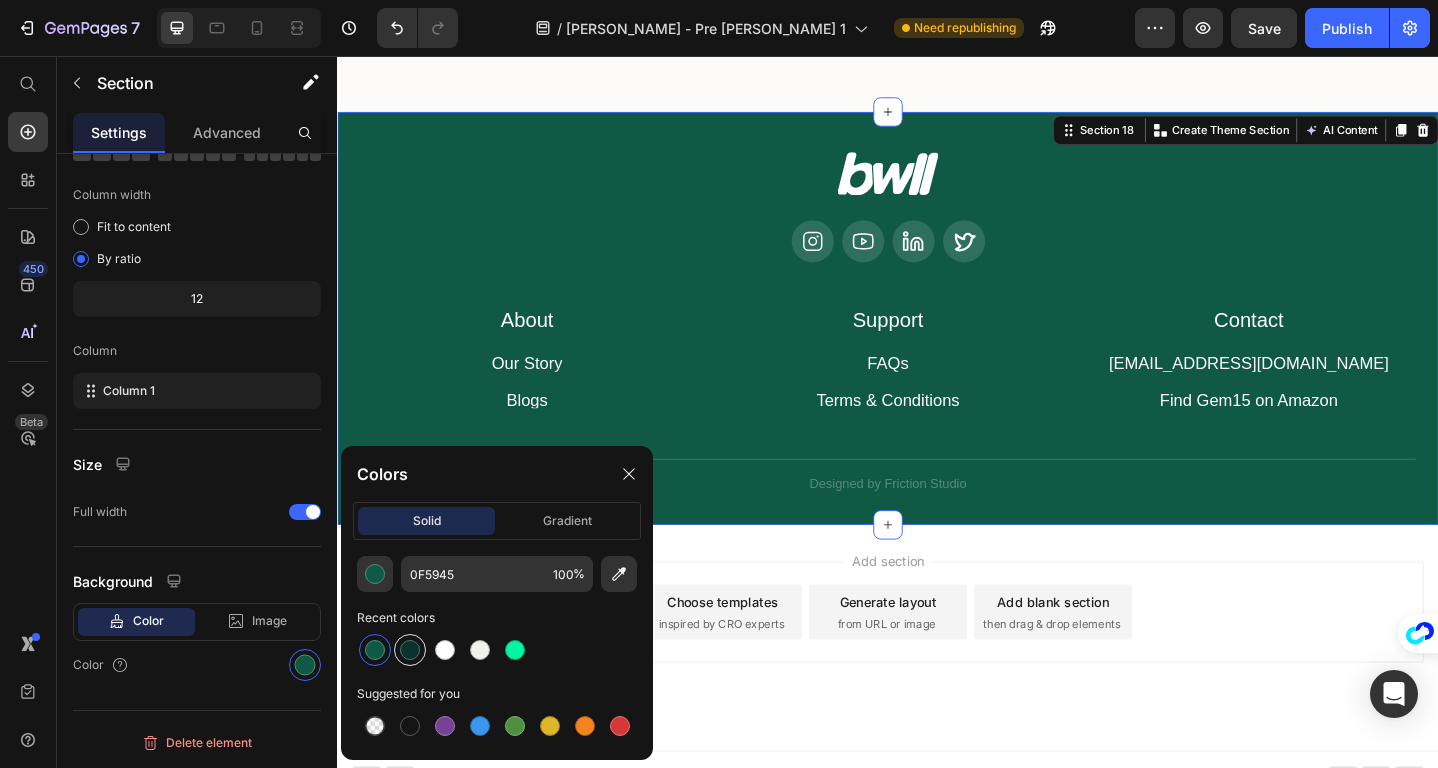 click at bounding box center [410, 650] 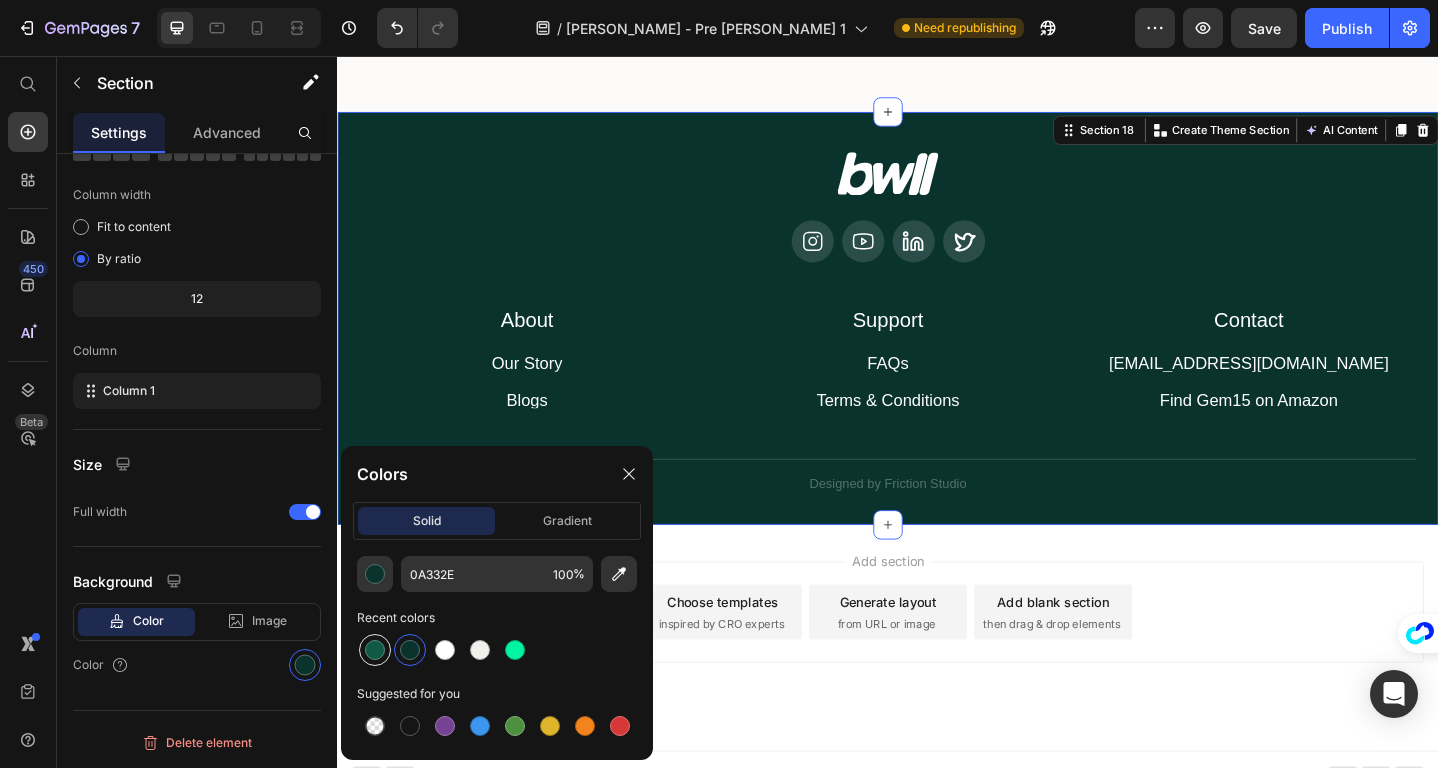 click at bounding box center [375, 650] 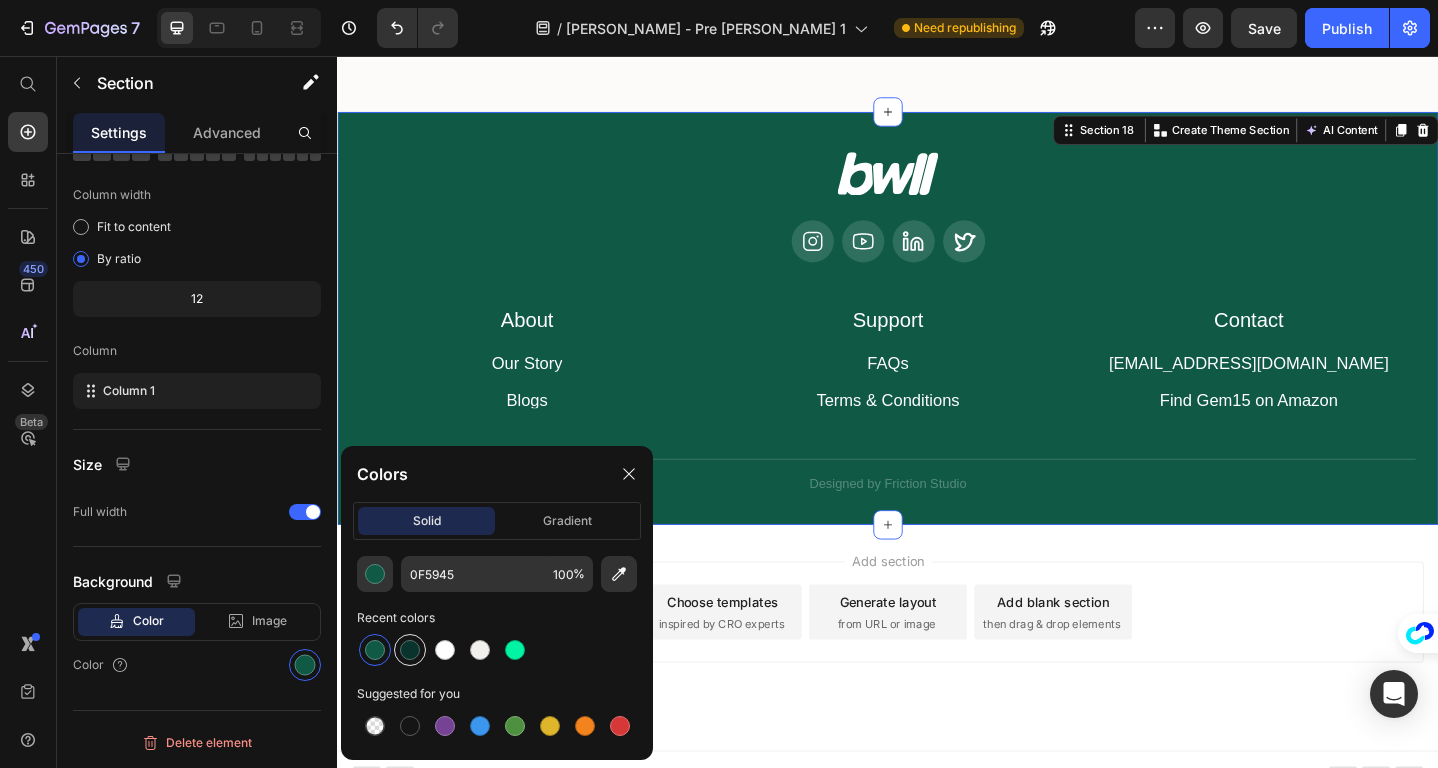 click at bounding box center [410, 650] 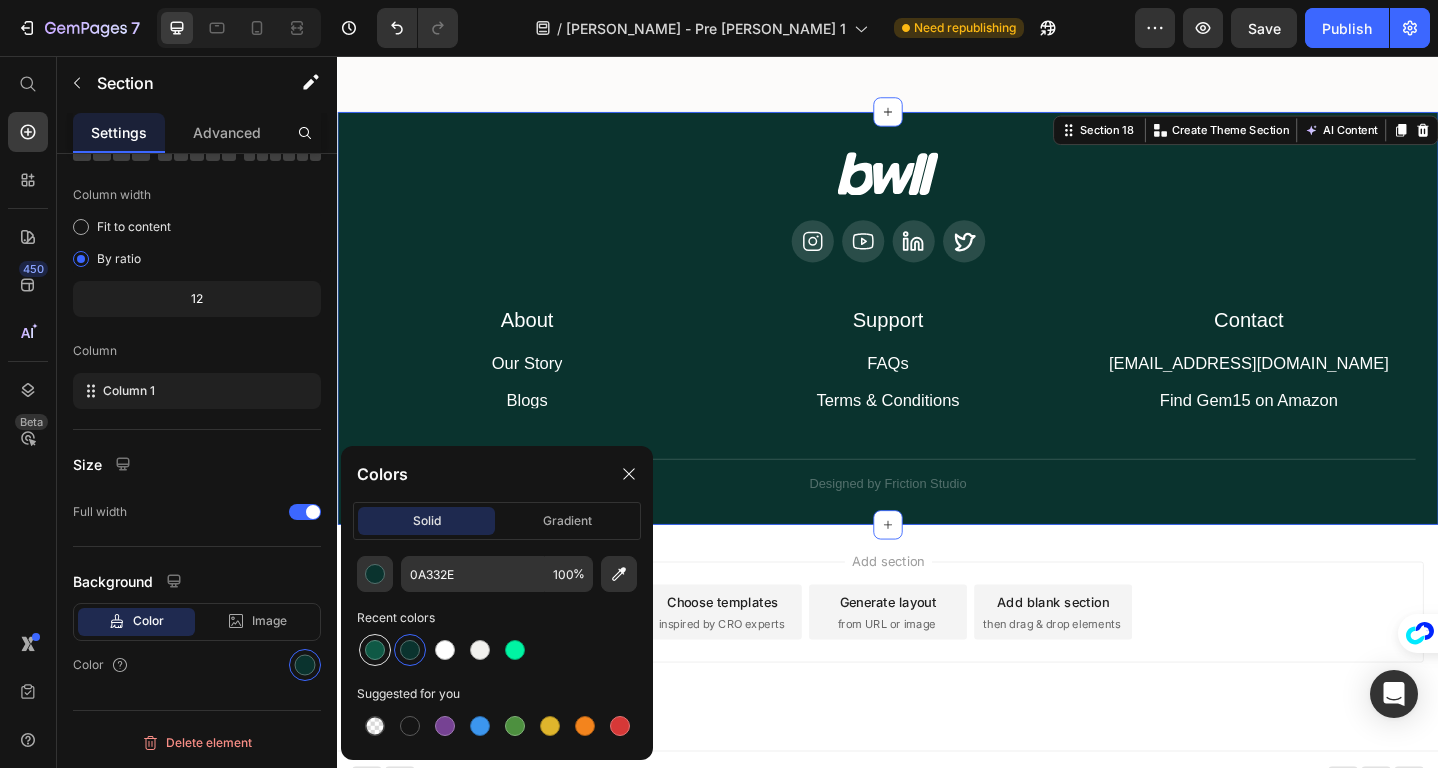 click at bounding box center [375, 650] 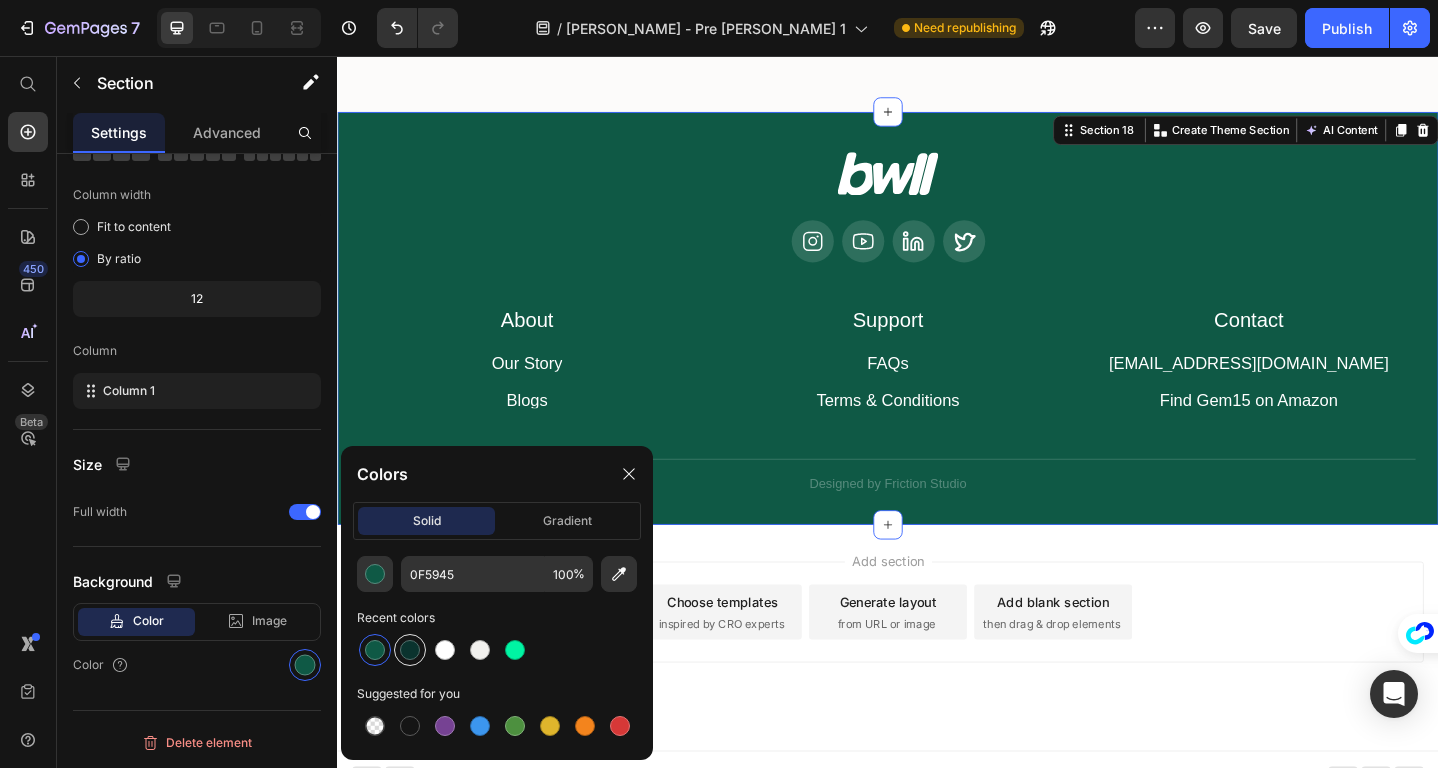 click at bounding box center (410, 650) 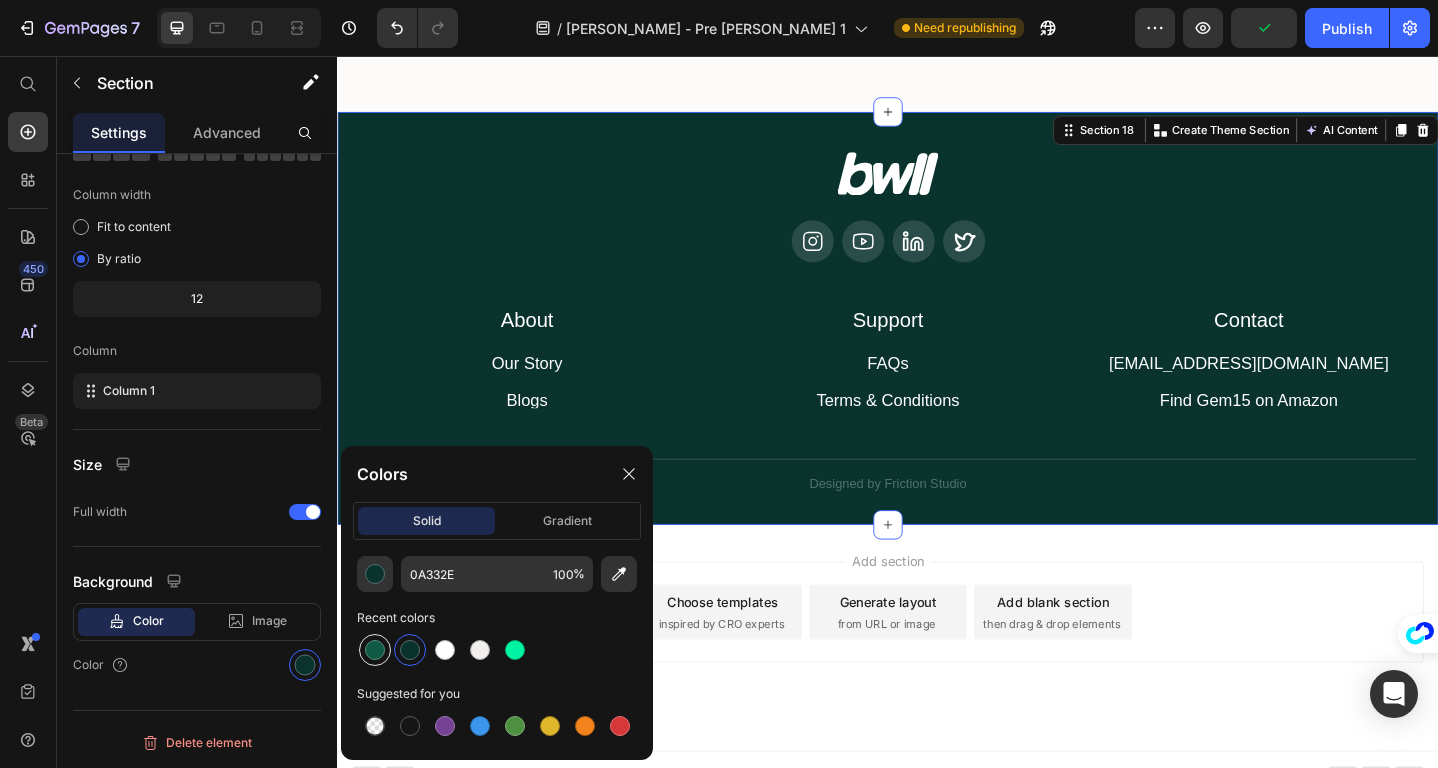click at bounding box center [375, 650] 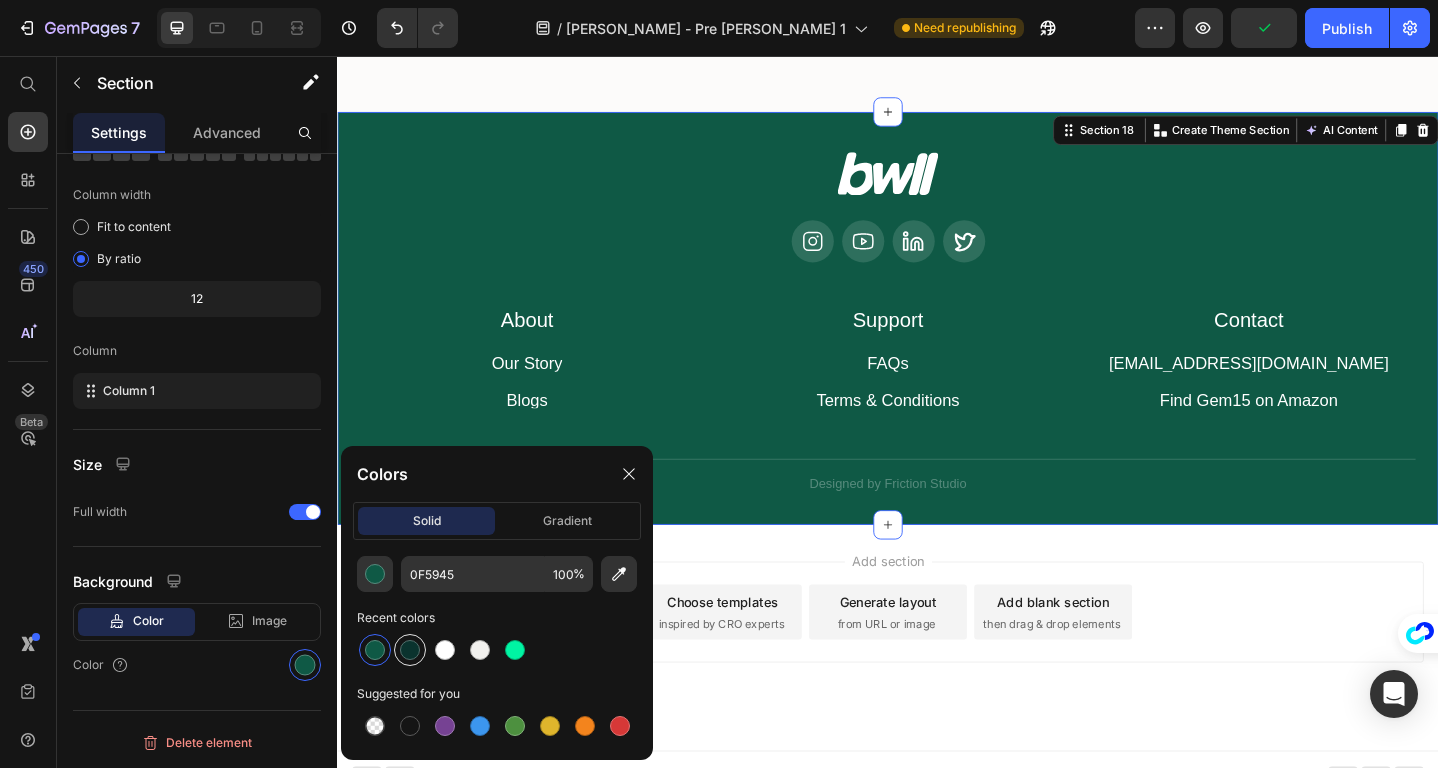 click at bounding box center [410, 650] 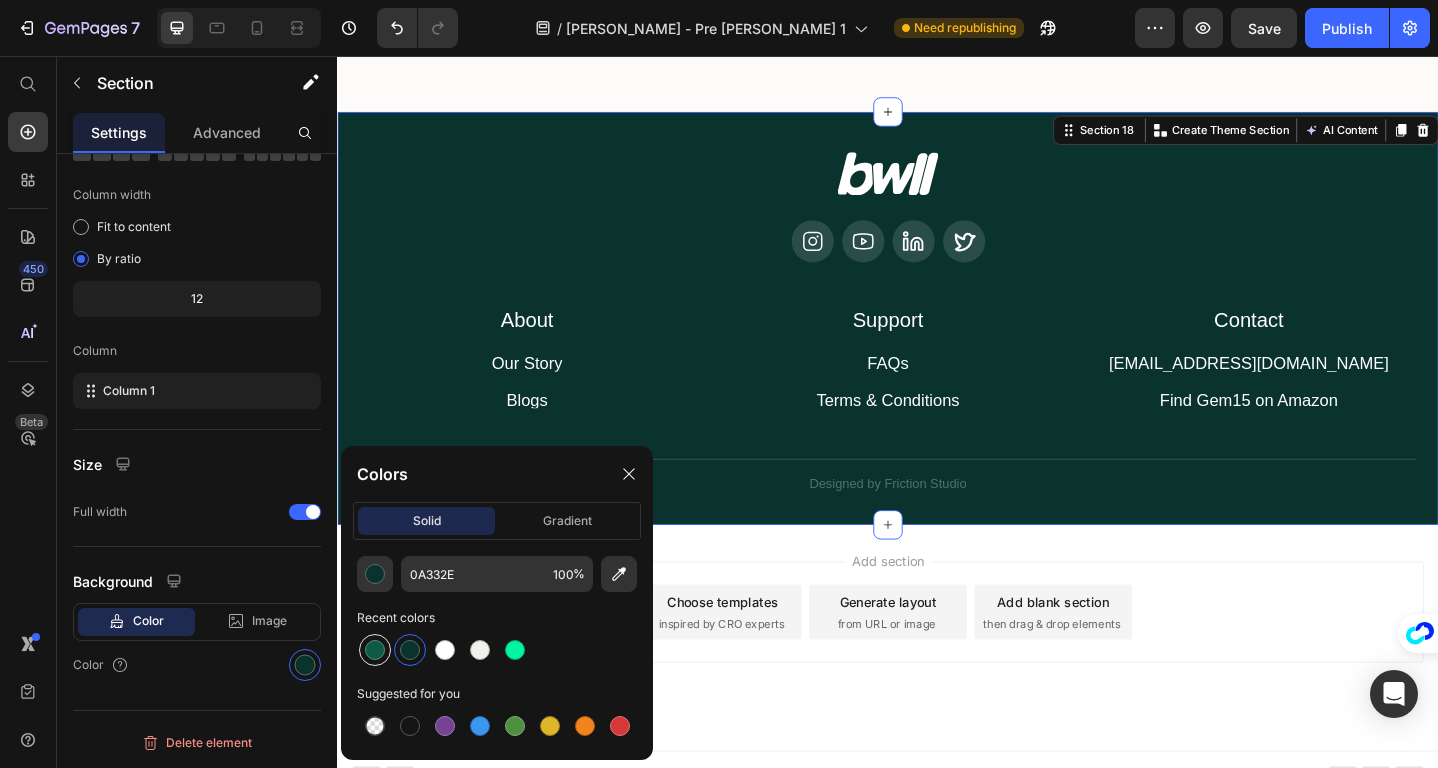 click at bounding box center [375, 650] 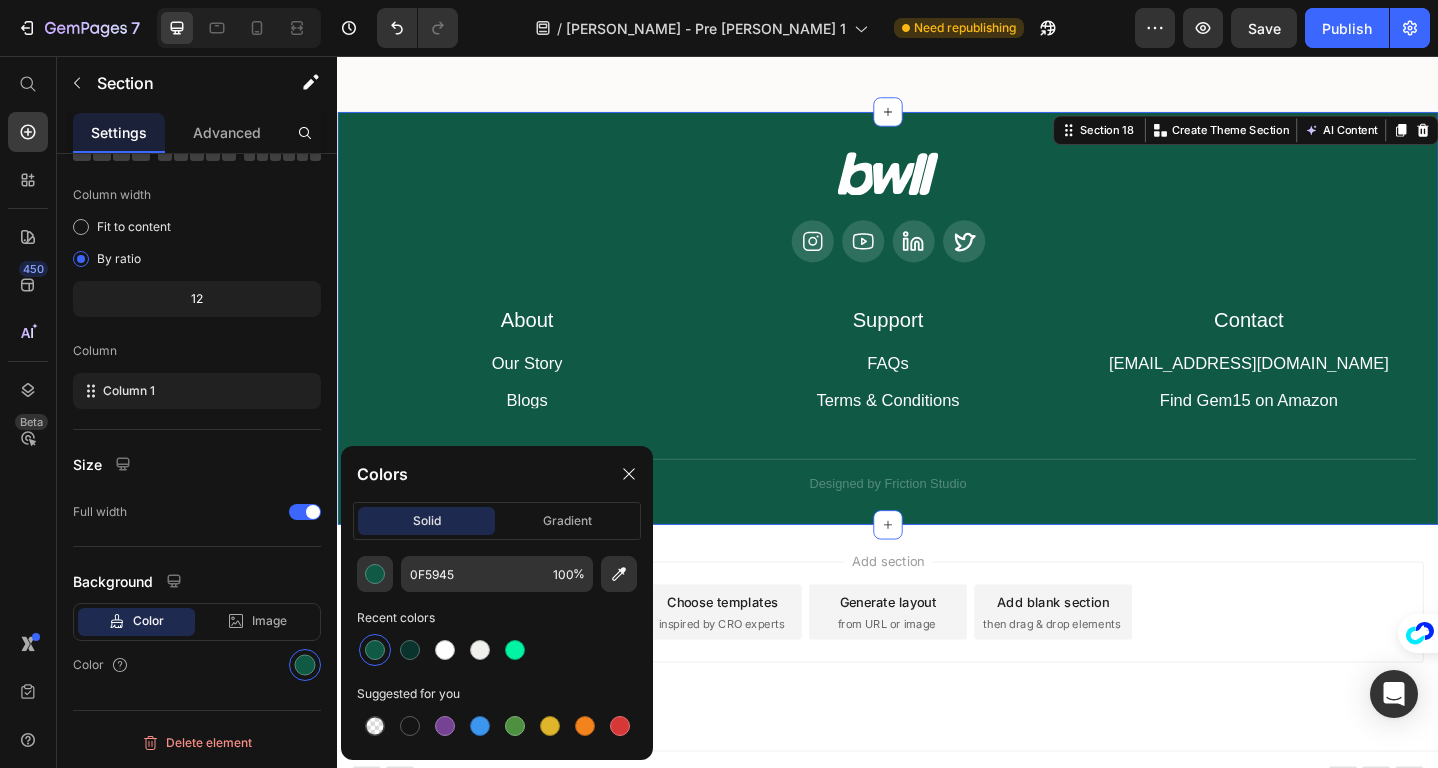 click on "Add section Choose templates inspired by CRO experts Generate layout from URL or image Add blank section then drag & drop elements" at bounding box center (937, 662) 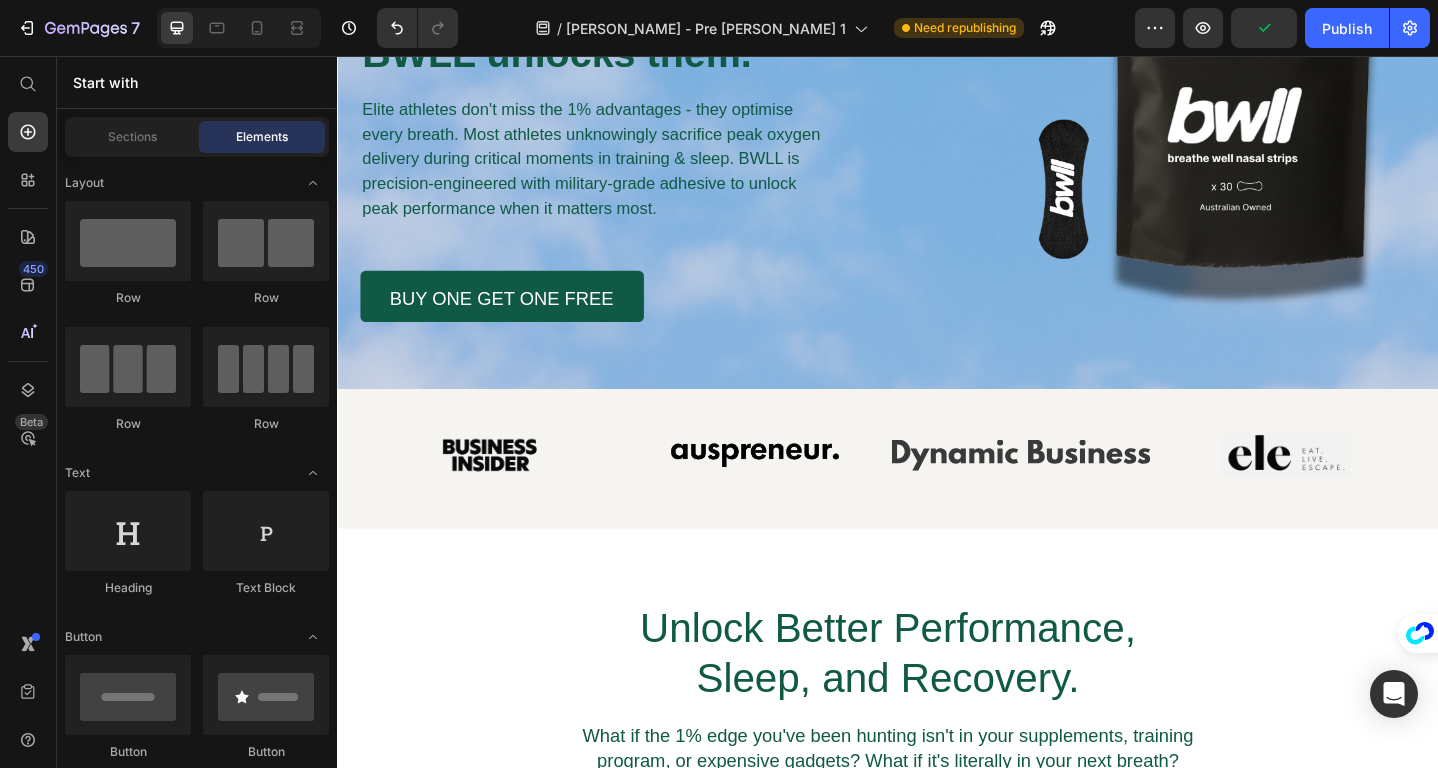 scroll, scrollTop: 0, scrollLeft: 0, axis: both 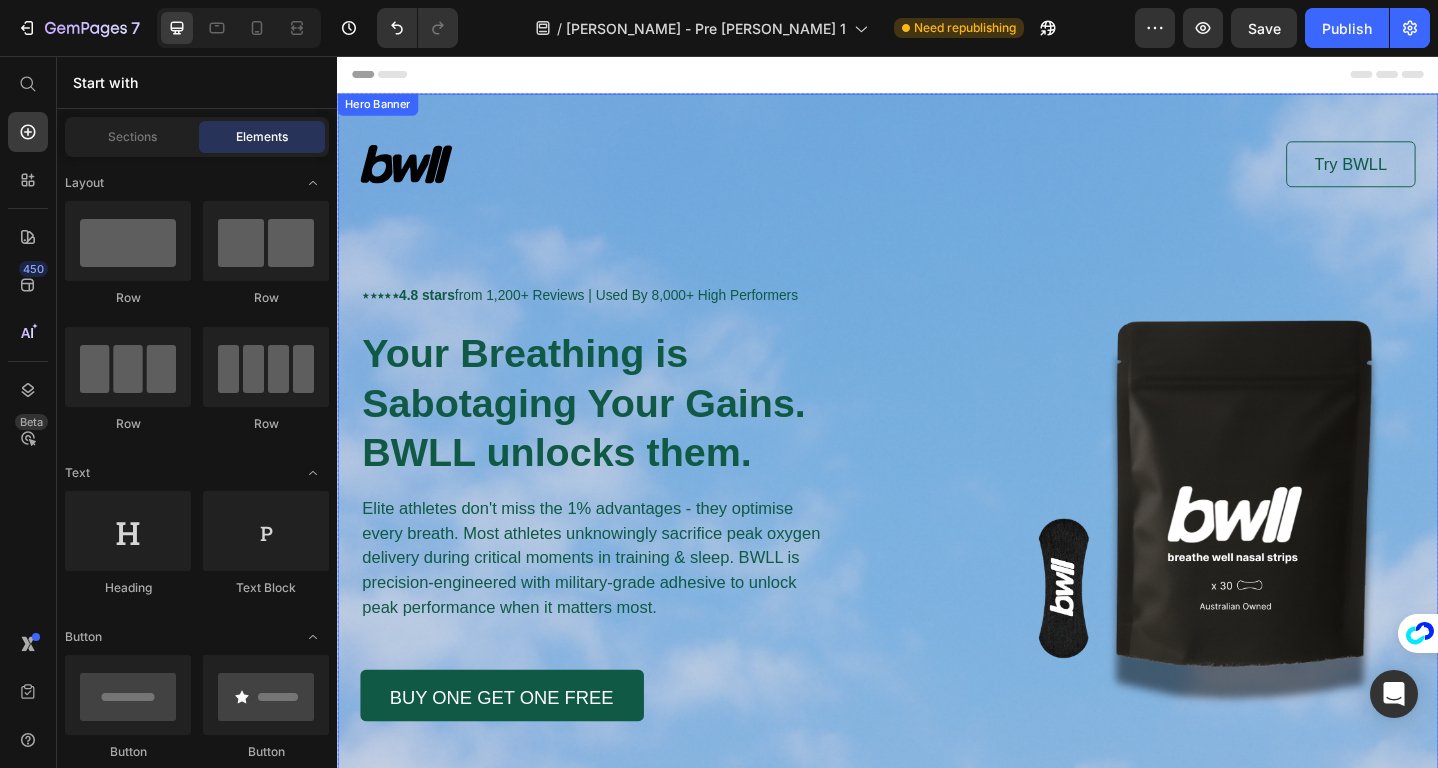 click on "Image Try BWLL   Button Row ⋆⋆⋆⋆⋆  4.8 stars  from 1,200+ Reviews | Used By 8,000+ High Performers Text Block Your Breathing is Sabotaging Your Gains. BWLL unlocks them. Heading Elite athletes don't miss the 1% advantages - they optimise every breath. Most athletes unknowingly sacrifice peak oxygen delivery during critical moments in training & sleep. BWLL is precision-engineered with military-grade adhesive to unlock peak performance when it matters most. Text Block BUY ONE GET ONE FREE Button Row Row" at bounding box center [937, 439] 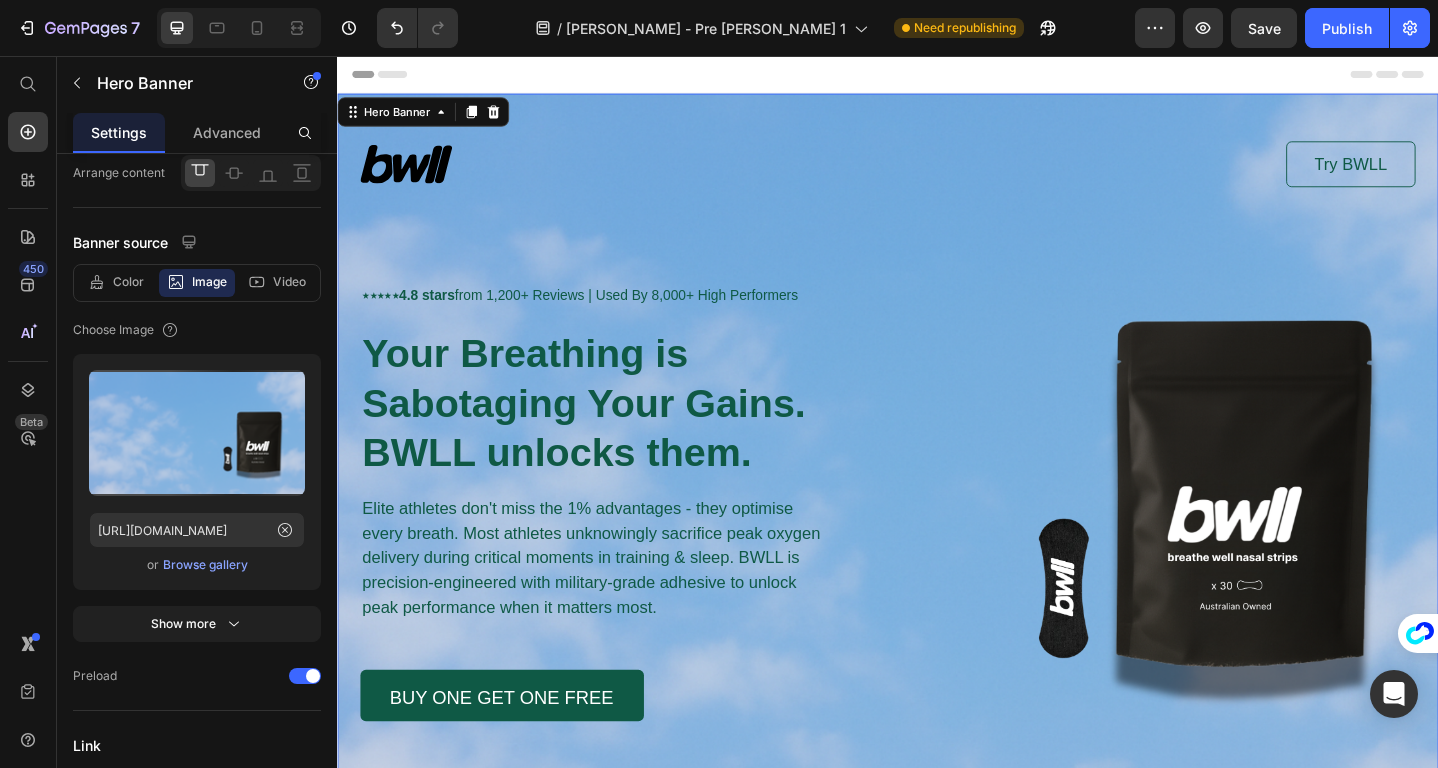 scroll, scrollTop: 0, scrollLeft: 0, axis: both 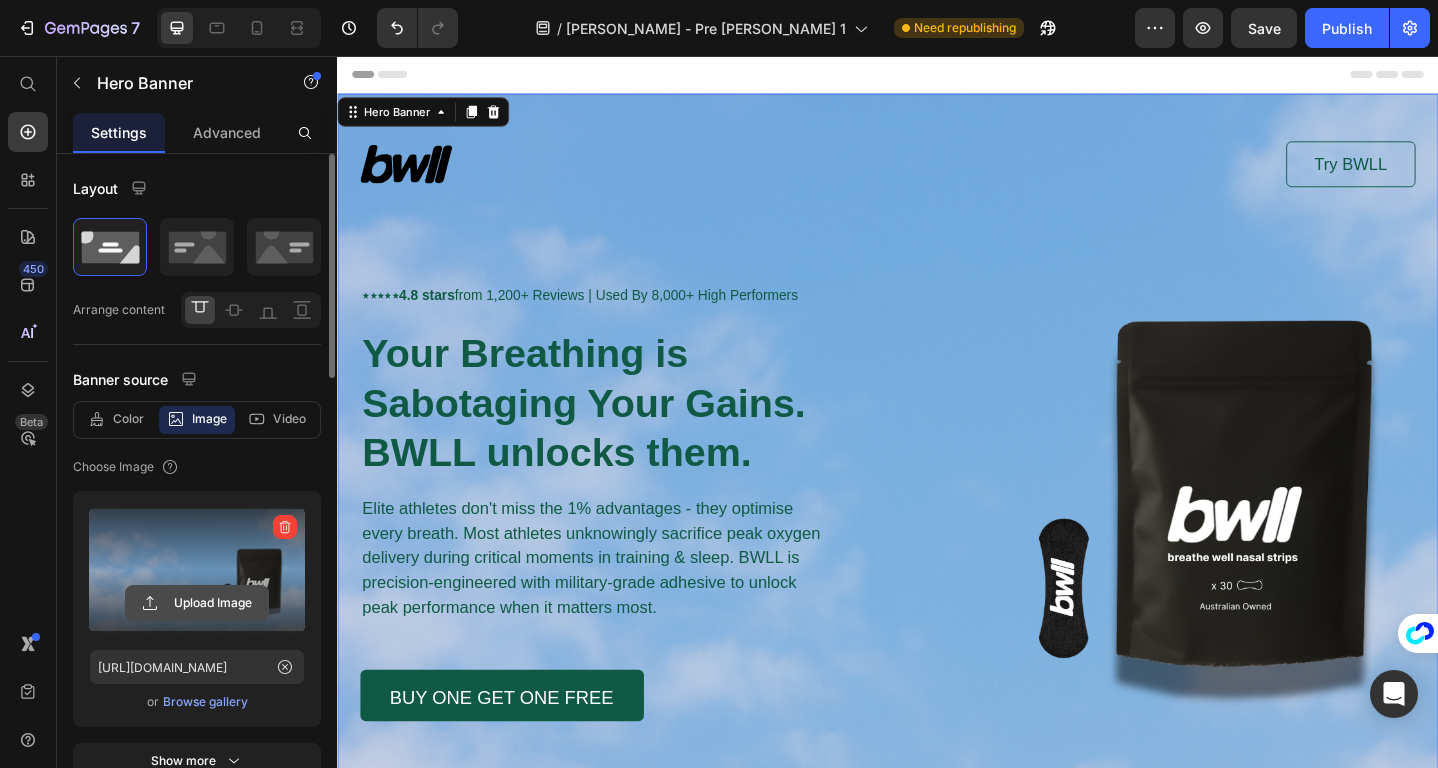 click 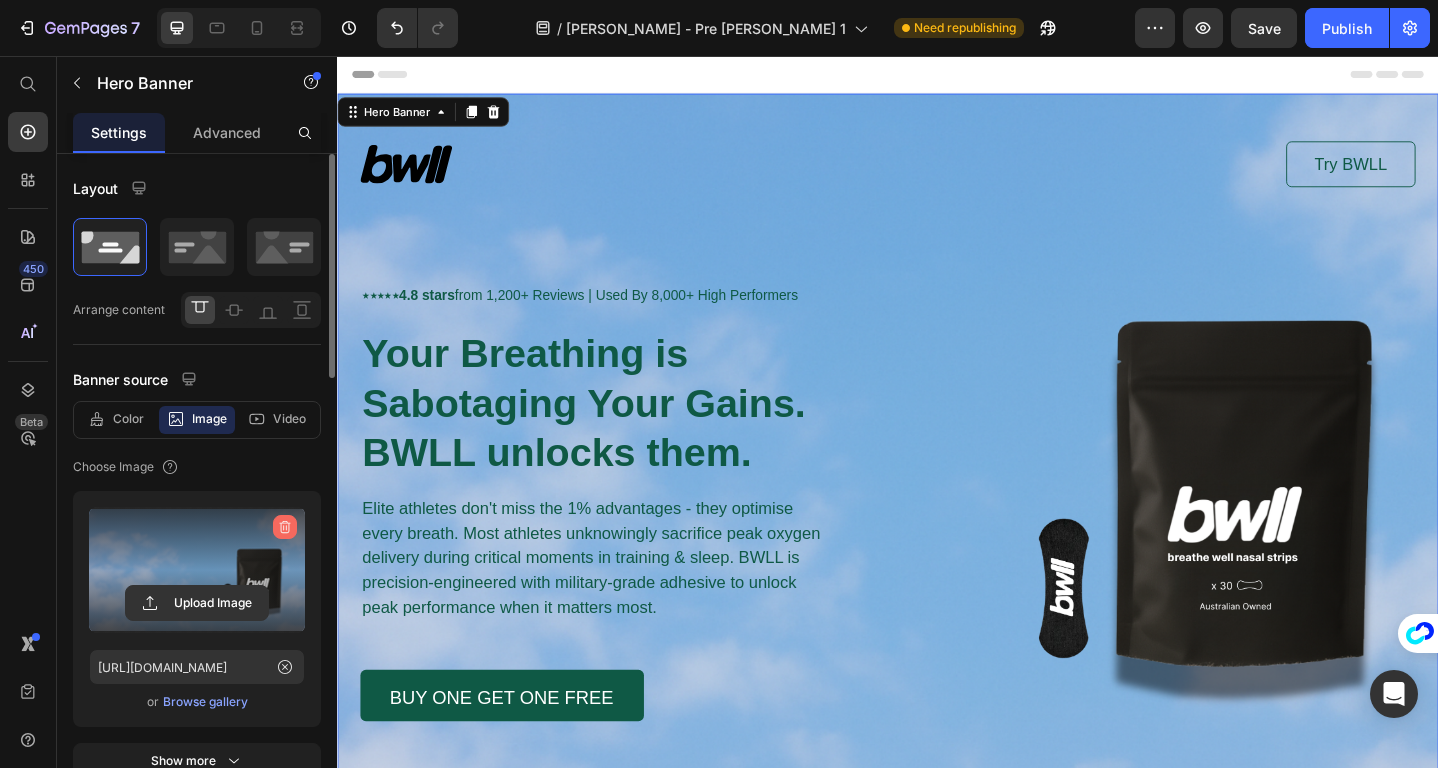 click 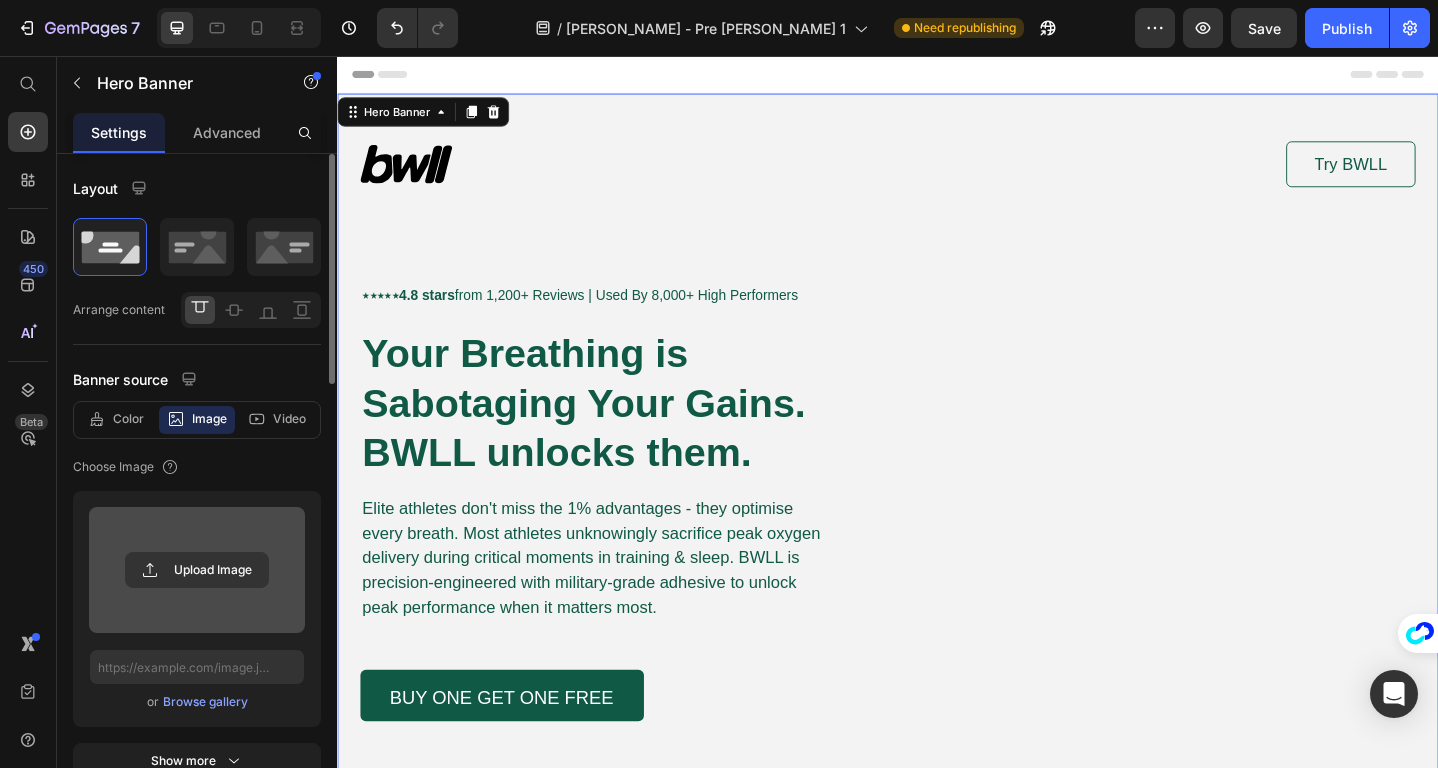 scroll, scrollTop: 0, scrollLeft: 0, axis: both 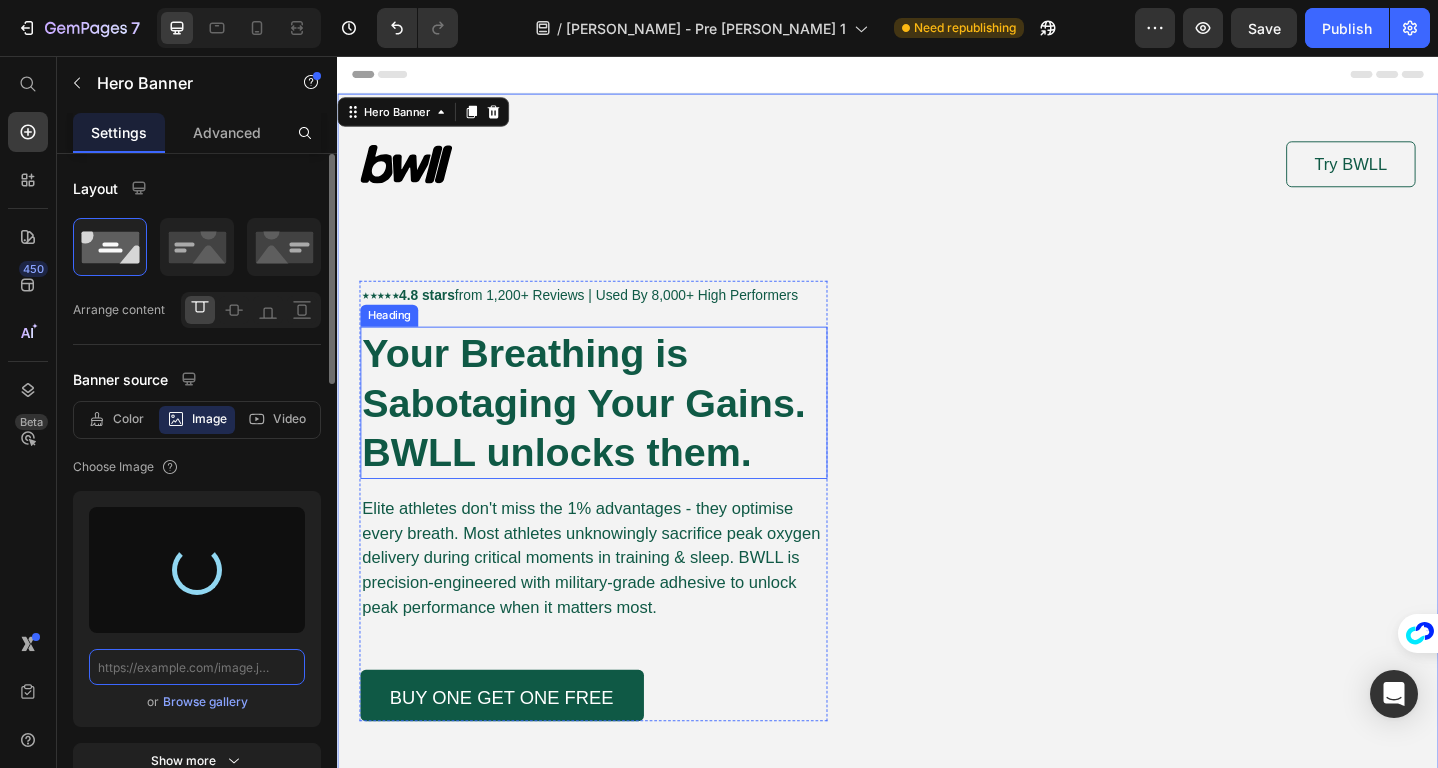 type on "[URL][DOMAIN_NAME]" 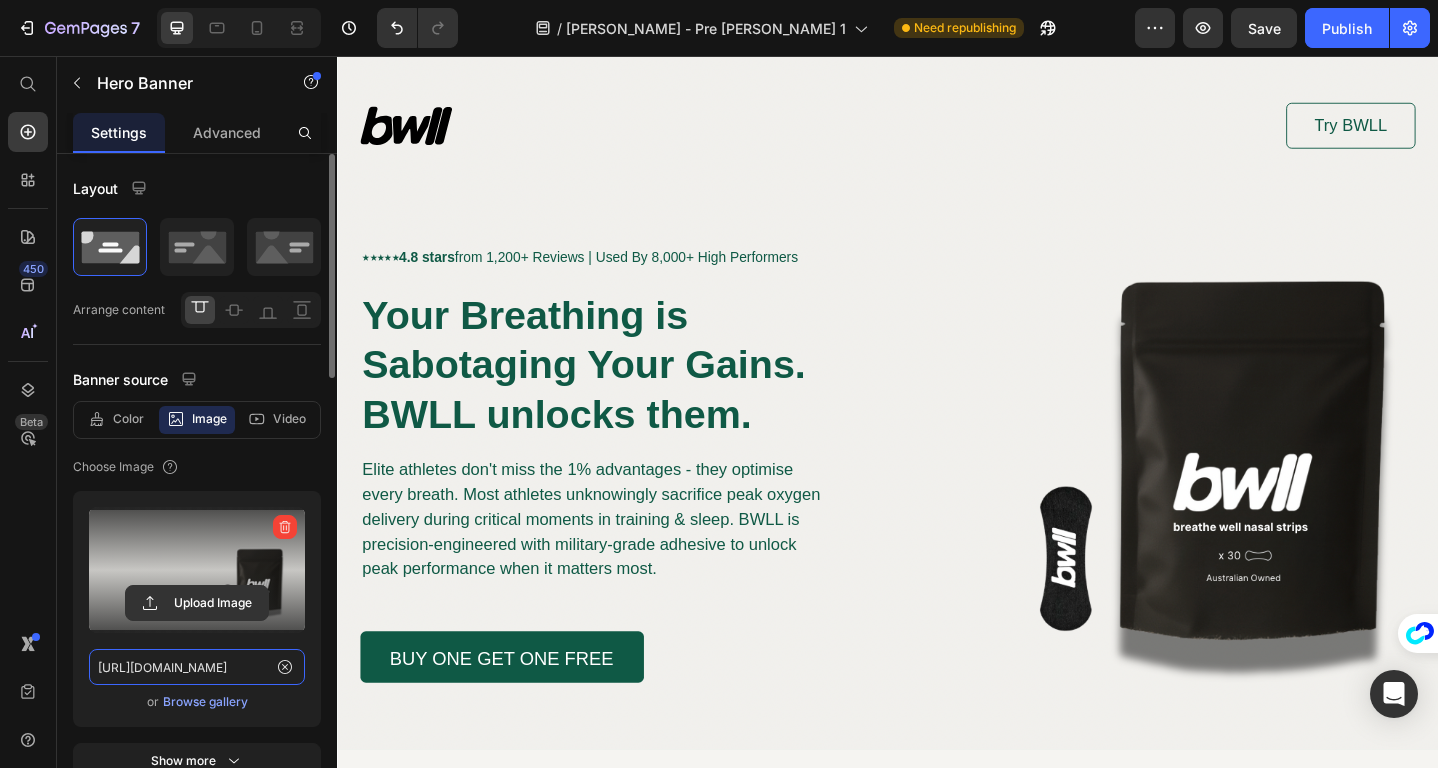 scroll, scrollTop: 44, scrollLeft: 0, axis: vertical 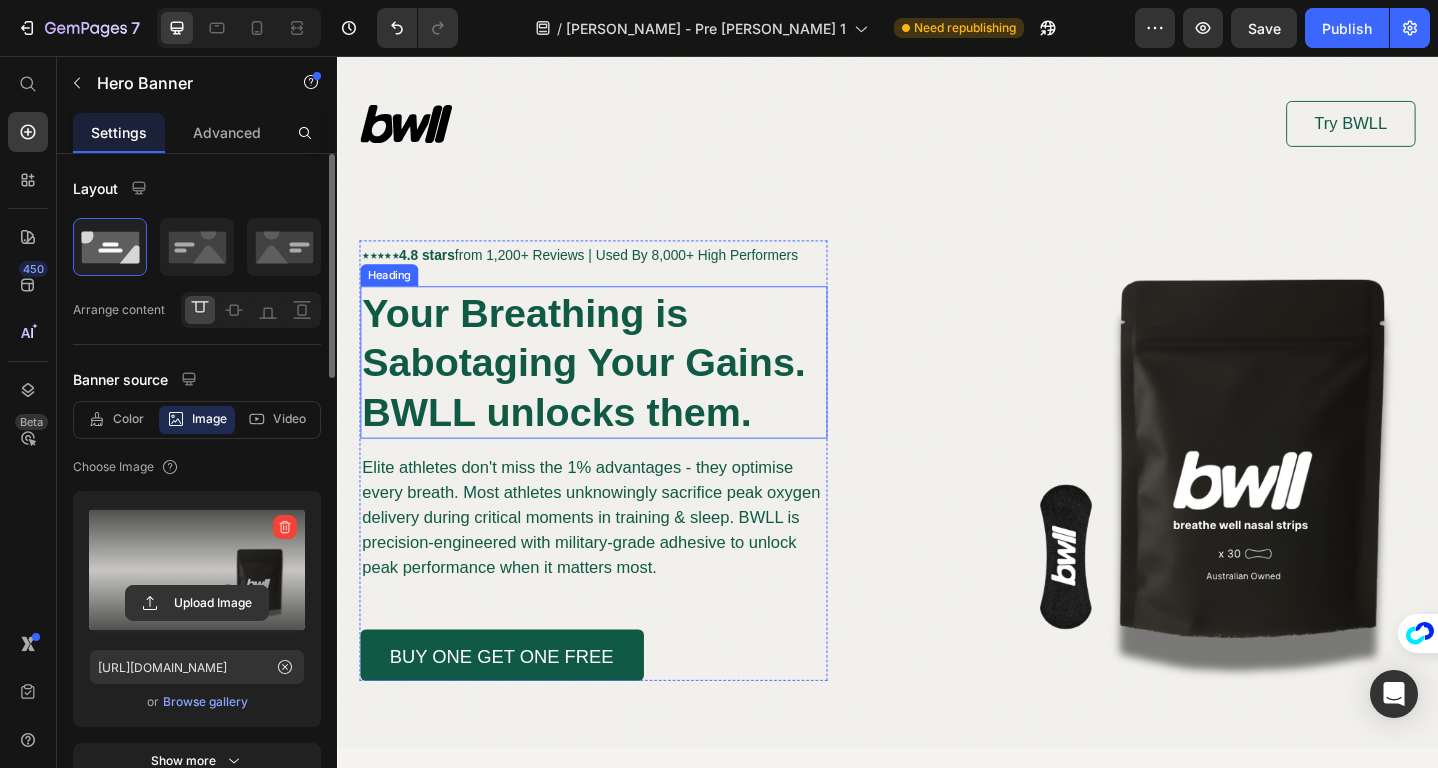 click on "Your Breathing is Sabotaging Your Gains. BWLL unlocks them." at bounding box center [605, 390] 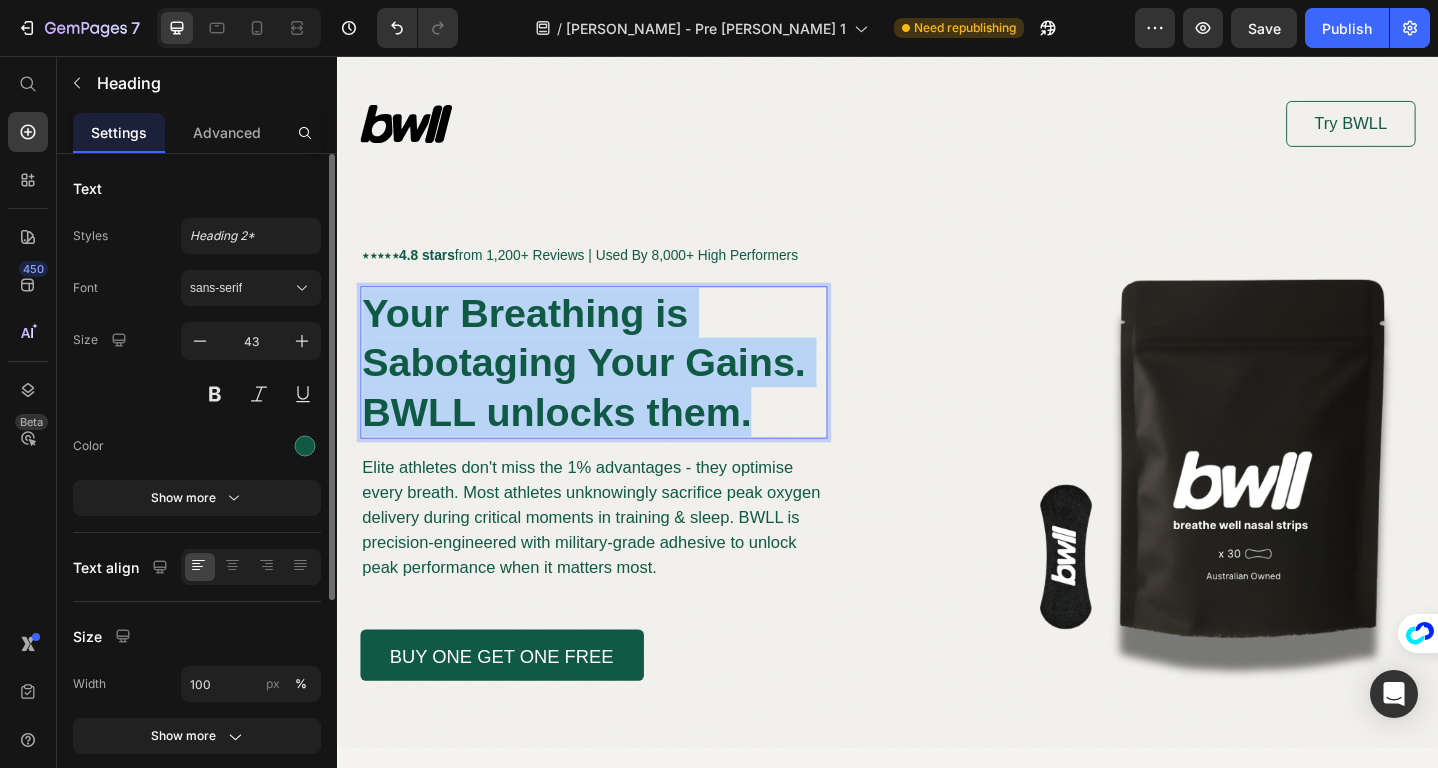 click on "Your Breathing is Sabotaging Your Gains. BWLL unlocks them." at bounding box center (605, 390) 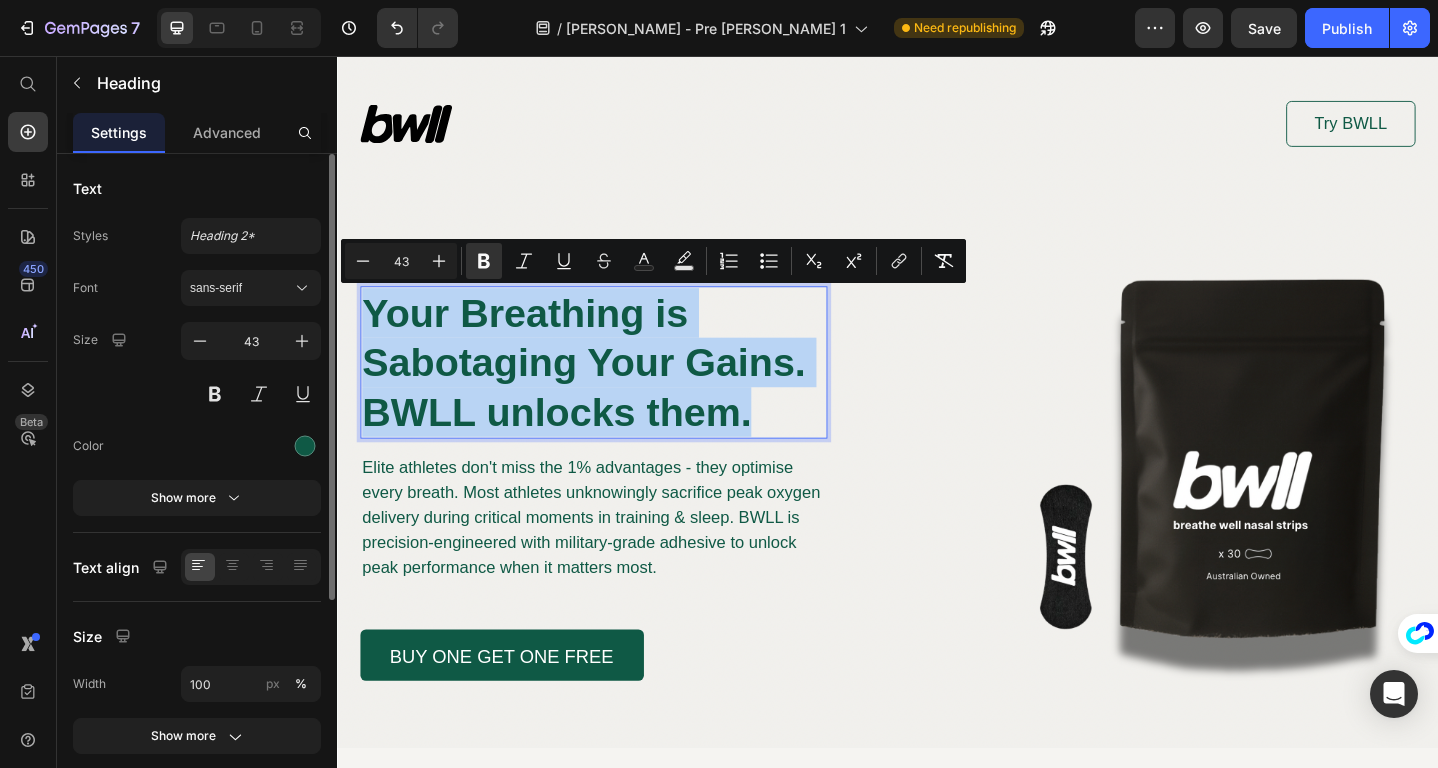 click on "Your Breathing is Sabotaging Your Gains. BWLL unlocks them." at bounding box center [605, 390] 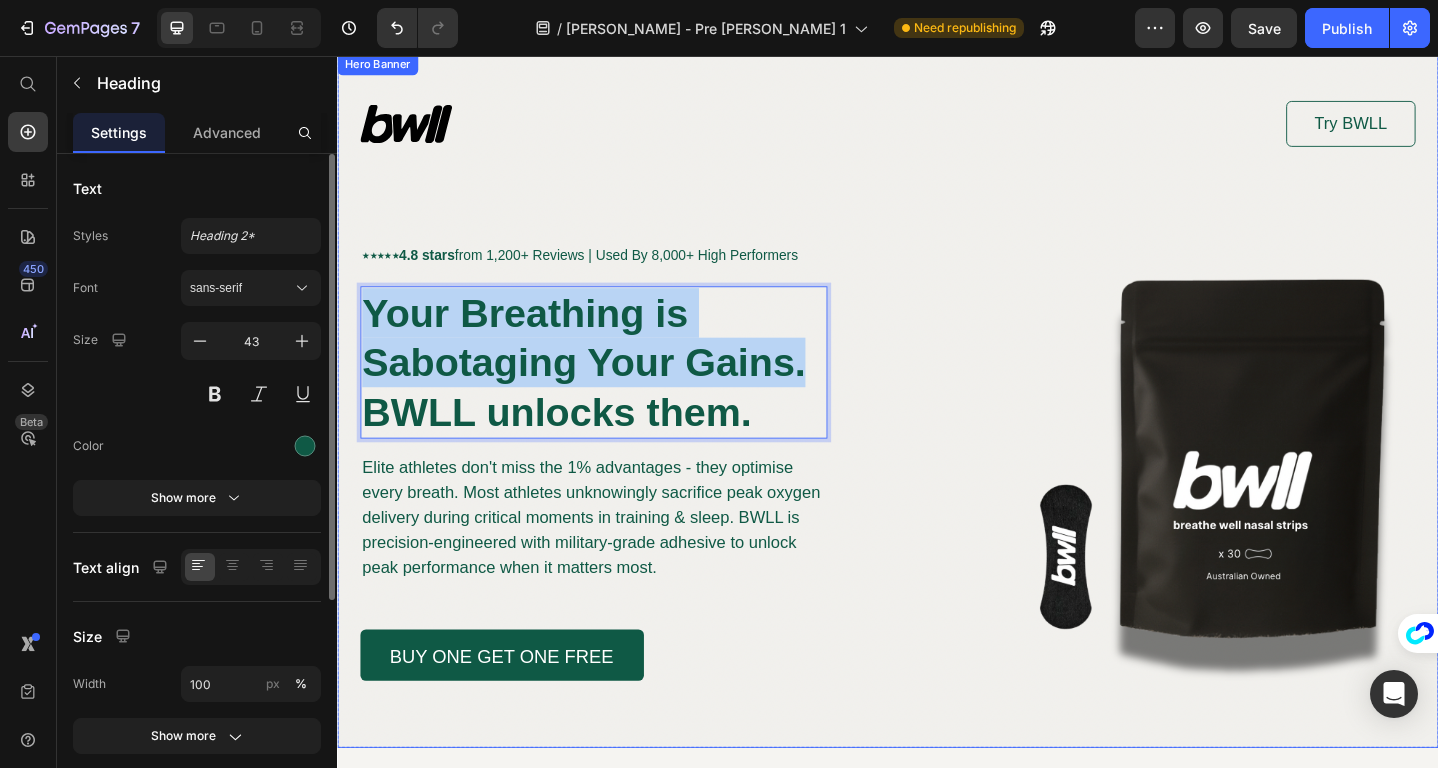 drag, startPoint x: 854, startPoint y: 393, endPoint x: 354, endPoint y: 354, distance: 501.5187 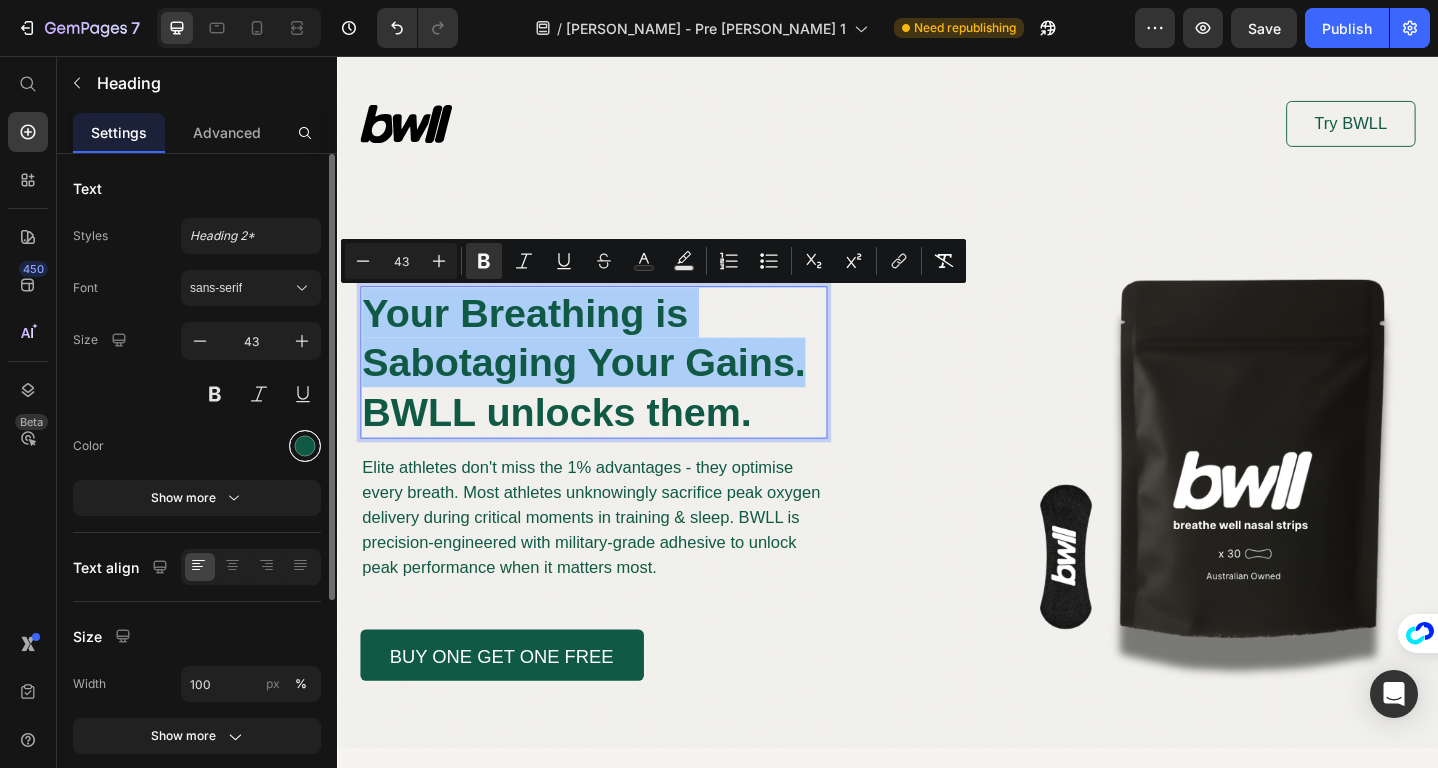 click at bounding box center (305, 446) 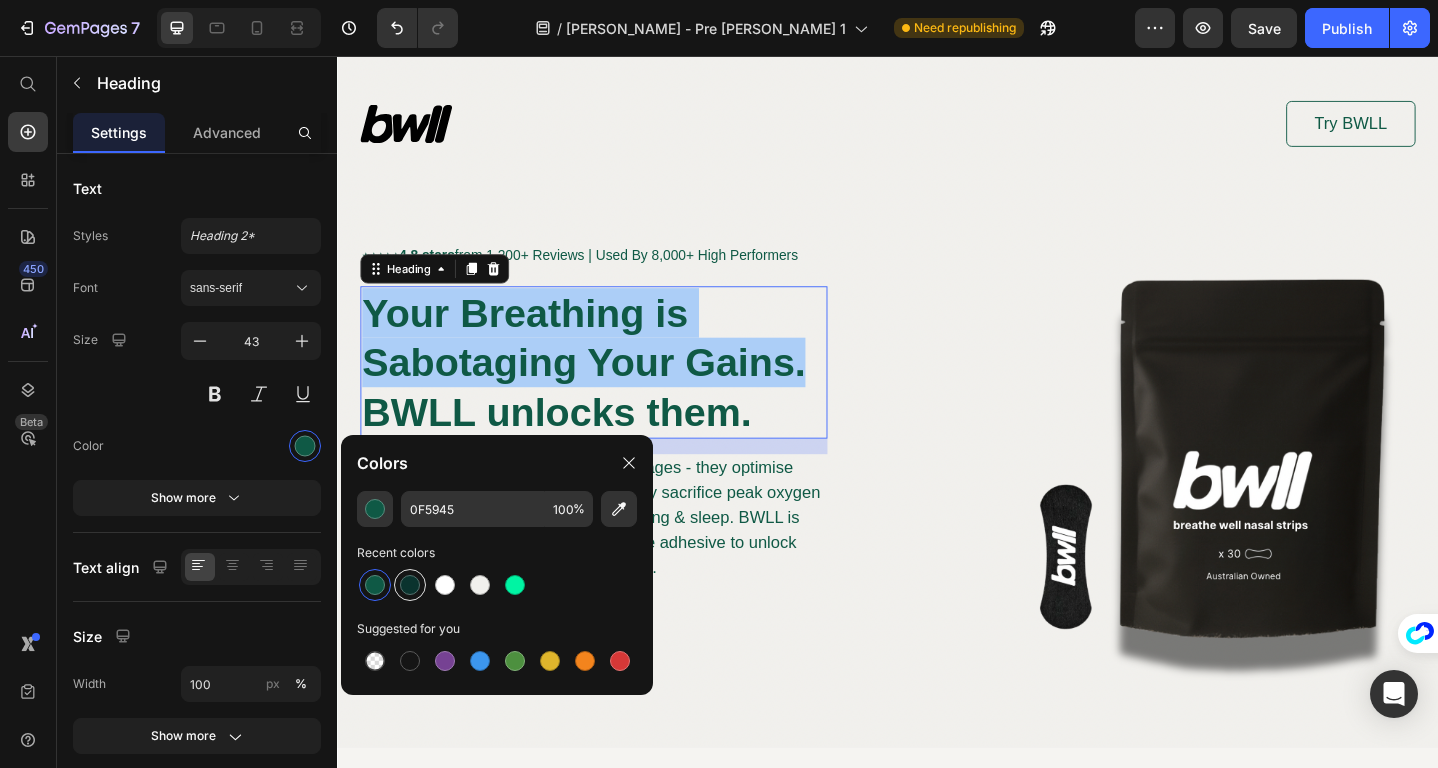 click at bounding box center (410, 585) 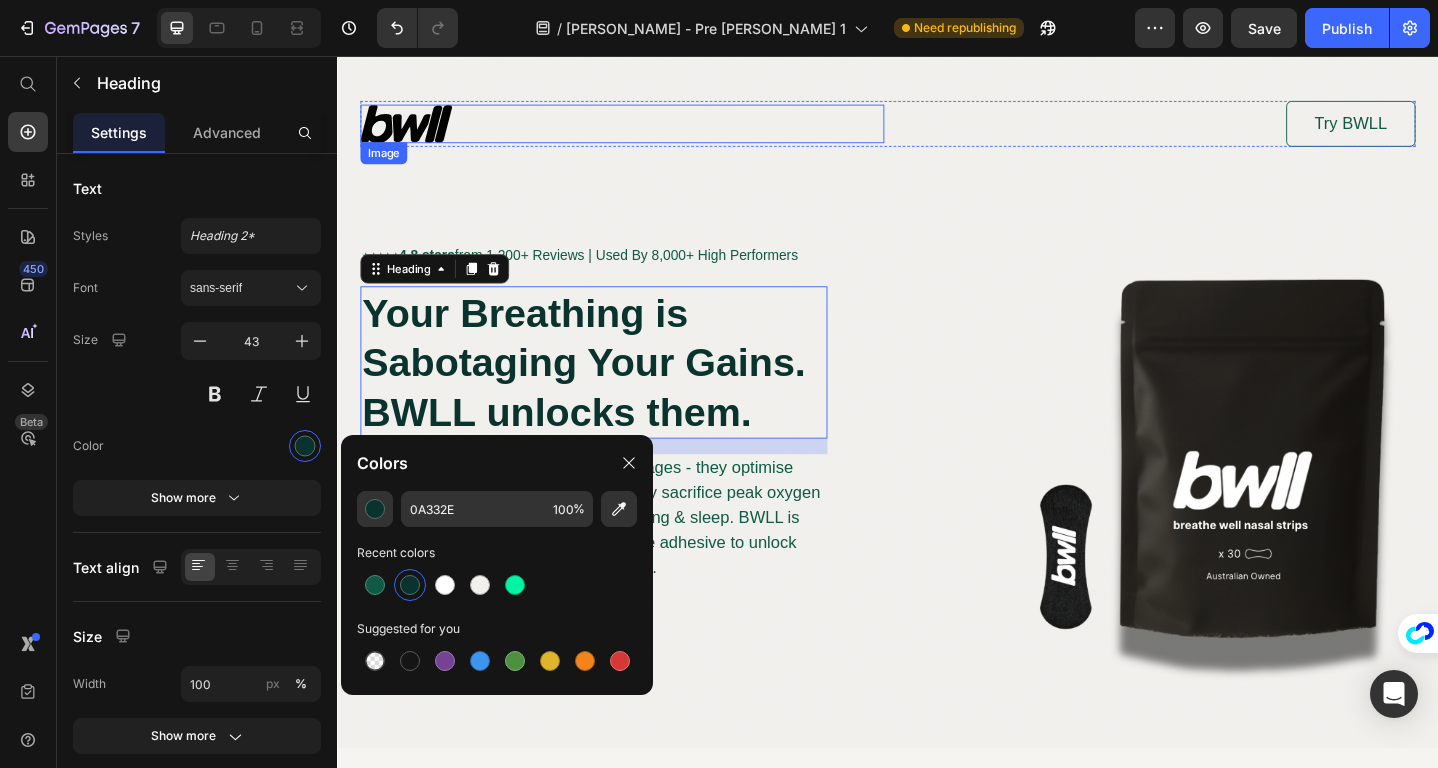 click at bounding box center (647, 130) 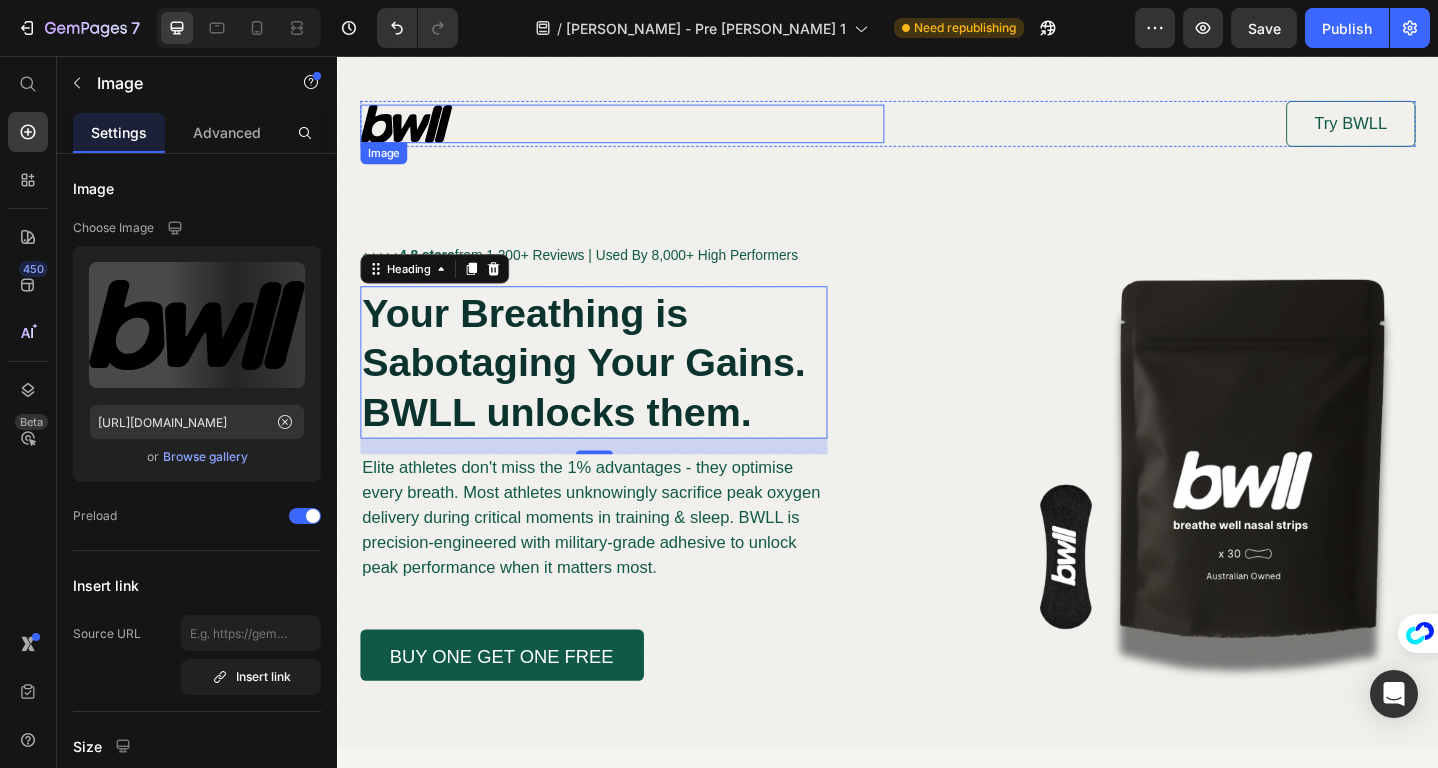 click at bounding box center (647, 130) 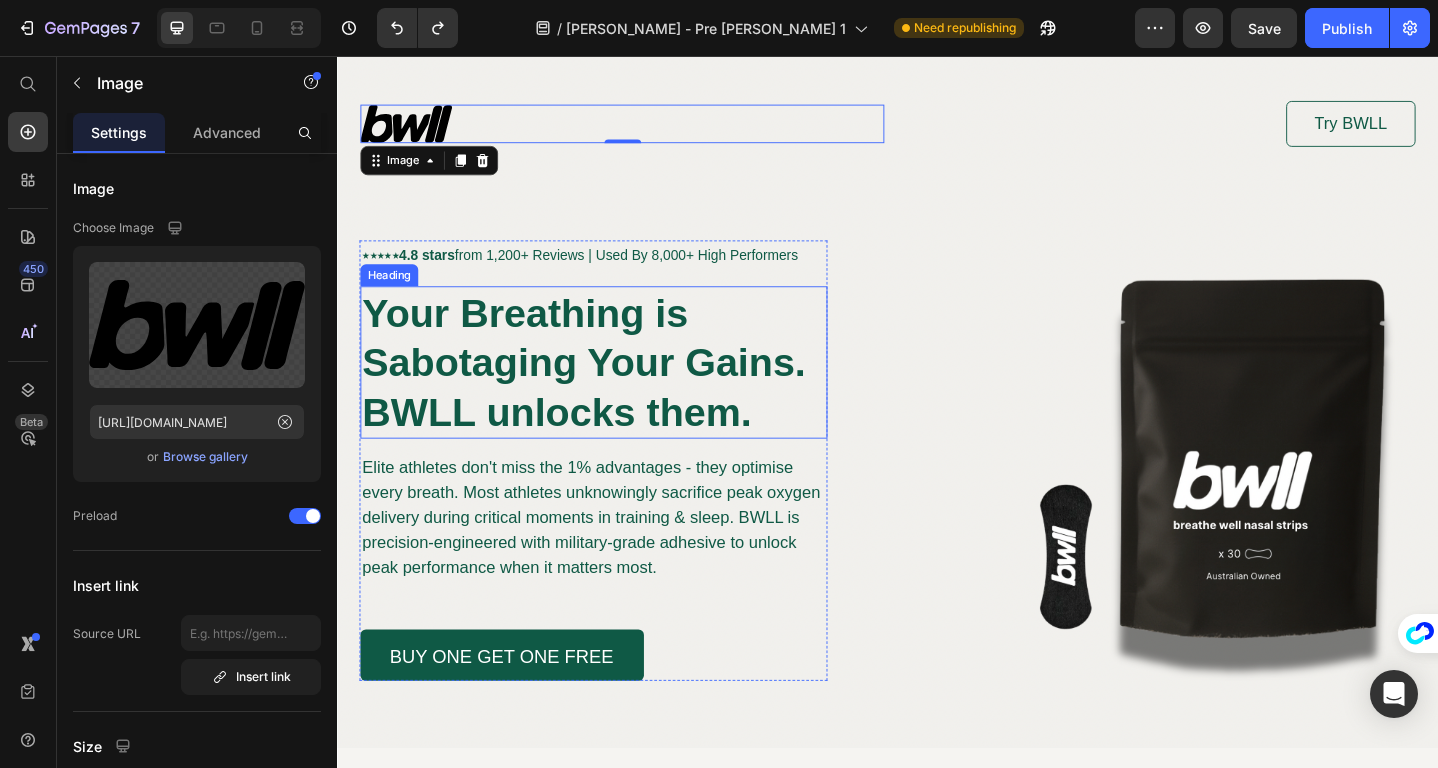 click on "Your Breathing is Sabotaging Your Gains. BWLL unlocks them." at bounding box center [605, 390] 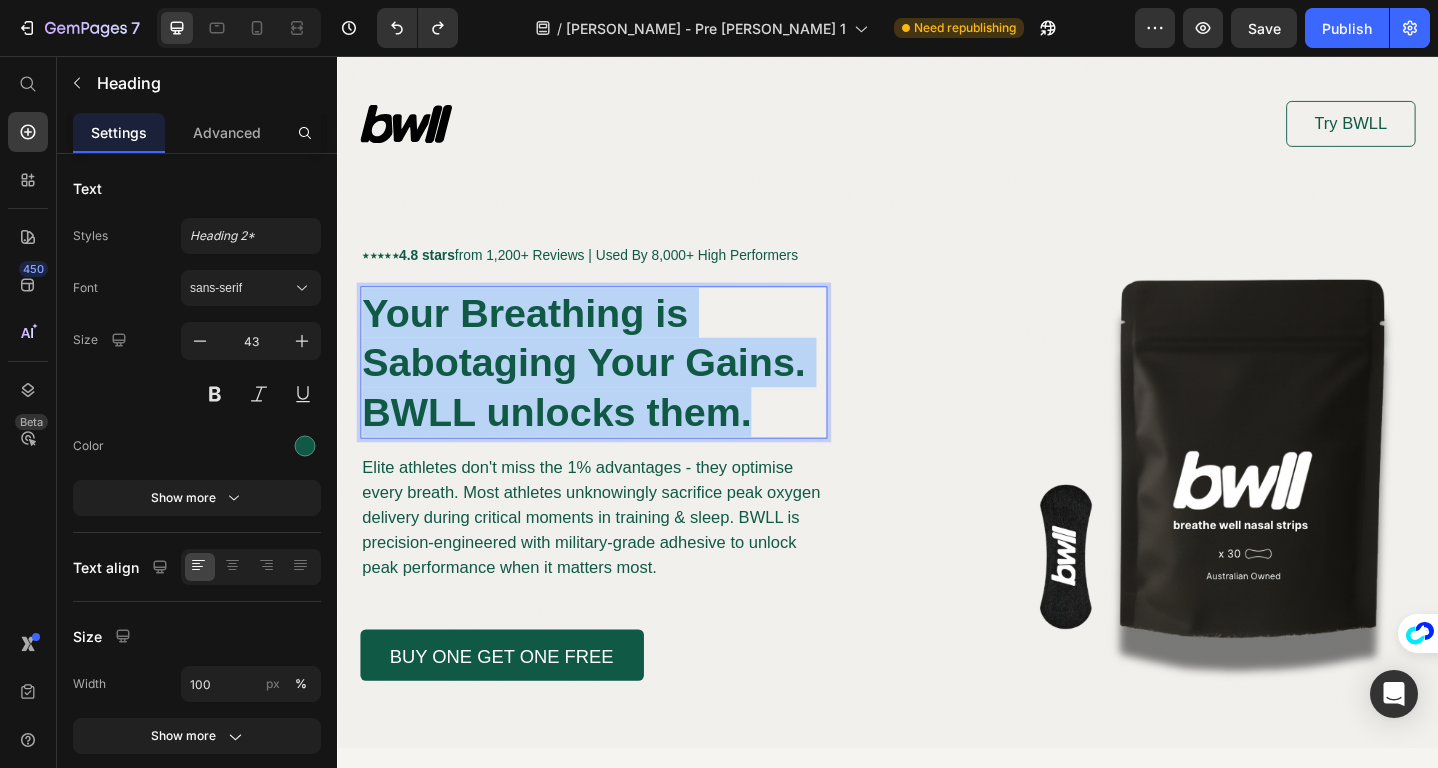 click on "Your Breathing is Sabotaging Your Gains. BWLL unlocks them." at bounding box center (605, 390) 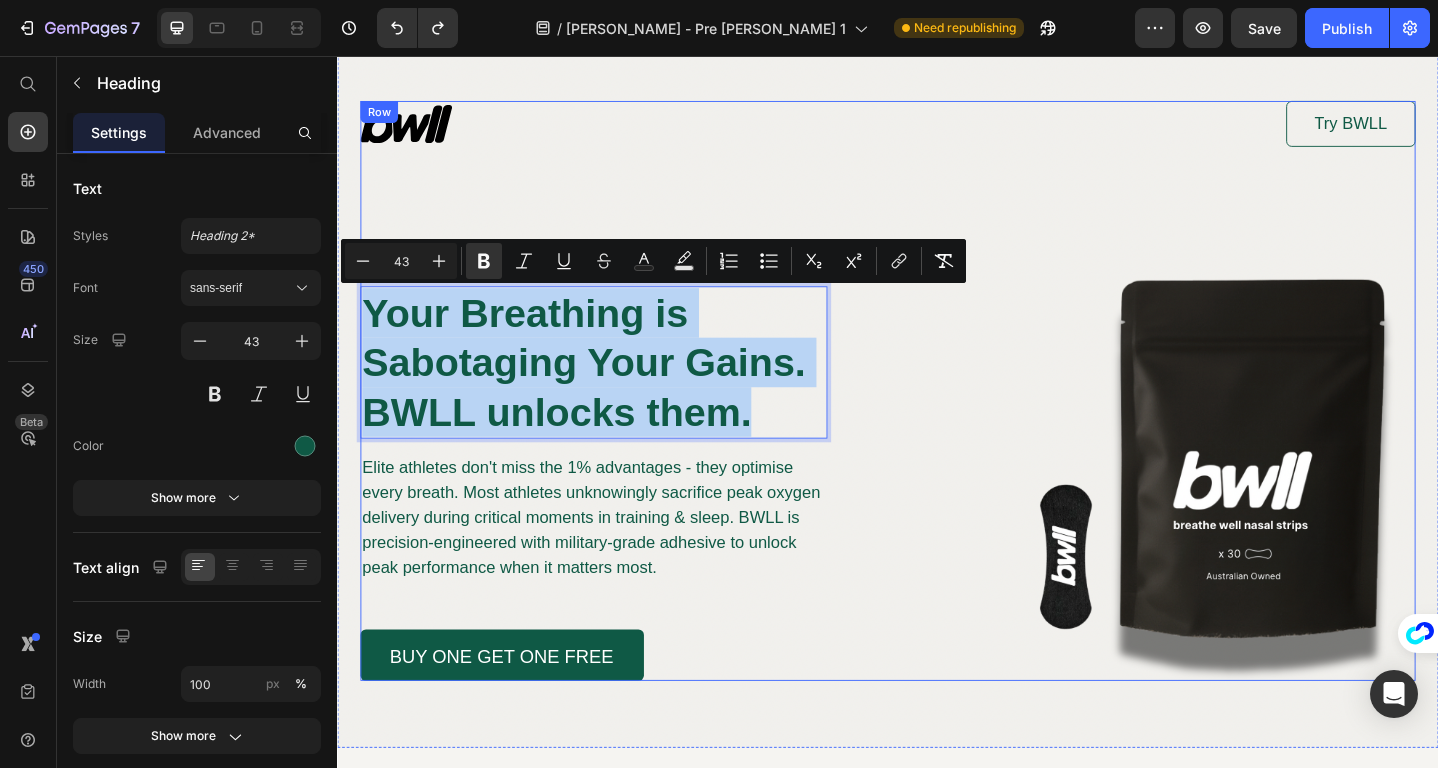 click on "Image Try BWLL   Button Row ⋆⋆⋆⋆⋆  4.8 stars  from 1,200+ Reviews | Used By 8,000+ High Performers Text Block Your Breathing is Sabotaging Your Gains. BWLL unlocks them. Heading   17 Elite athletes don't miss the 1% advantages - they optimise every breath. Most athletes unknowingly sacrifice peak oxygen delivery during critical moments in training & sleep. BWLL is precision-engineered with military-grade adhesive to unlock peak performance when it matters most. Text Block BUY ONE GET ONE FREE Button Row" at bounding box center (937, 421) 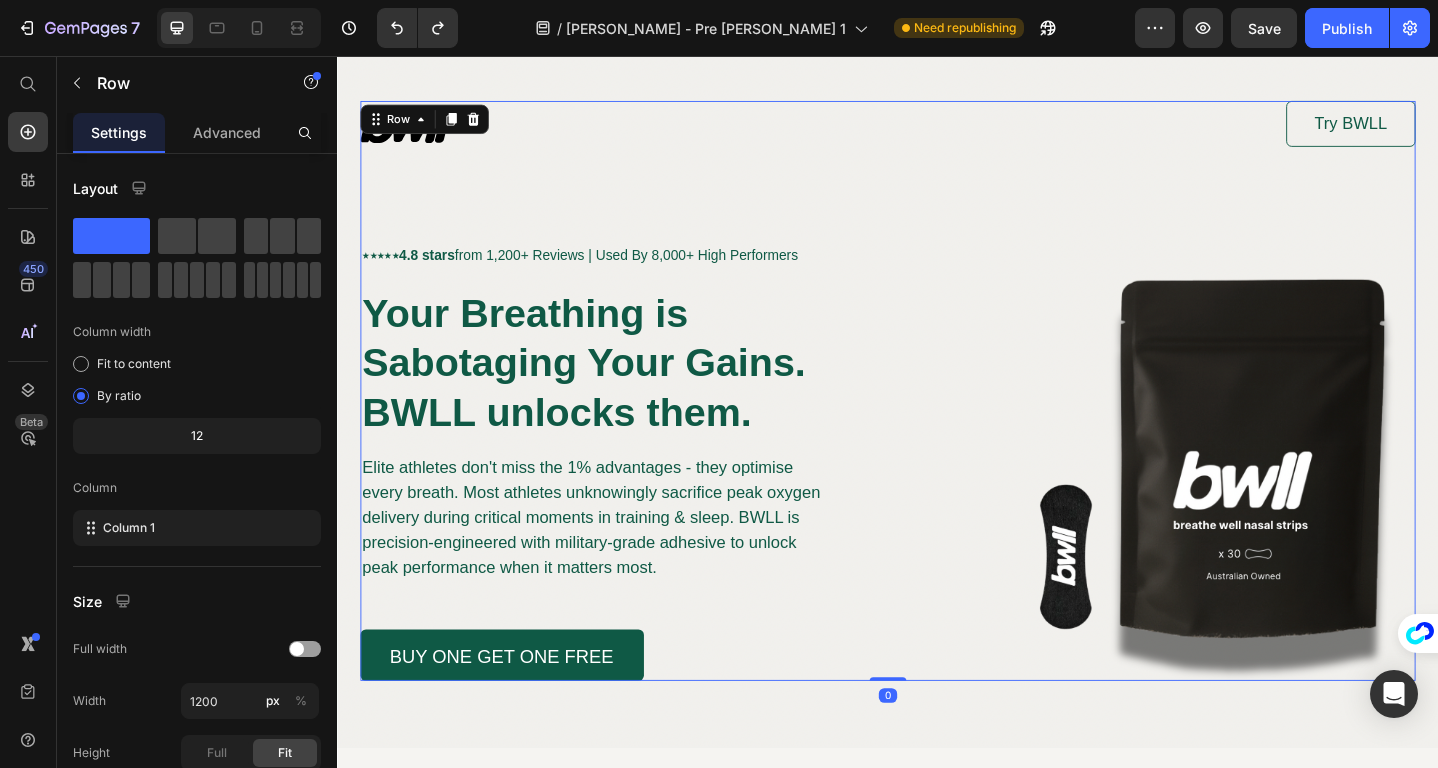 click on "⁠⁠⁠⁠⁠⁠⁠ Your Breathing is Sabotaging Your Gains. BWLL unlocks them." at bounding box center (616, 390) 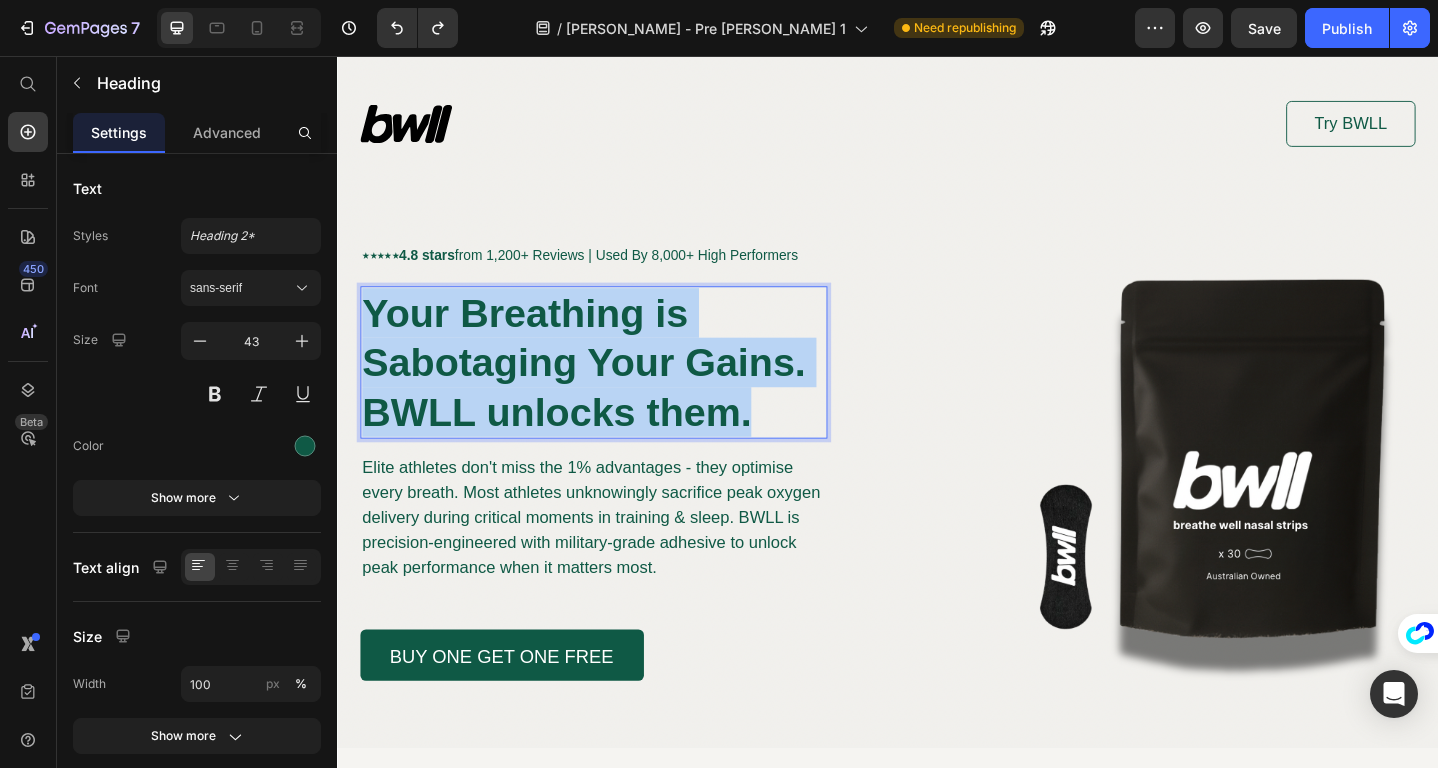click on "Your Breathing is Sabotaging Your Gains. BWLL unlocks them." at bounding box center [616, 390] 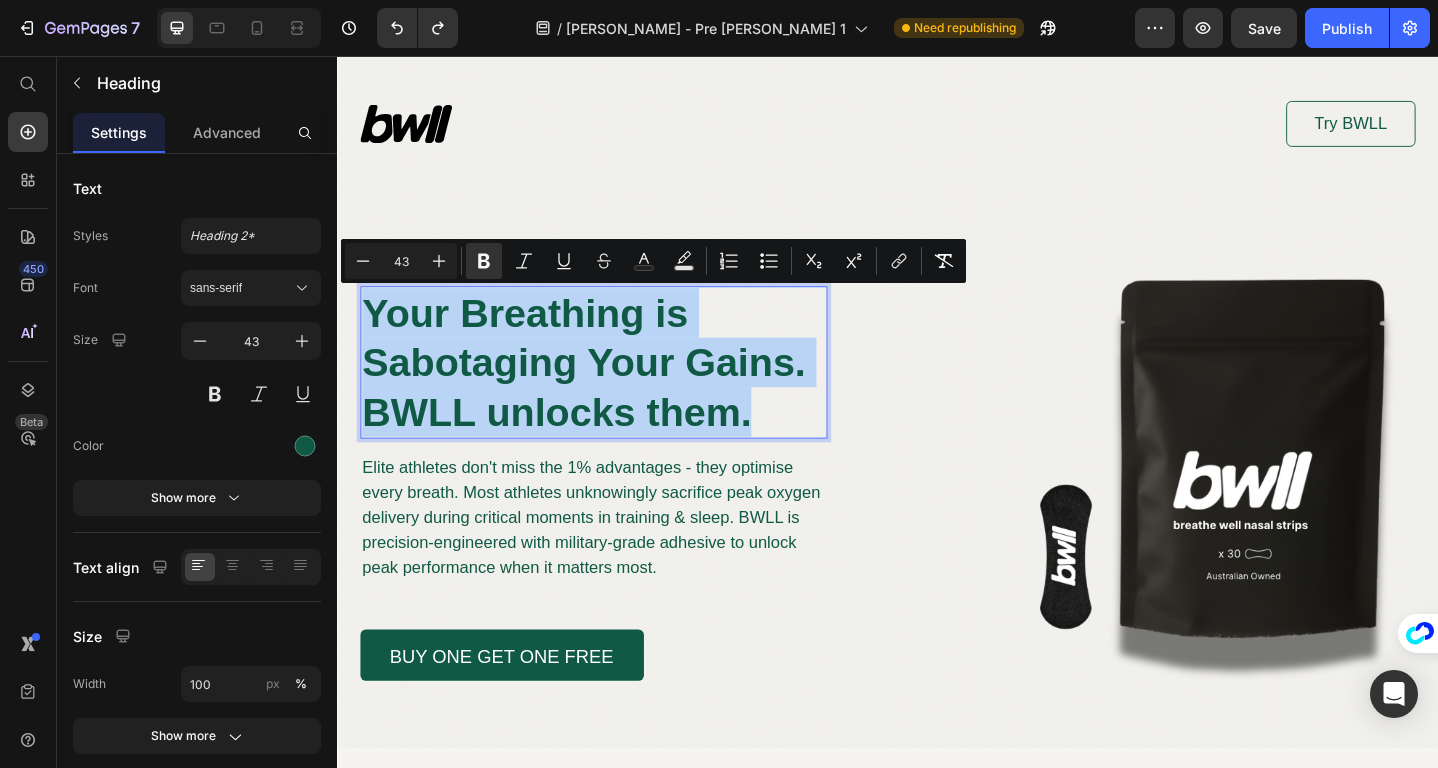 click on "Your Breathing is Sabotaging Your Gains. BWLL unlocks them." at bounding box center [605, 390] 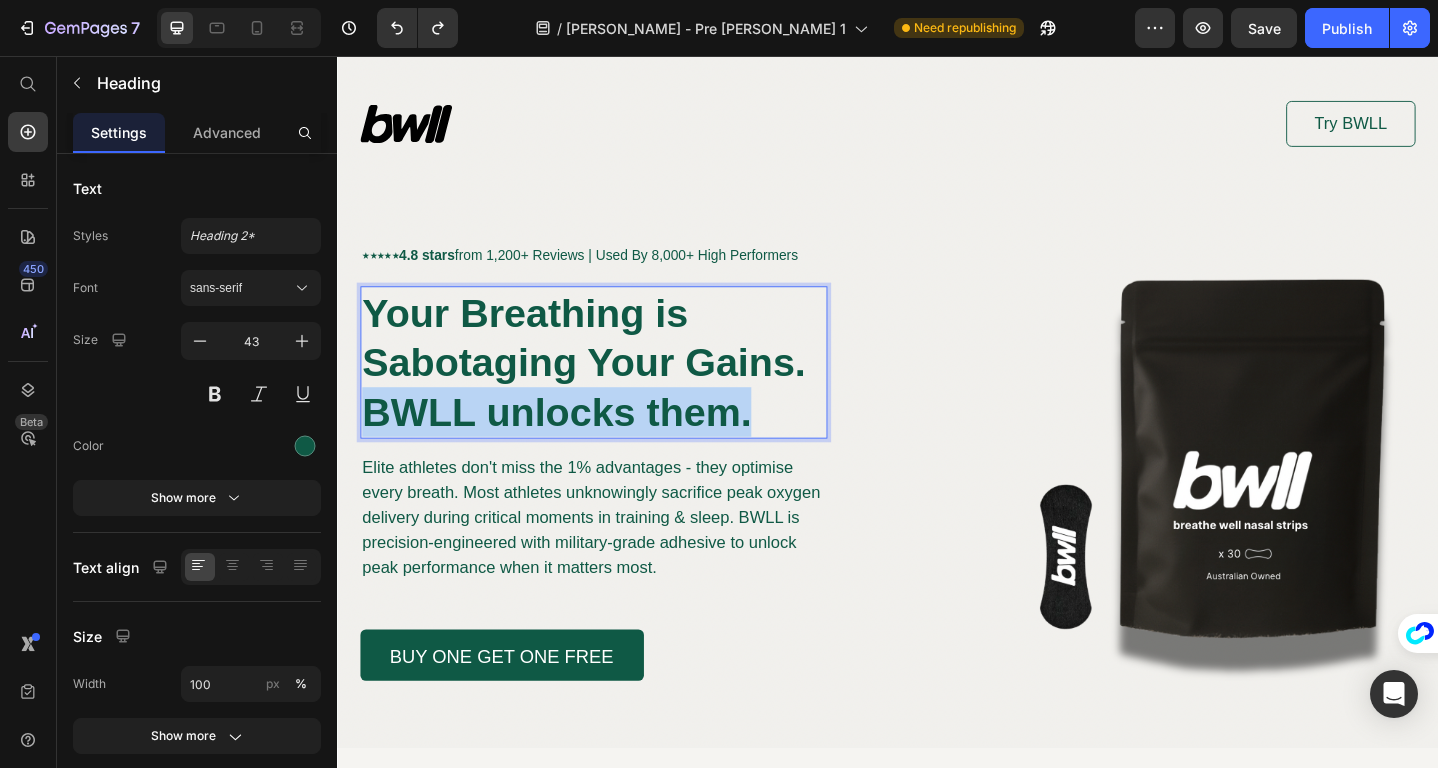 drag, startPoint x: 810, startPoint y: 453, endPoint x: 370, endPoint y: 459, distance: 440.0409 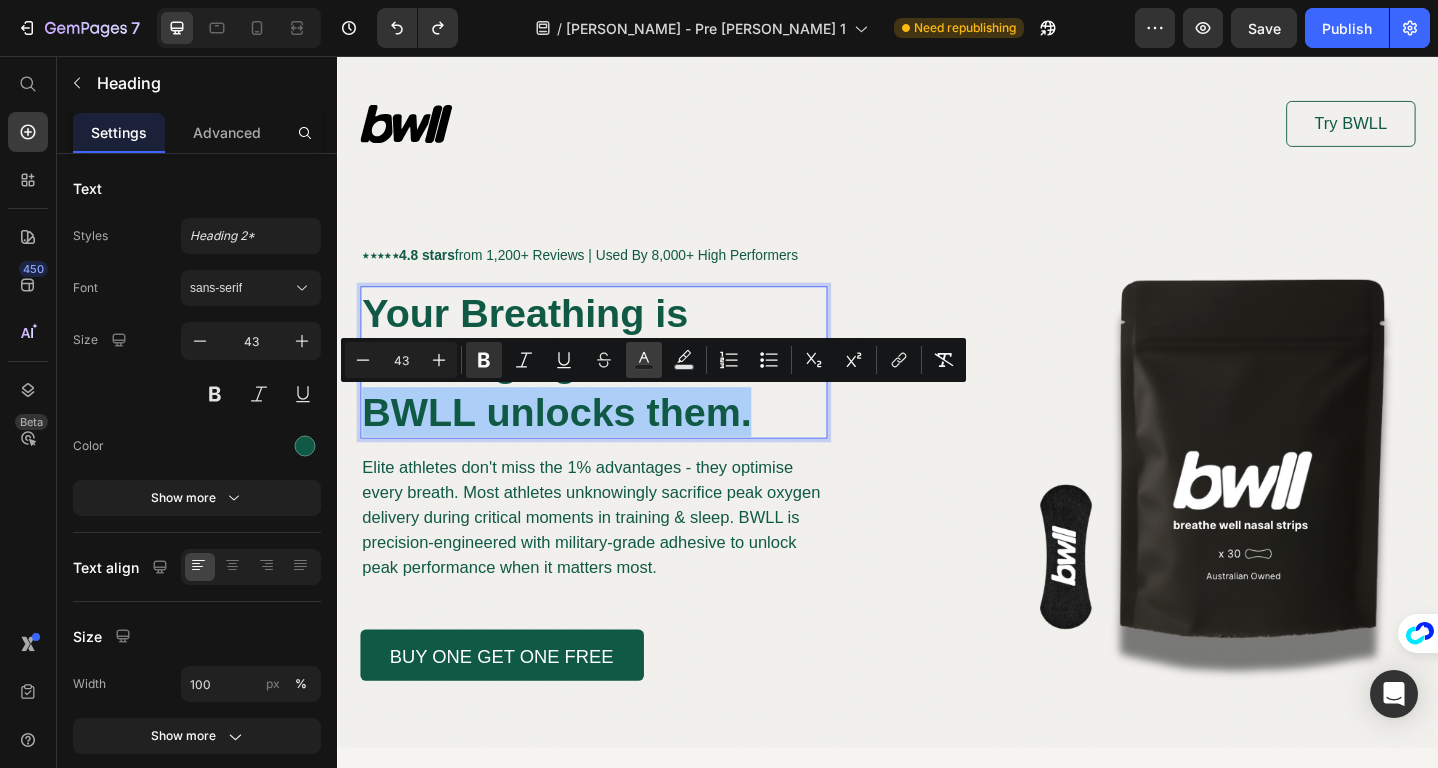 click 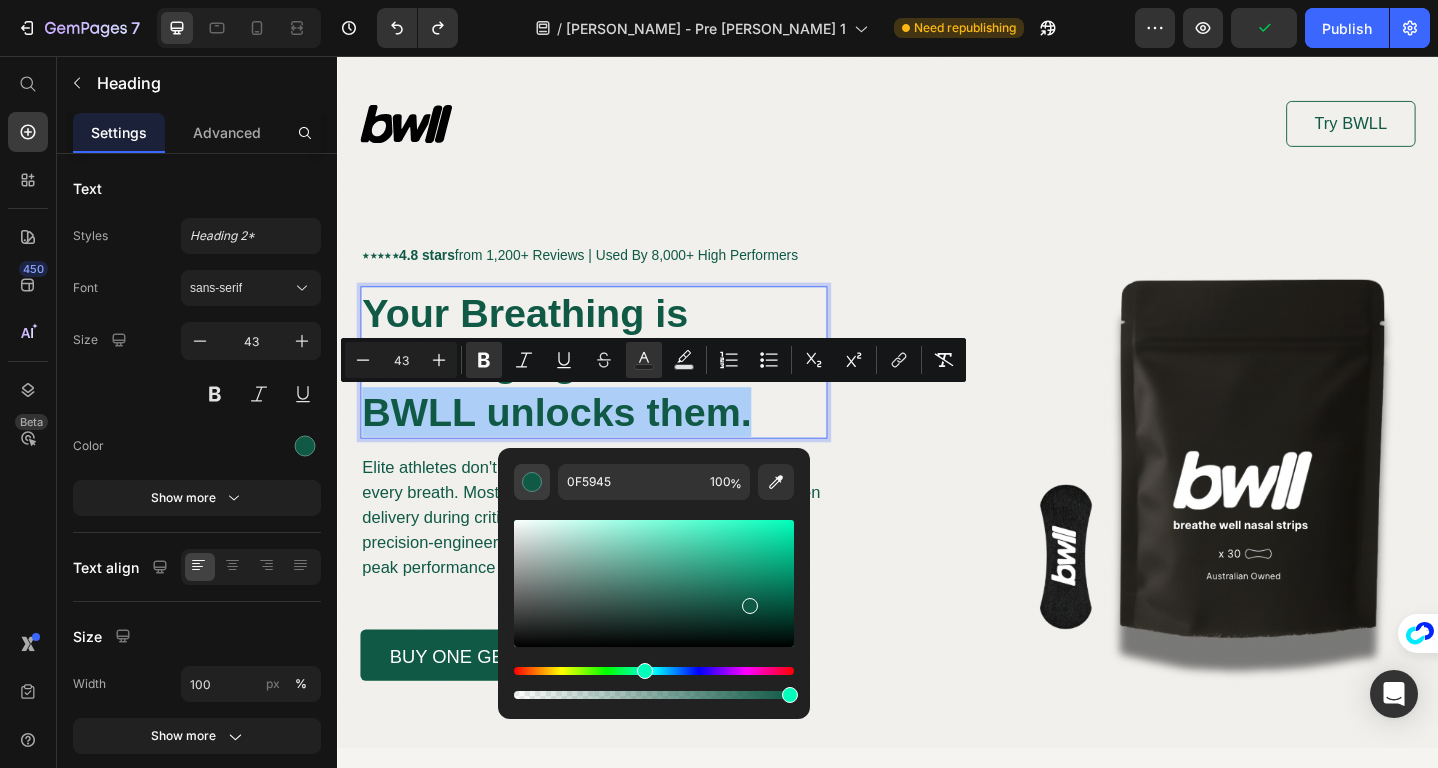 click at bounding box center (532, 482) 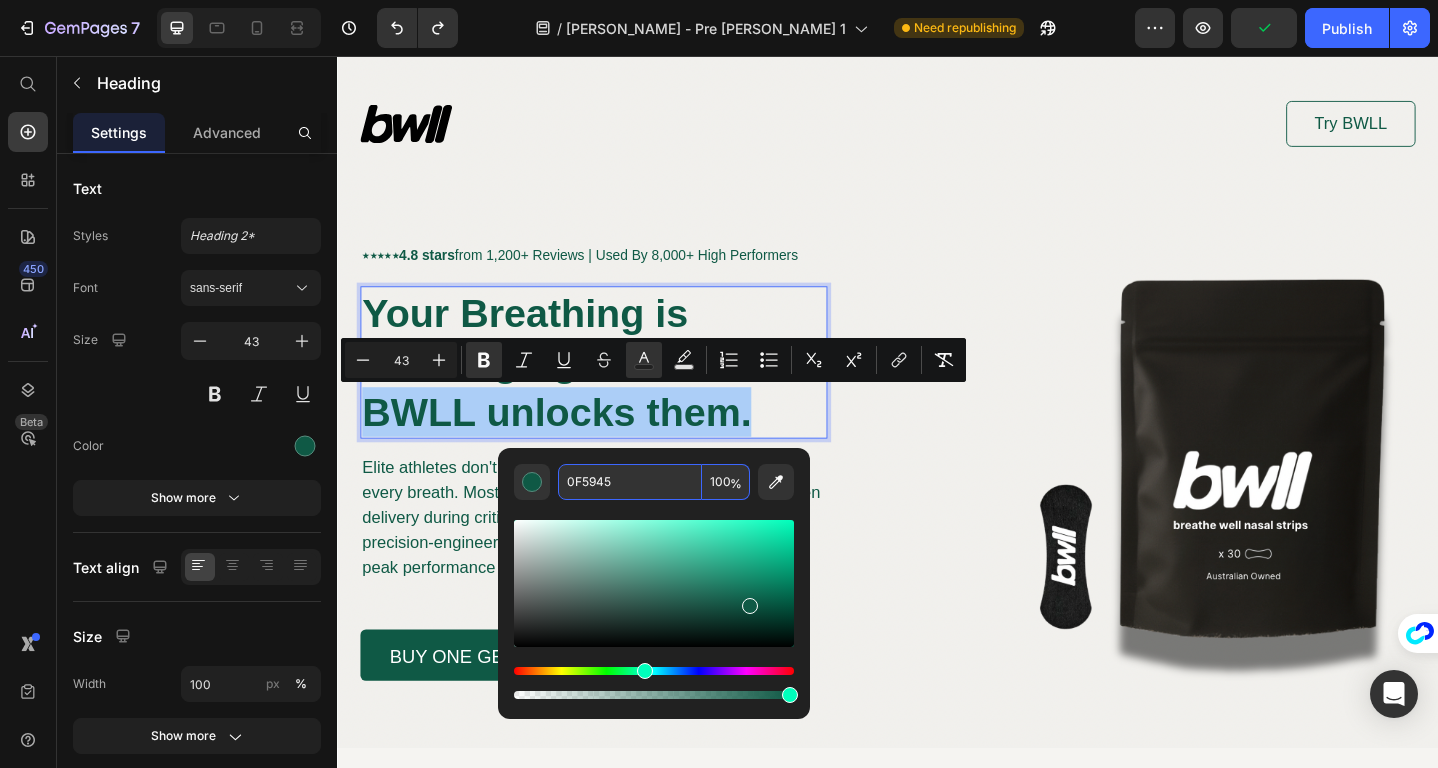 click on "0F5945" at bounding box center [630, 482] 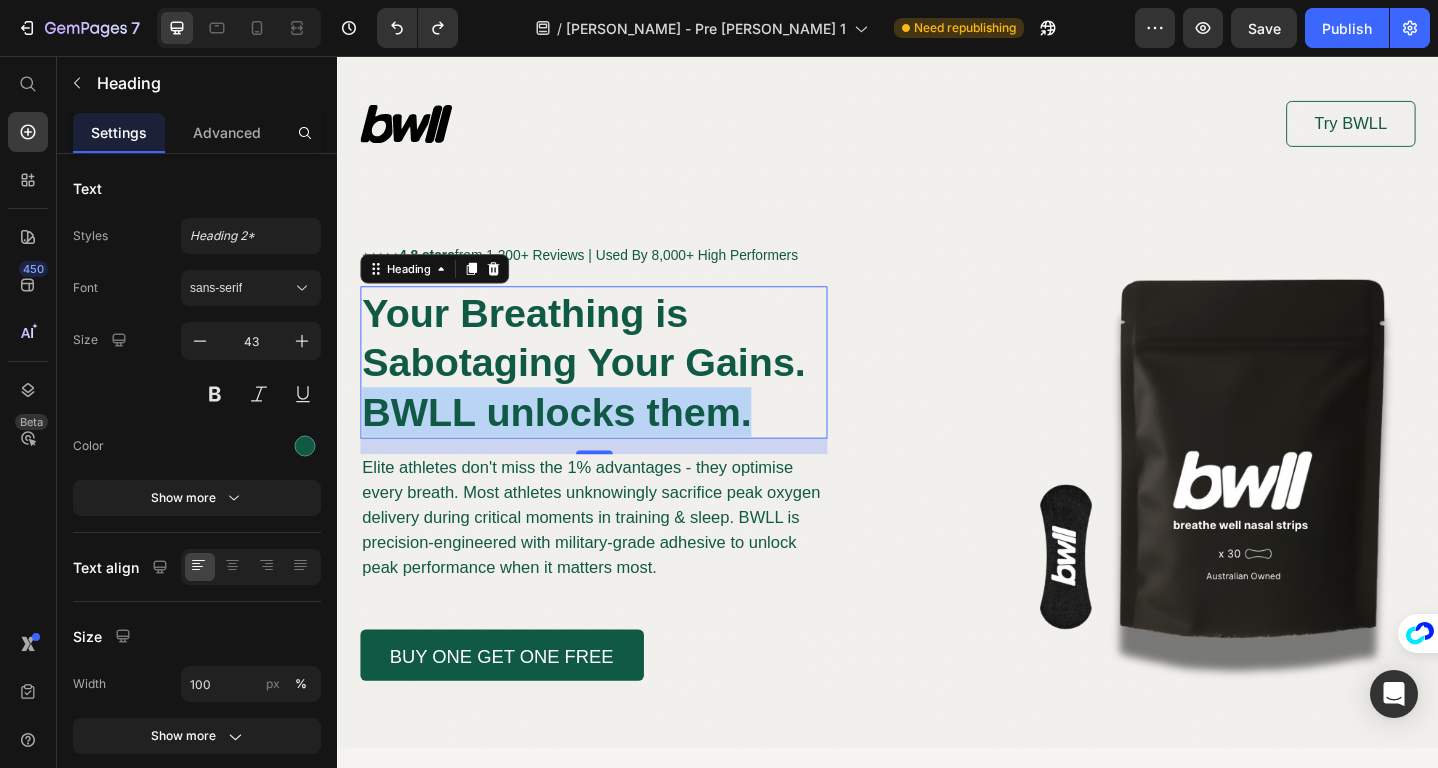 click on "Your Breathing is Sabotaging Your Gains. BWLL unlocks them." at bounding box center (605, 390) 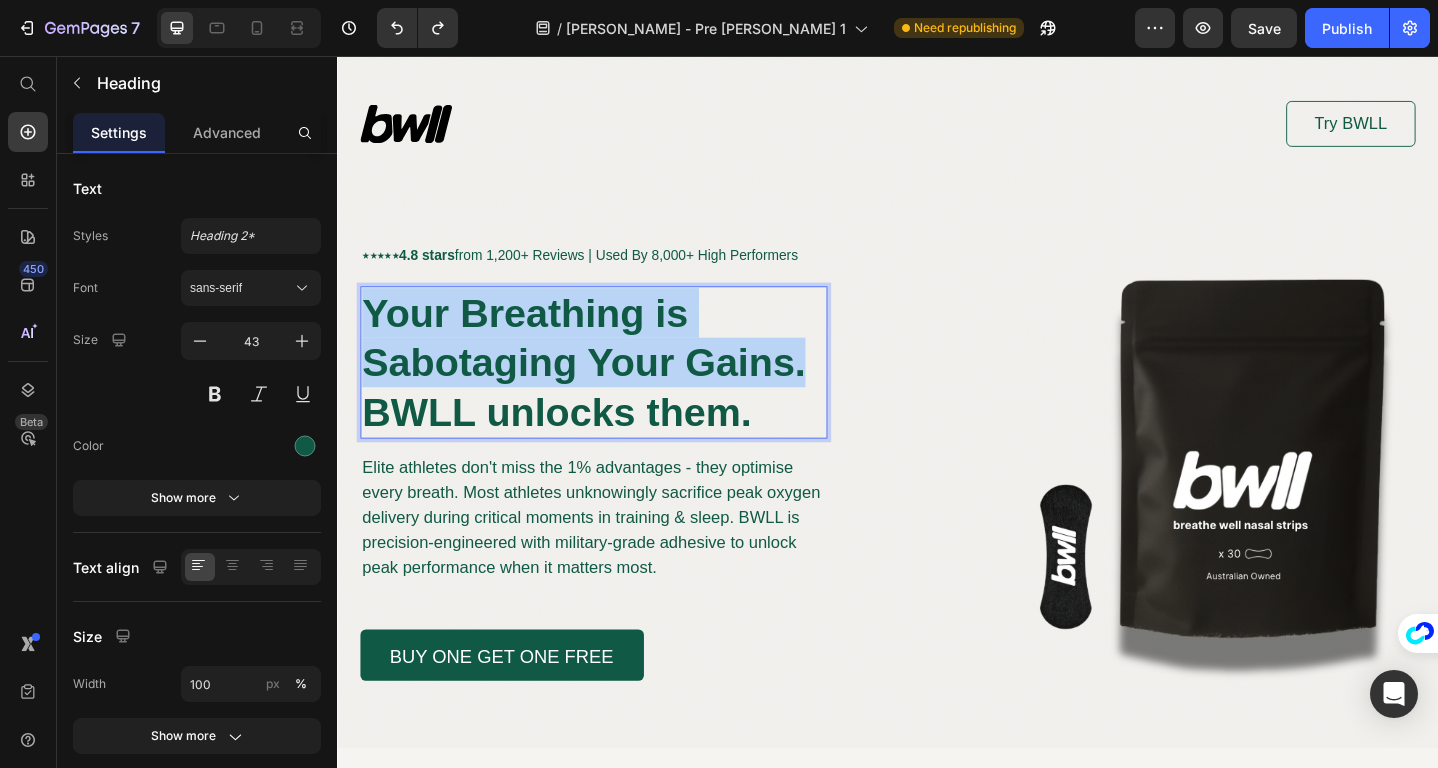 drag, startPoint x: 847, startPoint y: 389, endPoint x: 370, endPoint y: 336, distance: 479.93542 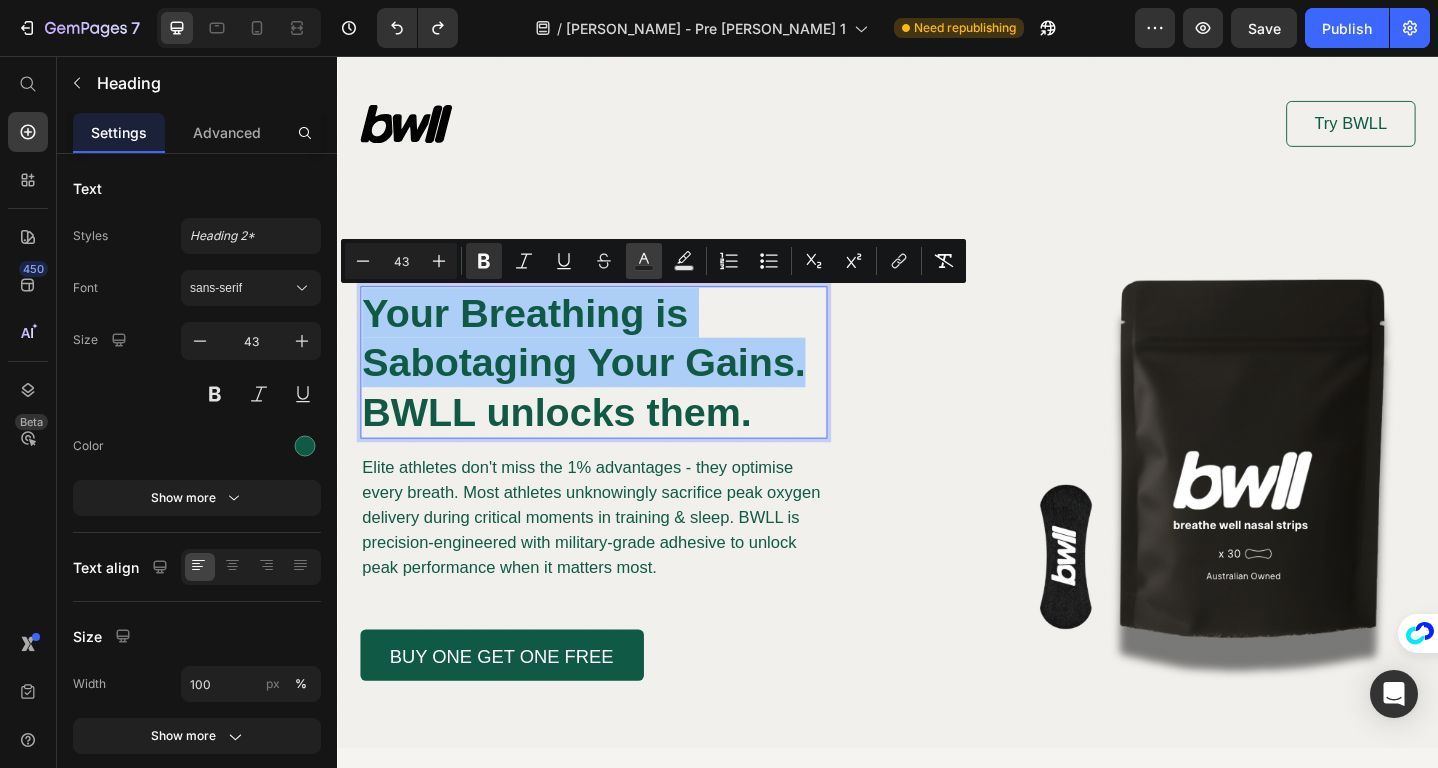 click 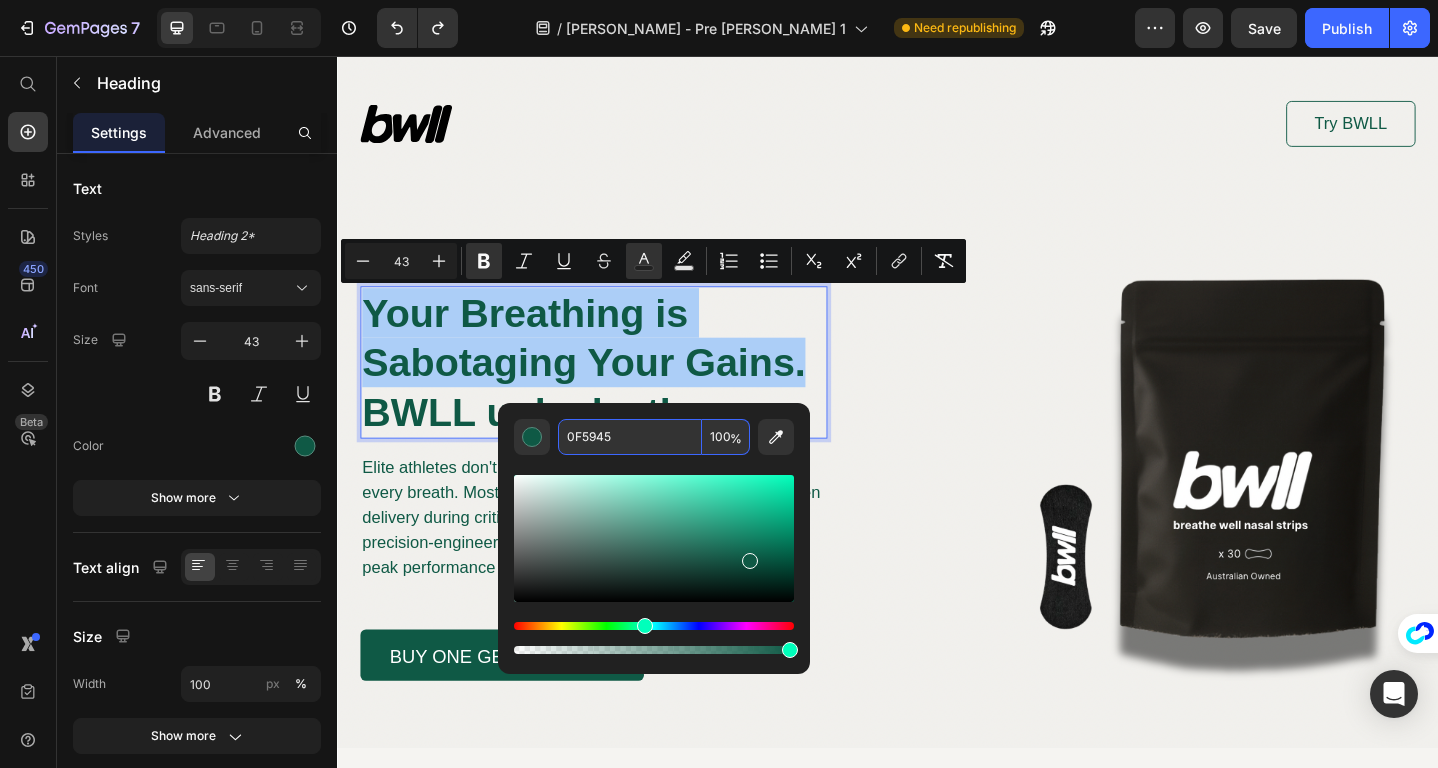 click on "0F5945" at bounding box center (630, 437) 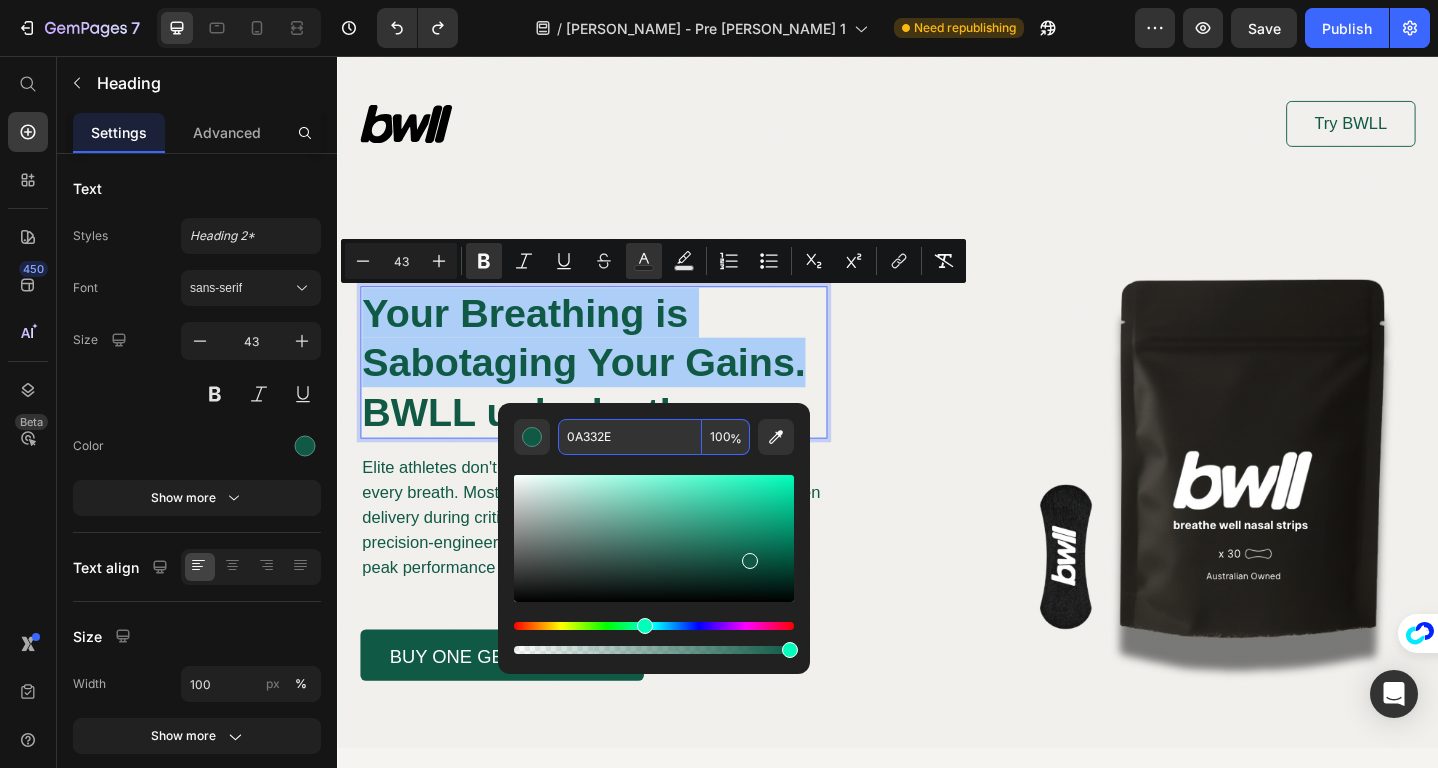 type on "0F5945" 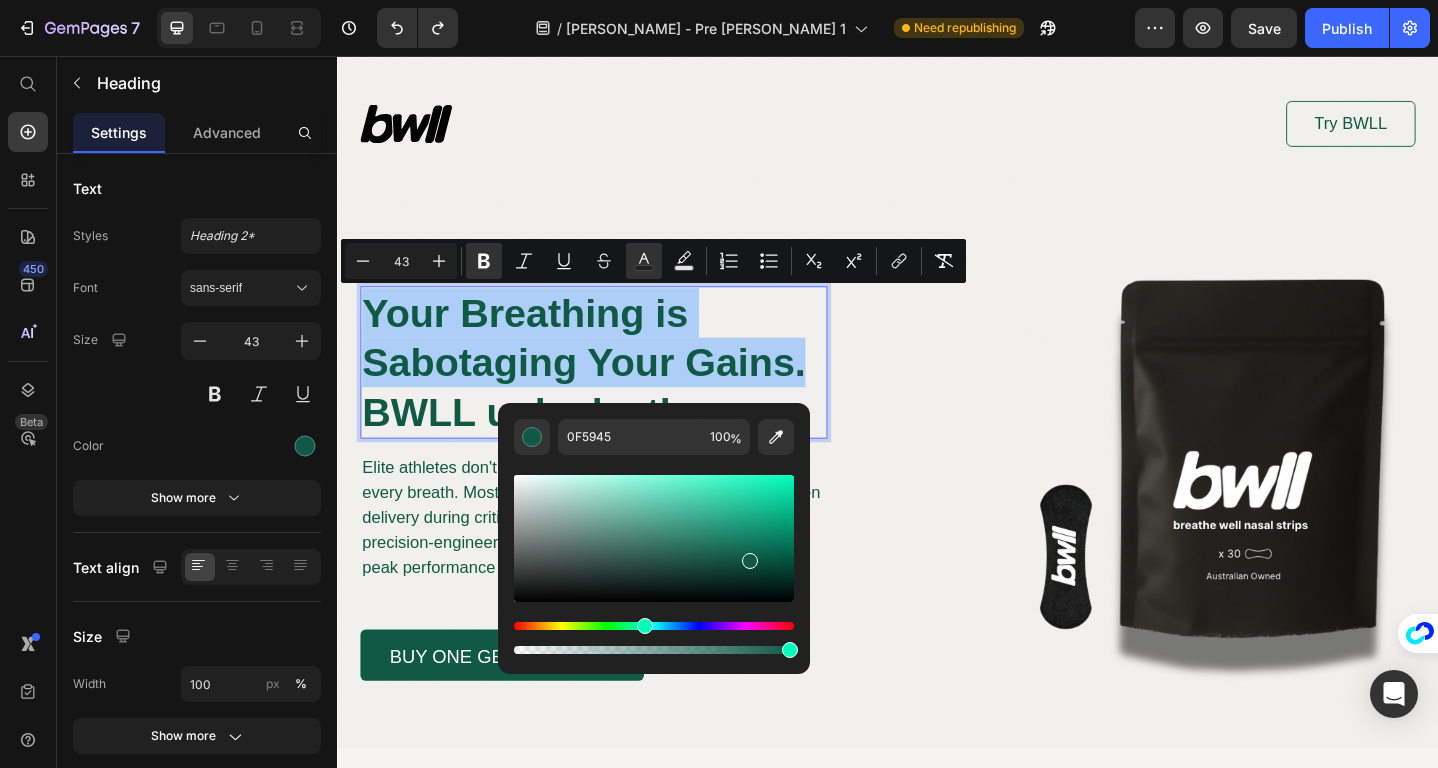 click at bounding box center [654, 556] 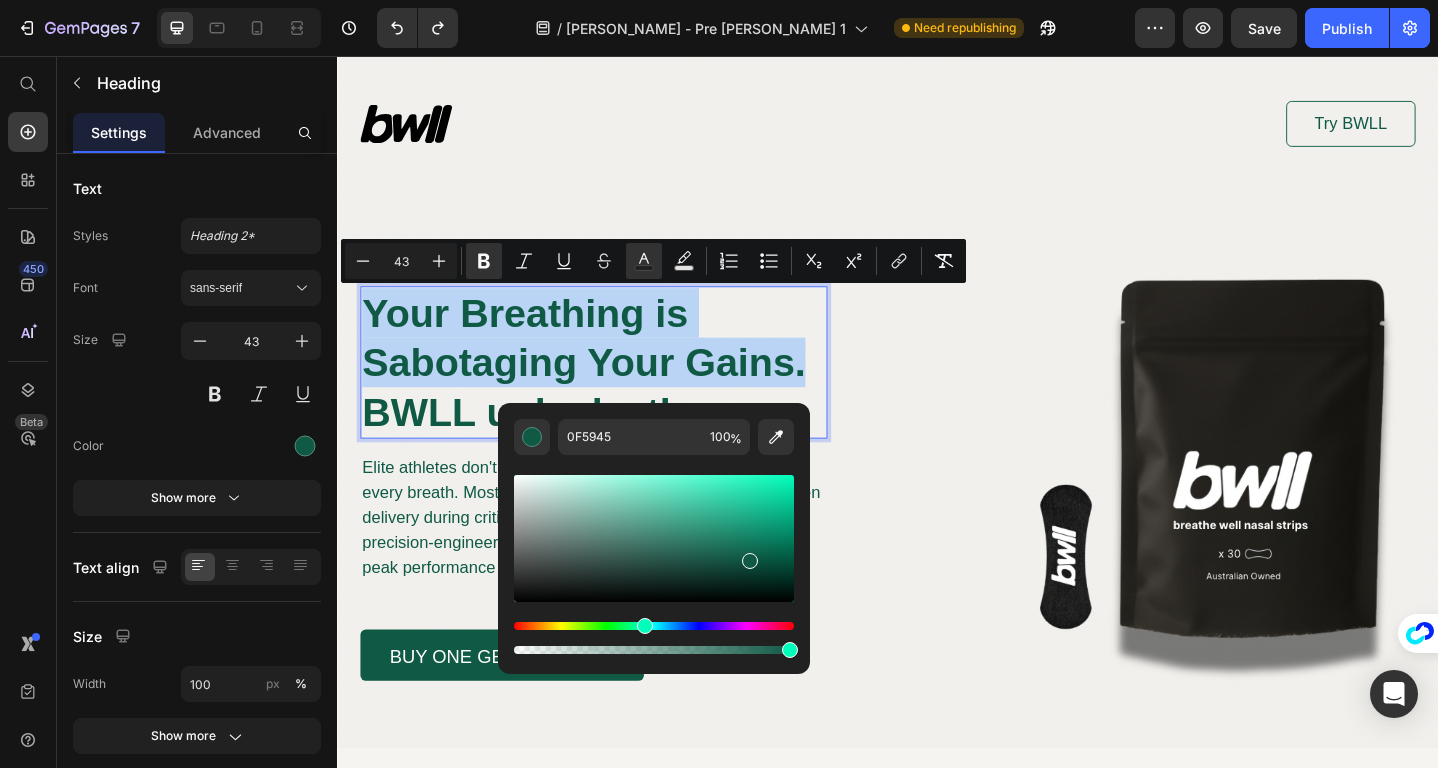 click on "Image Try BWLL   Button Row ⋆⋆⋆⋆⋆  4.8 stars  from 1,200+ Reviews | Used By 8,000+ High Performers Text Block Your Breathing is Sabotaging Your Gains. BWLL unlocks them. Heading   17 Elite athletes don't miss the 1% advantages - they optimise every breath. Most athletes unknowingly sacrifice peak oxygen delivery during critical moments in training & sleep. BWLL is precision-engineered with military-grade adhesive to unlock peak performance when it matters most. Text Block BUY ONE GET ONE FREE Button Row" at bounding box center [937, 421] 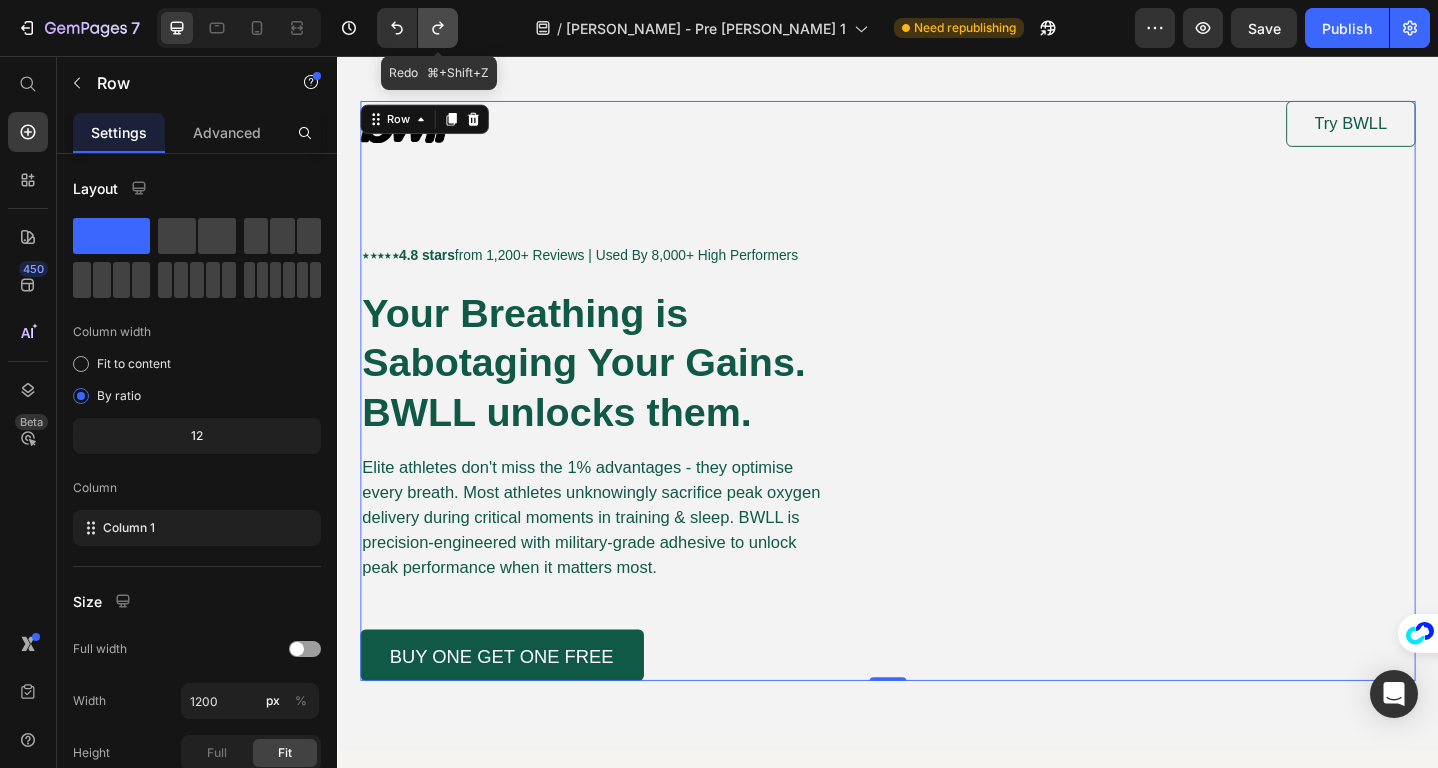 click 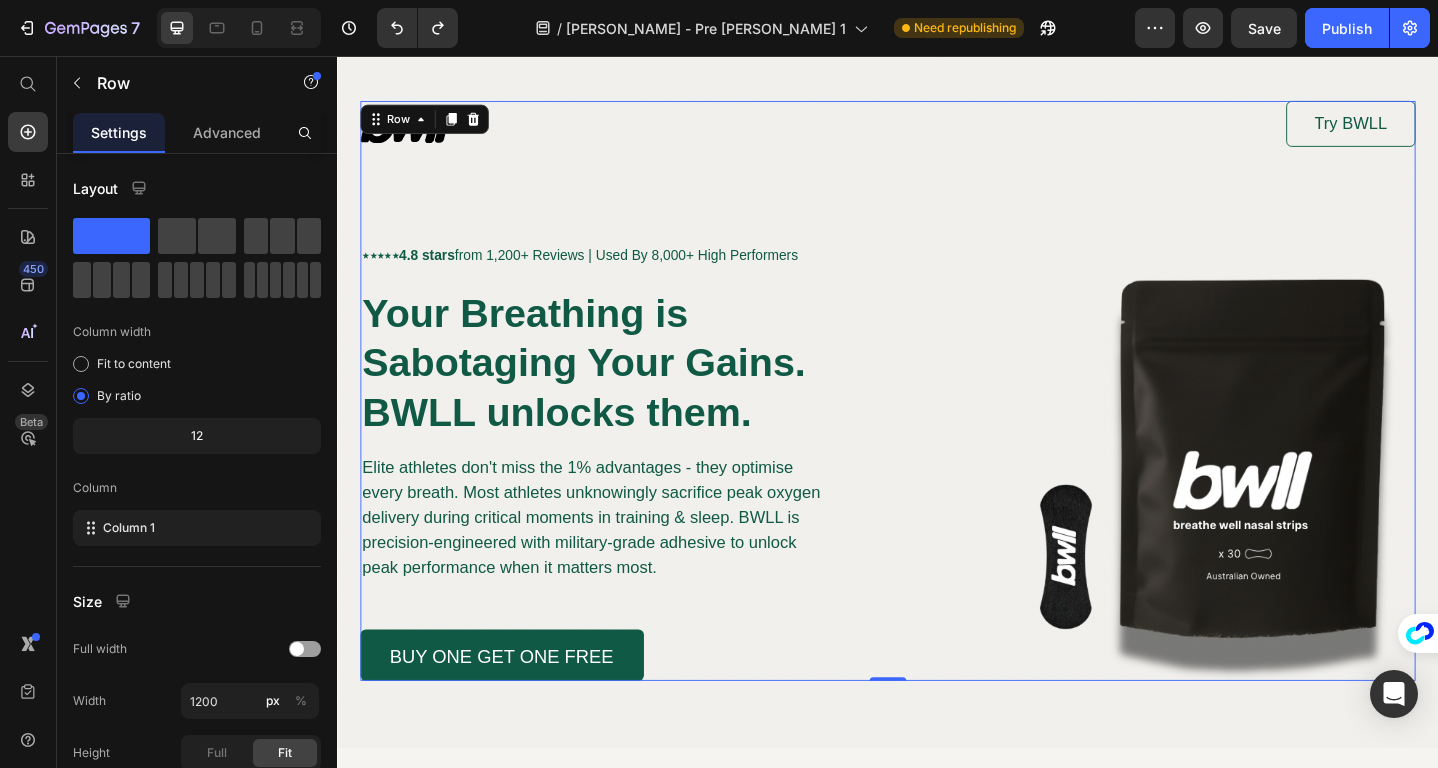 scroll, scrollTop: 0, scrollLeft: 0, axis: both 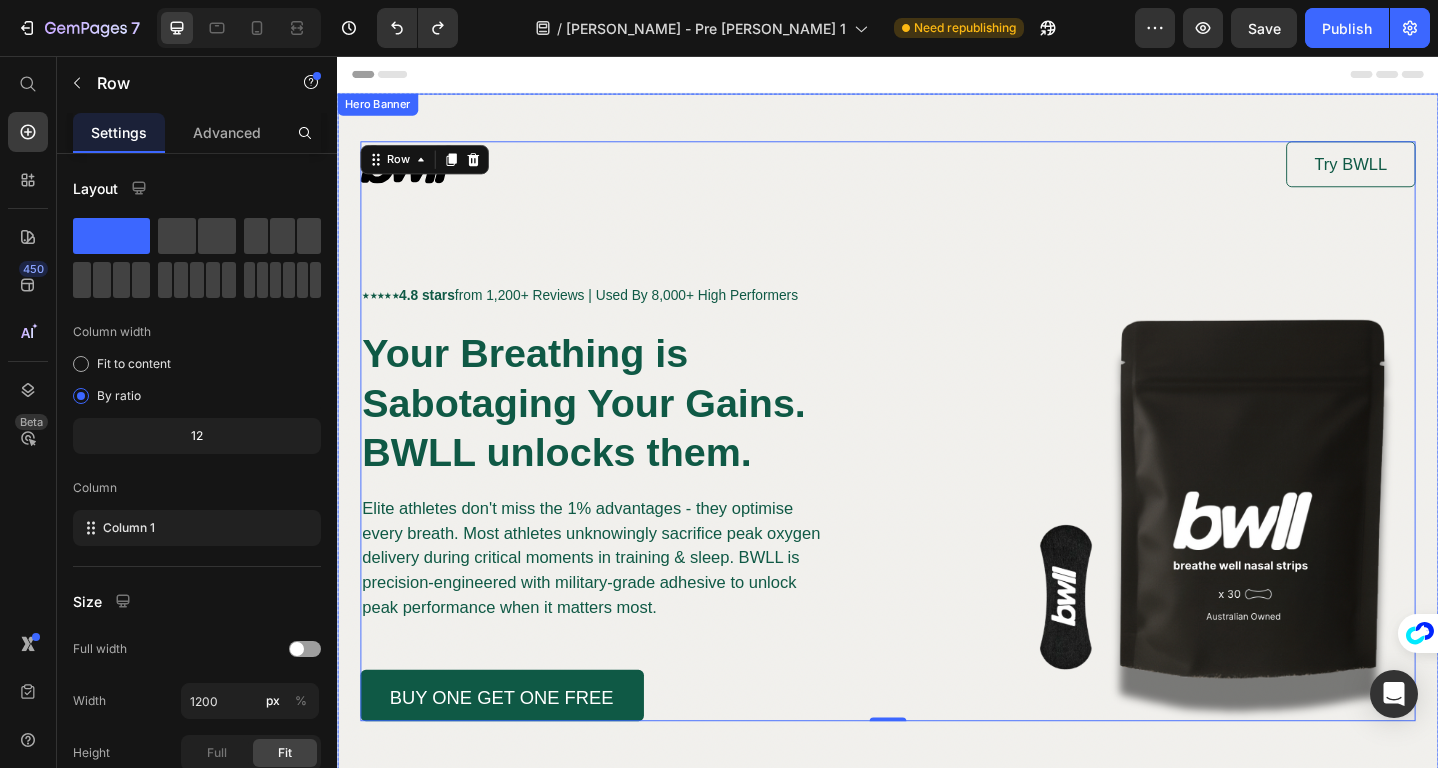click on "Image Try BWLL   Button Row ⋆⋆⋆⋆⋆  4.8 stars  from 1,200+ Reviews | Used By 8,000+ High Performers Text Block ⁠⁠⁠⁠⁠⁠⁠ Your Breathing is Sabotaging Your Gains. BWLL unlocks them. Heading Elite athletes don't miss the 1% advantages - they optimise every breath. Most athletes unknowingly sacrifice peak oxygen delivery during critical moments in training & sleep. BWLL is precision-engineered with military-grade adhesive to unlock peak performance when it matters most. Text Block BUY ONE GET ONE FREE Button Row Row   0" at bounding box center [937, 439] 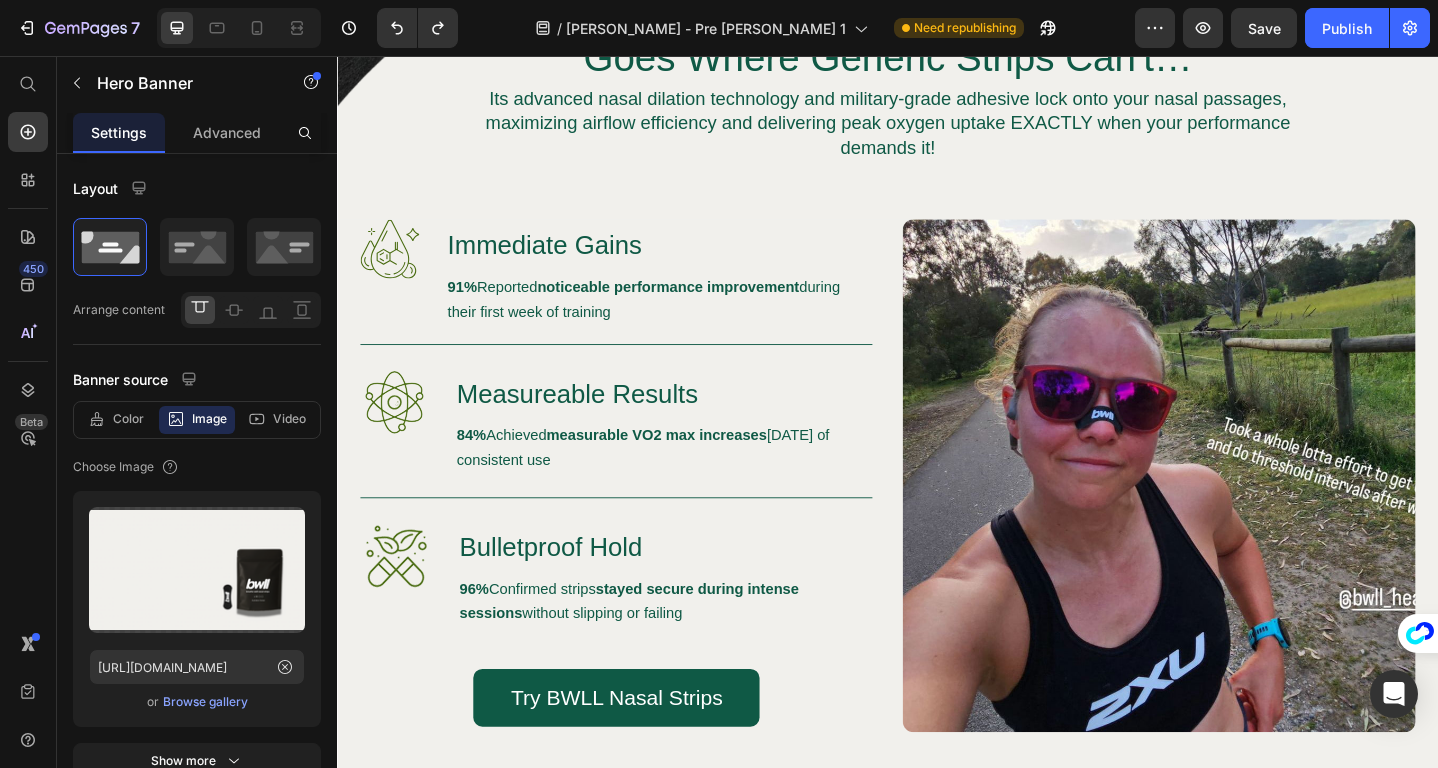 scroll, scrollTop: 1501, scrollLeft: 0, axis: vertical 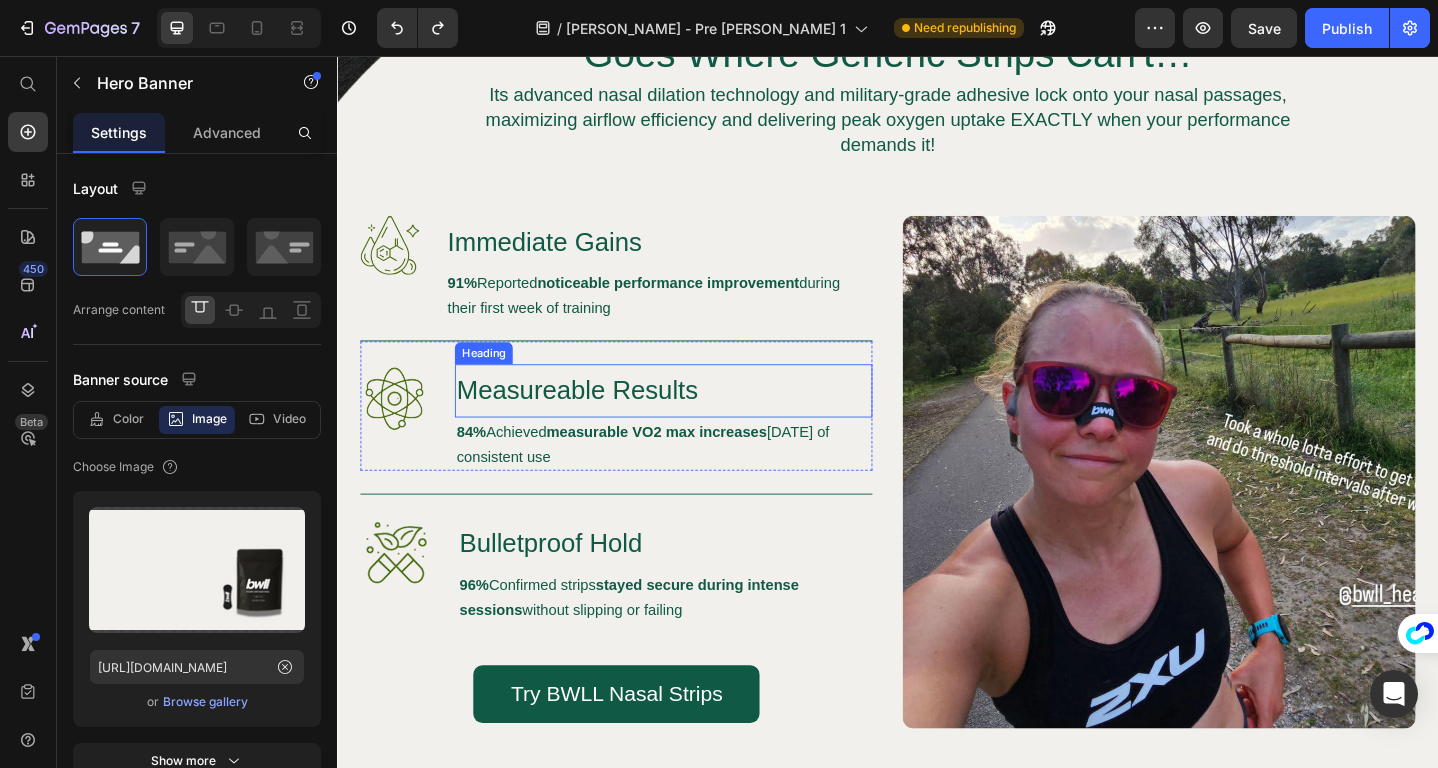 click on "Measureable Results" at bounding box center [692, 421] 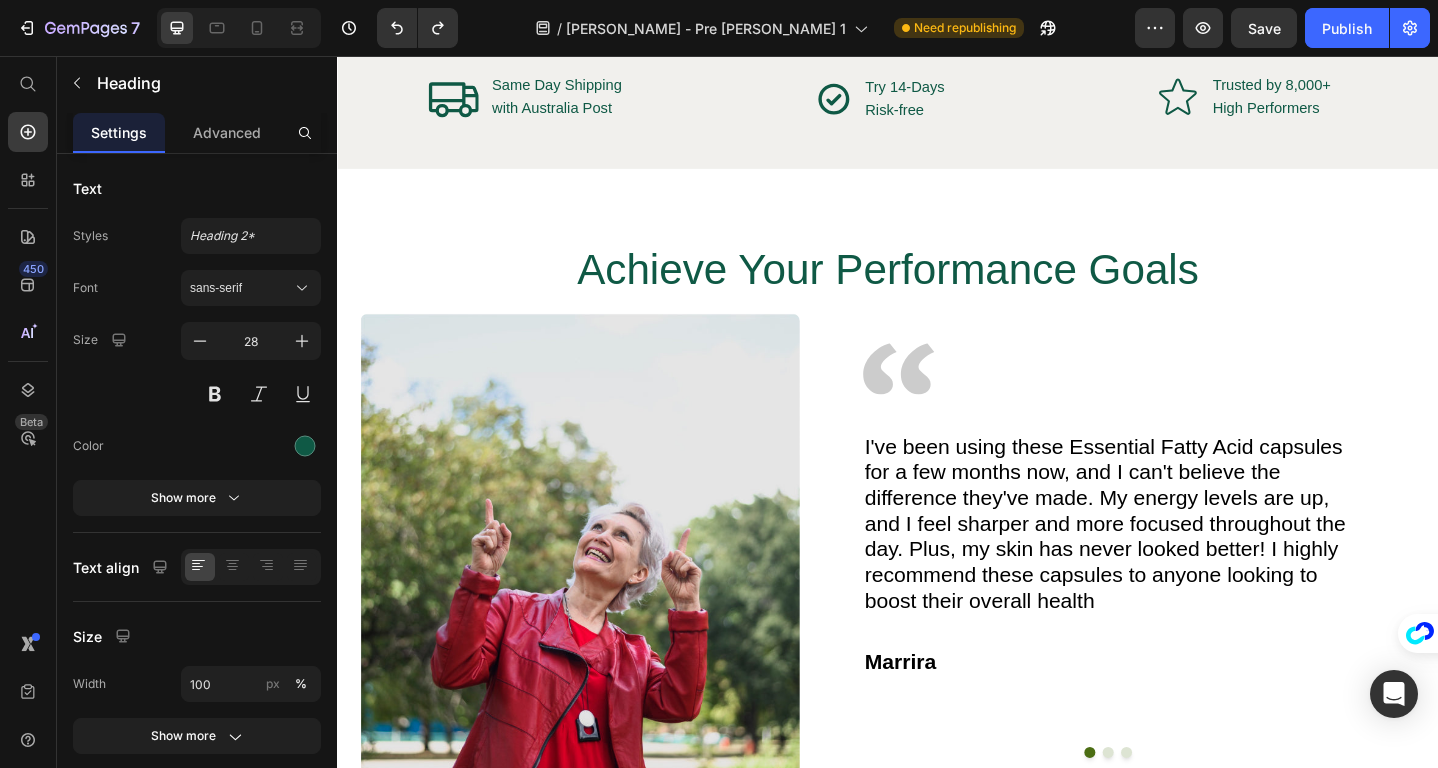 scroll, scrollTop: 3181, scrollLeft: 0, axis: vertical 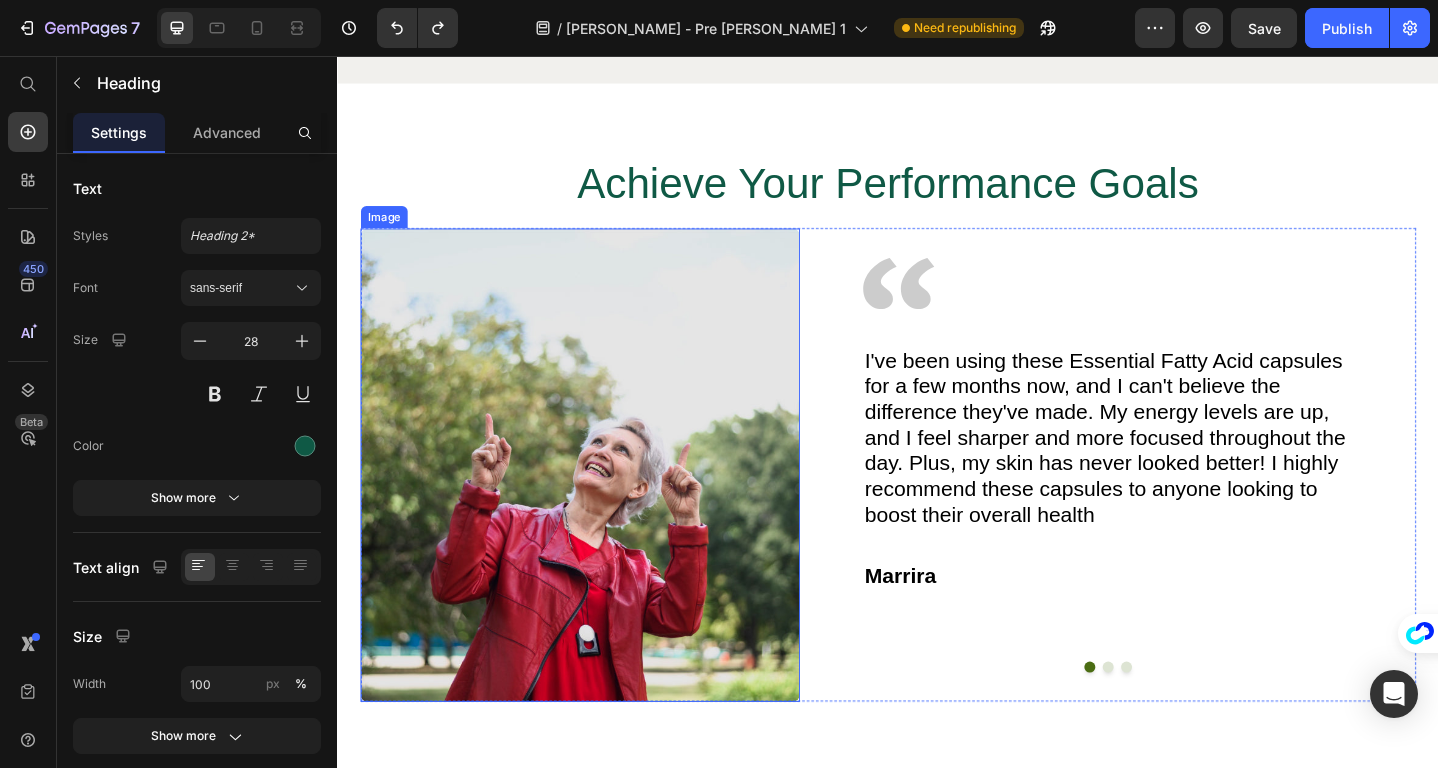 click at bounding box center (601, 502) 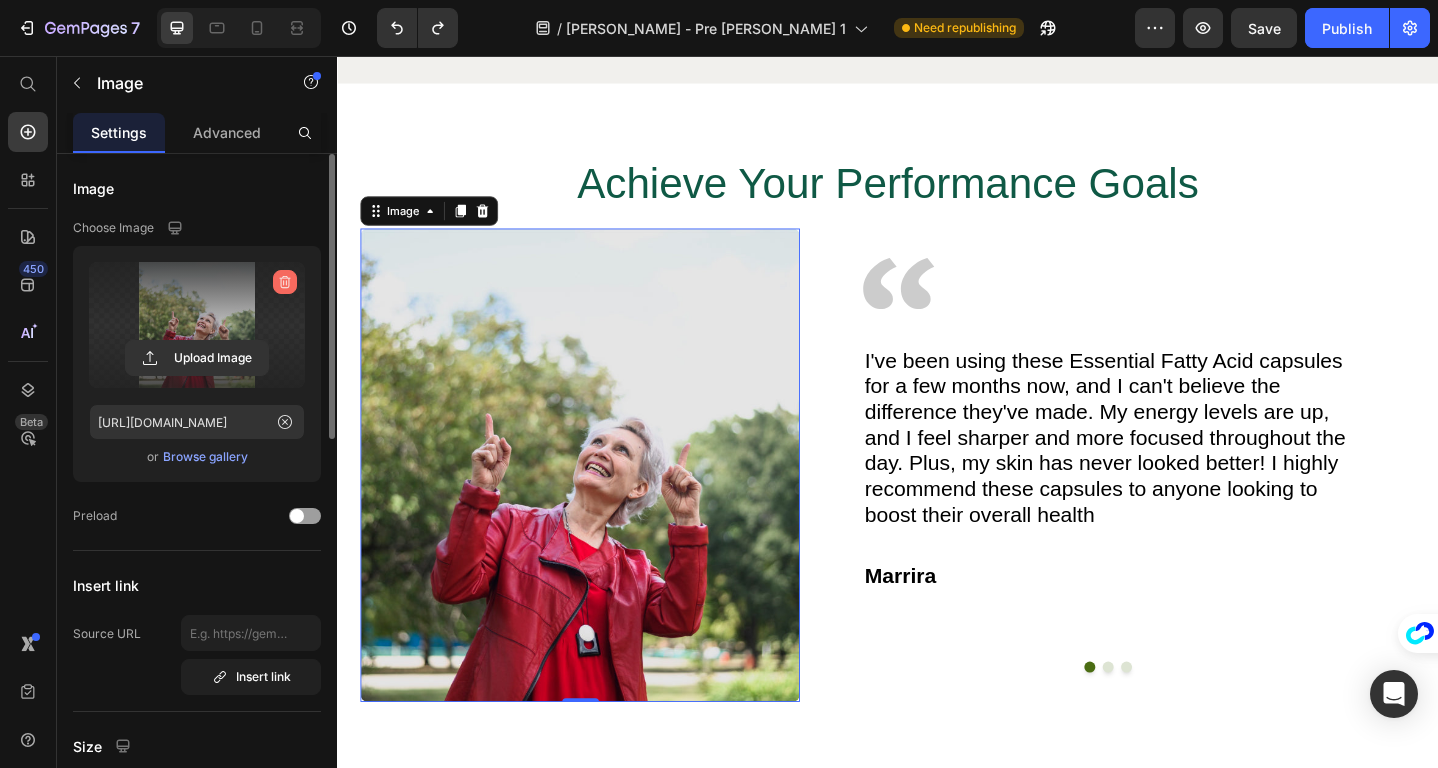 click 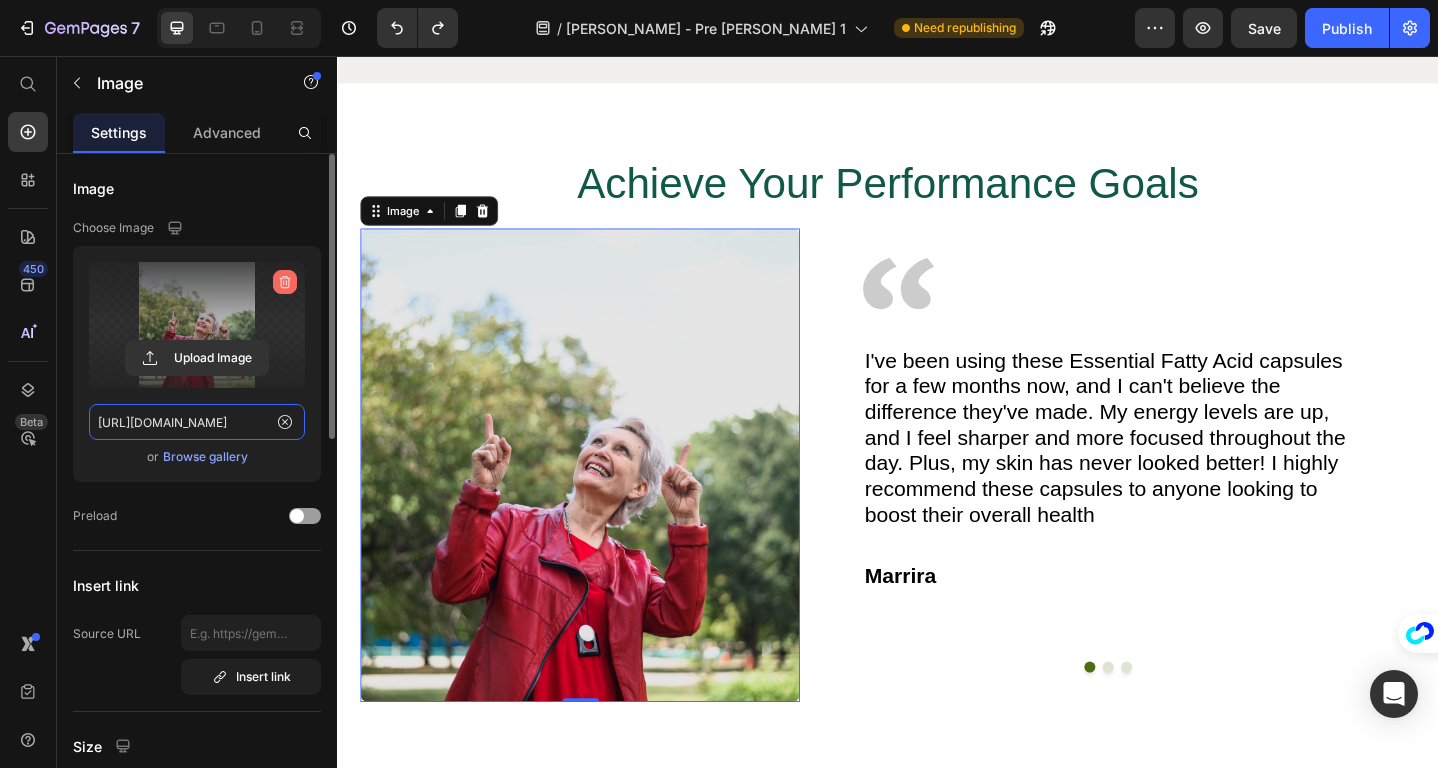 type 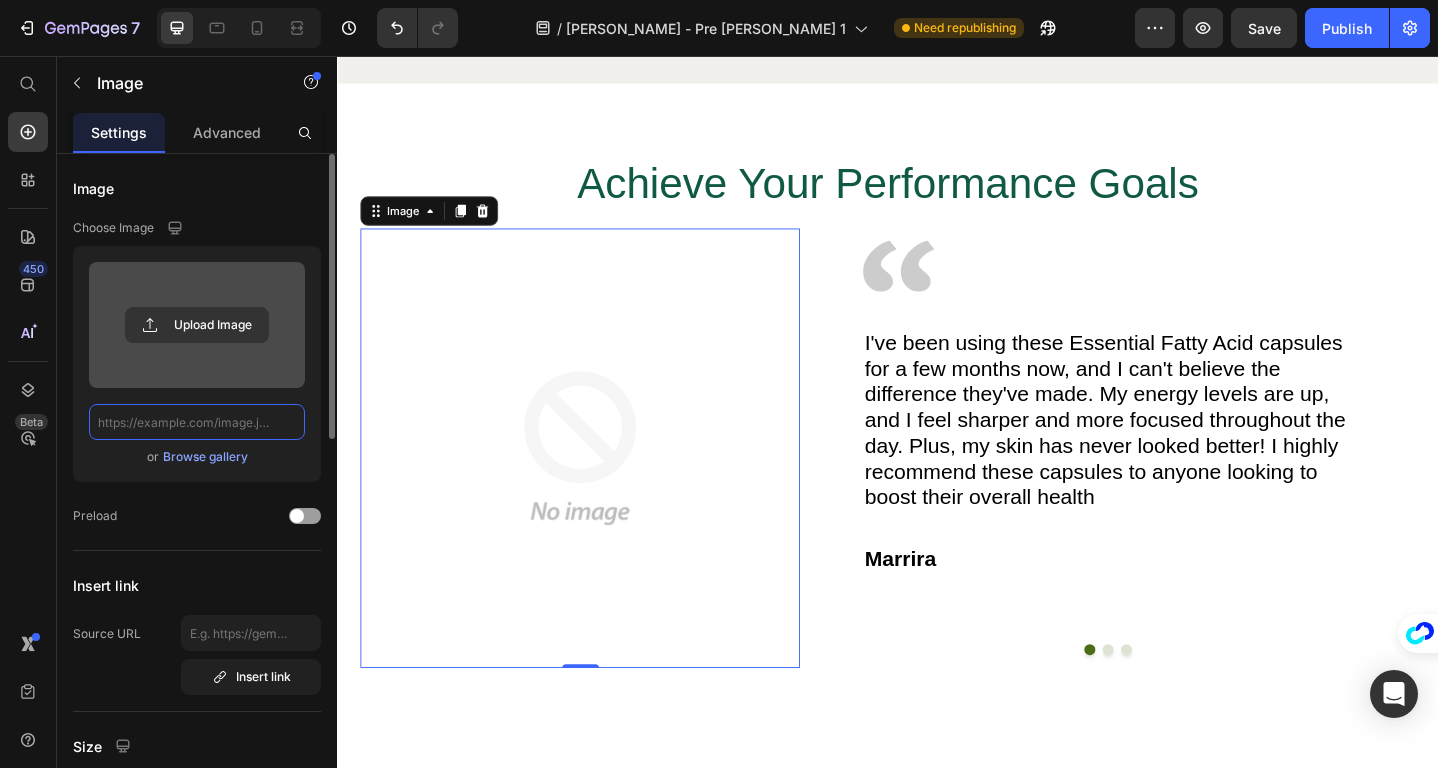scroll, scrollTop: 0, scrollLeft: 0, axis: both 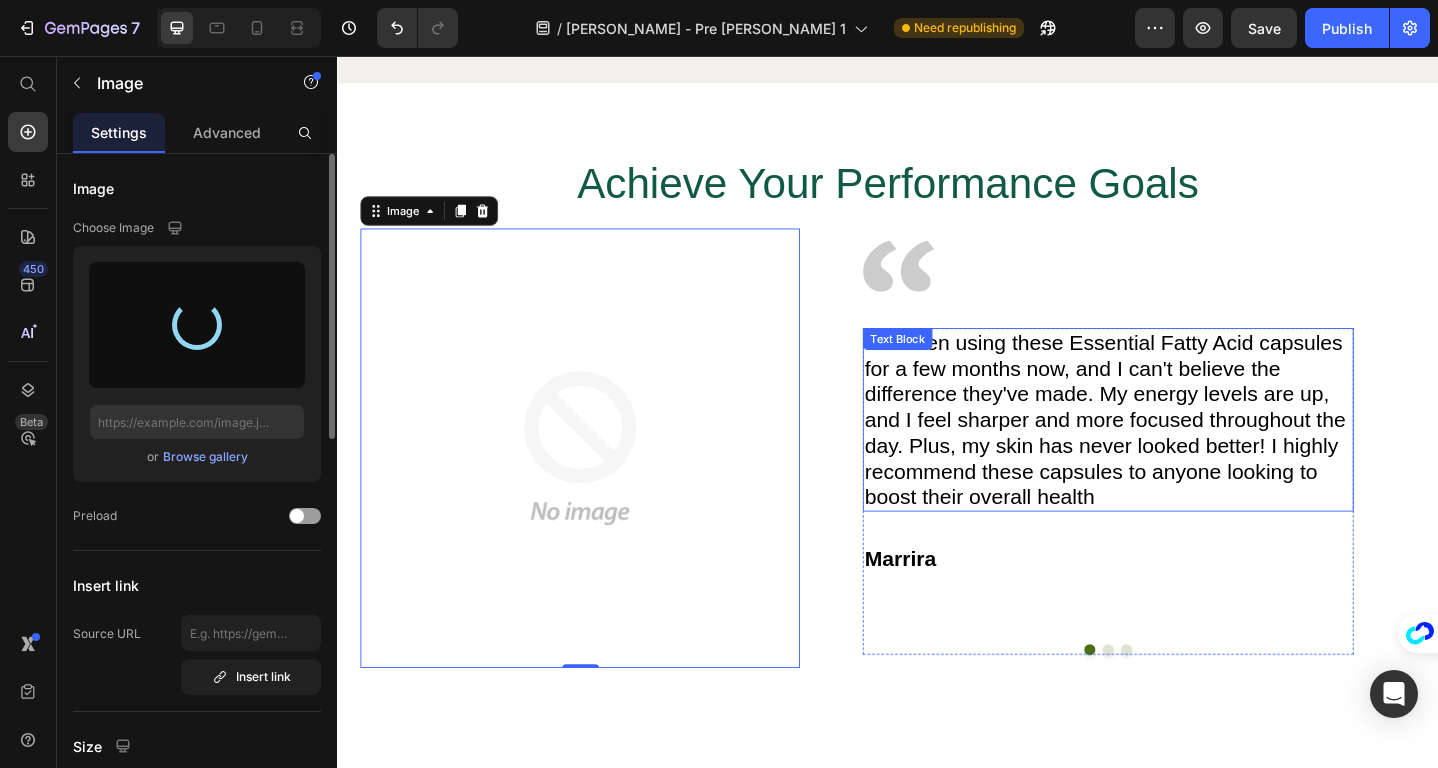 click on "I've been using these Essential Fatty Acid capsules for a few months now, and I can't believe the difference they've made. My energy levels are up, and I feel sharper and more focused throughout the day. Plus, my skin has never looked better! I highly recommend these capsules to anyone looking to boost their overall health" at bounding box center (1176, 453) 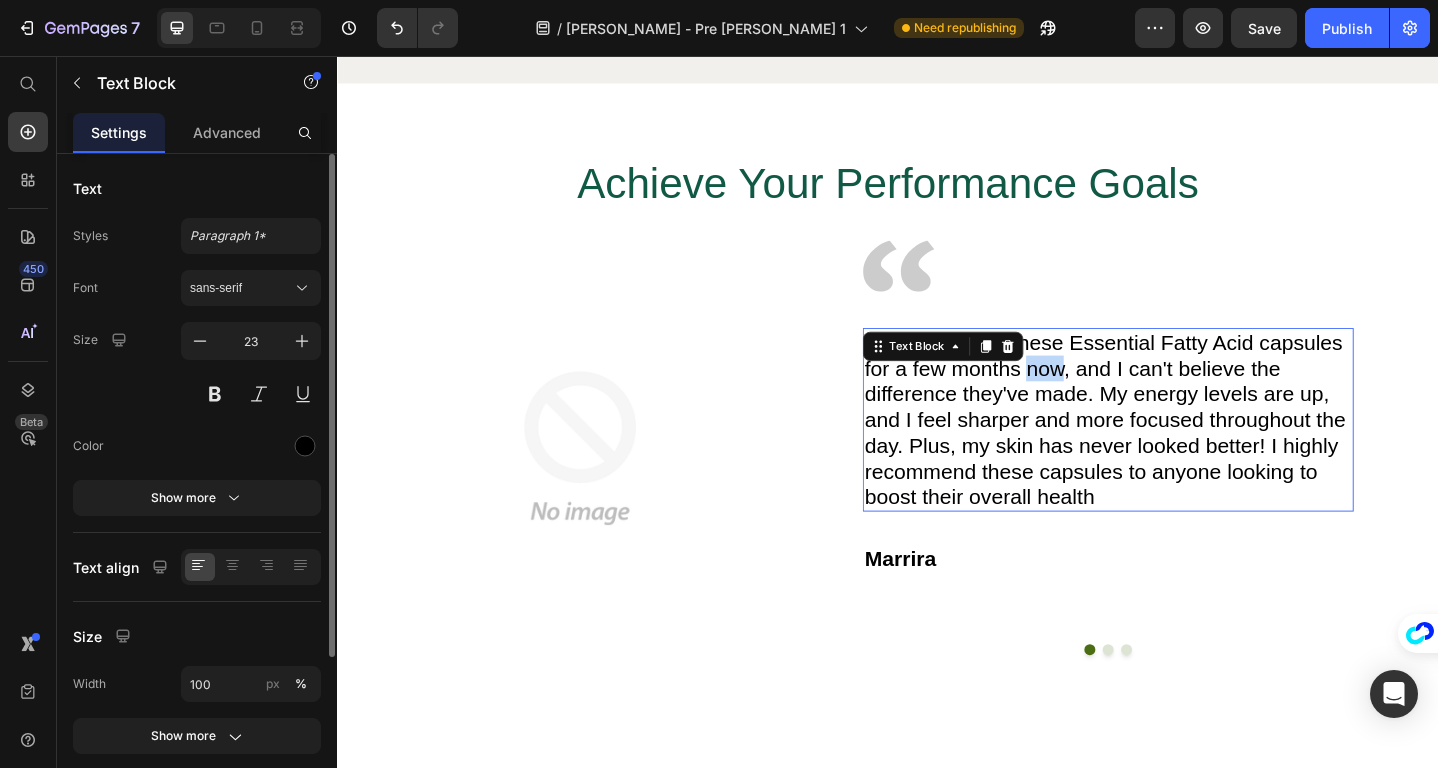 click on "I've been using these Essential Fatty Acid capsules for a few months now, and I can't believe the difference they've made. My energy levels are up, and I feel sharper and more focused throughout the day. Plus, my skin has never looked better! I highly recommend these capsules to anyone looking to boost their overall health" at bounding box center [1176, 453] 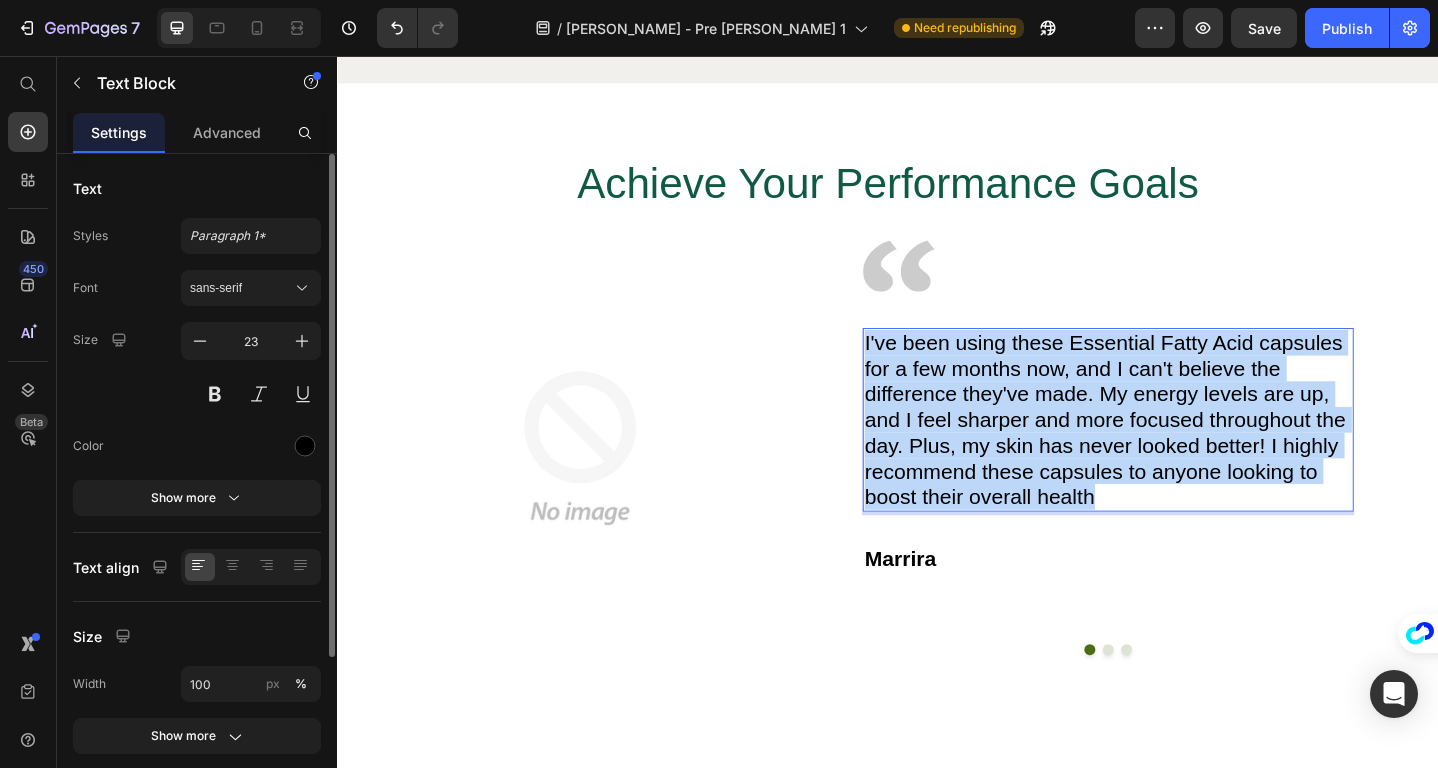 click on "I've been using these Essential Fatty Acid capsules for a few months now, and I can't believe the difference they've made. My energy levels are up, and I feel sharper and more focused throughout the day. Plus, my skin has never looked better! I highly recommend these capsules to anyone looking to boost their overall health" at bounding box center [1176, 453] 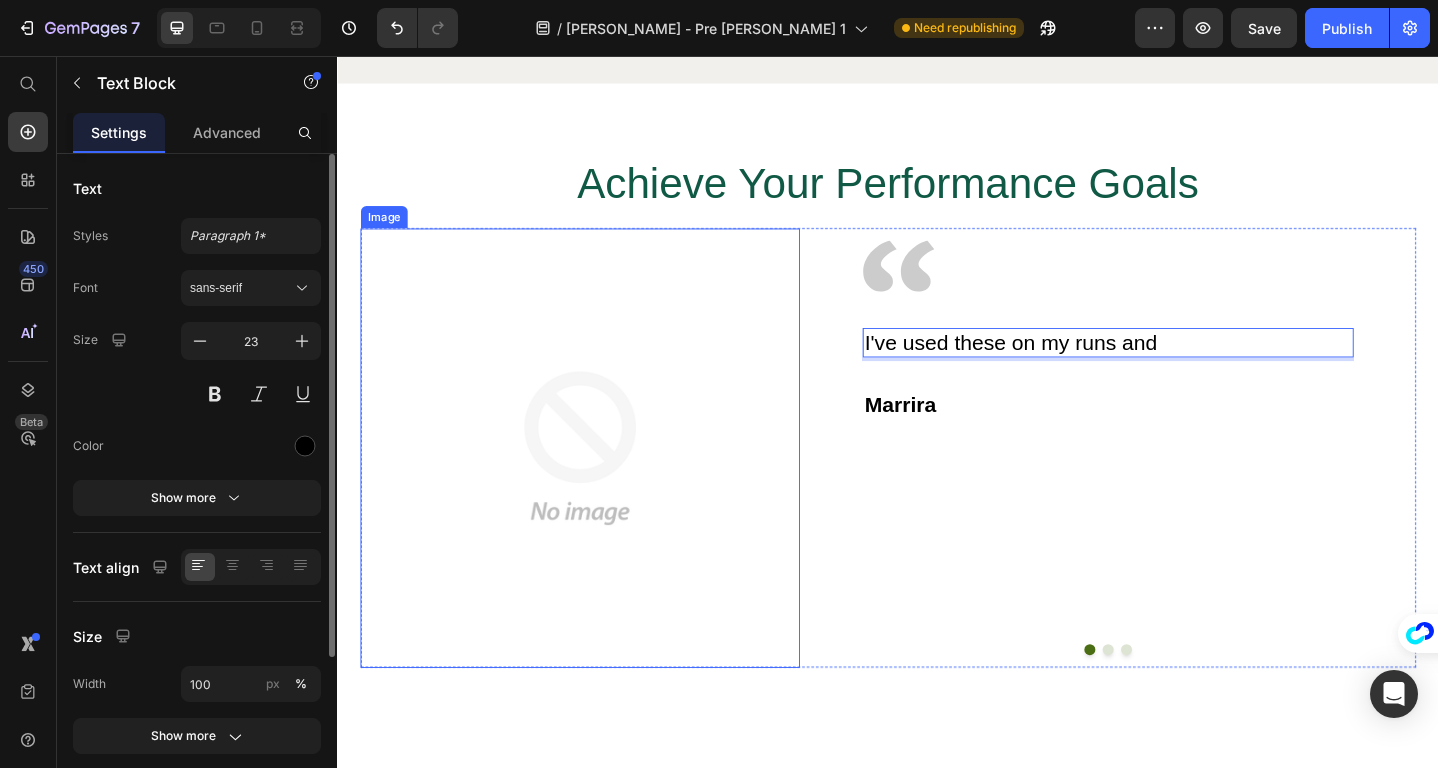 click at bounding box center (601, 483) 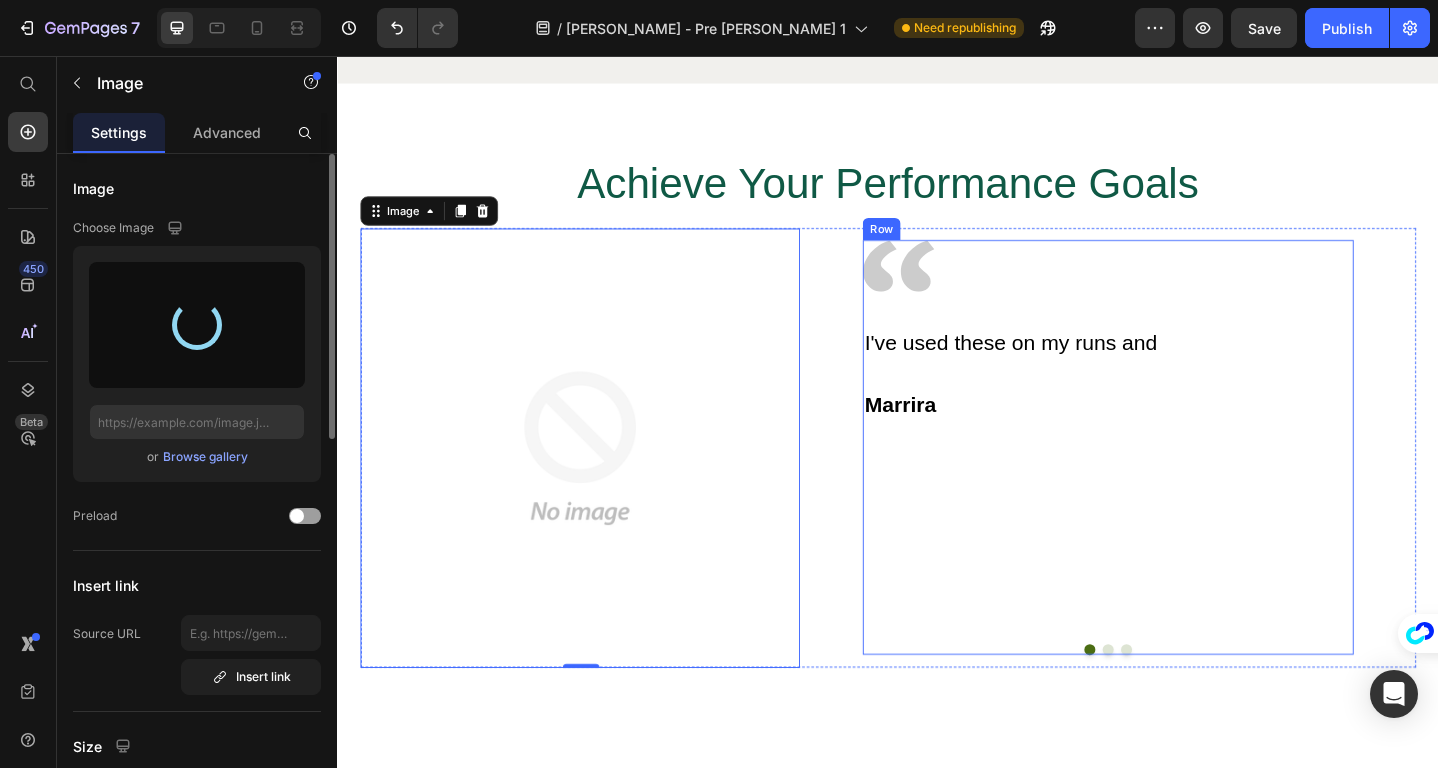 click on "I've used these on my runs and" at bounding box center (1176, 369) 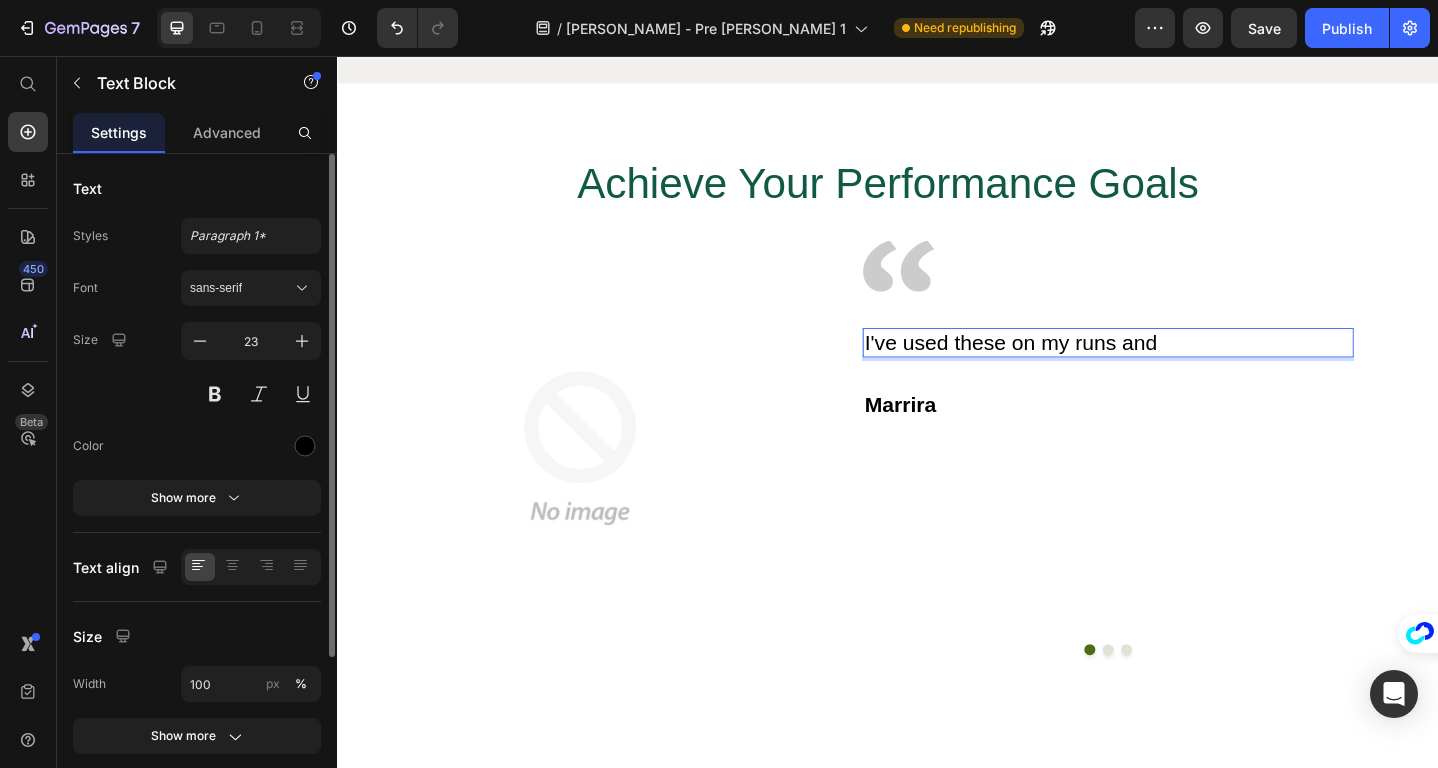 click on "I've used these on my runs and" at bounding box center (1176, 369) 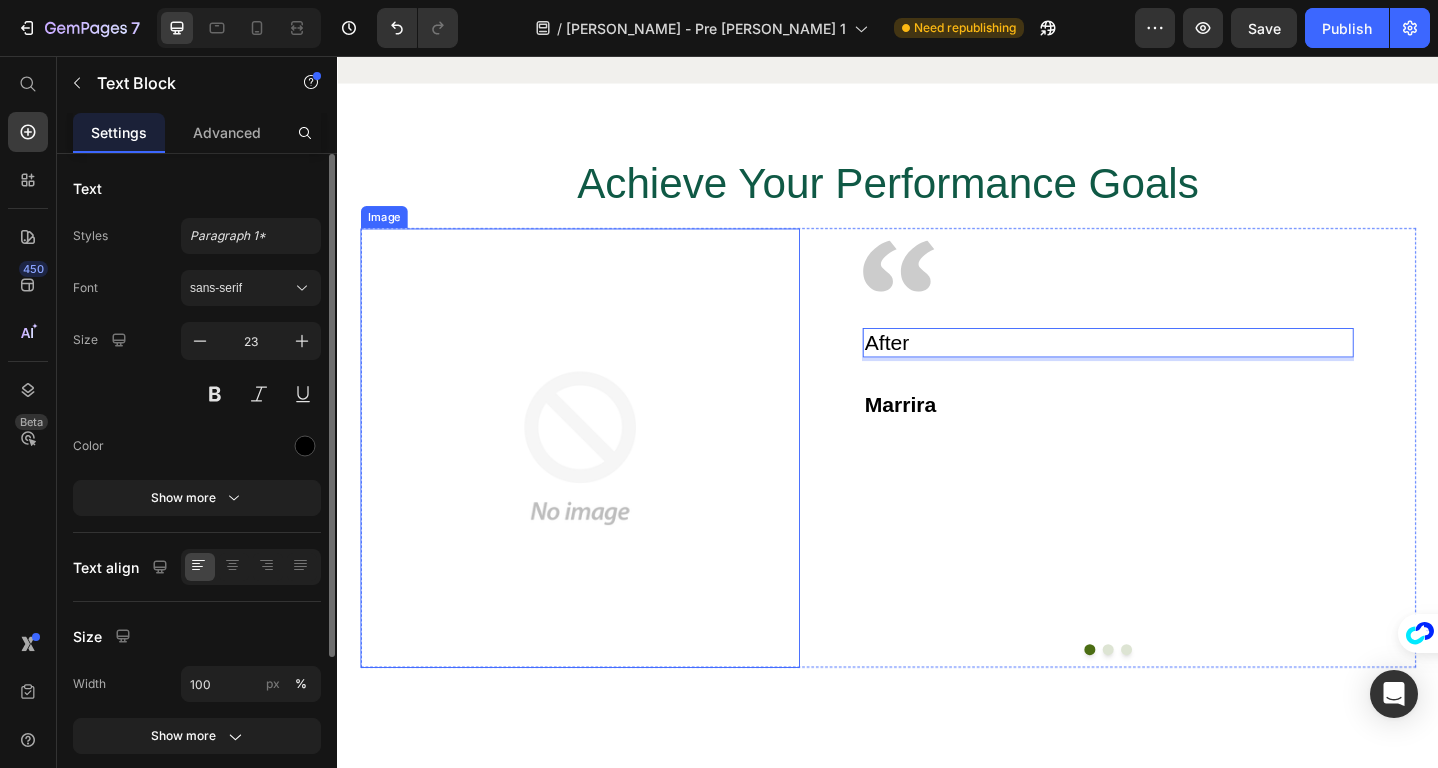 click at bounding box center [601, 483] 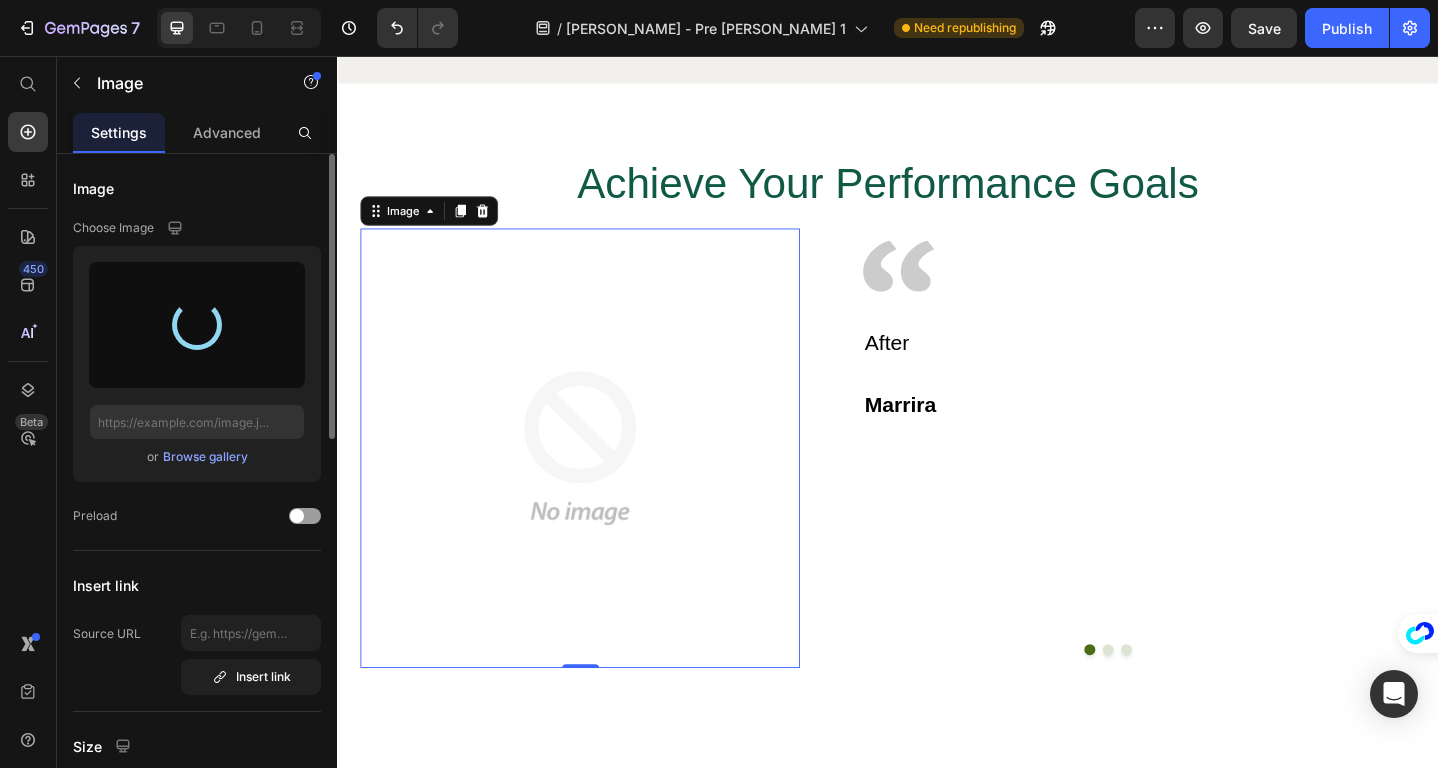 type on "[URL][DOMAIN_NAME]" 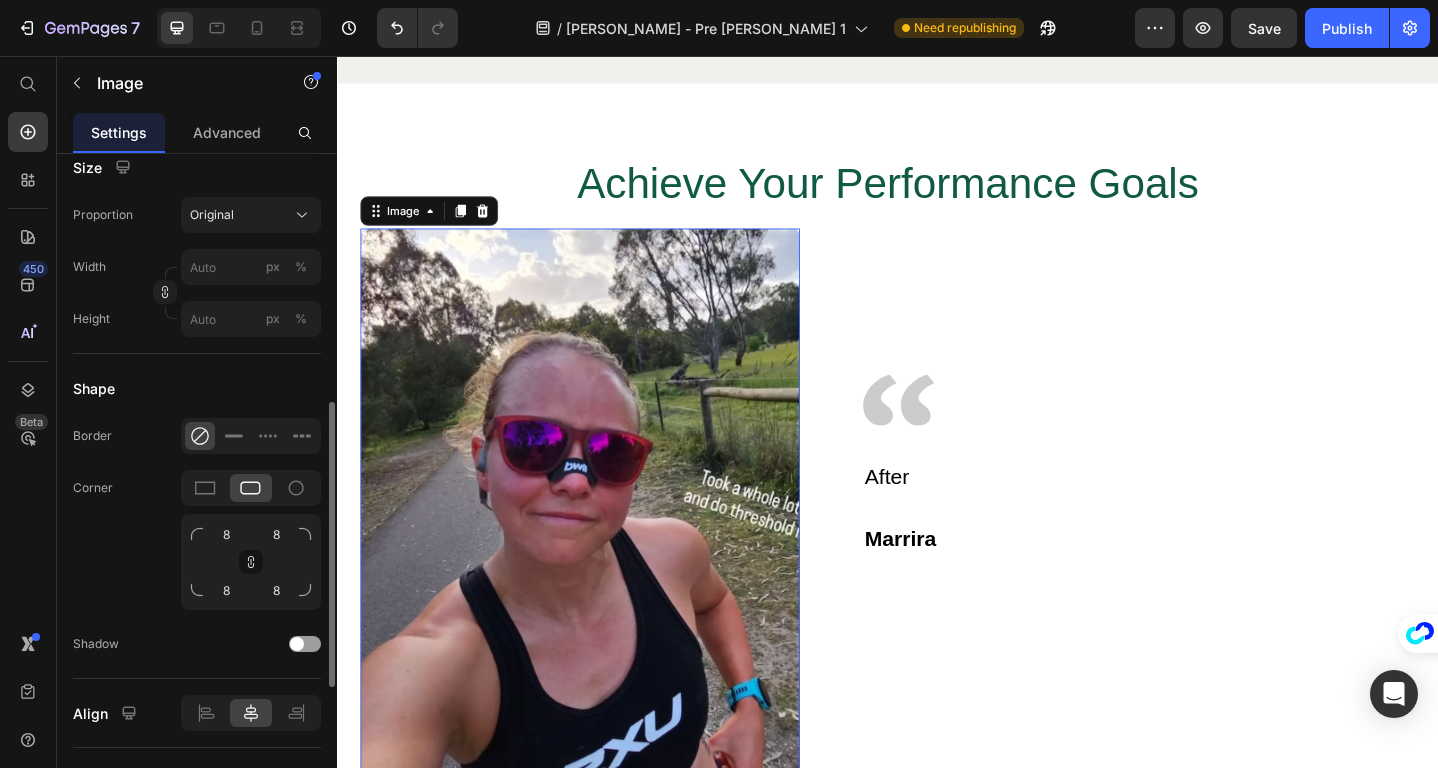 scroll, scrollTop: 582, scrollLeft: 0, axis: vertical 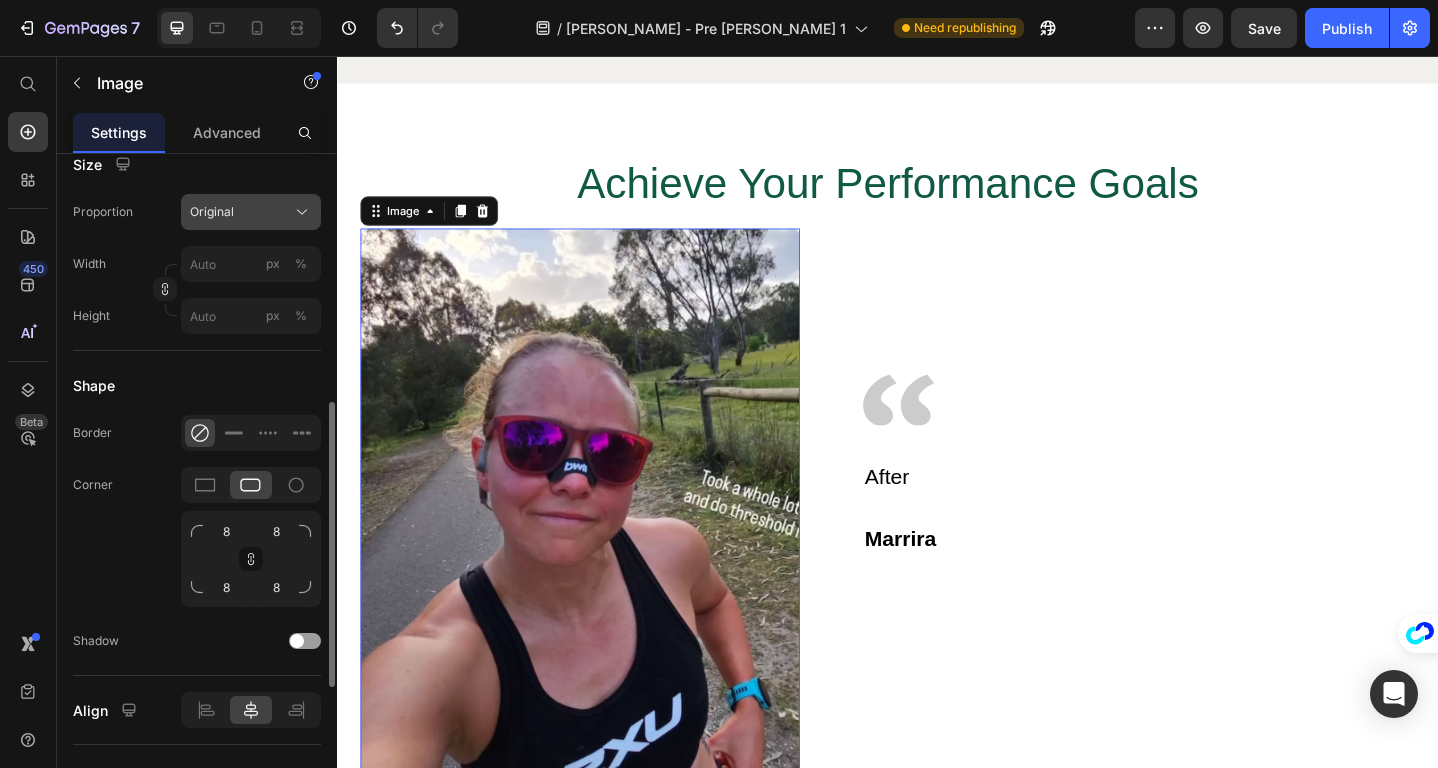 click on "Original" at bounding box center [251, 212] 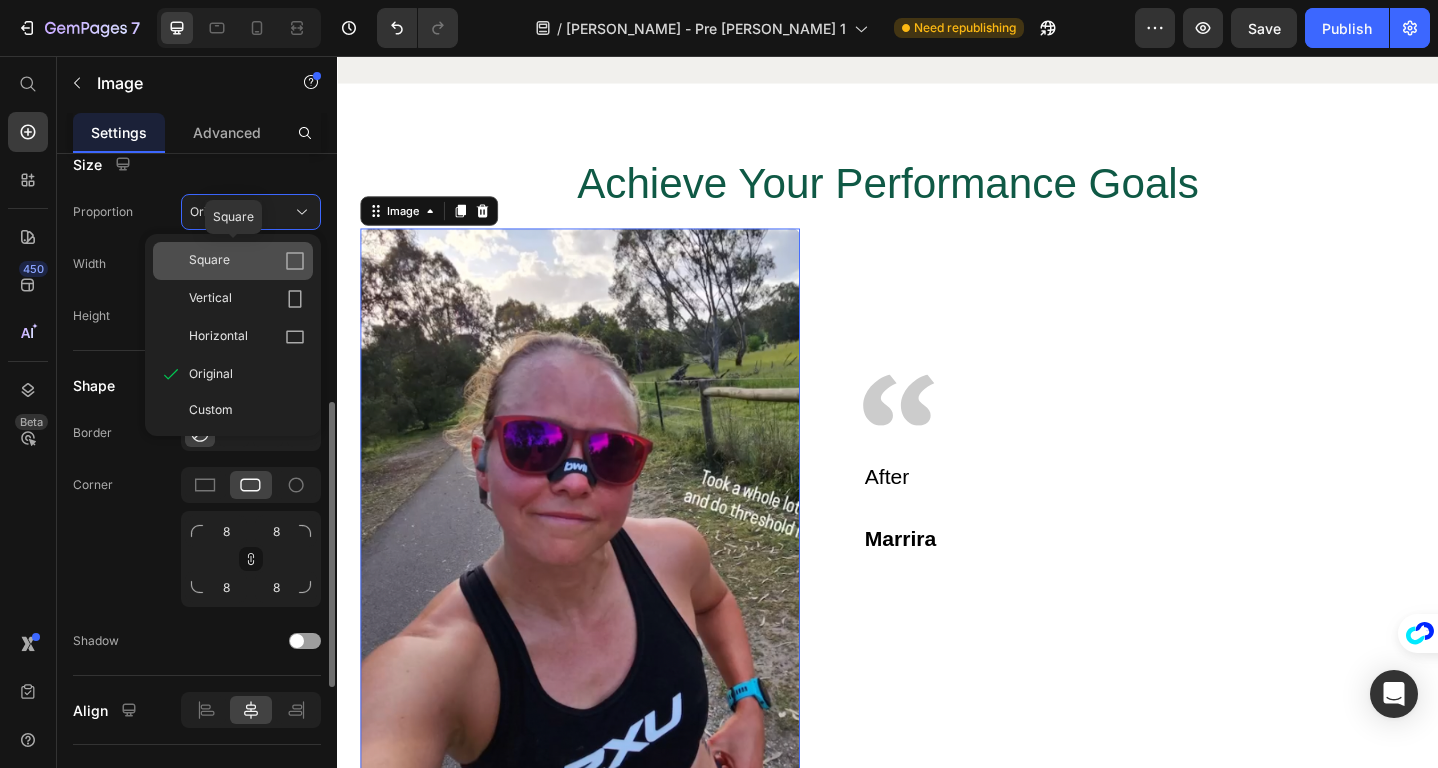 click on "Square" at bounding box center [247, 261] 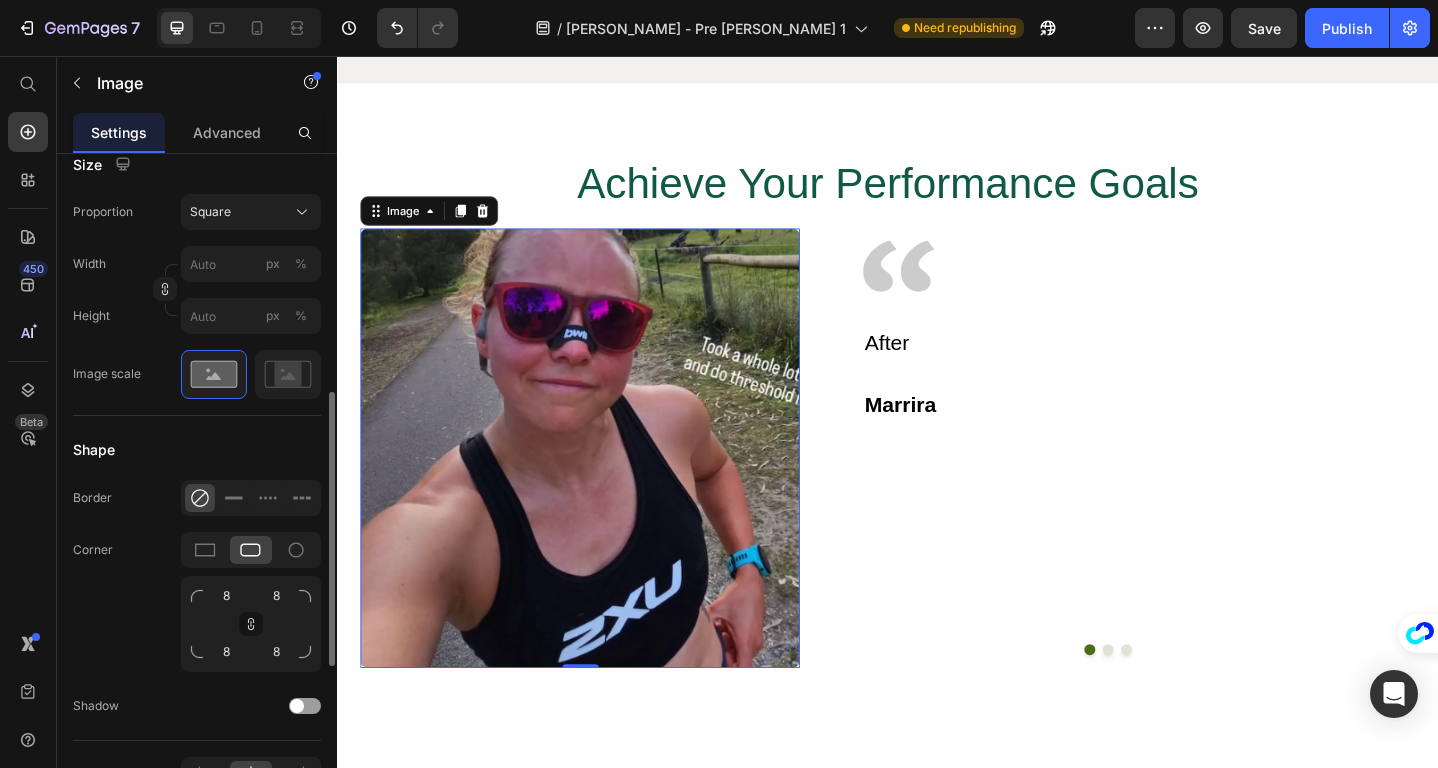 click at bounding box center (601, 483) 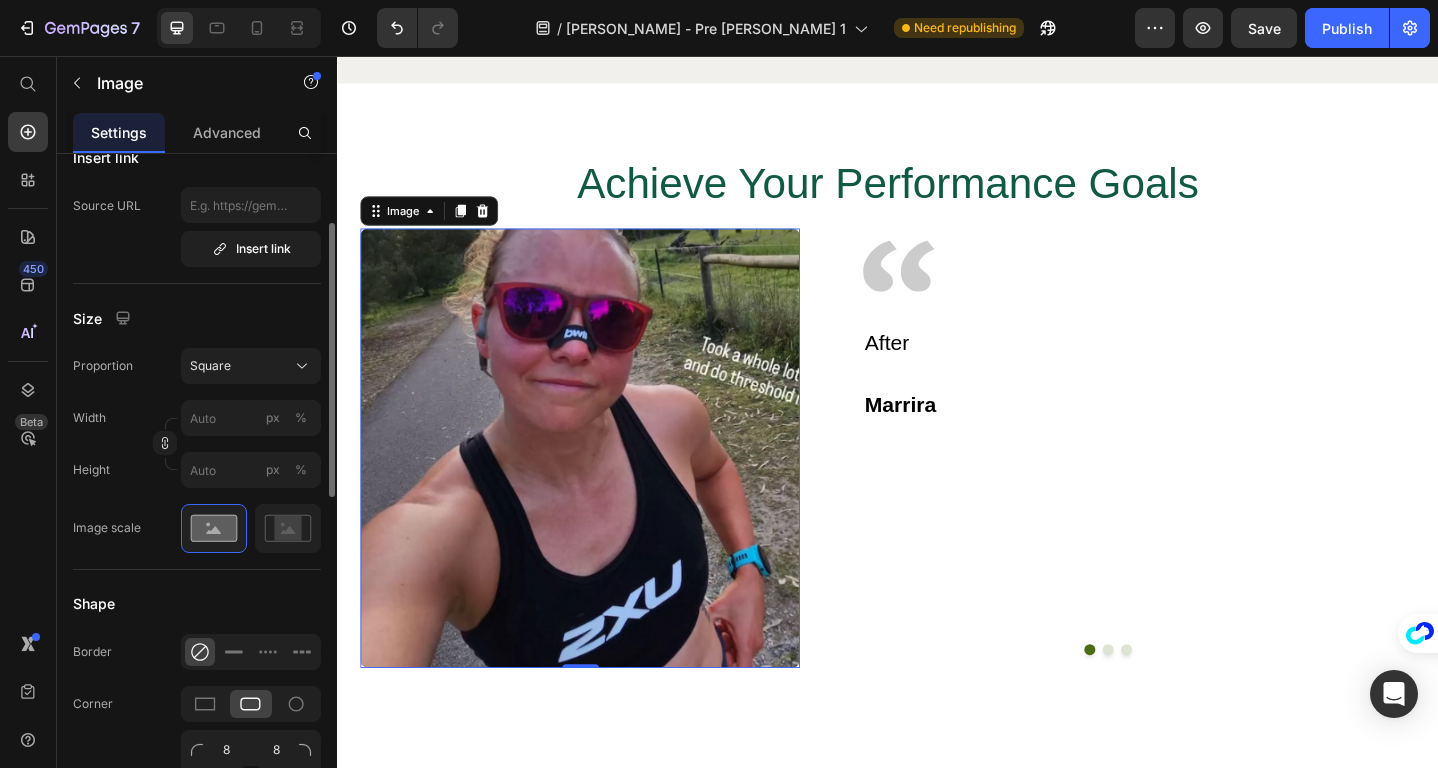 scroll, scrollTop: 536, scrollLeft: 0, axis: vertical 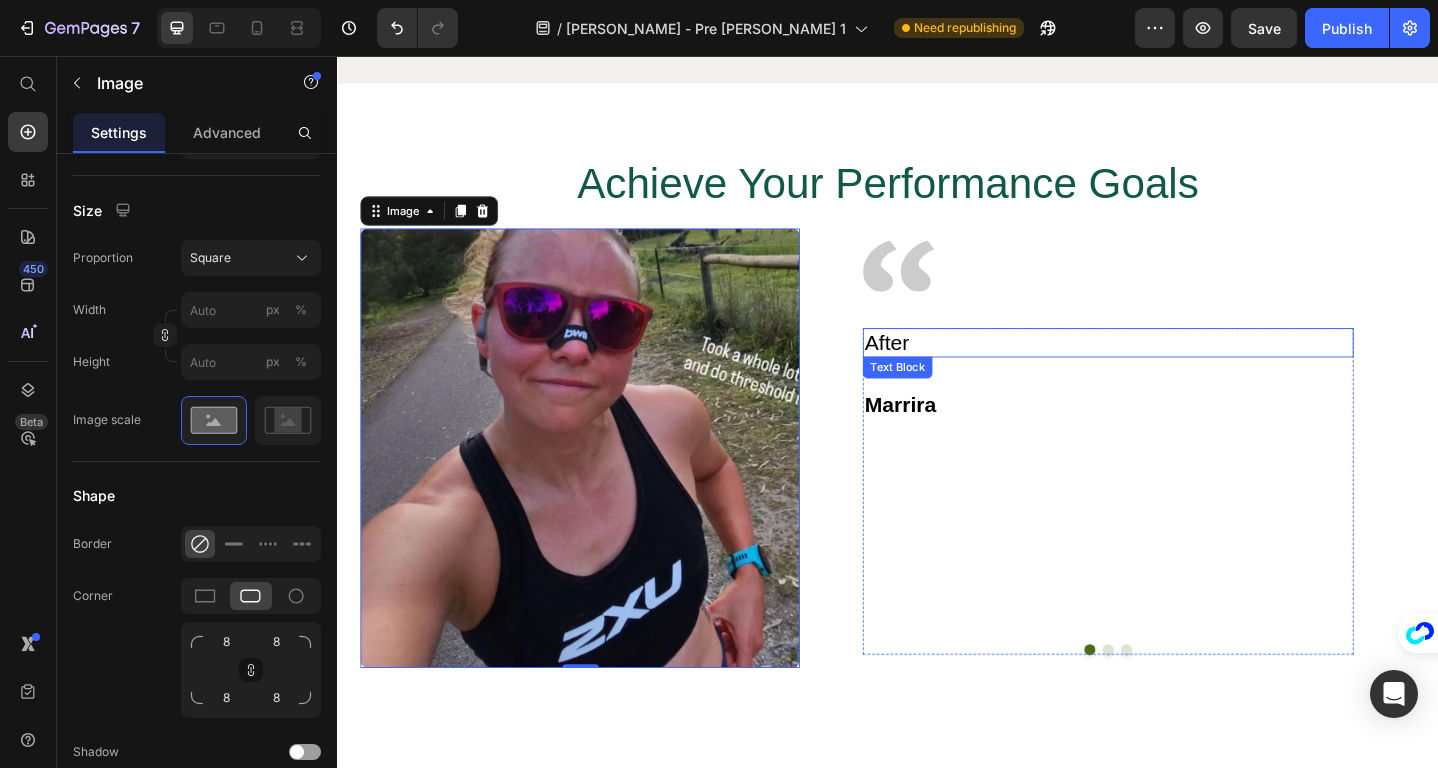 click on "After" at bounding box center [1176, 369] 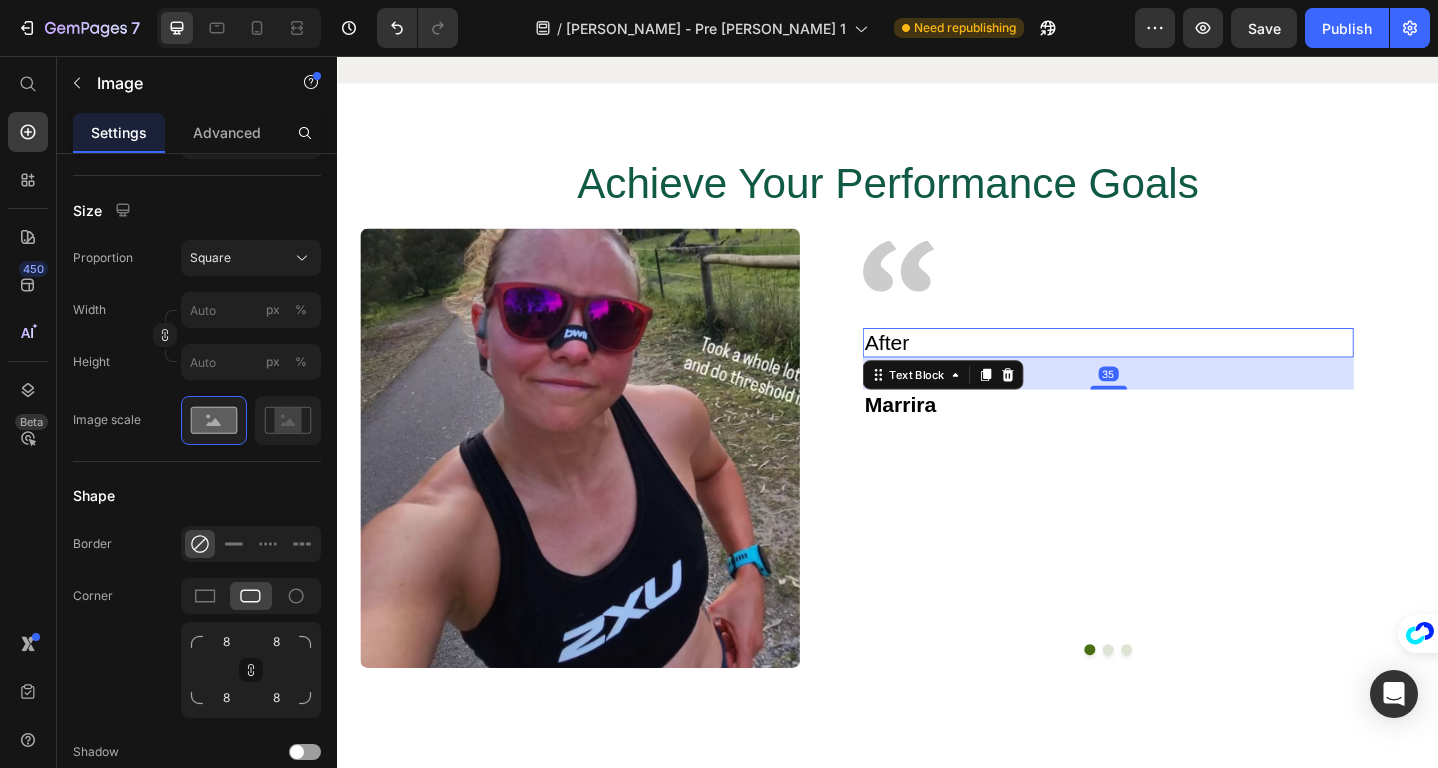 scroll, scrollTop: 0, scrollLeft: 0, axis: both 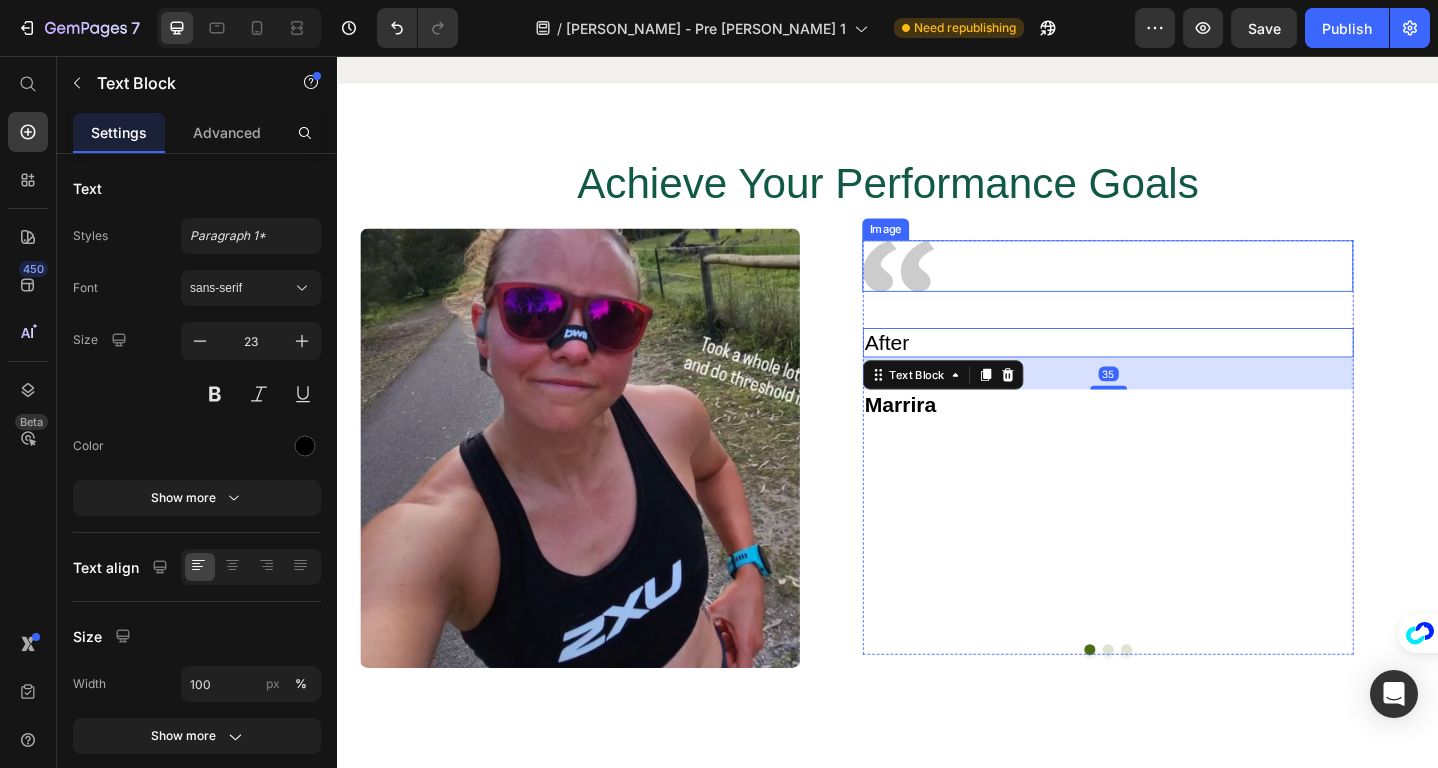 click at bounding box center [1176, 285] 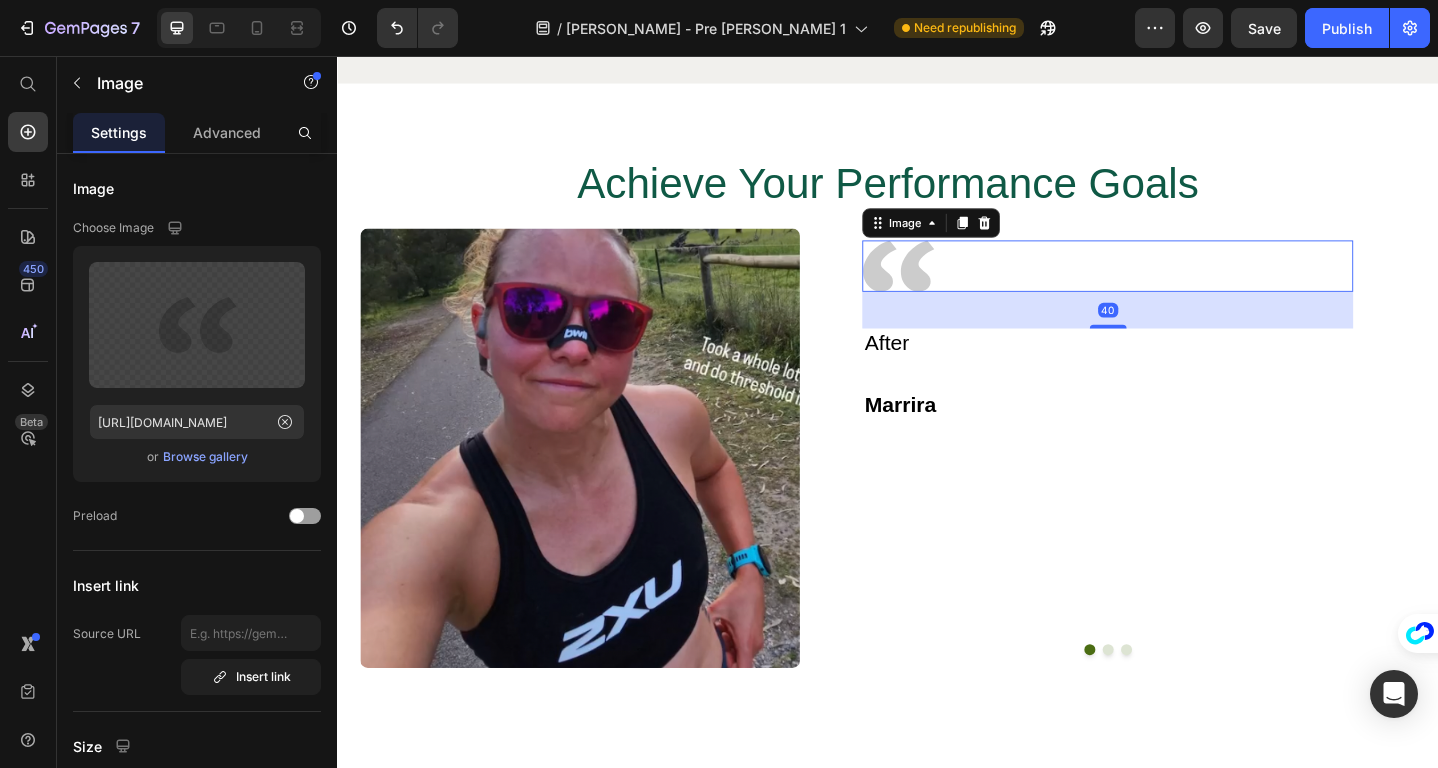 click at bounding box center (1176, 285) 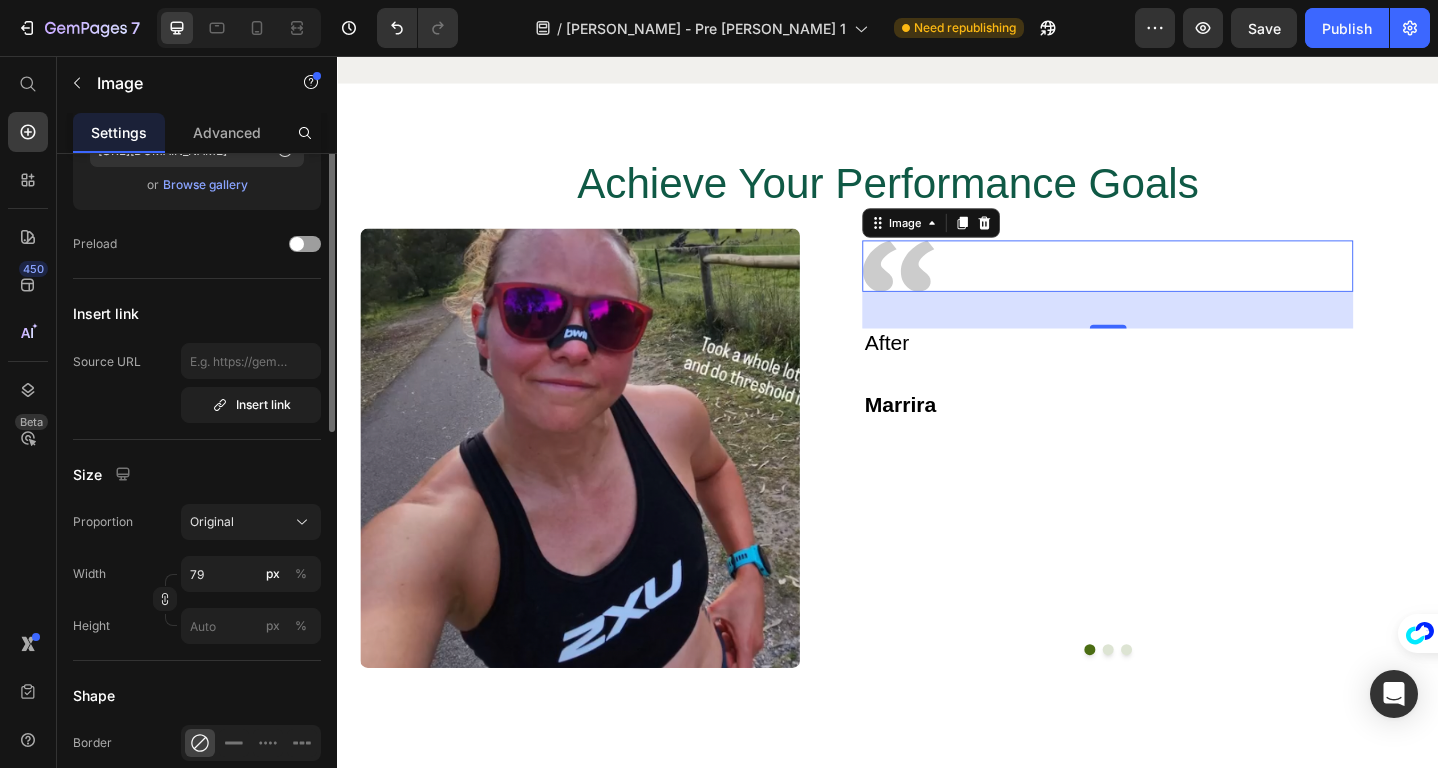 scroll, scrollTop: 141, scrollLeft: 0, axis: vertical 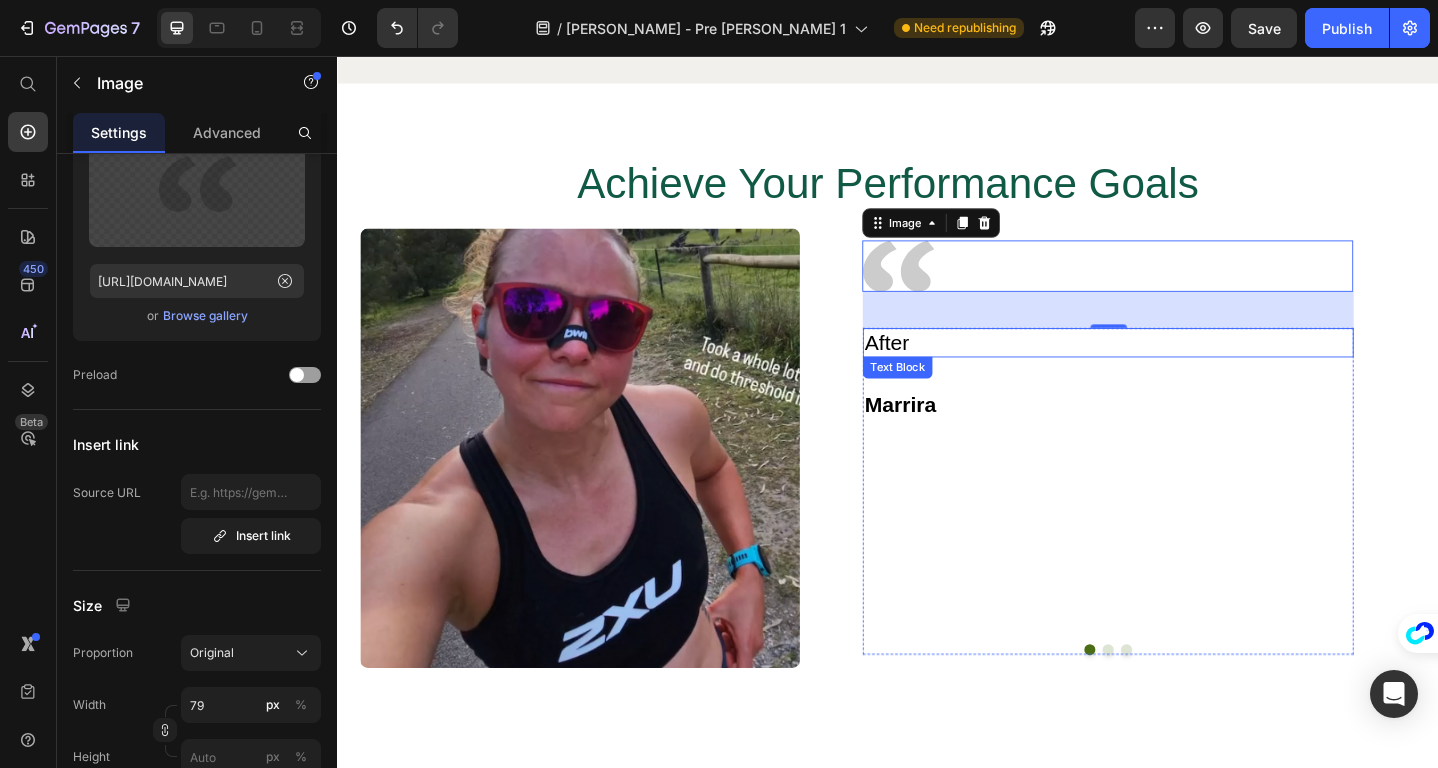 click on "After" at bounding box center [1176, 369] 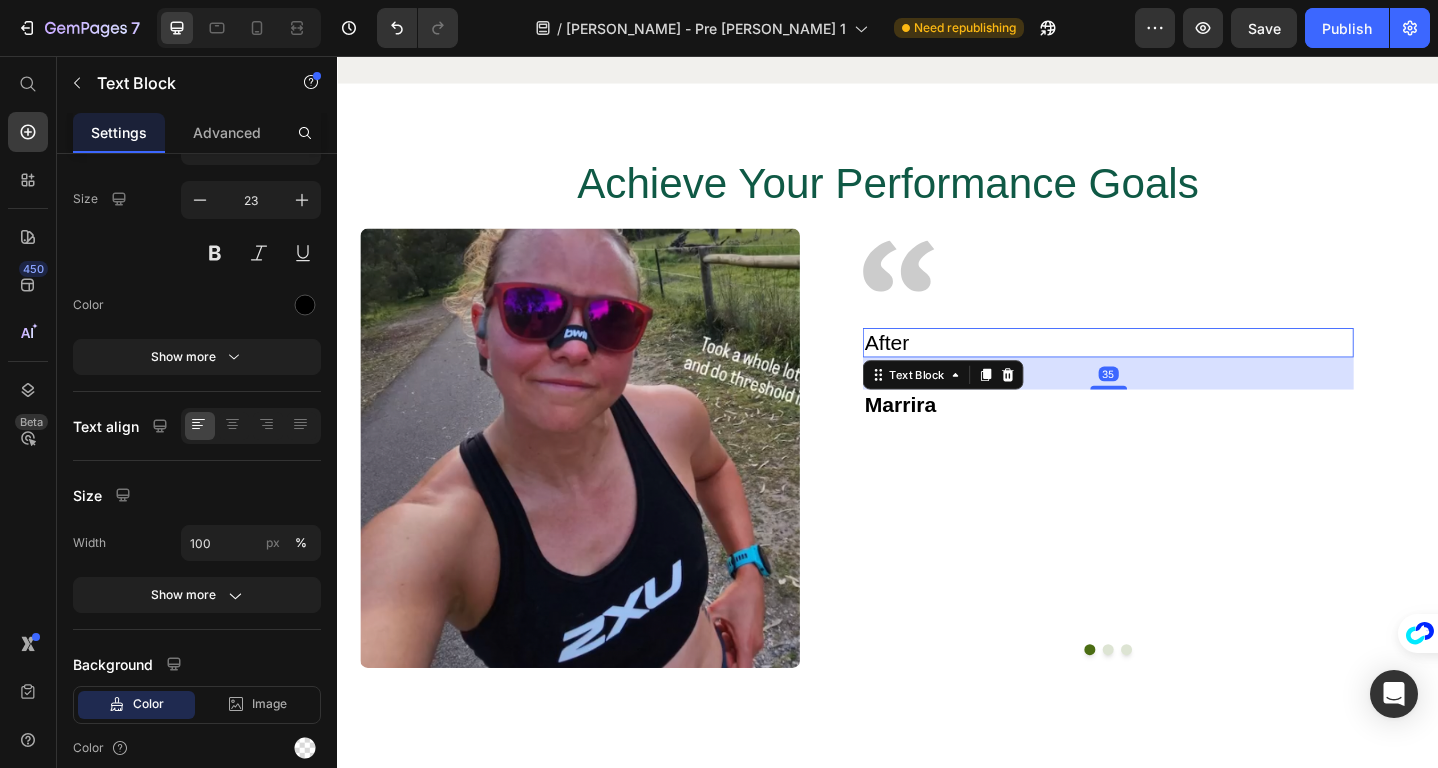 scroll, scrollTop: 0, scrollLeft: 0, axis: both 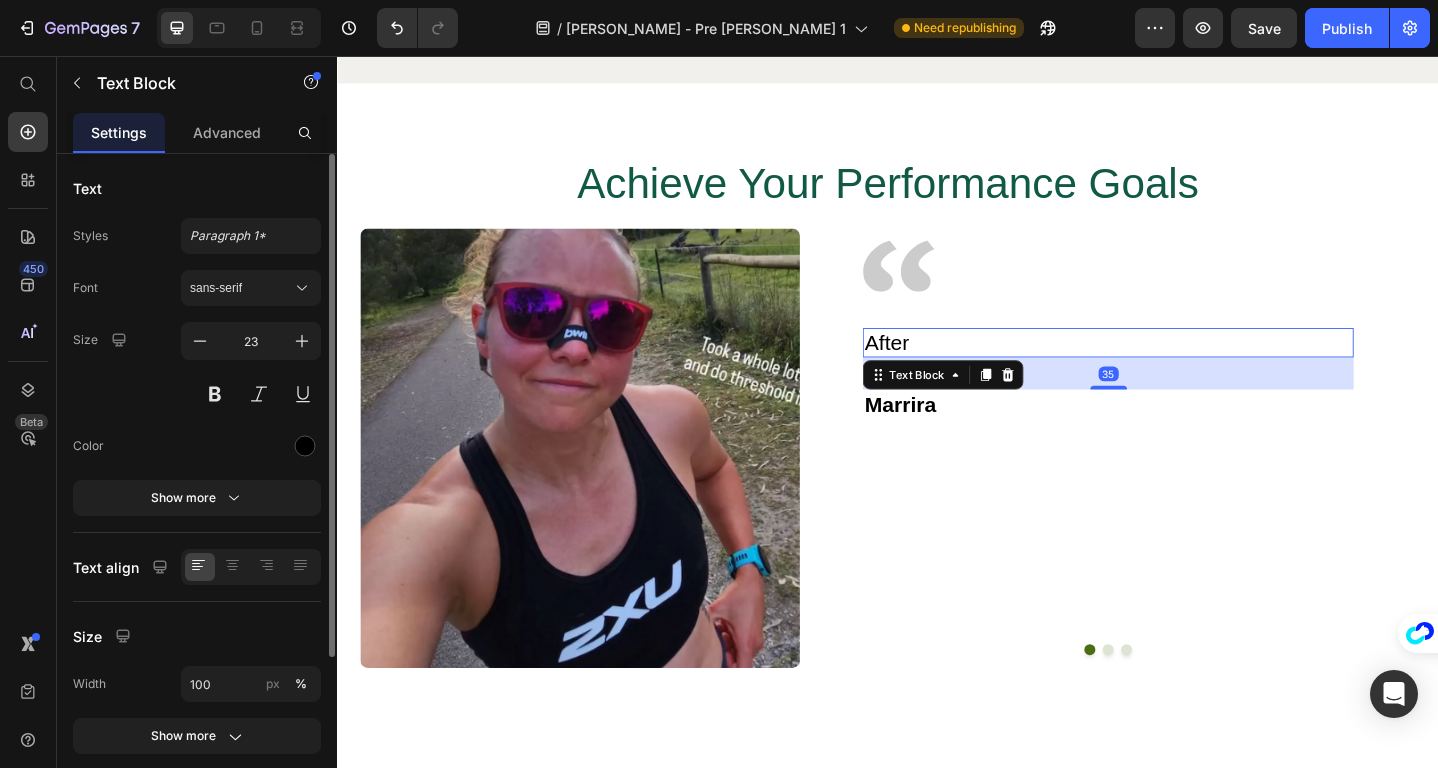 click on "After" at bounding box center [1176, 369] 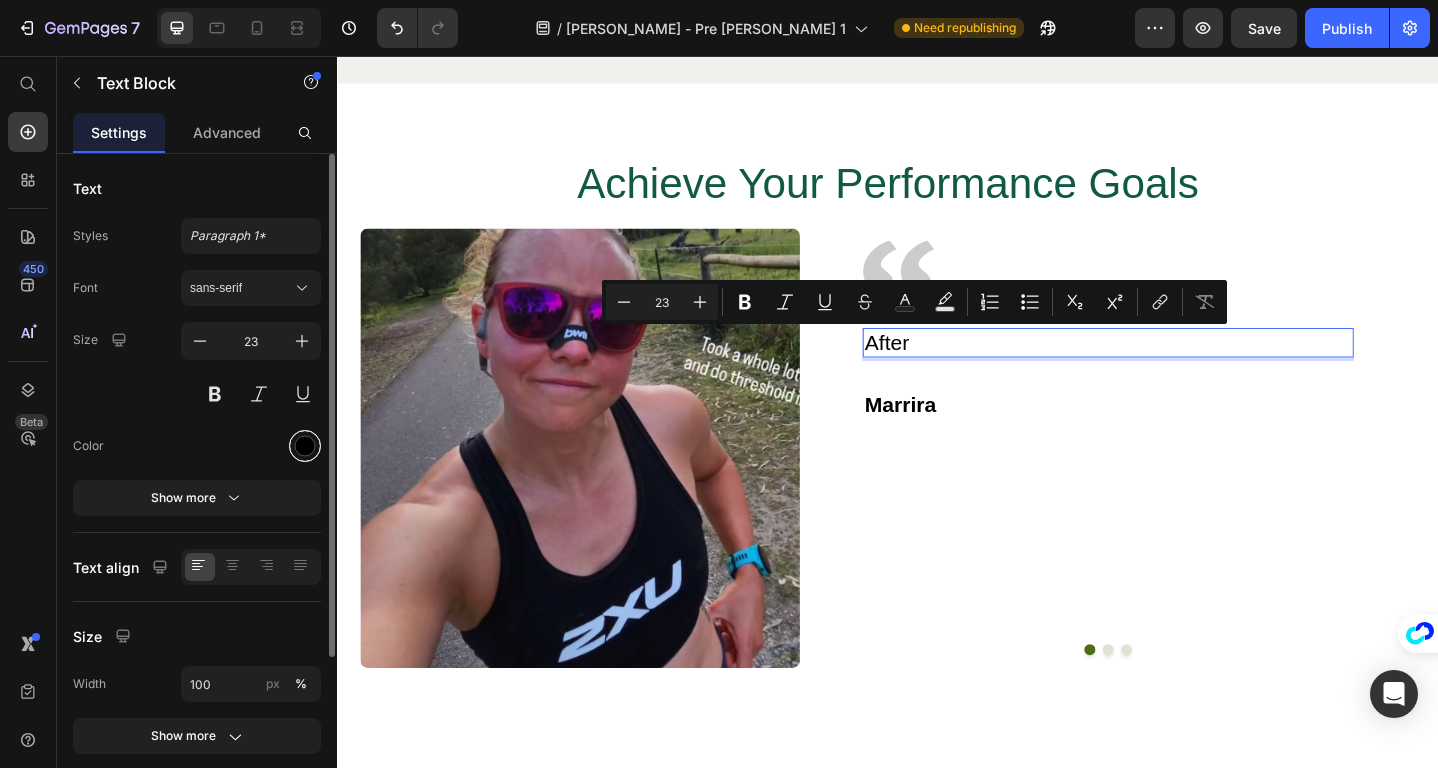 click at bounding box center [305, 446] 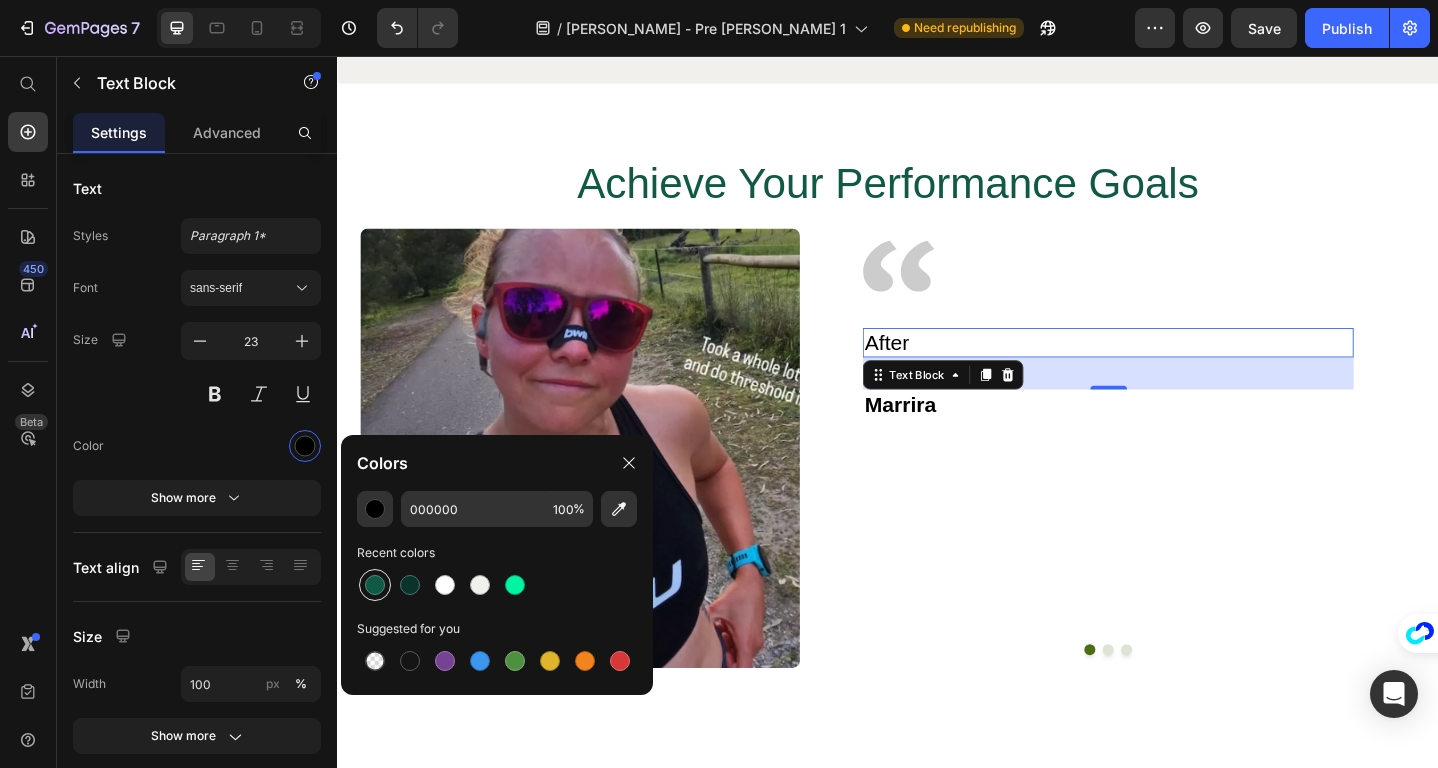 click at bounding box center (375, 585) 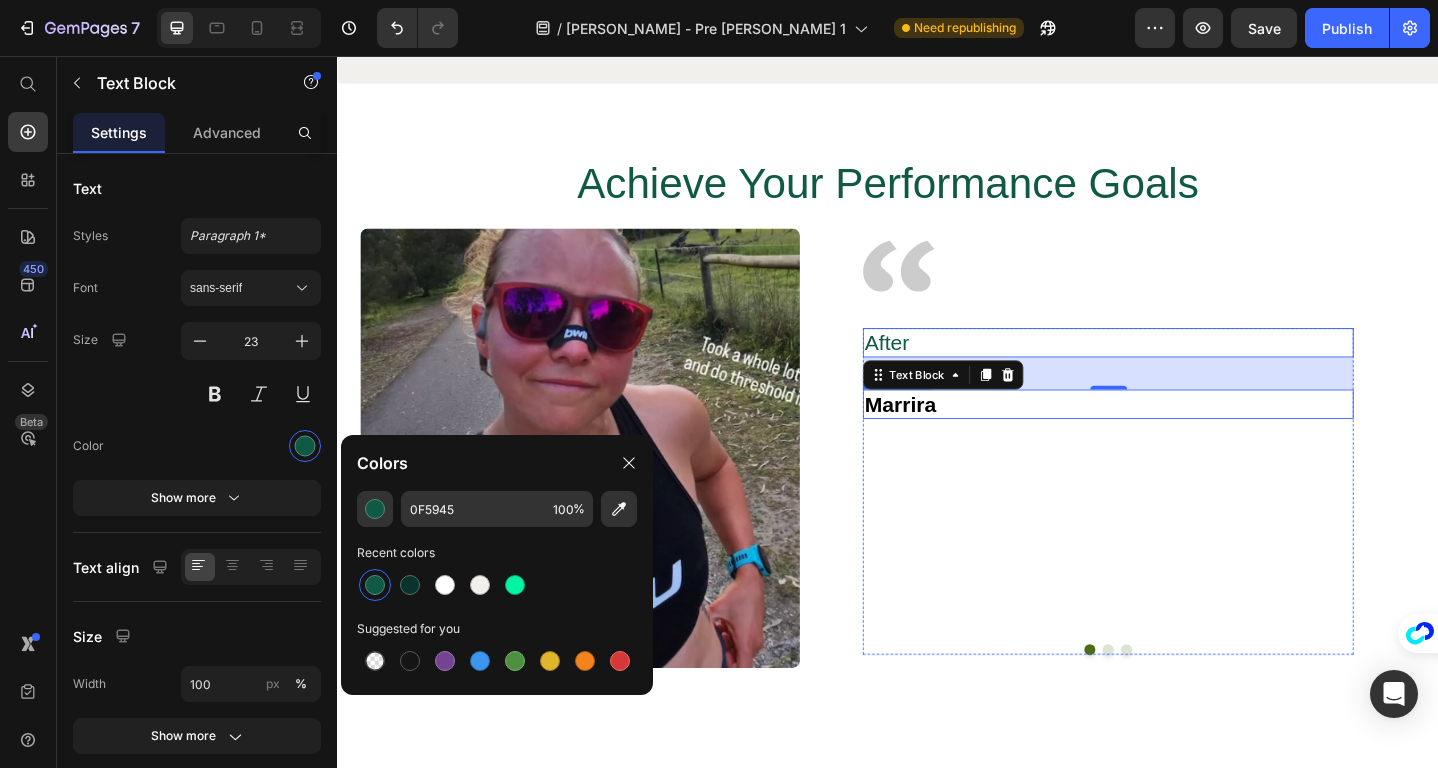 click on "Marrira" at bounding box center [1176, 436] 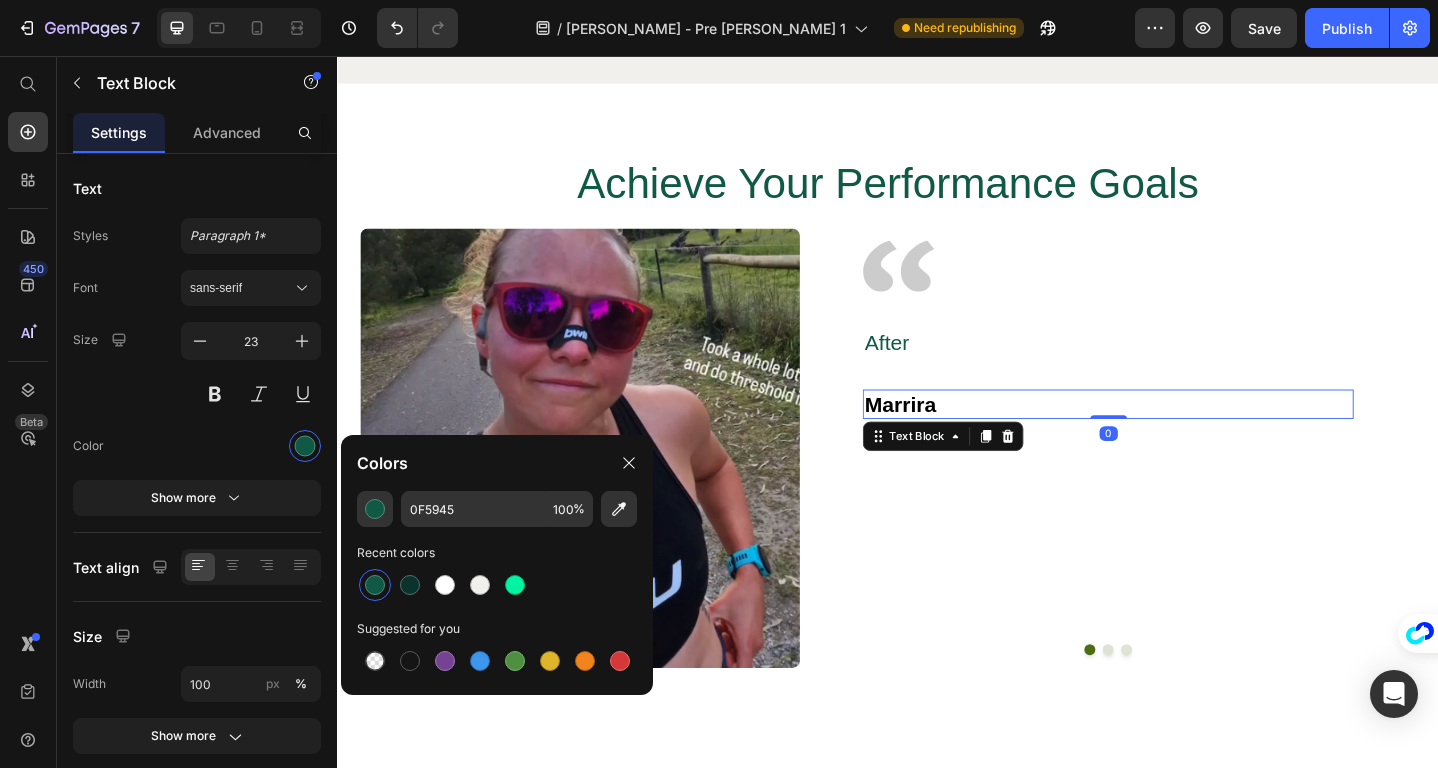 click on "Marrira" at bounding box center [1176, 436] 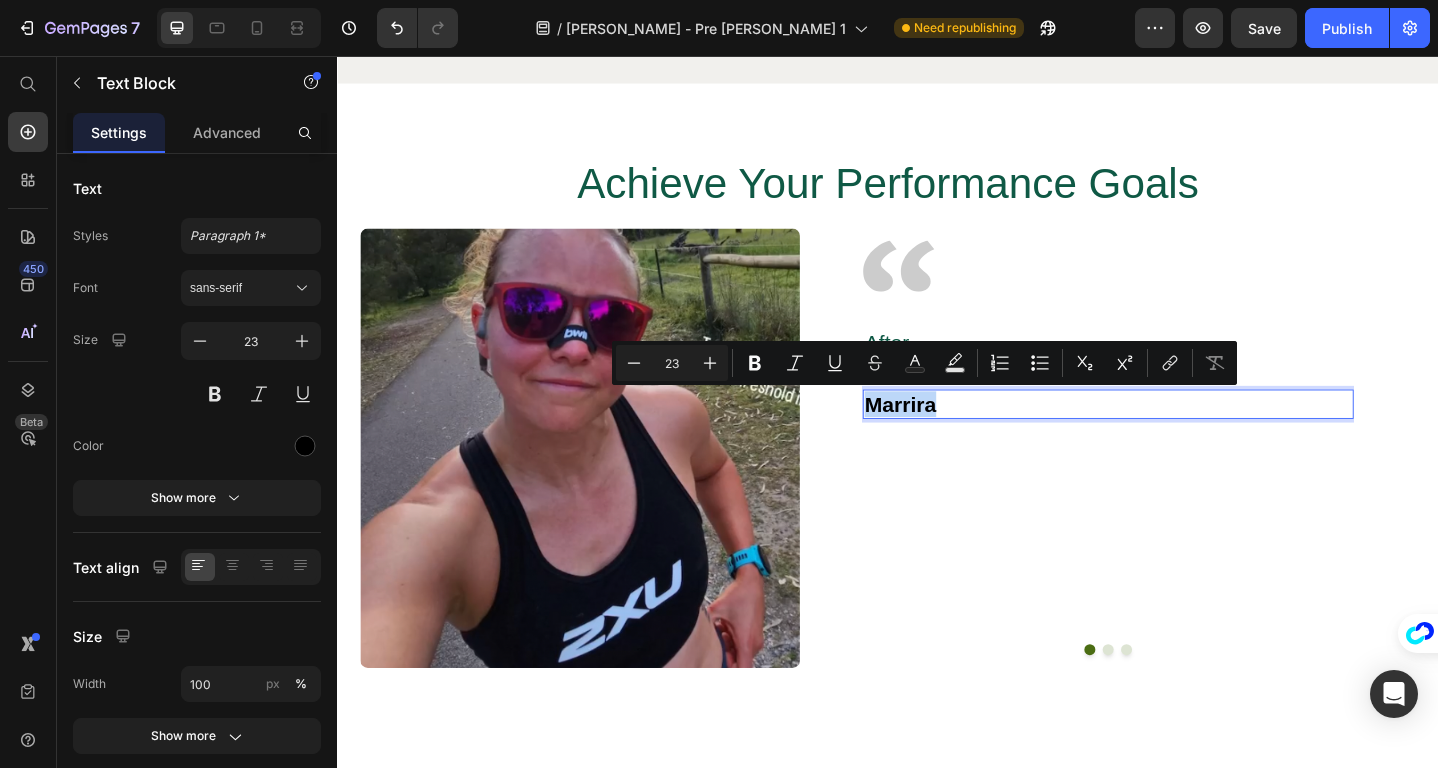 click on "Marrira" at bounding box center [1176, 436] 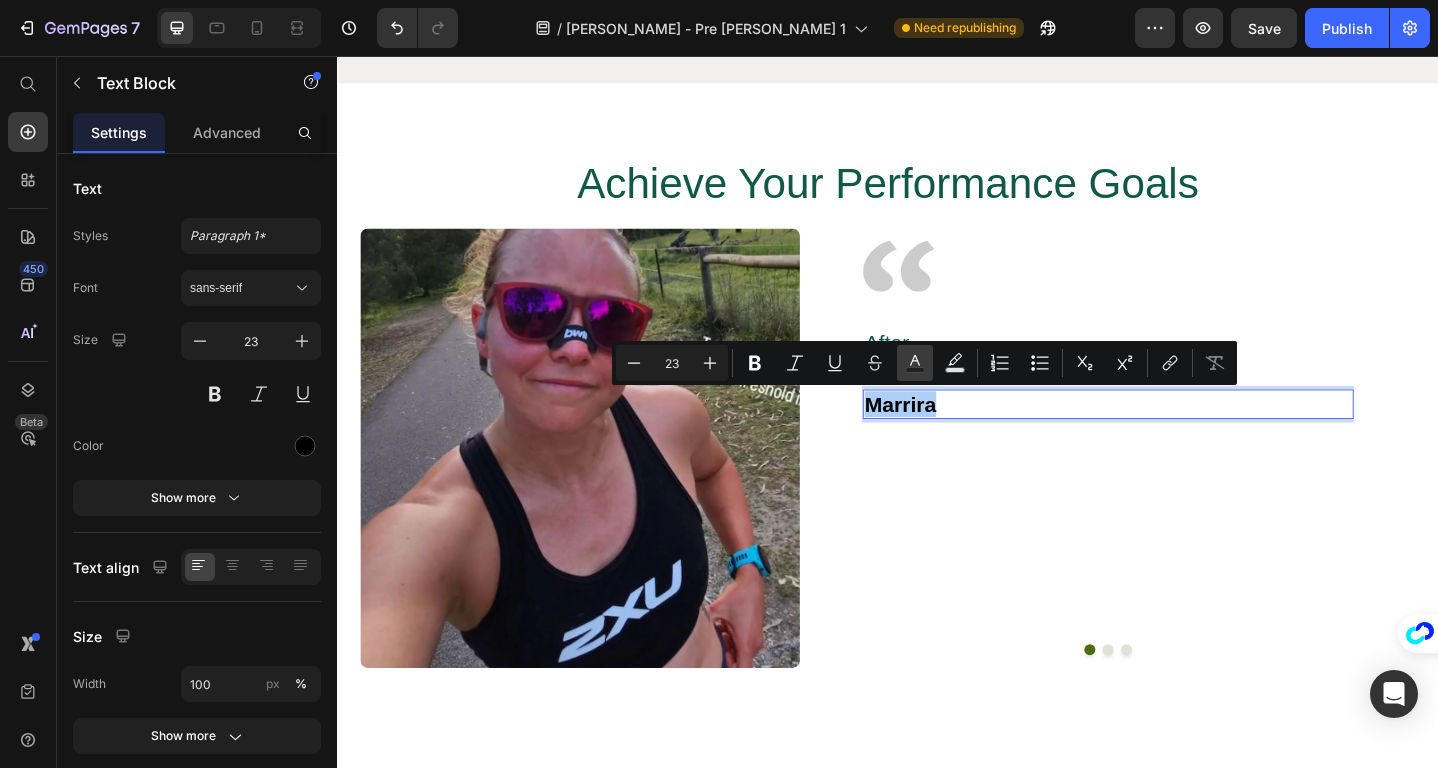 click 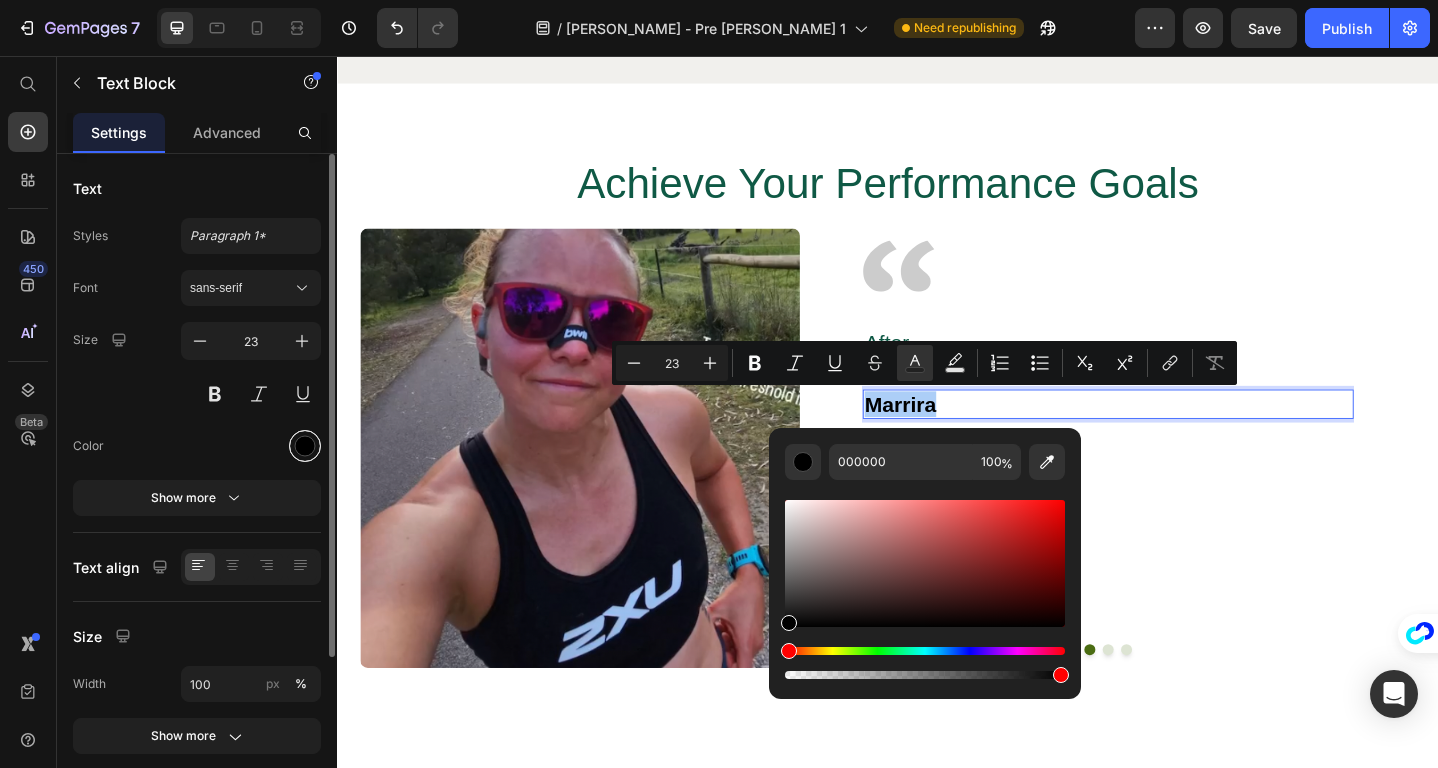 click at bounding box center [305, 446] 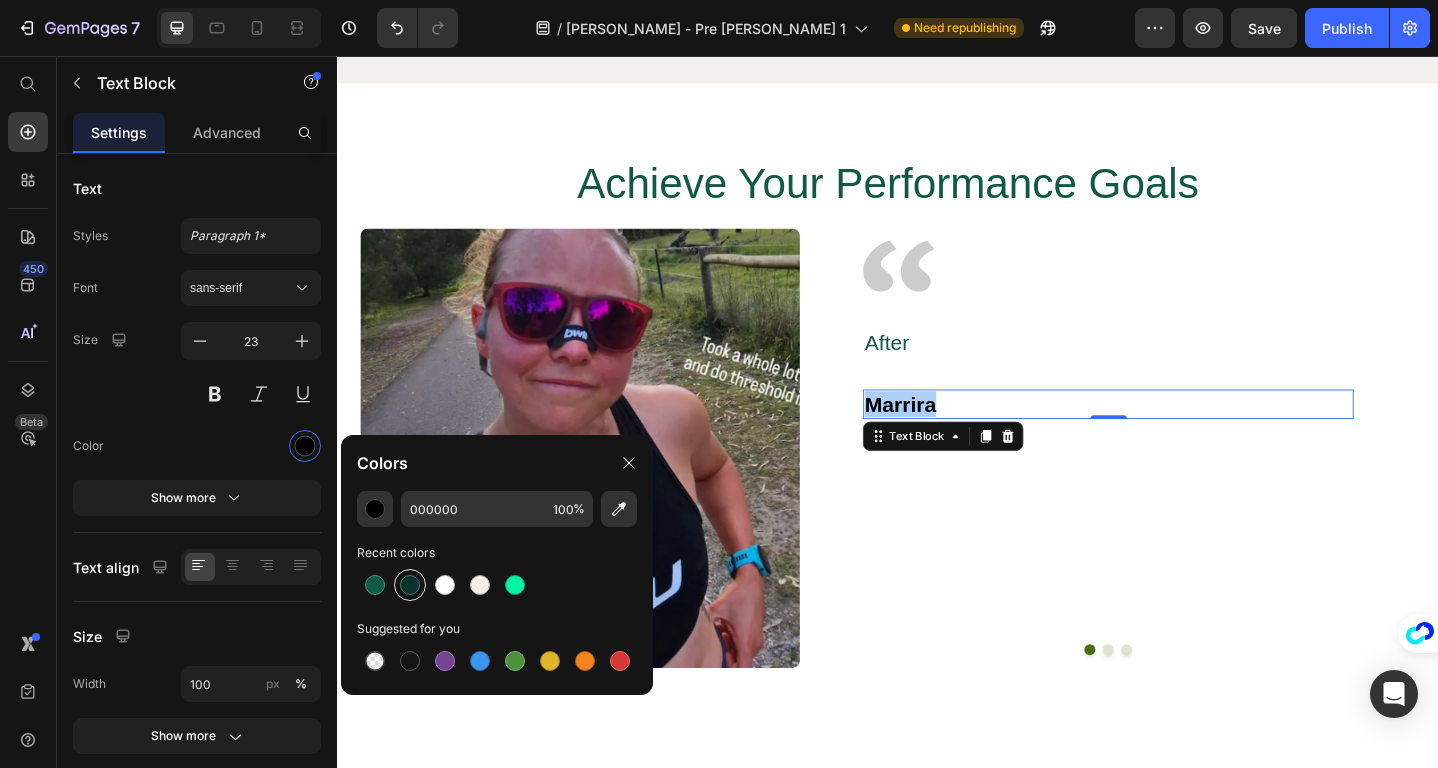 click at bounding box center [410, 585] 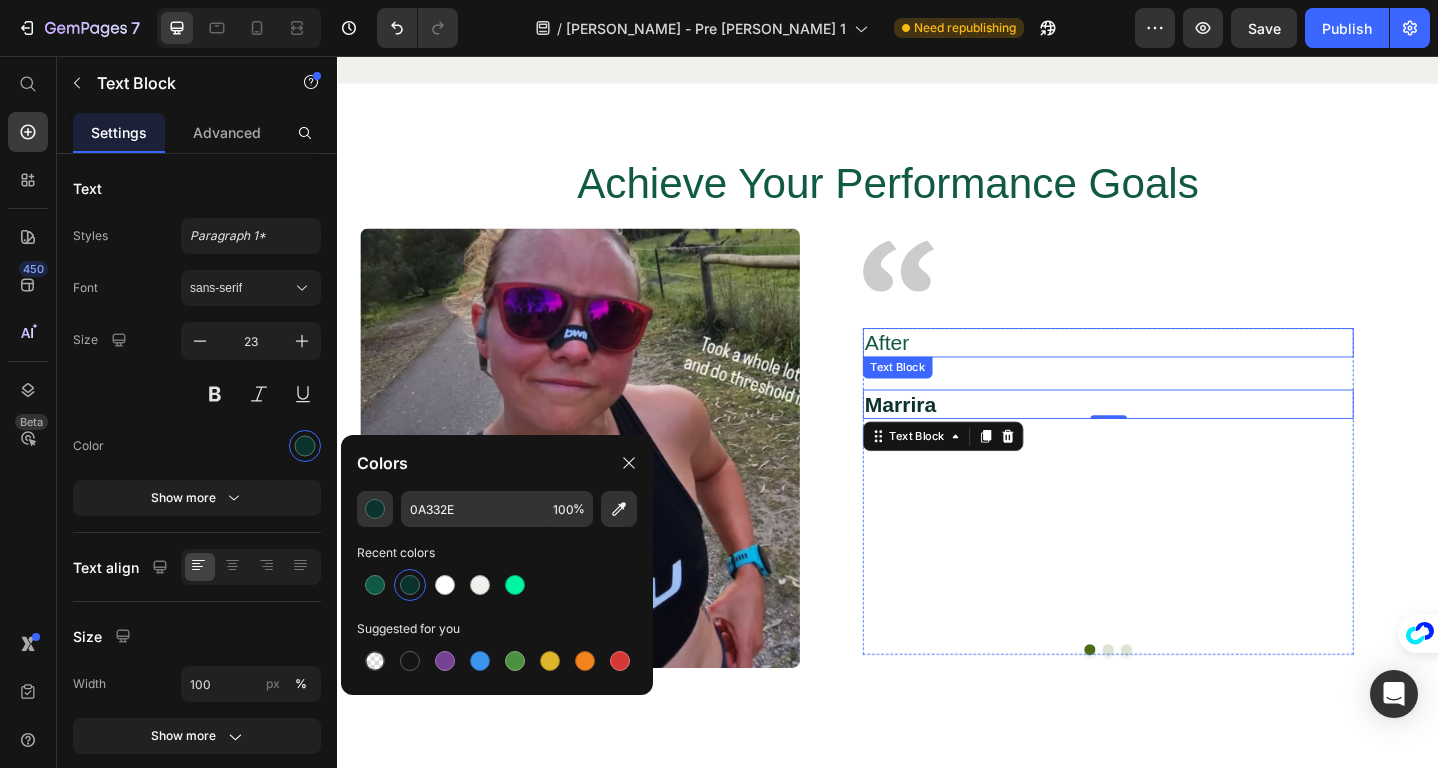 click on "After" at bounding box center (1176, 369) 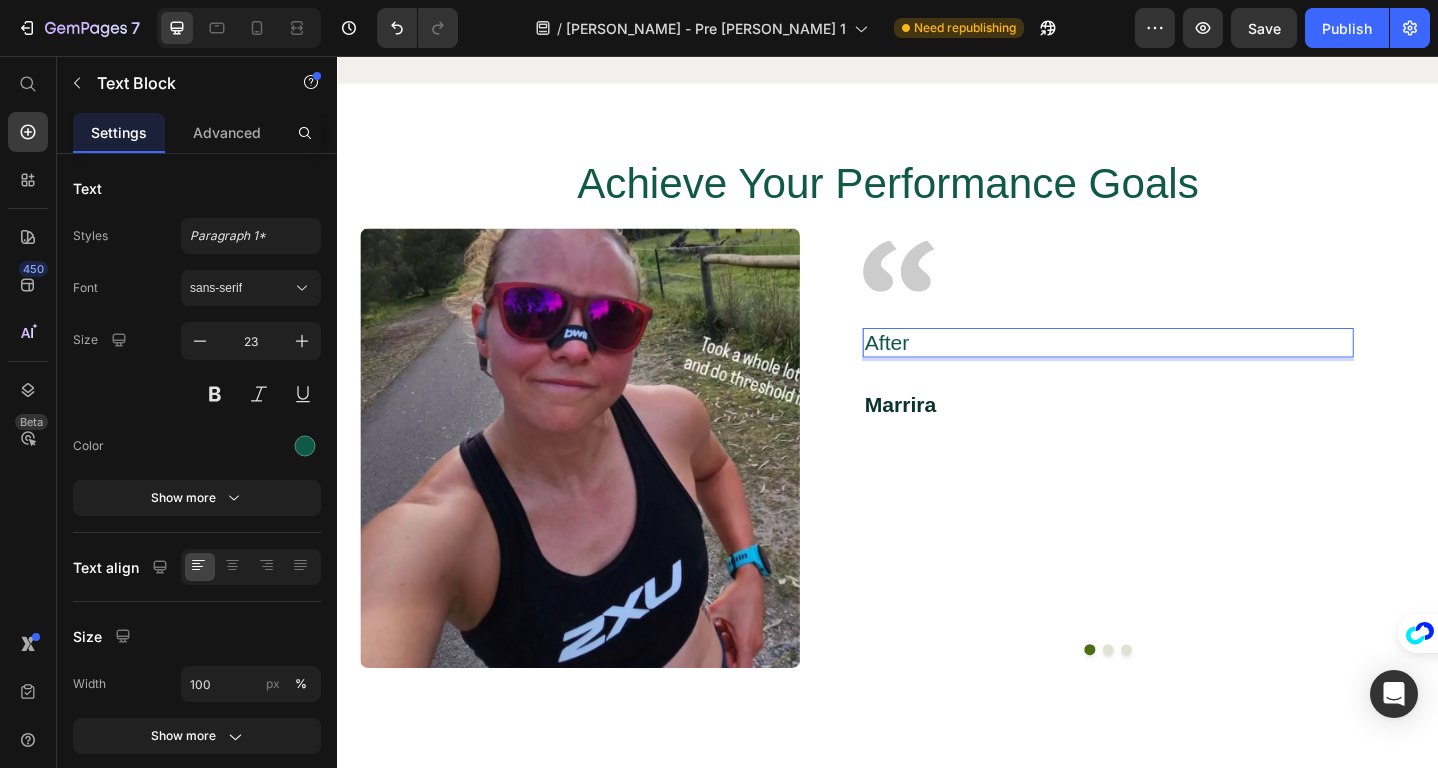 click on "After" at bounding box center [1176, 369] 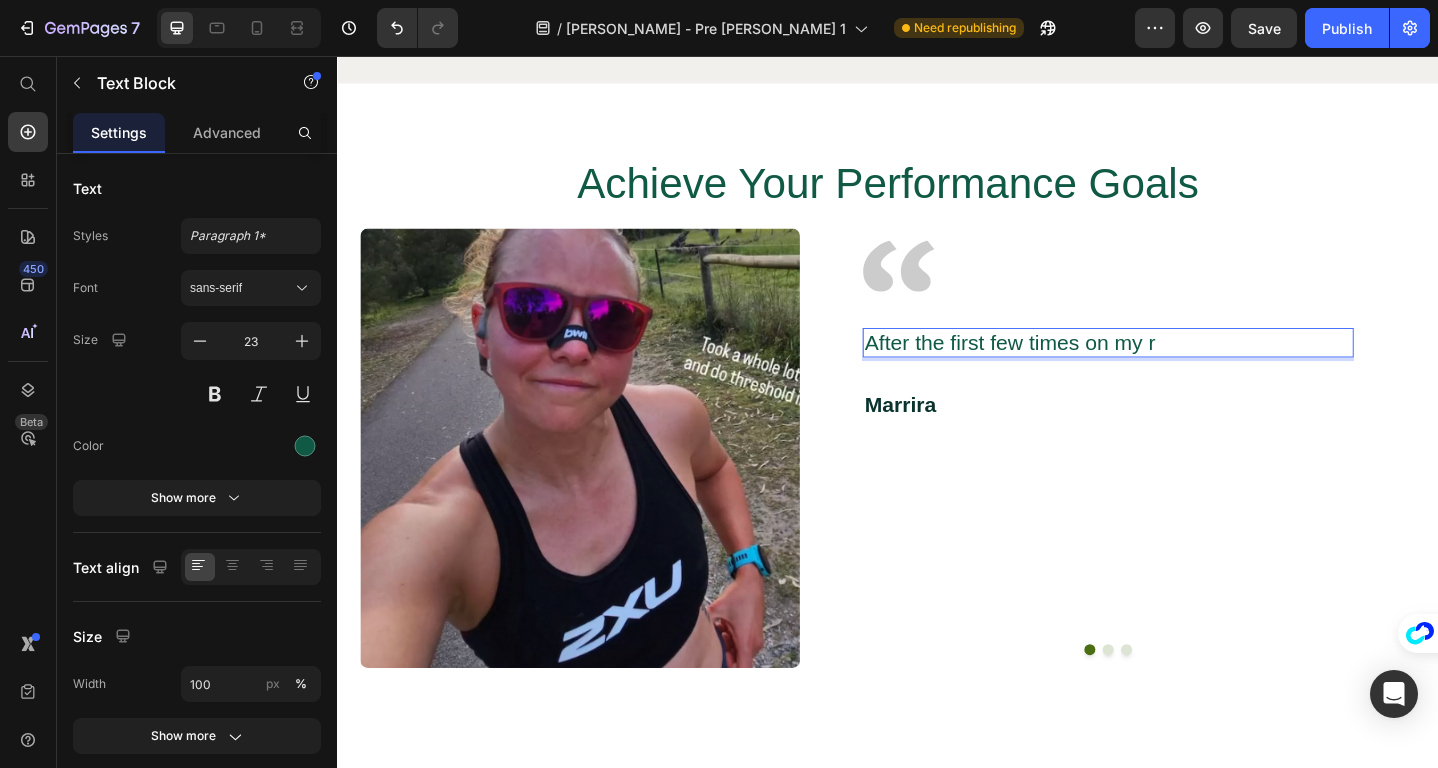 click on "After the first few times on my r" at bounding box center [1176, 369] 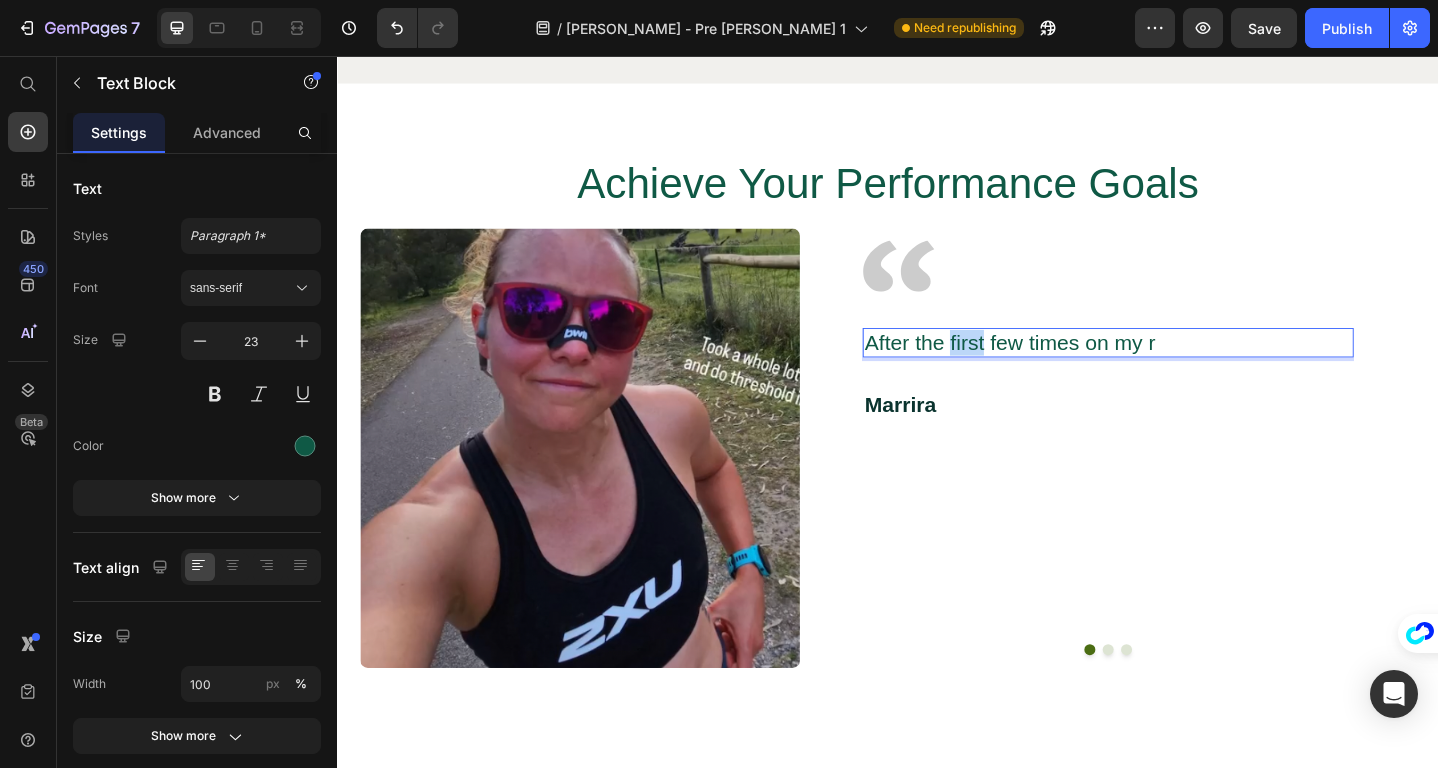click on "After the first few times on my r" at bounding box center [1176, 369] 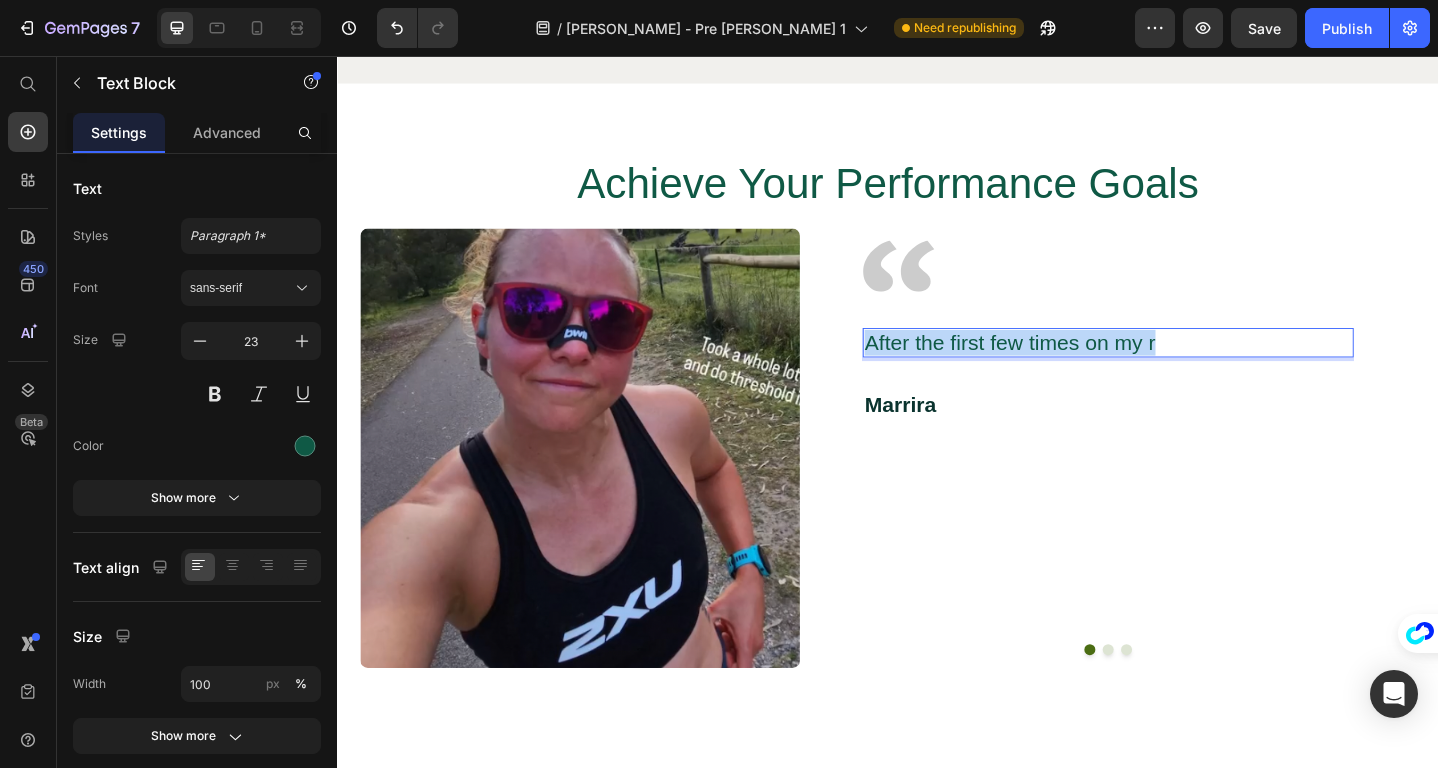 click on "After the first few times on my r" at bounding box center (1176, 369) 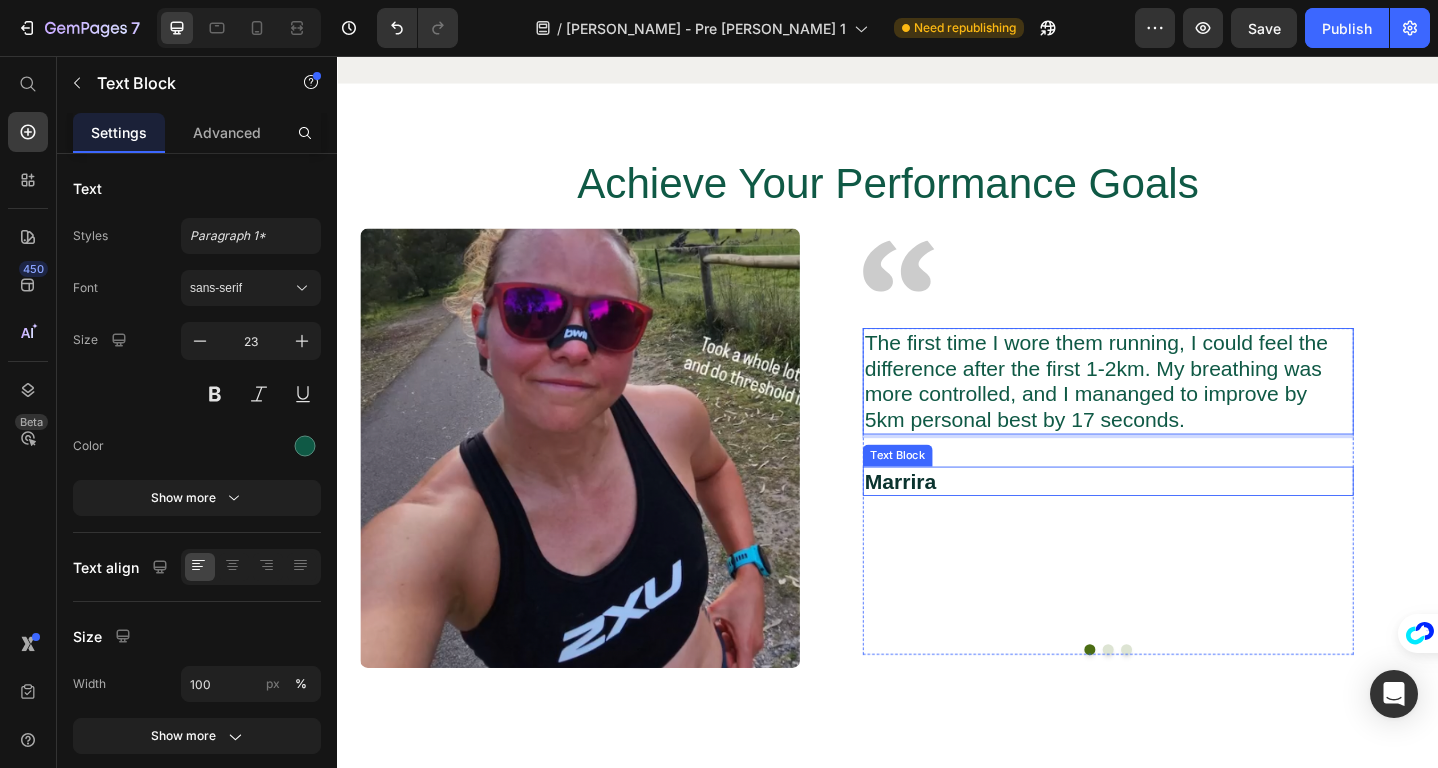 click on "Marrira" at bounding box center [1176, 520] 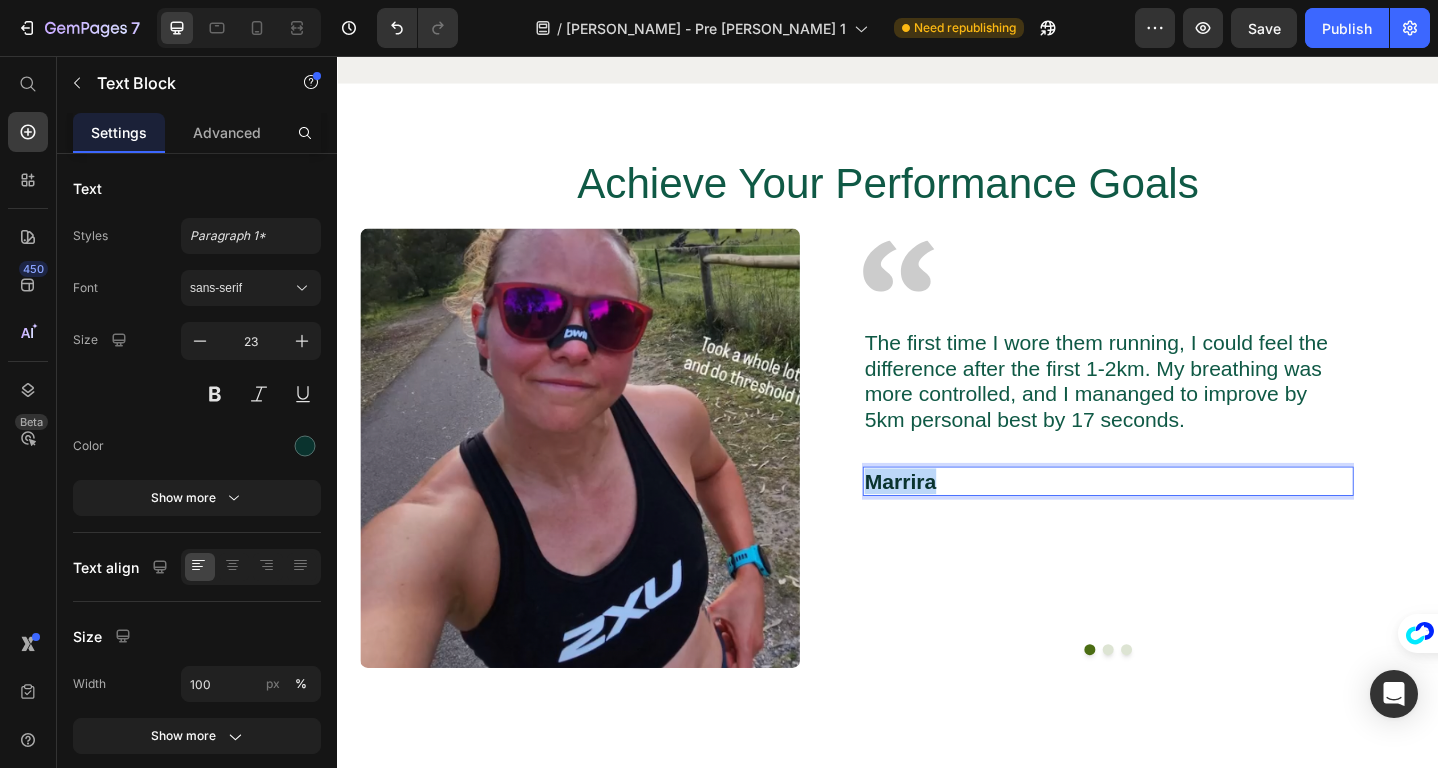 click on "Marrira" at bounding box center (1176, 520) 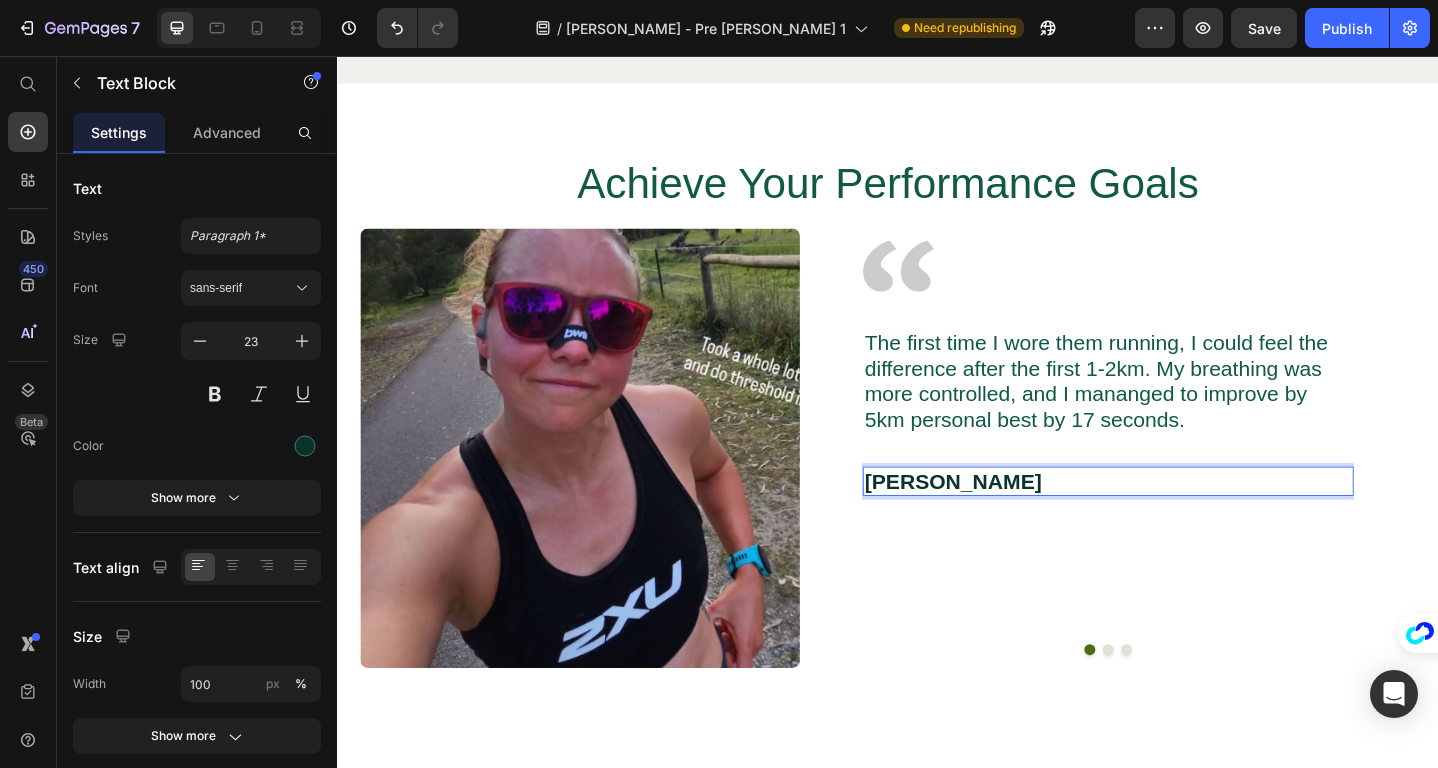 click on "[PERSON_NAME]" at bounding box center (1176, 520) 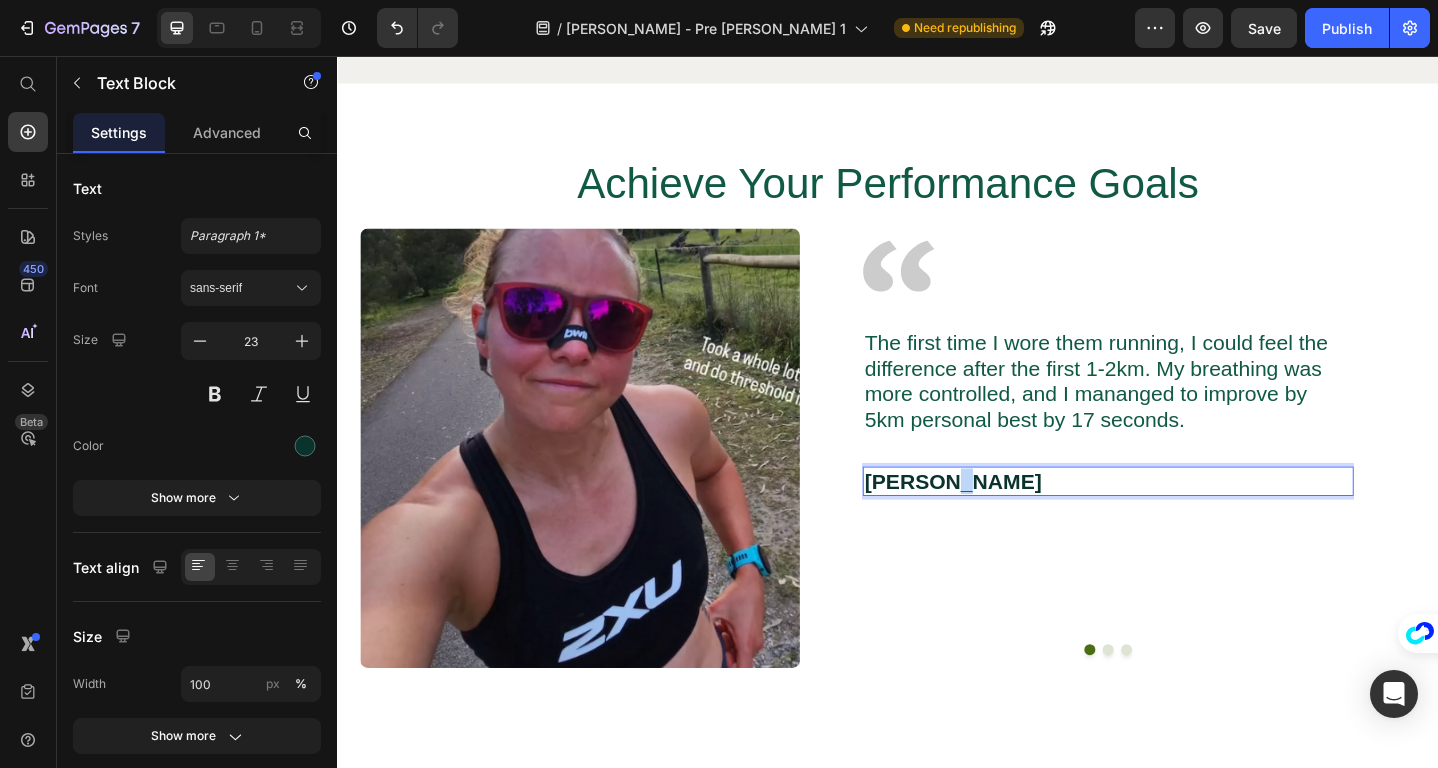 click on "[PERSON_NAME]" at bounding box center [1176, 520] 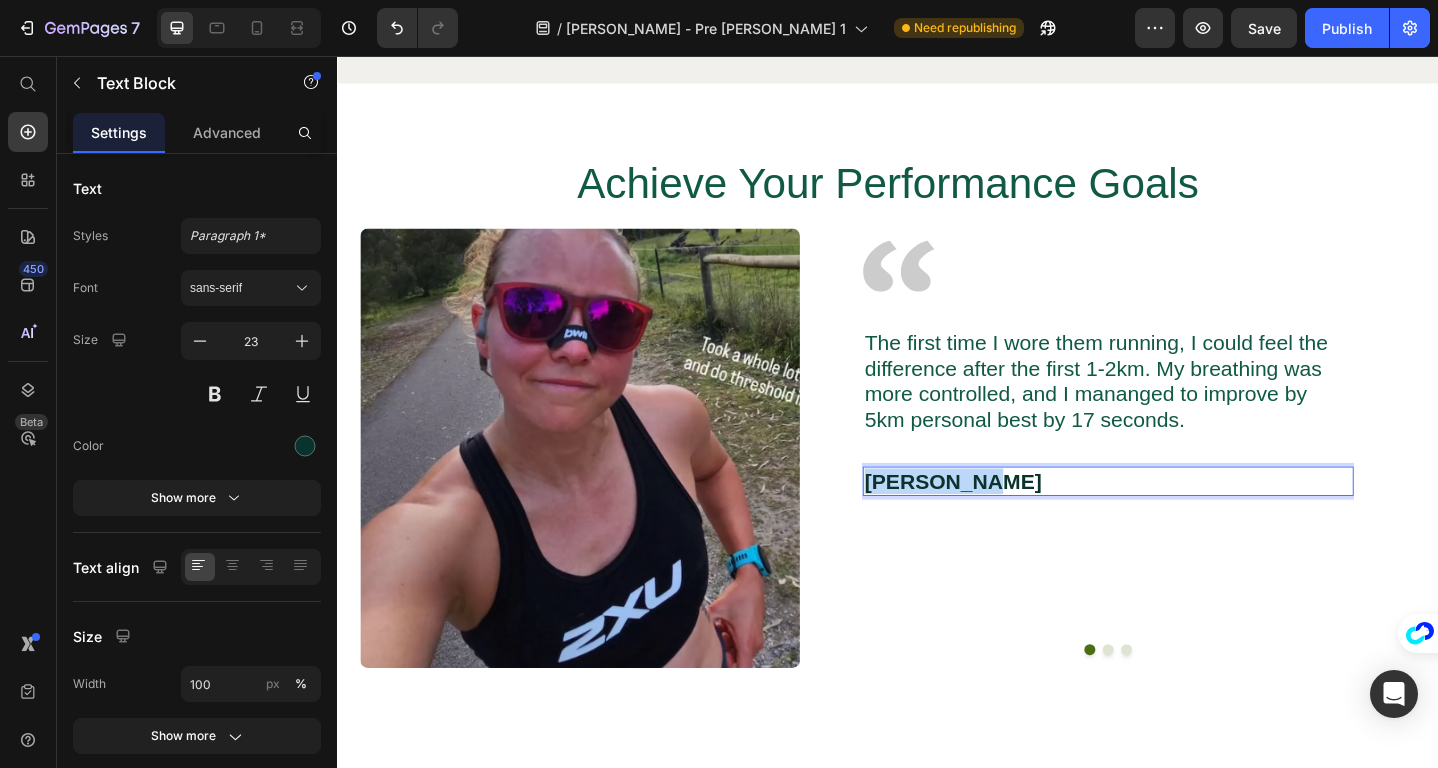 click on "[PERSON_NAME]" at bounding box center [1176, 520] 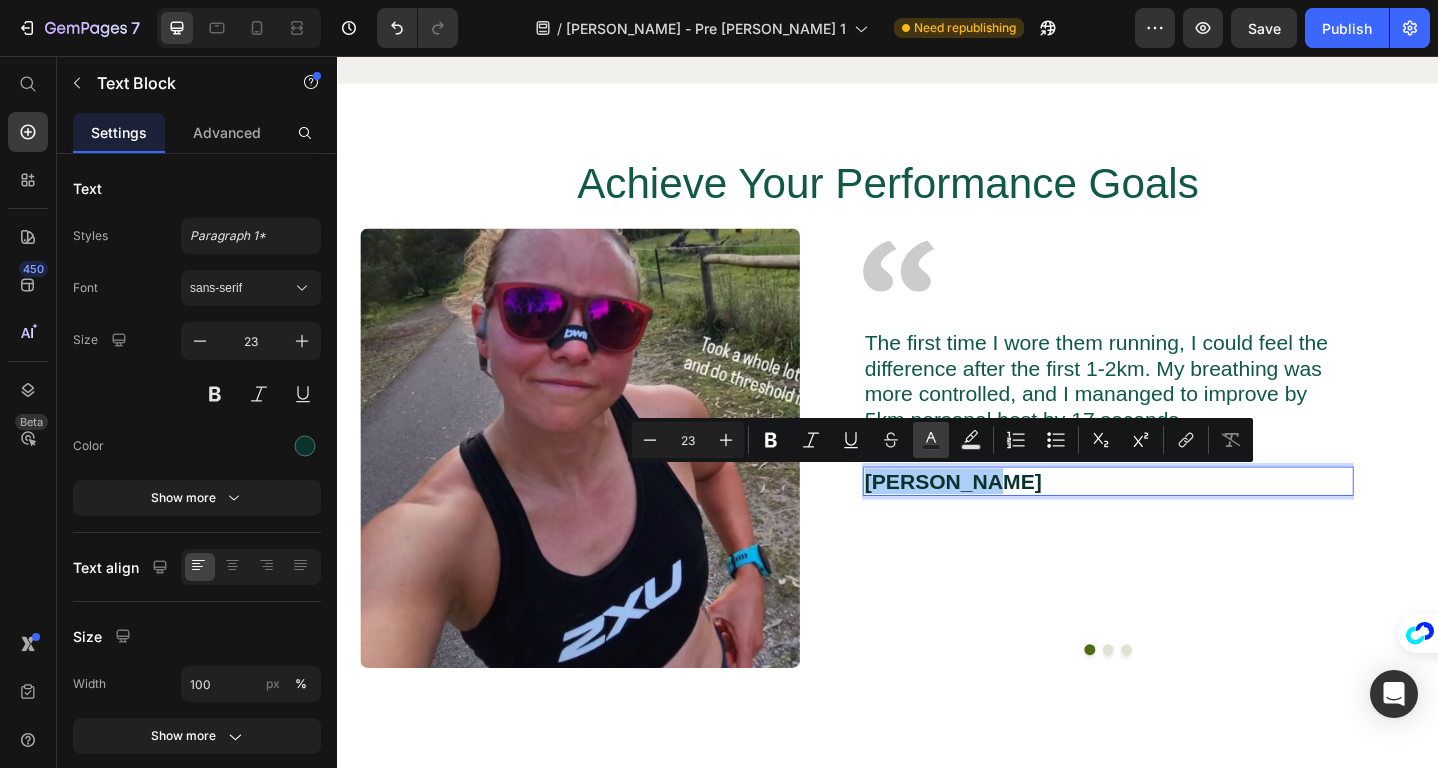 click 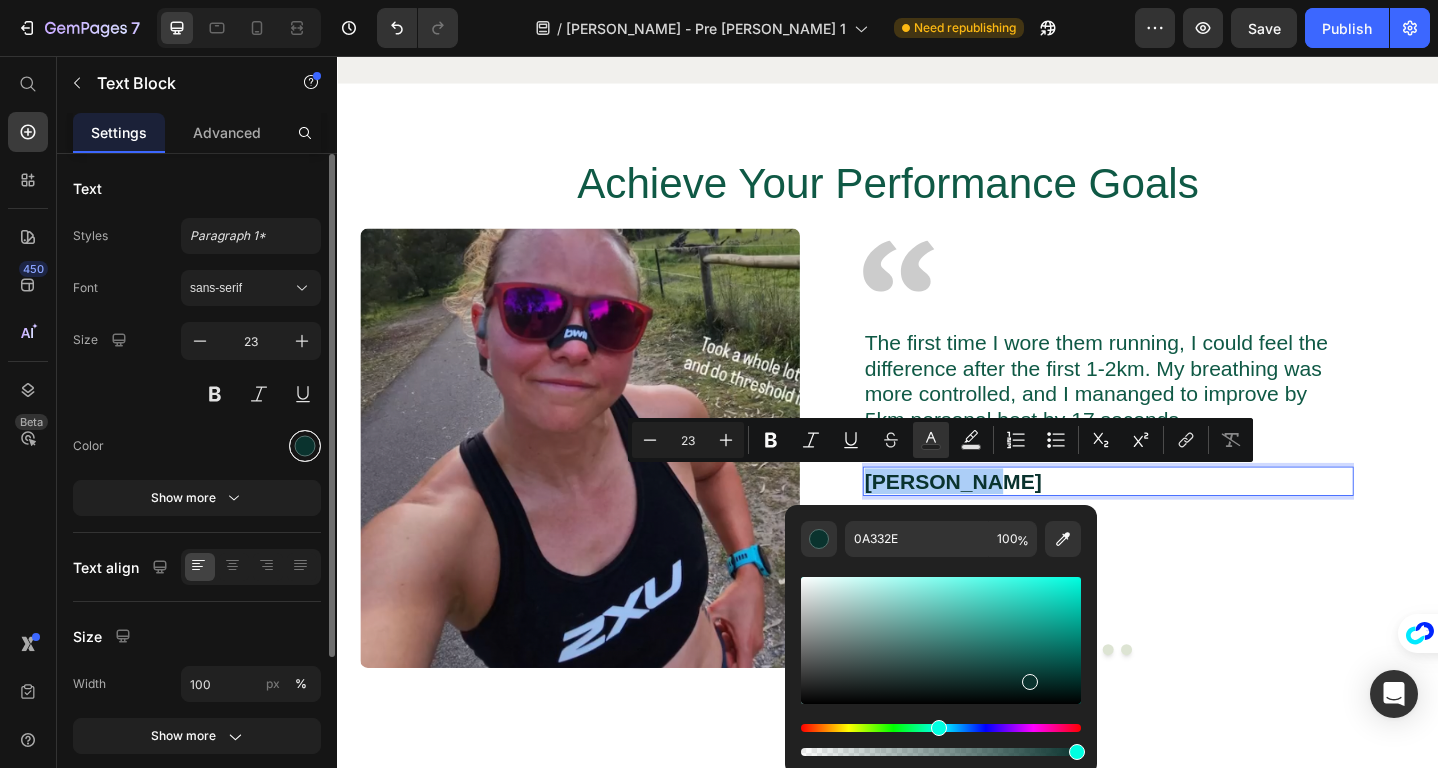 click at bounding box center [305, 446] 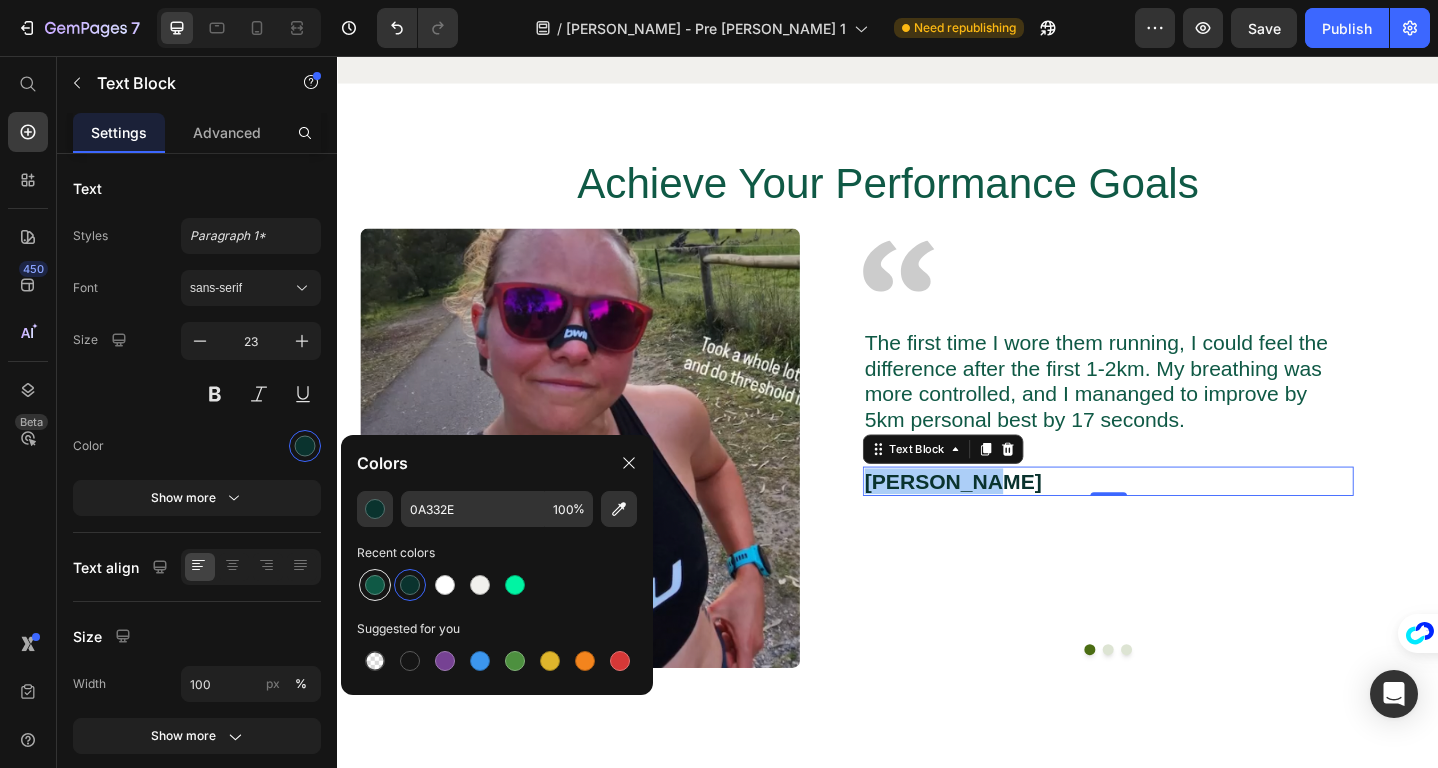 click at bounding box center (375, 585) 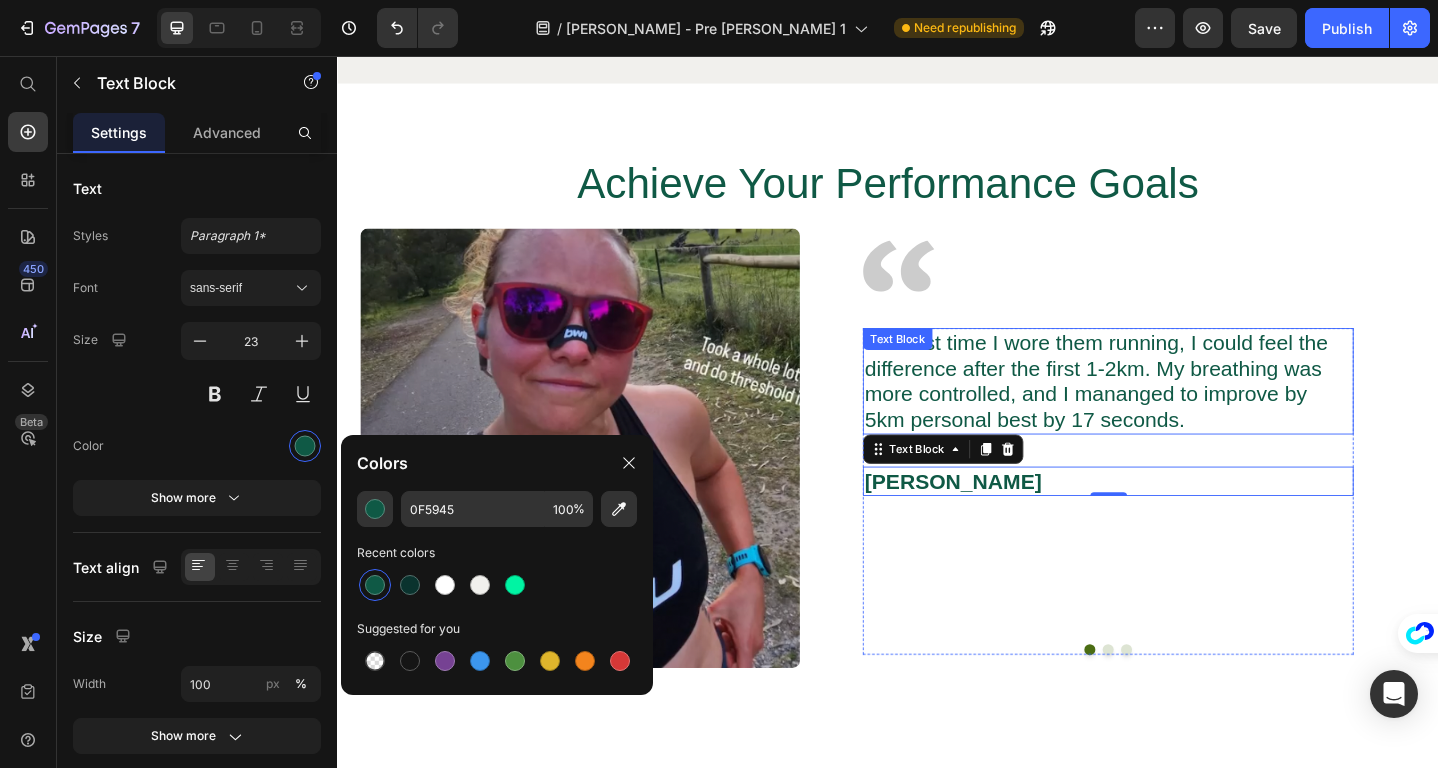 click on "The first time I wore them running, I could feel the difference after the first 1-2km. My breathing was more controlled, and I mananged to improve by 5km personal best by 17 seconds." at bounding box center [1176, 411] 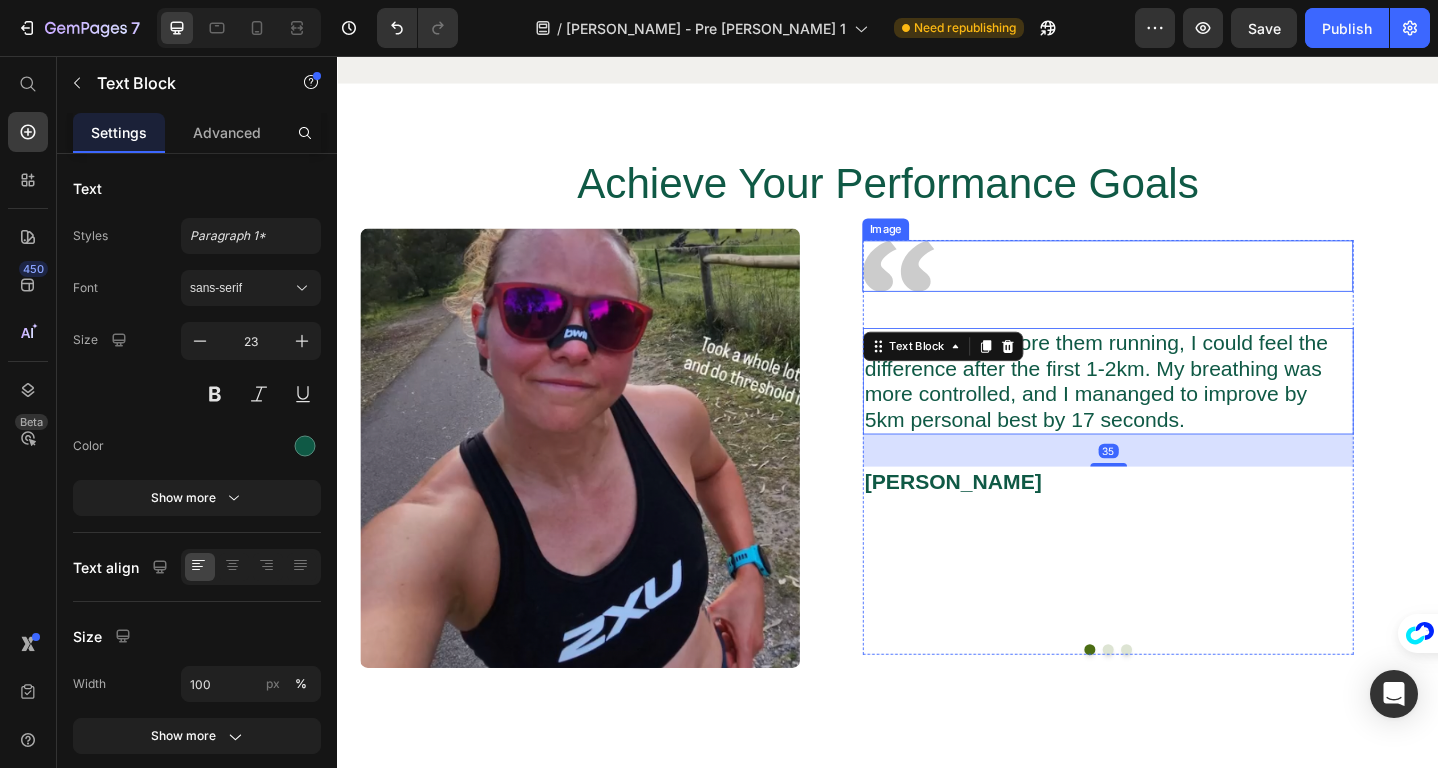 click at bounding box center [1176, 285] 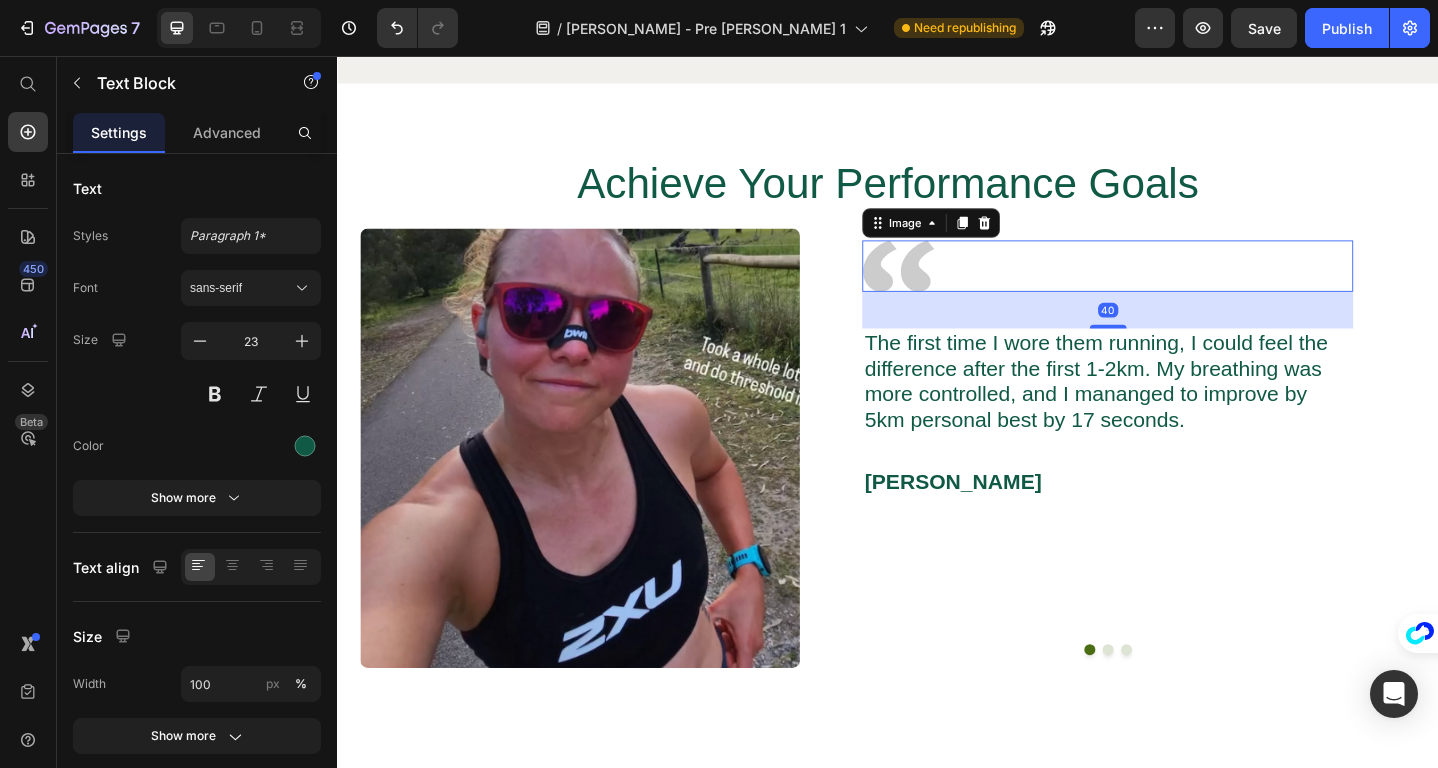 click at bounding box center (1176, 285) 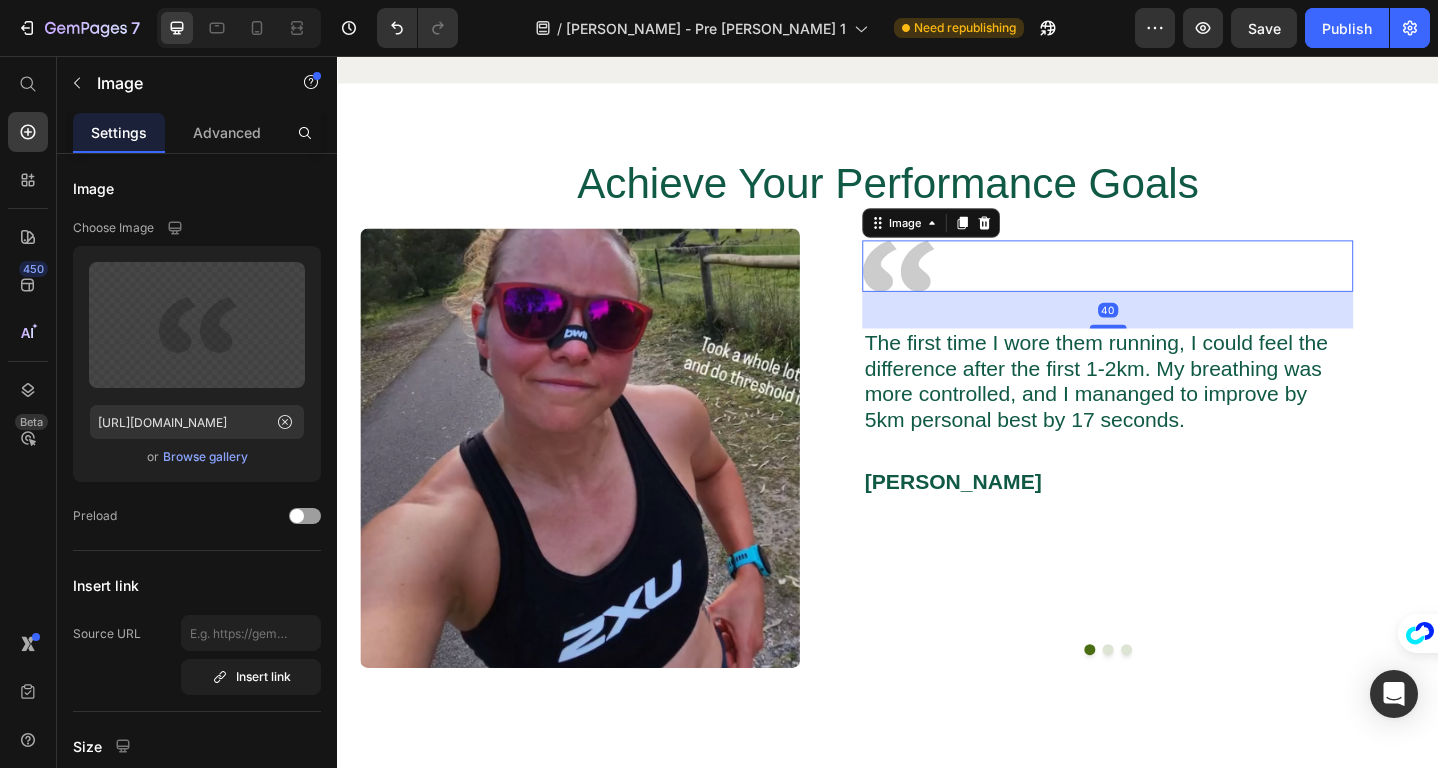 click at bounding box center [1176, 285] 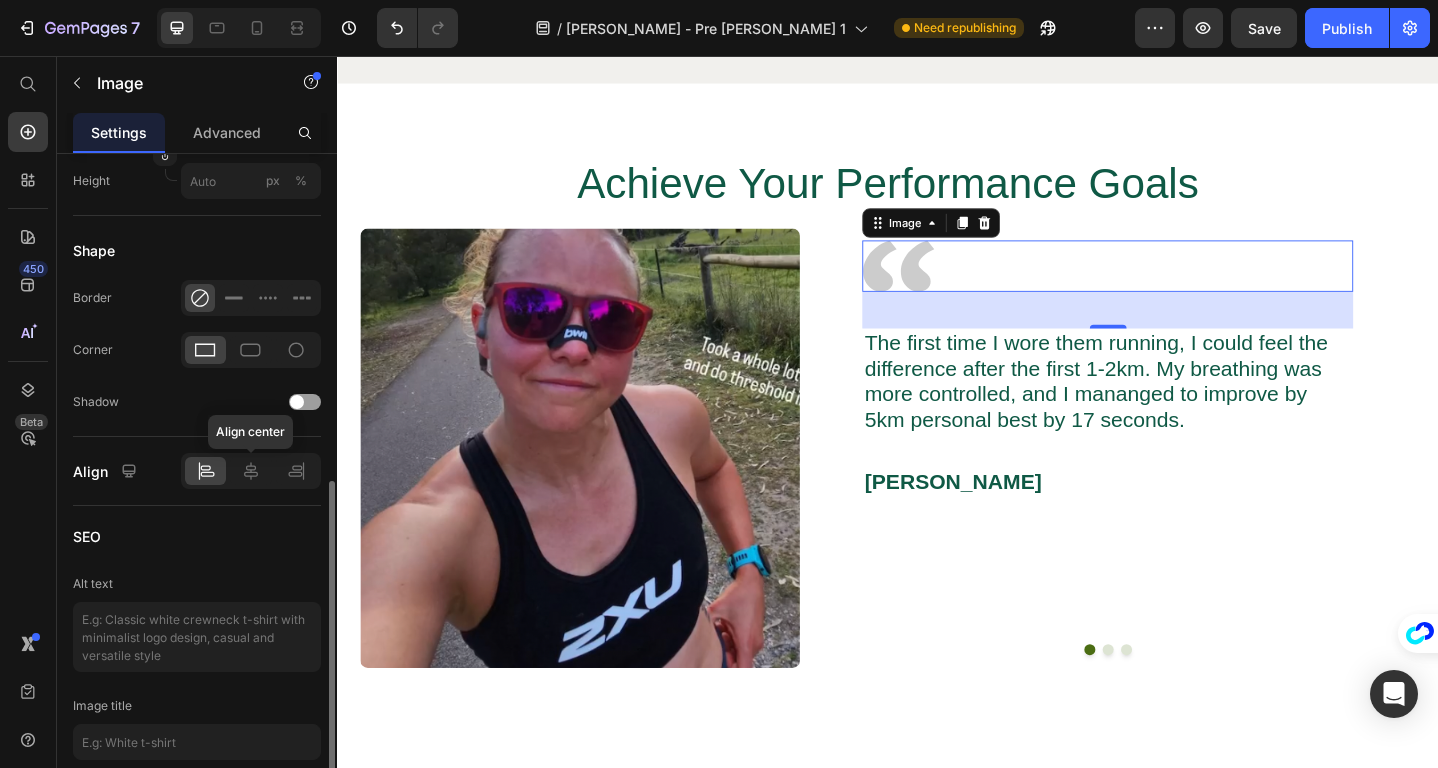 scroll, scrollTop: 800, scrollLeft: 0, axis: vertical 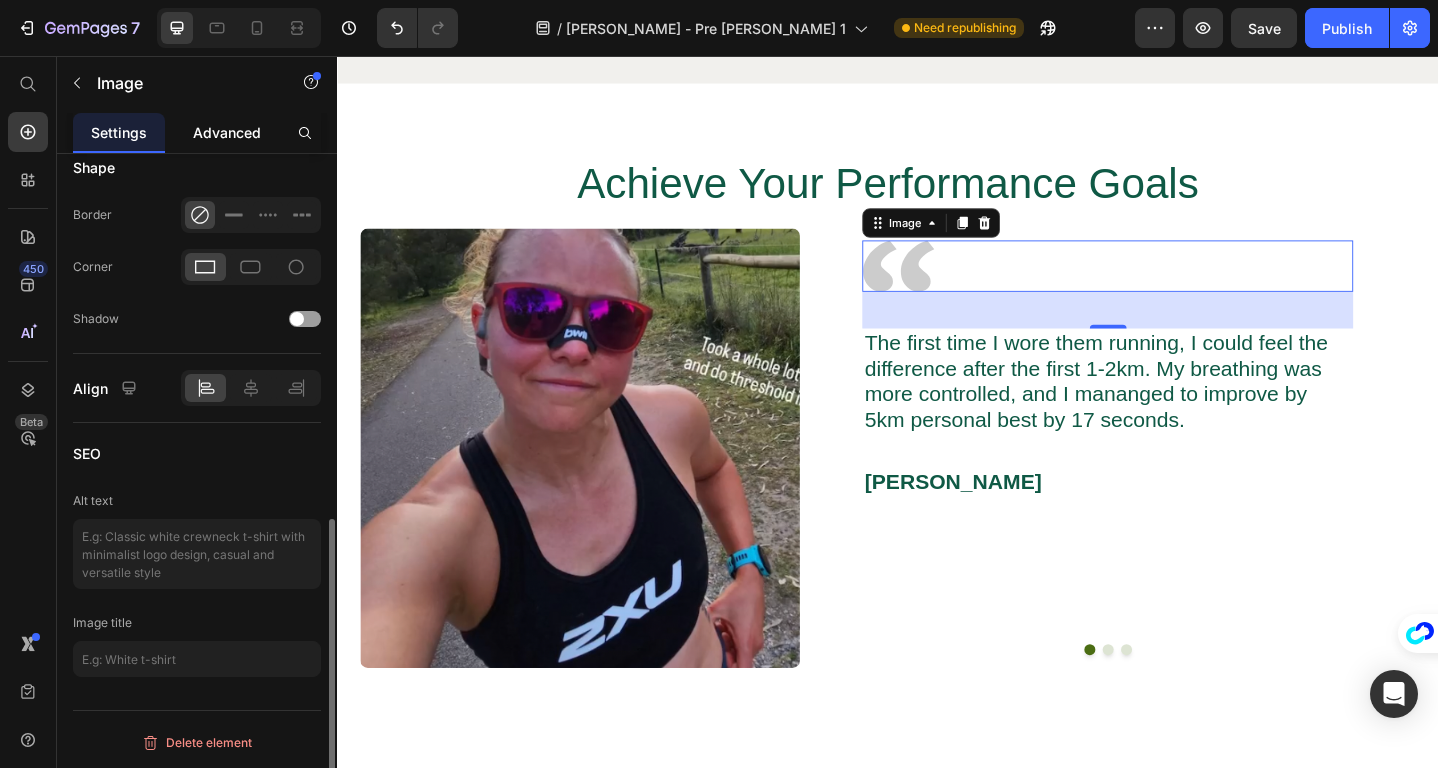 click on "Advanced" at bounding box center [227, 132] 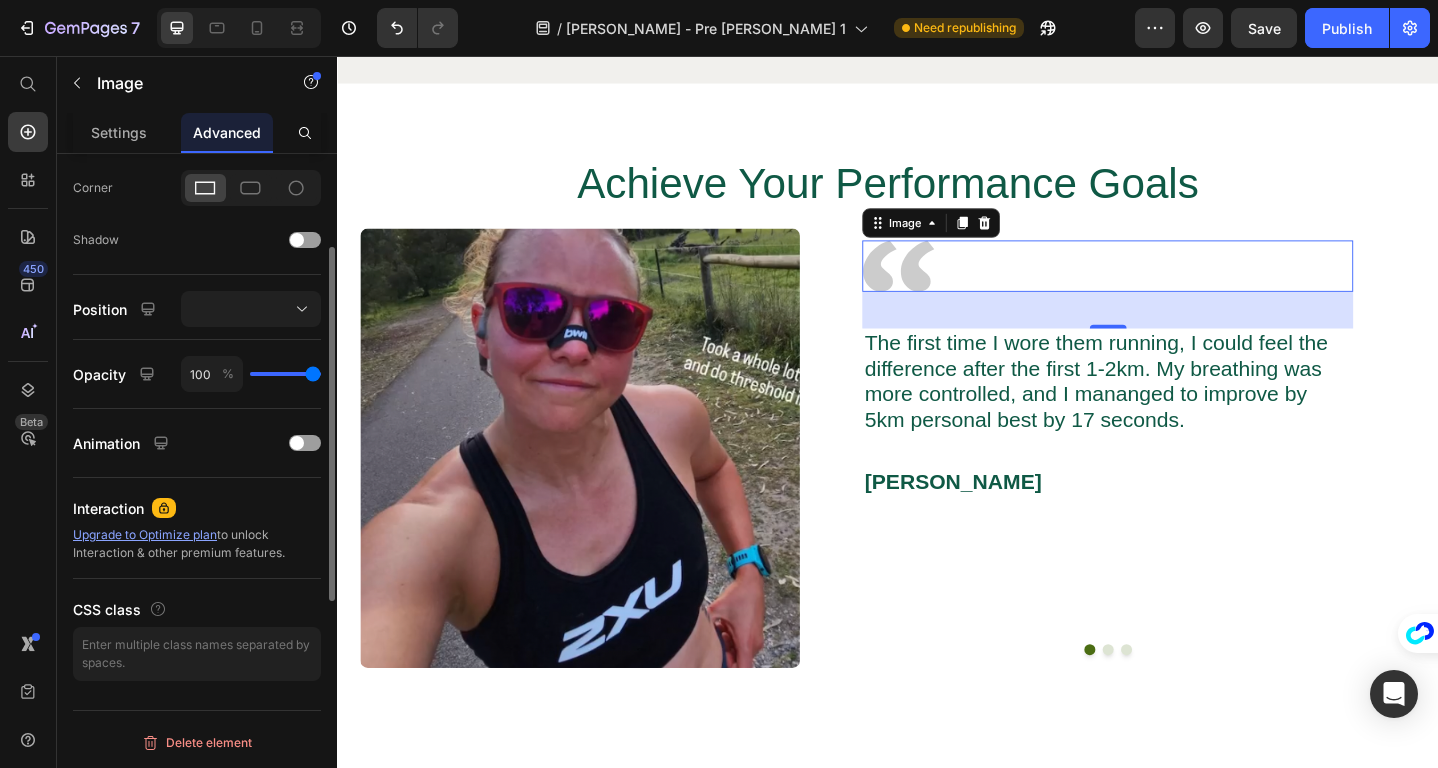 scroll, scrollTop: 0, scrollLeft: 0, axis: both 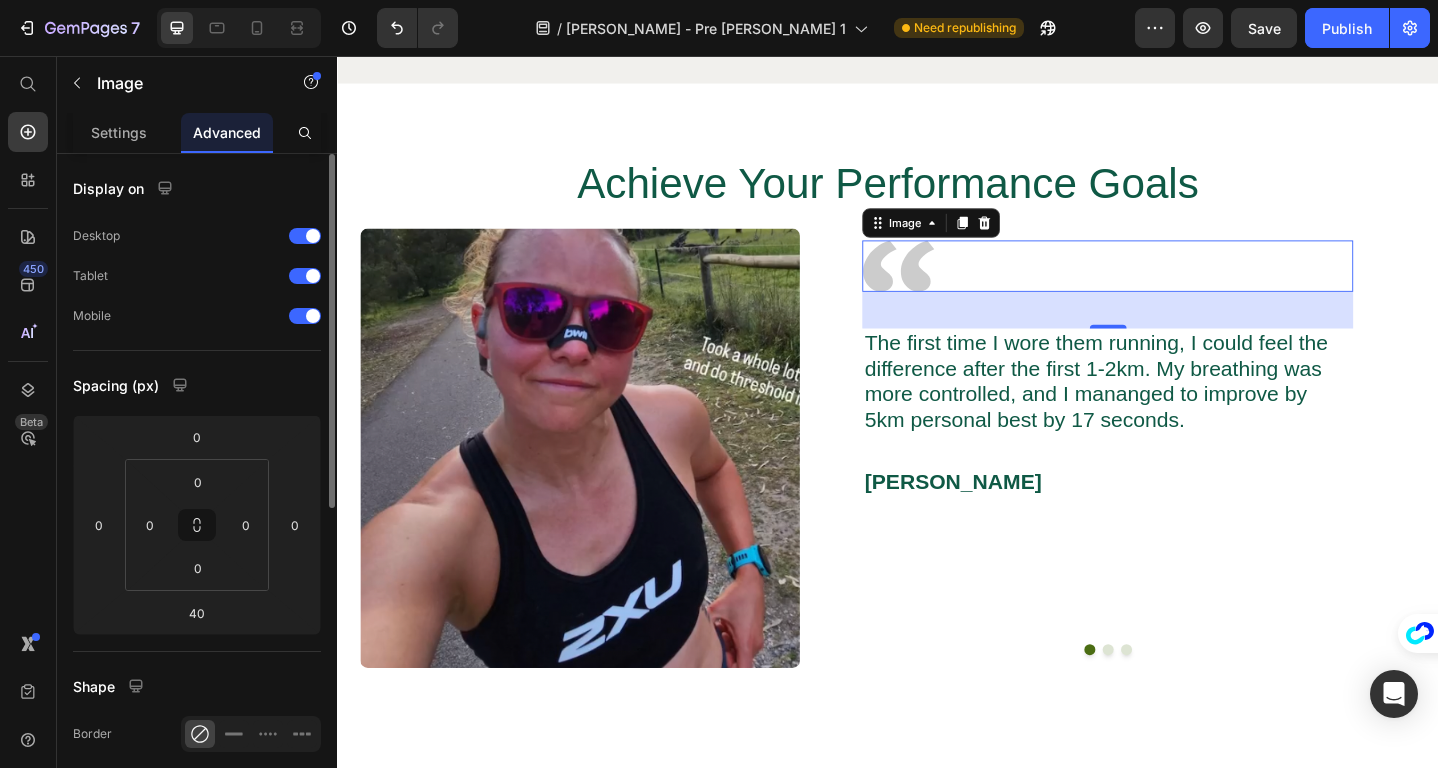 click at bounding box center (1176, 285) 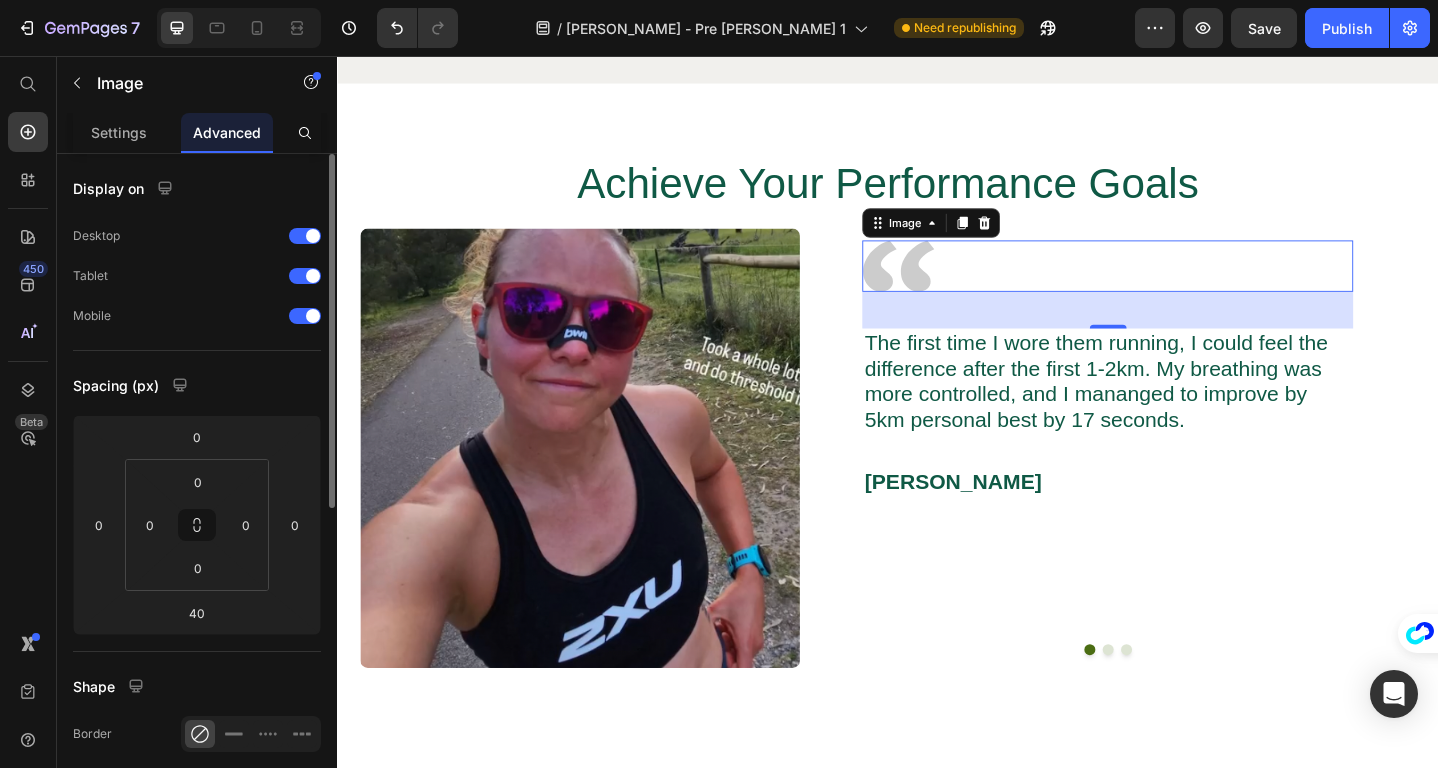 click at bounding box center (1176, 285) 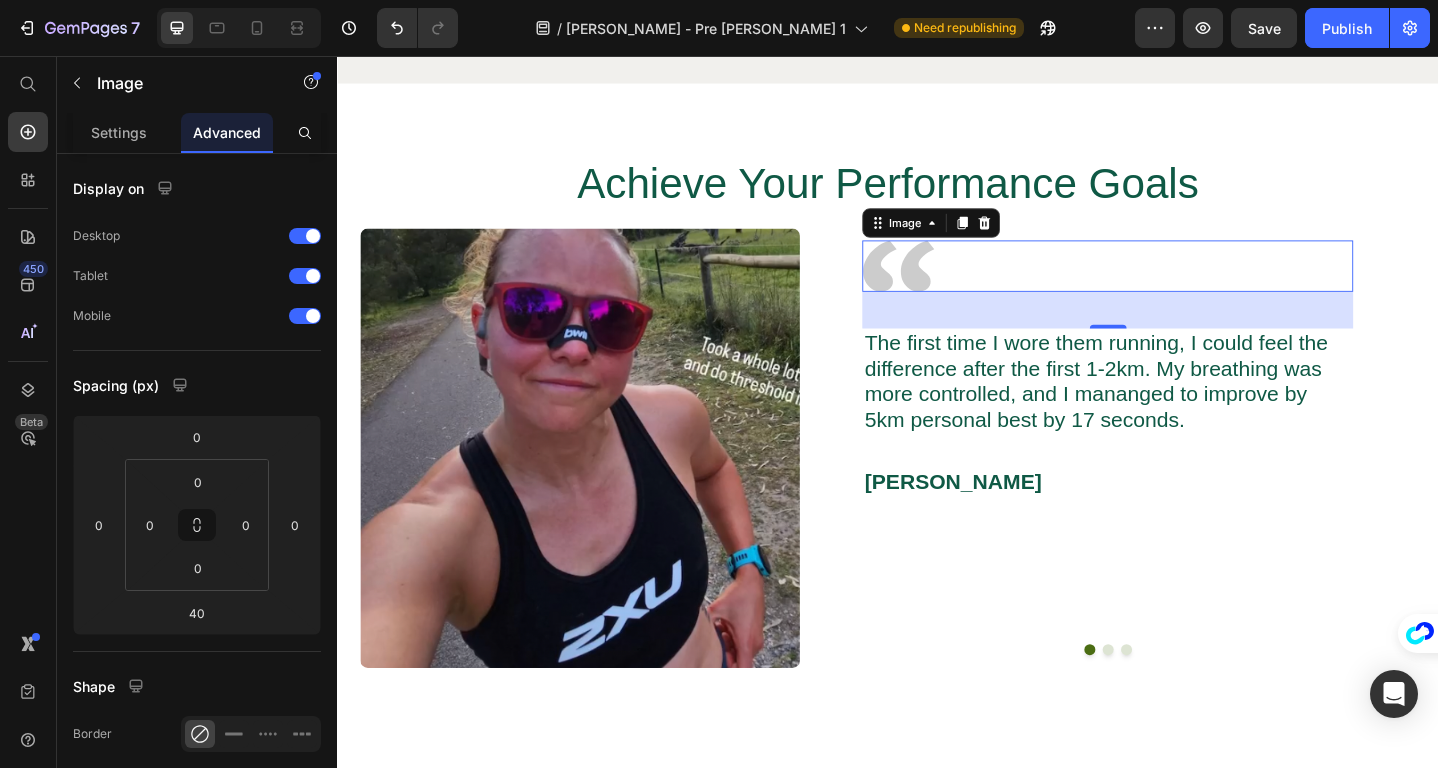 click at bounding box center [1176, 285] 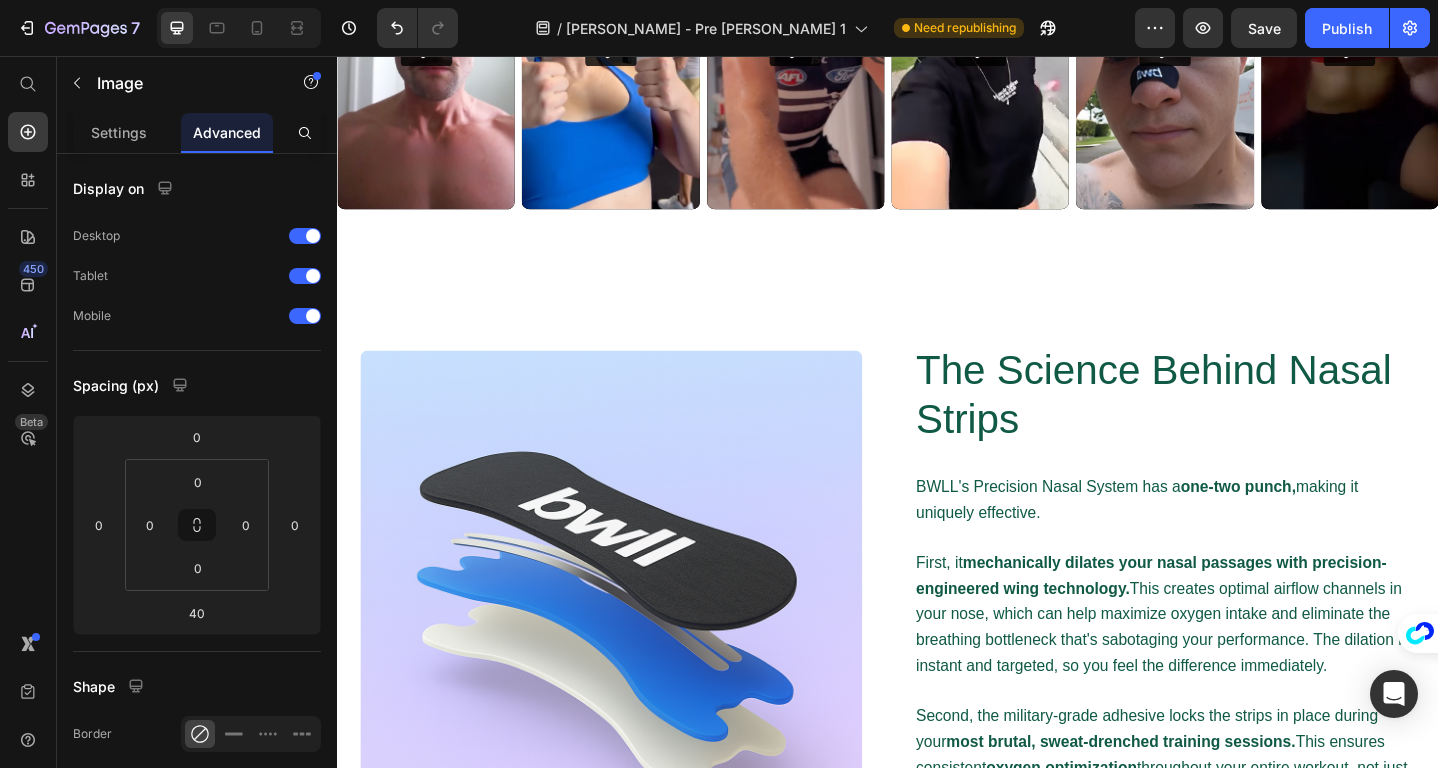 scroll, scrollTop: 4316, scrollLeft: 0, axis: vertical 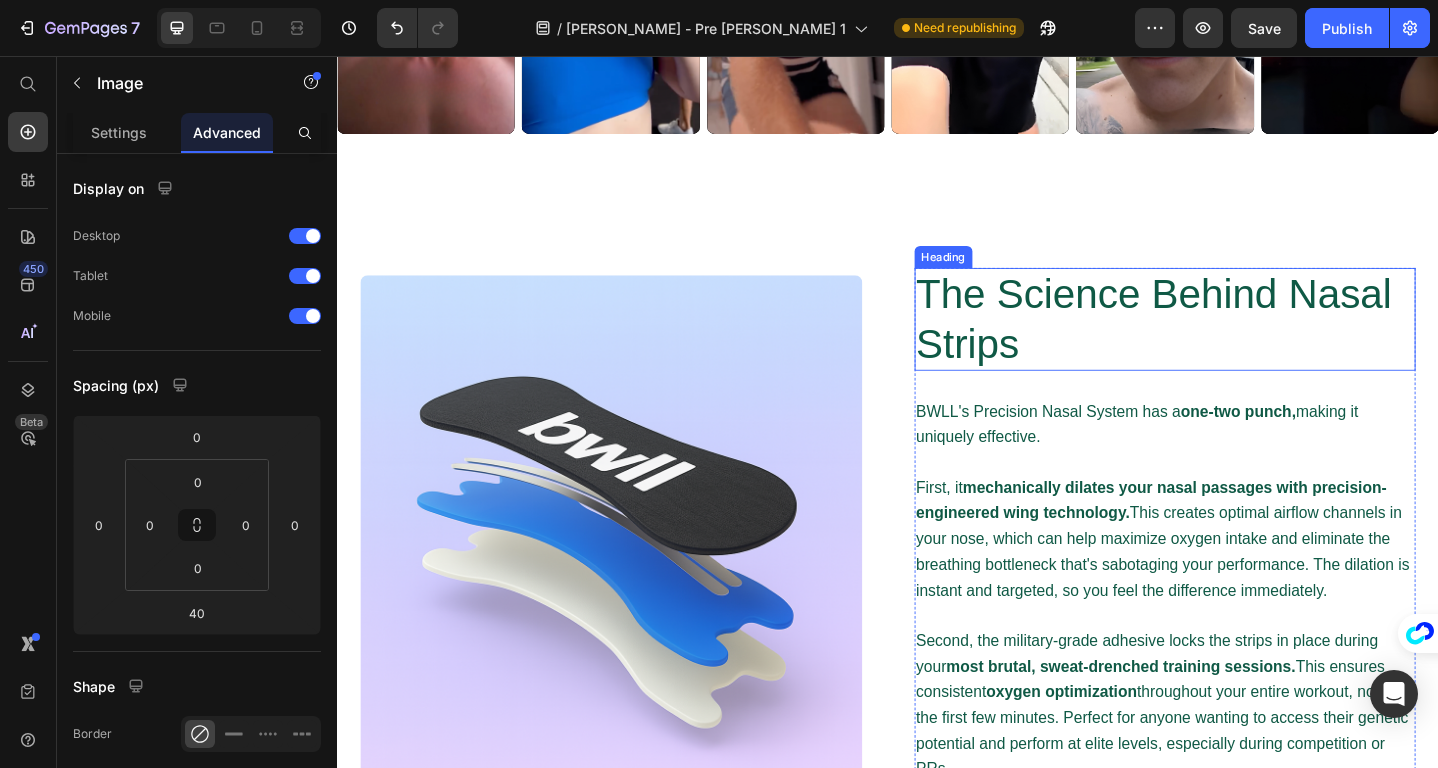 click on "The Science Behind Nasal Strips" at bounding box center [1239, 343] 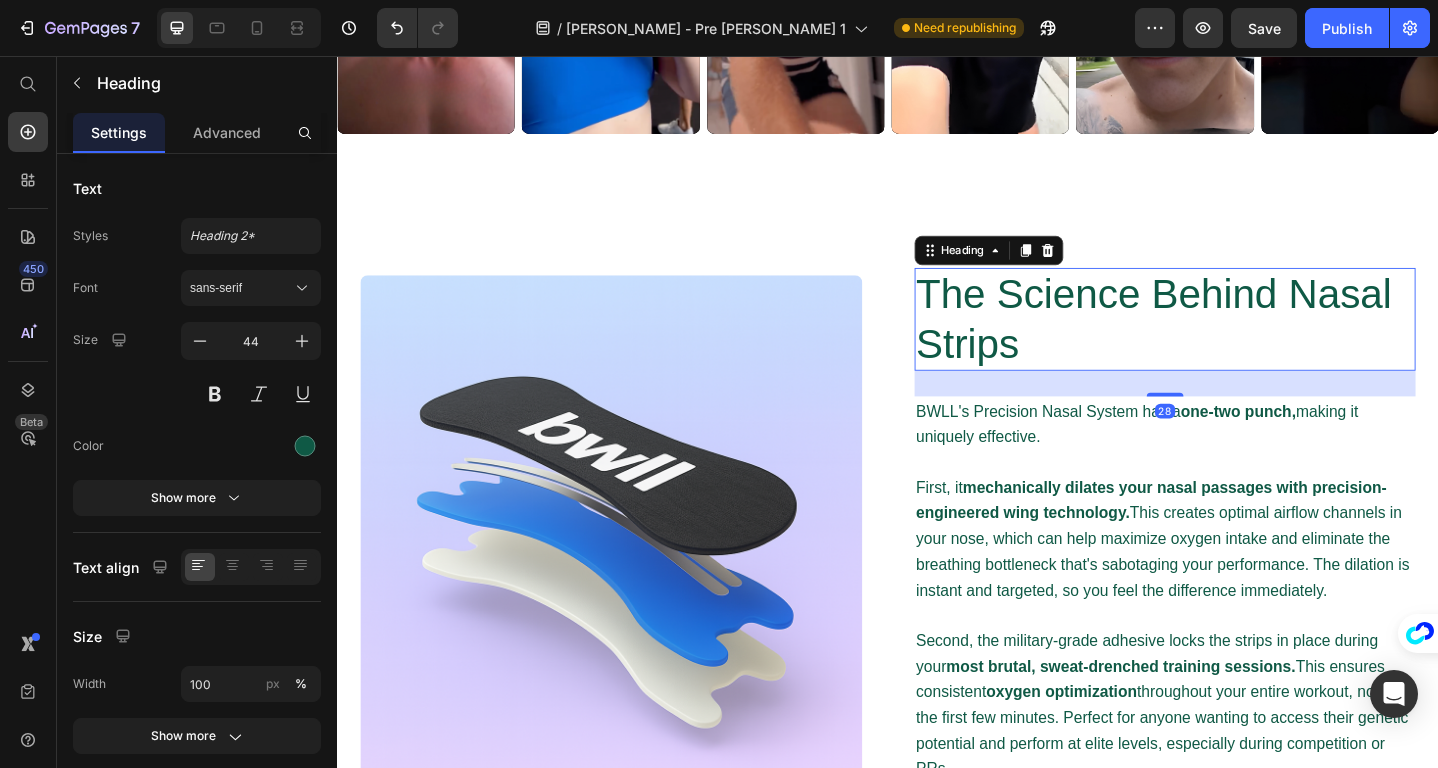 click on "The Science Behind Nasal Strips" at bounding box center [1239, 343] 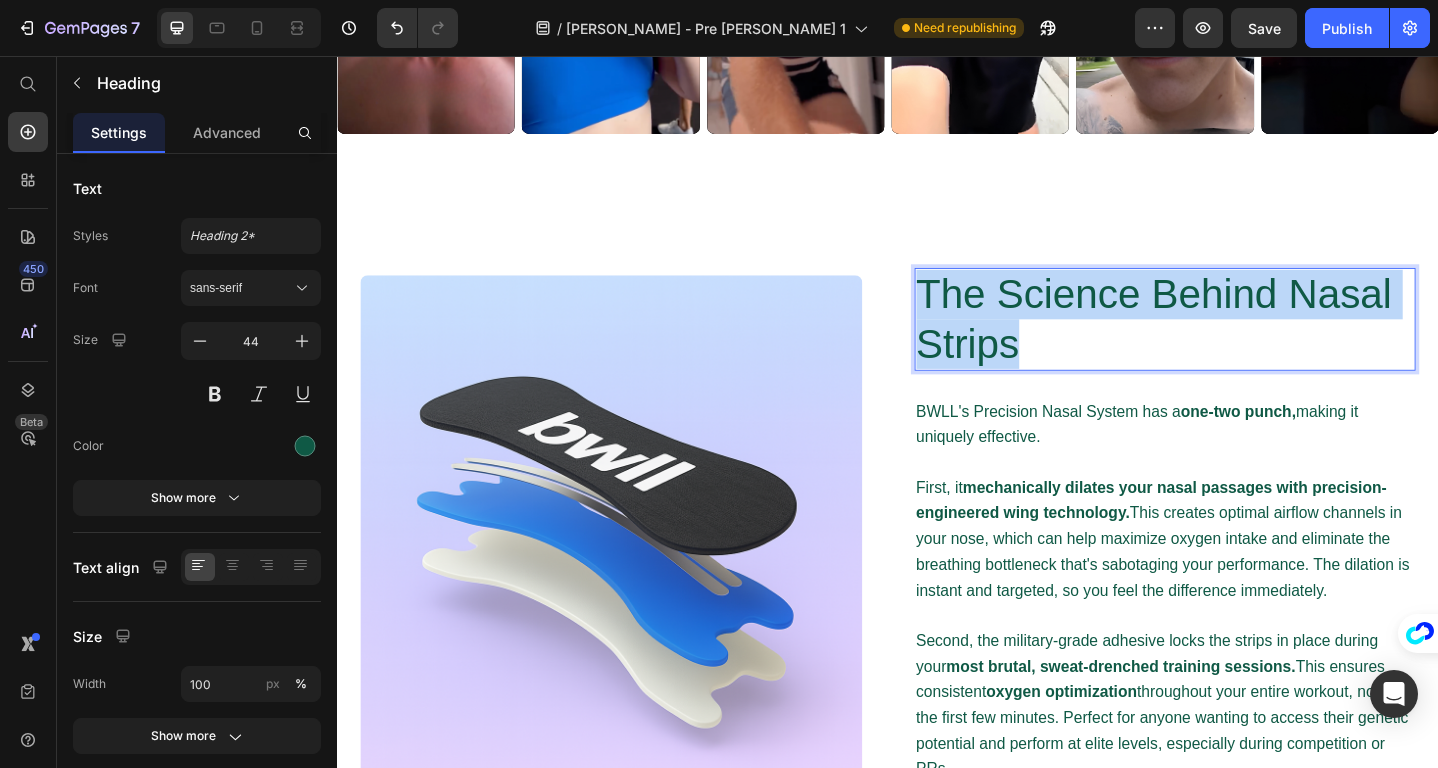click on "The Science Behind Nasal Strips" at bounding box center [1239, 343] 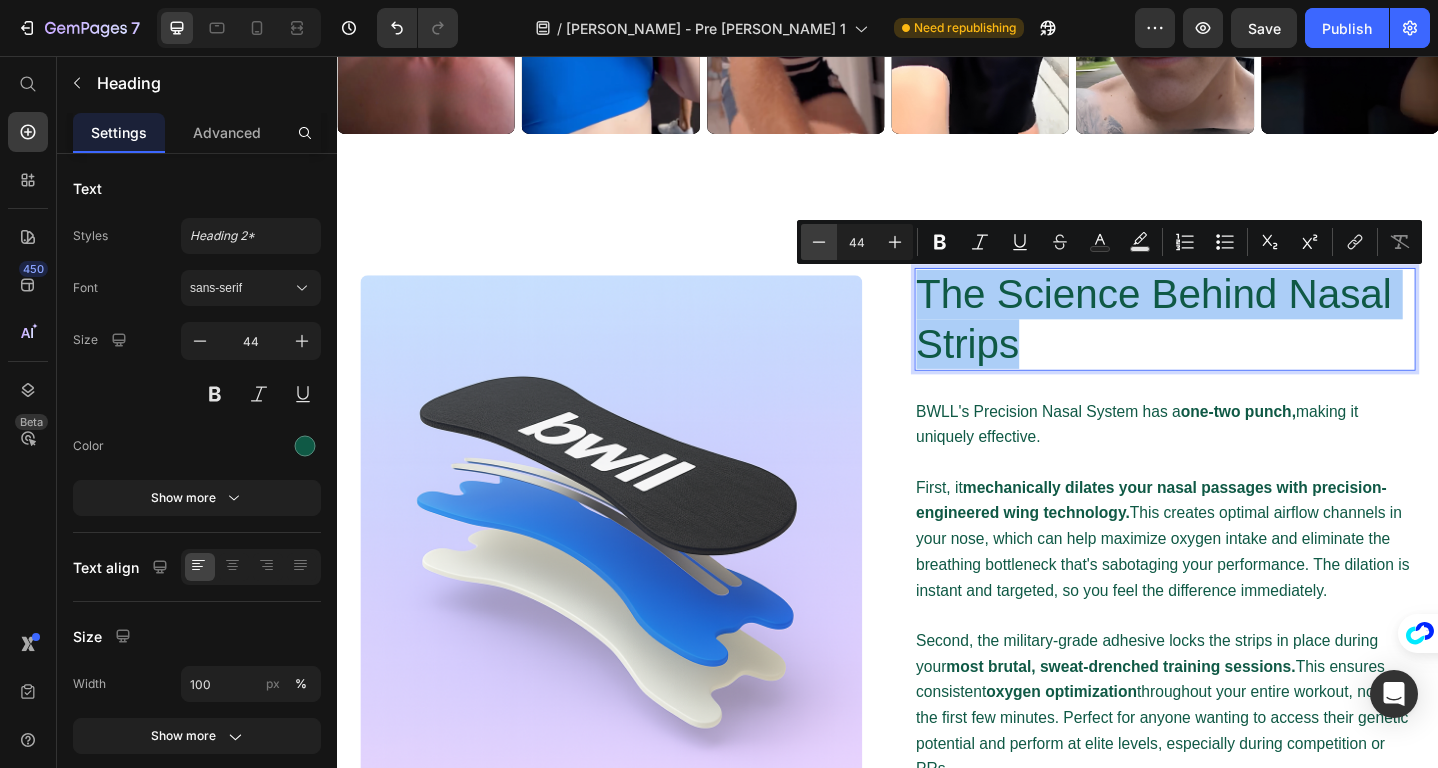 click 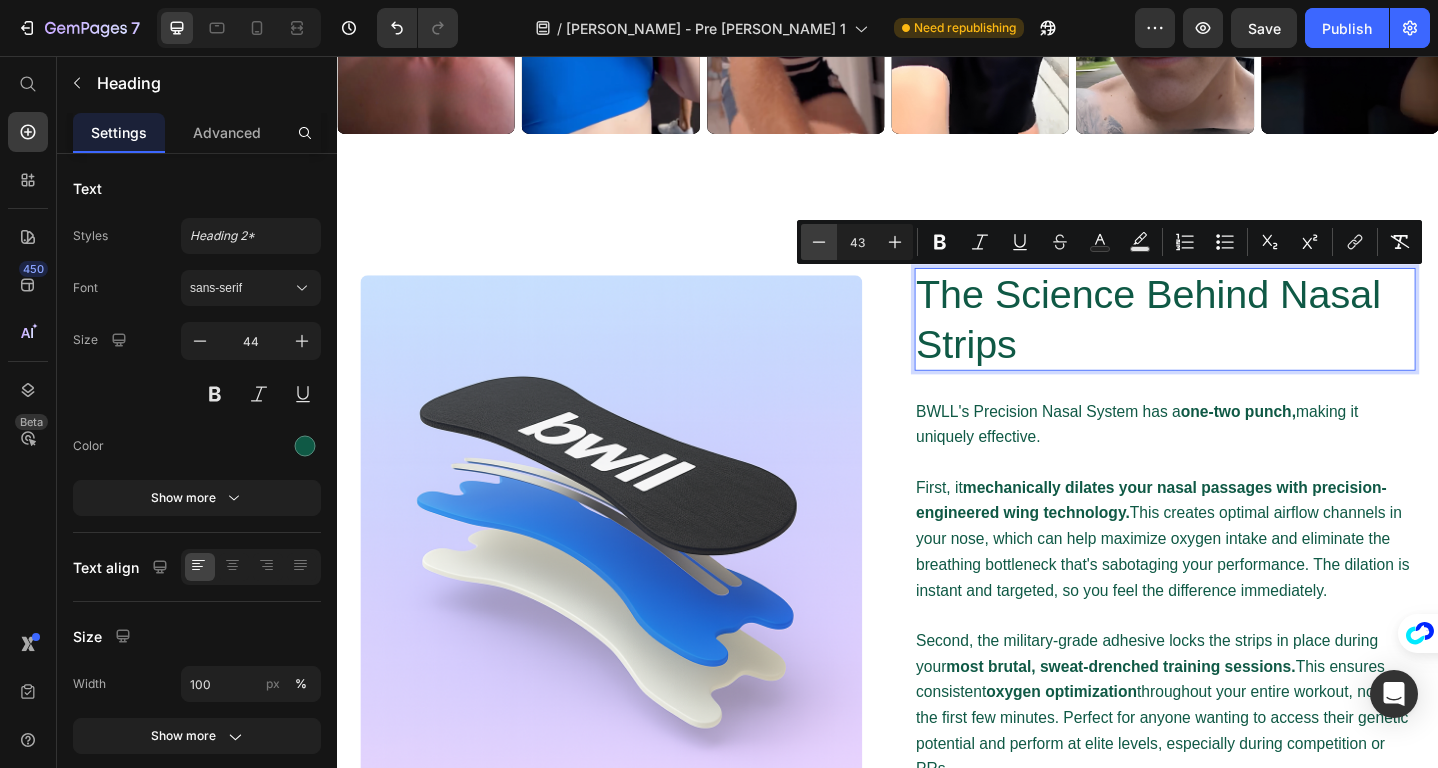 click 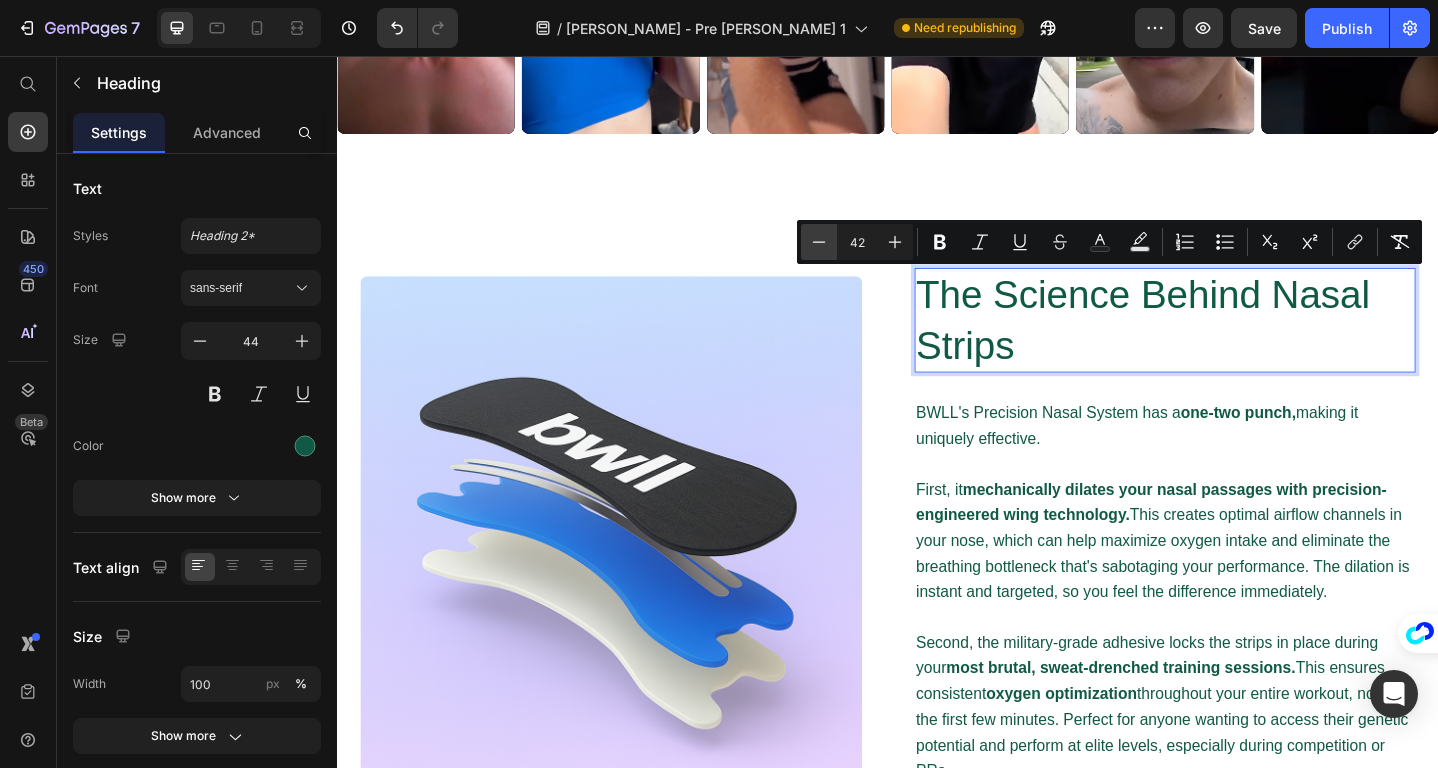 click 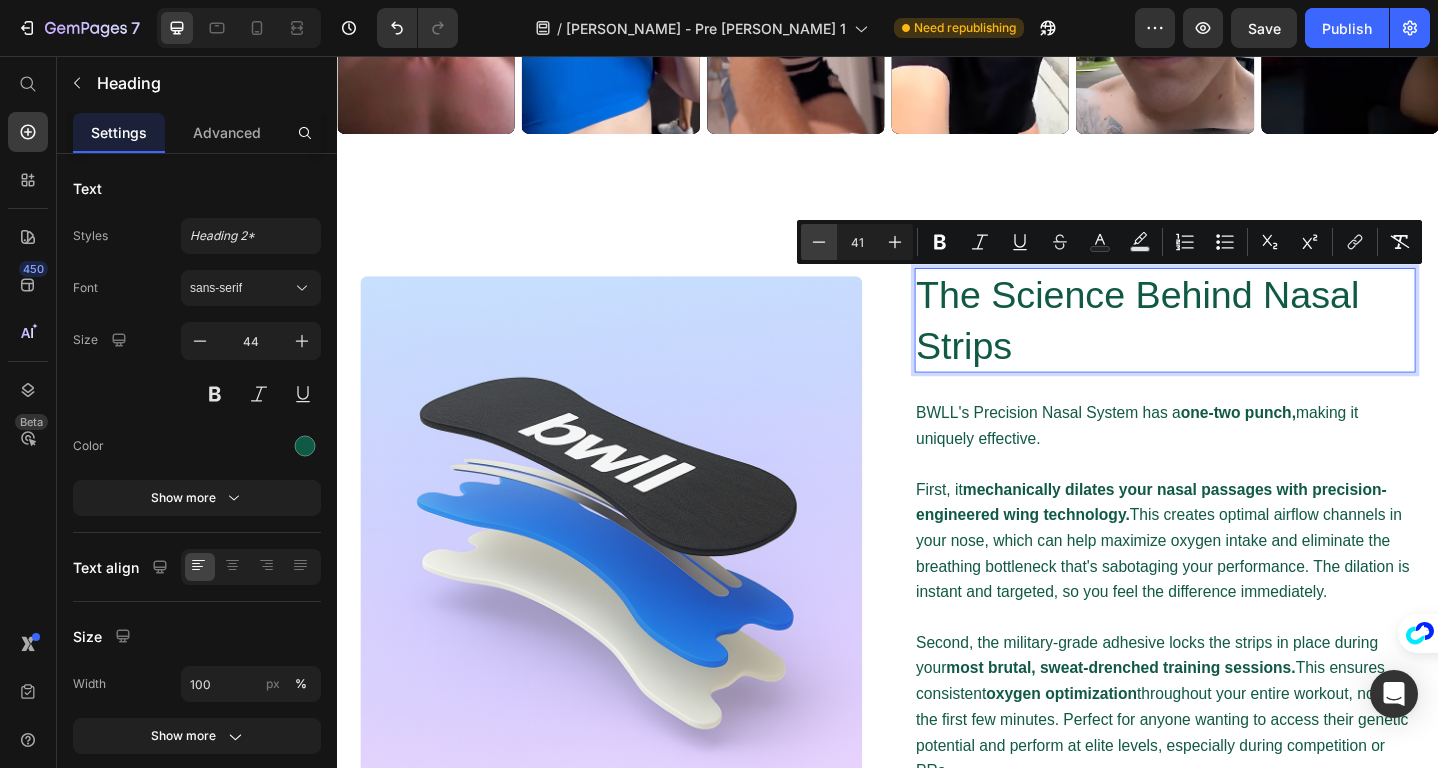 click 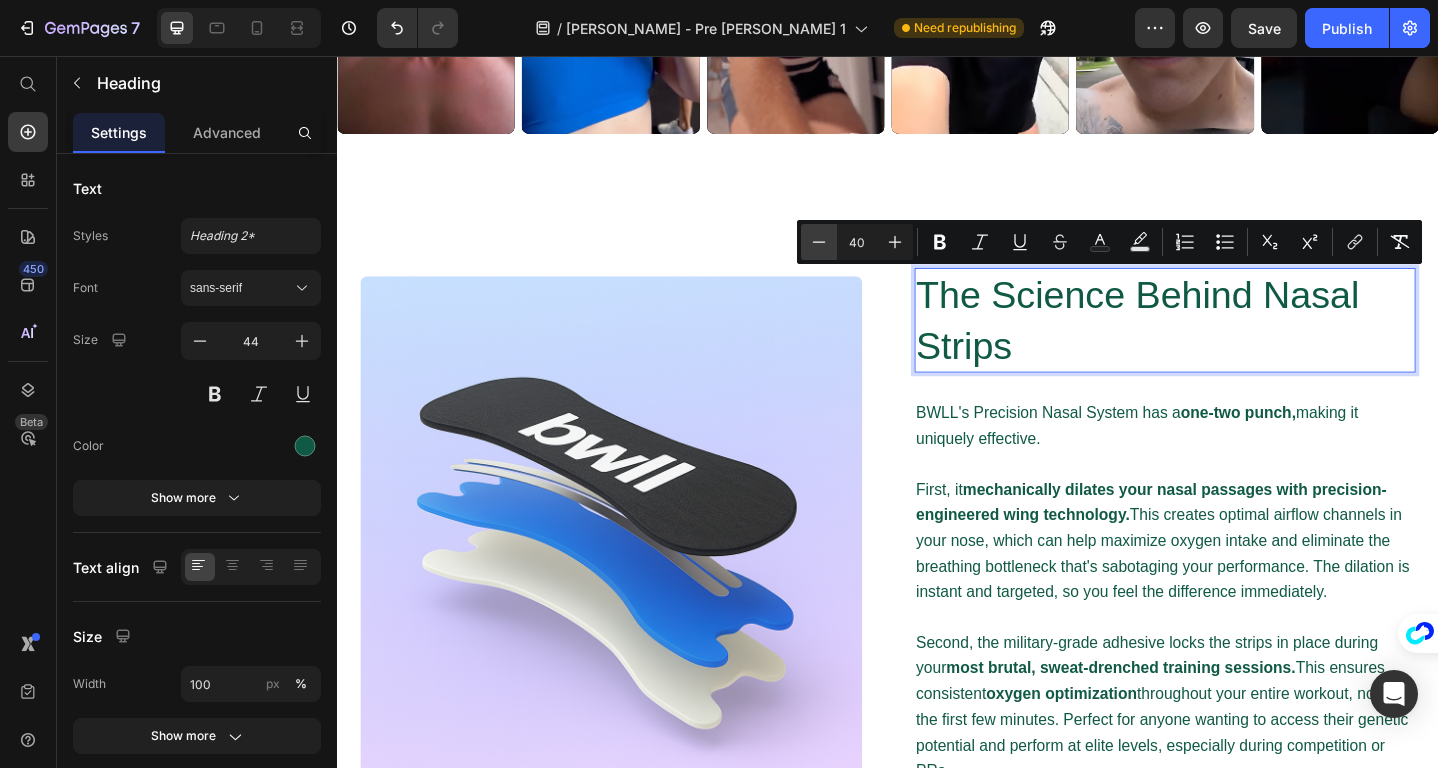 click 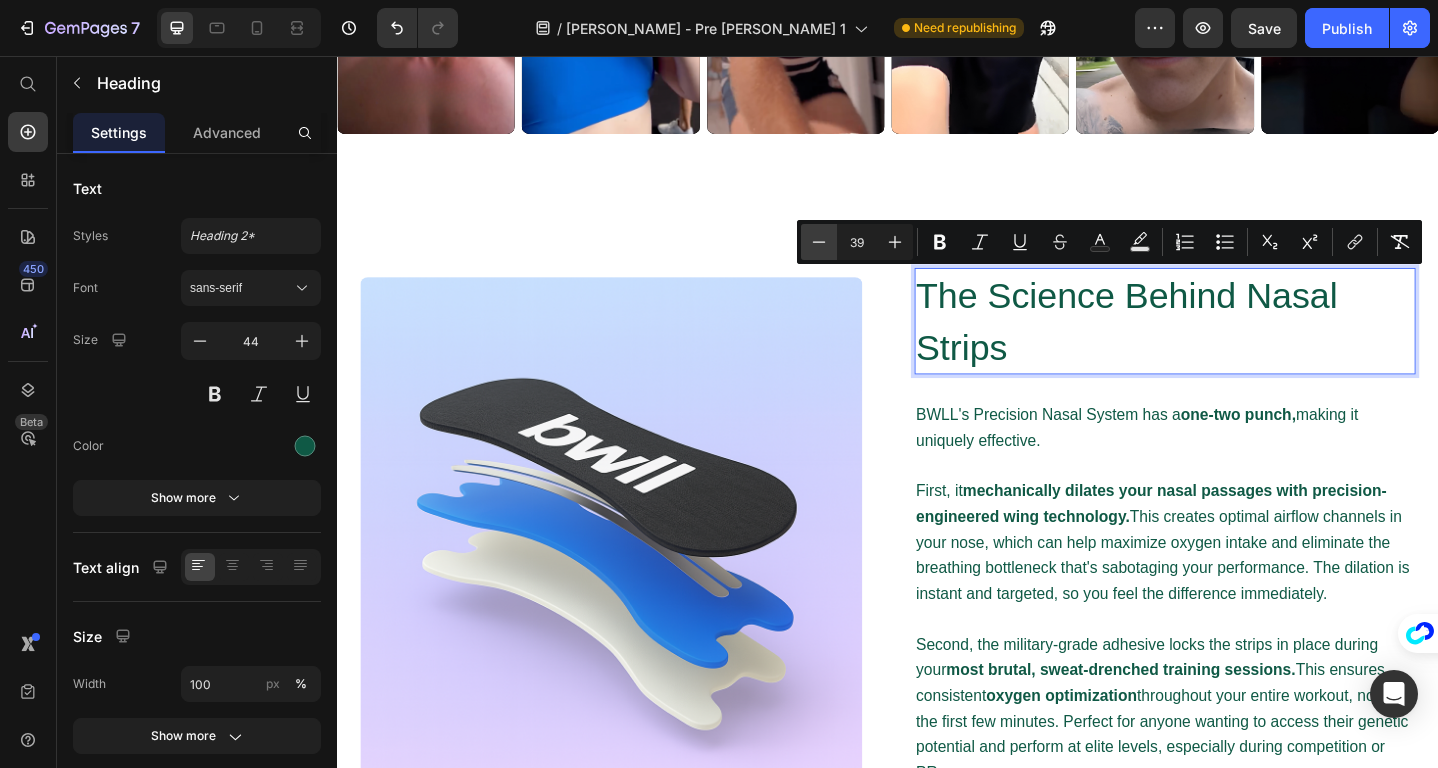 click 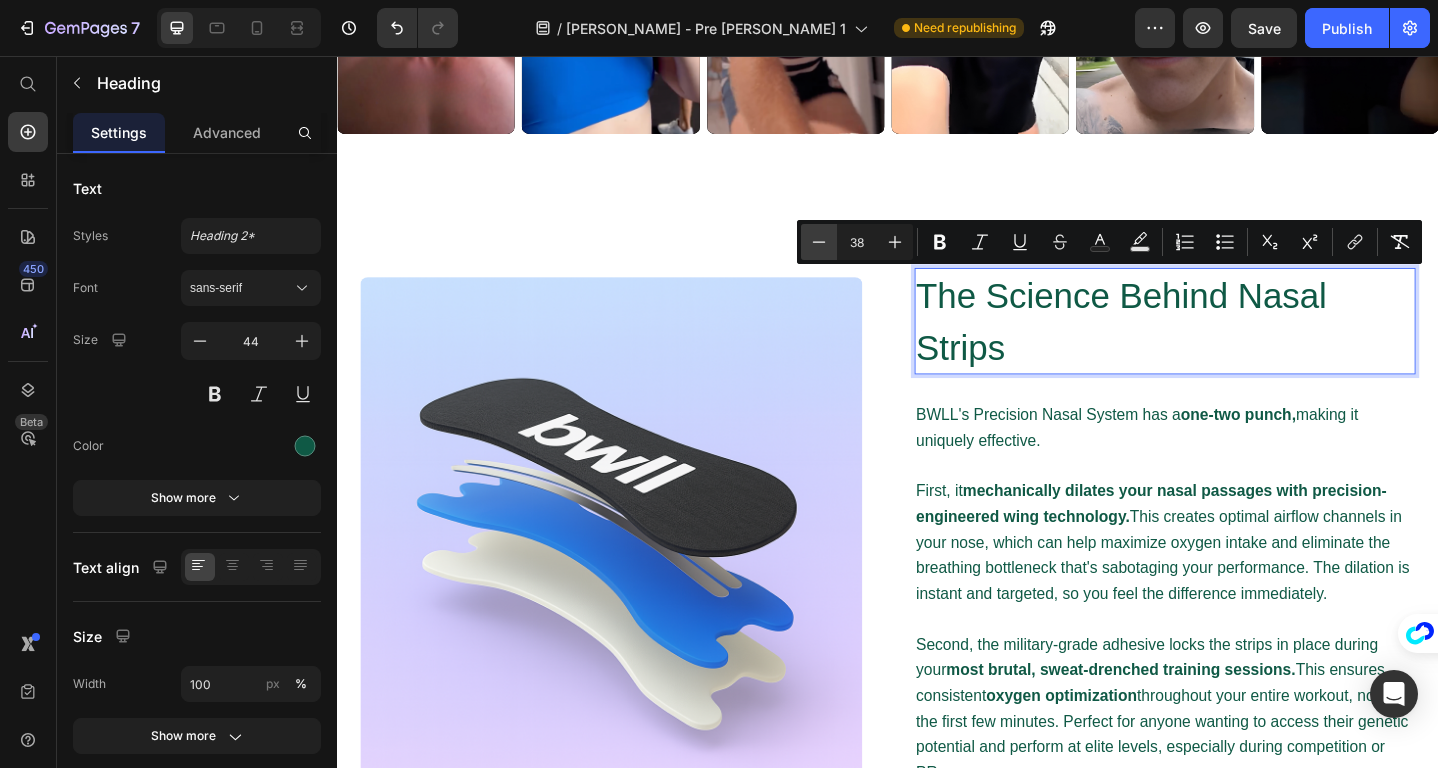 click 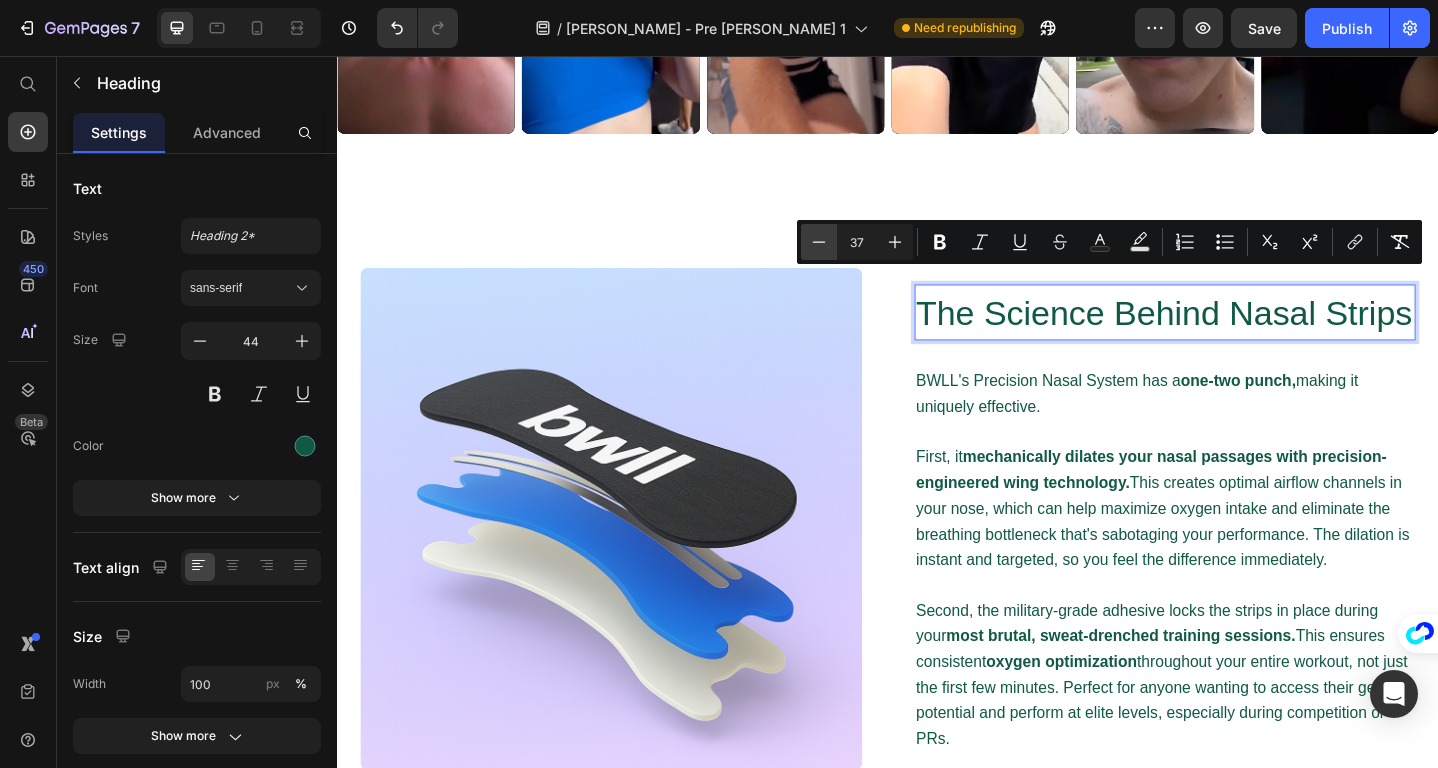 click 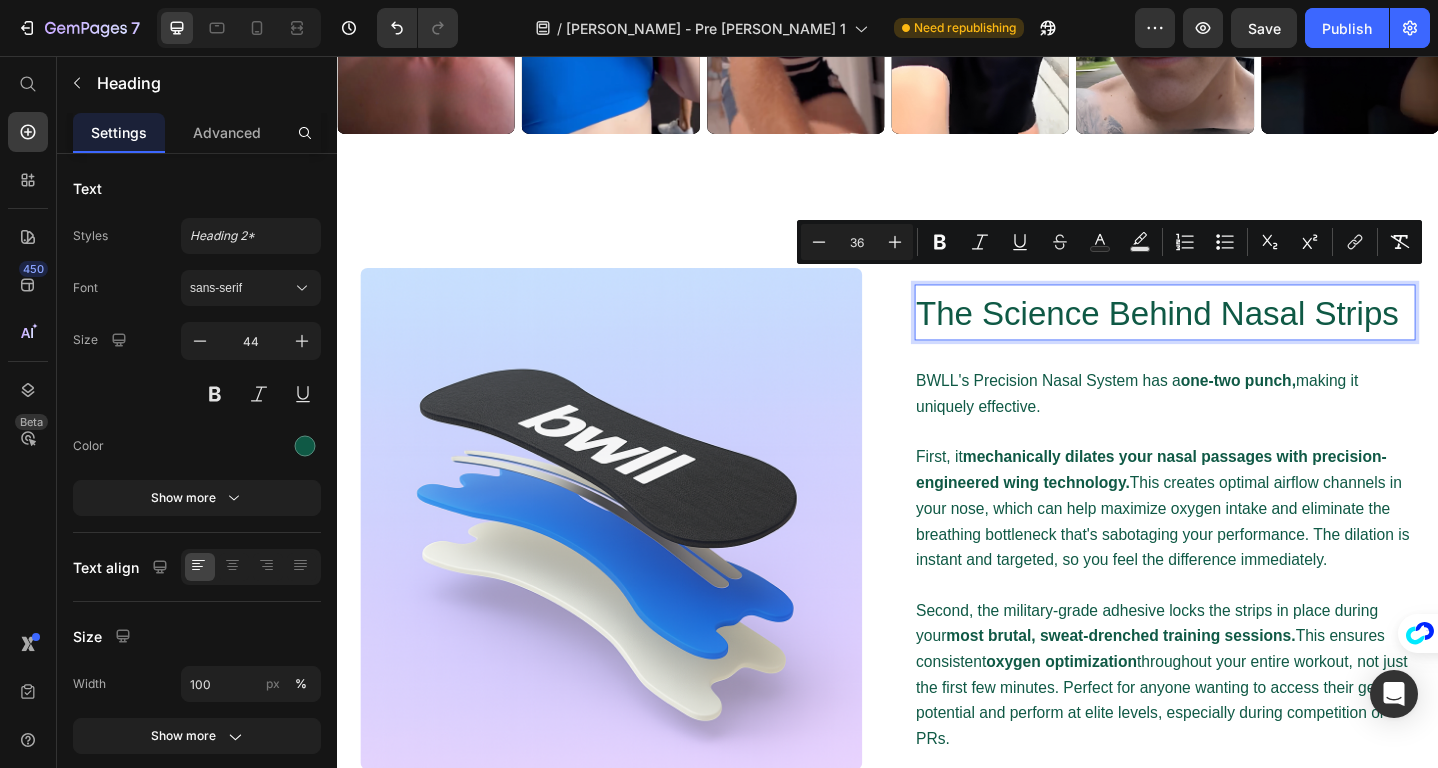 click on "The Science Behind Nasal Strips" at bounding box center (1231, 336) 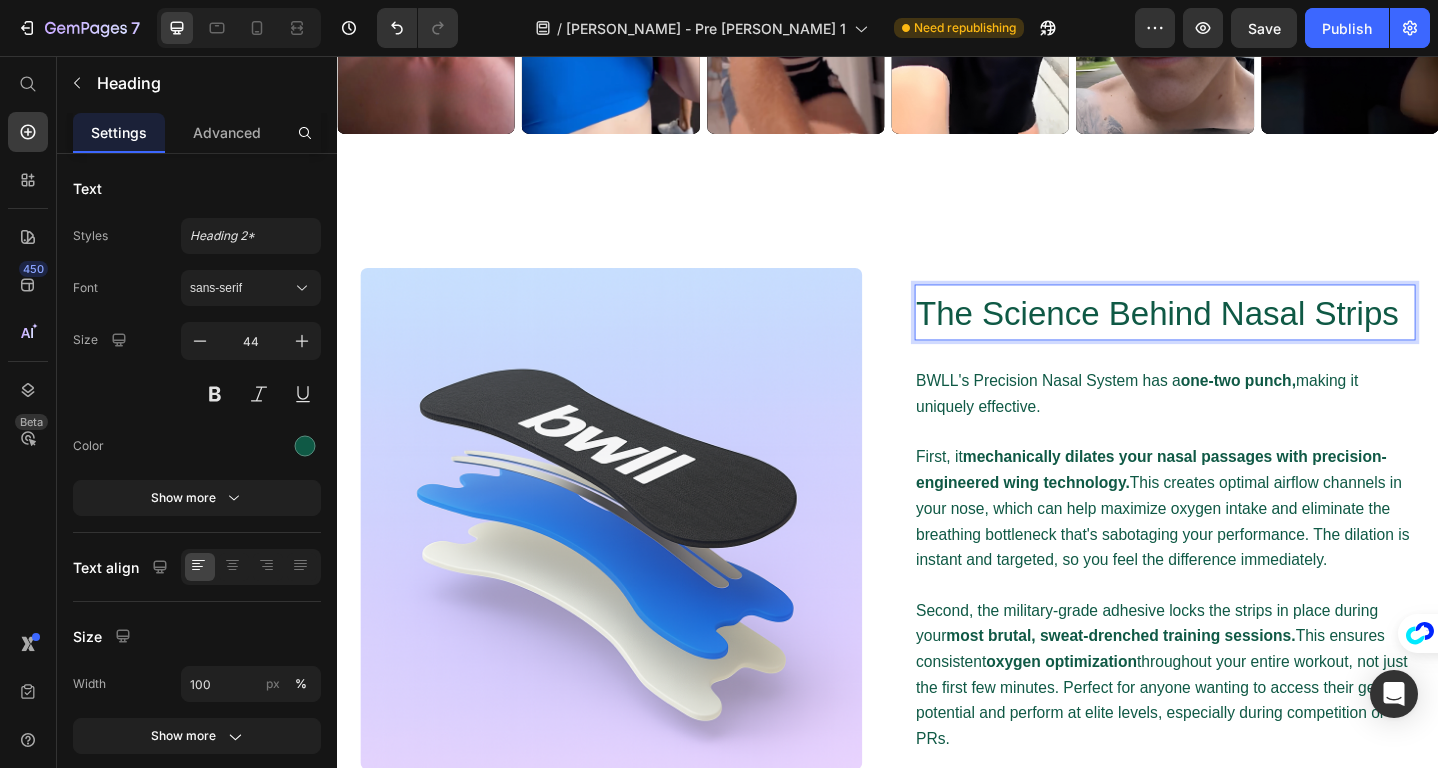click on "The Science Behind Nasal Strips" at bounding box center (1231, 336) 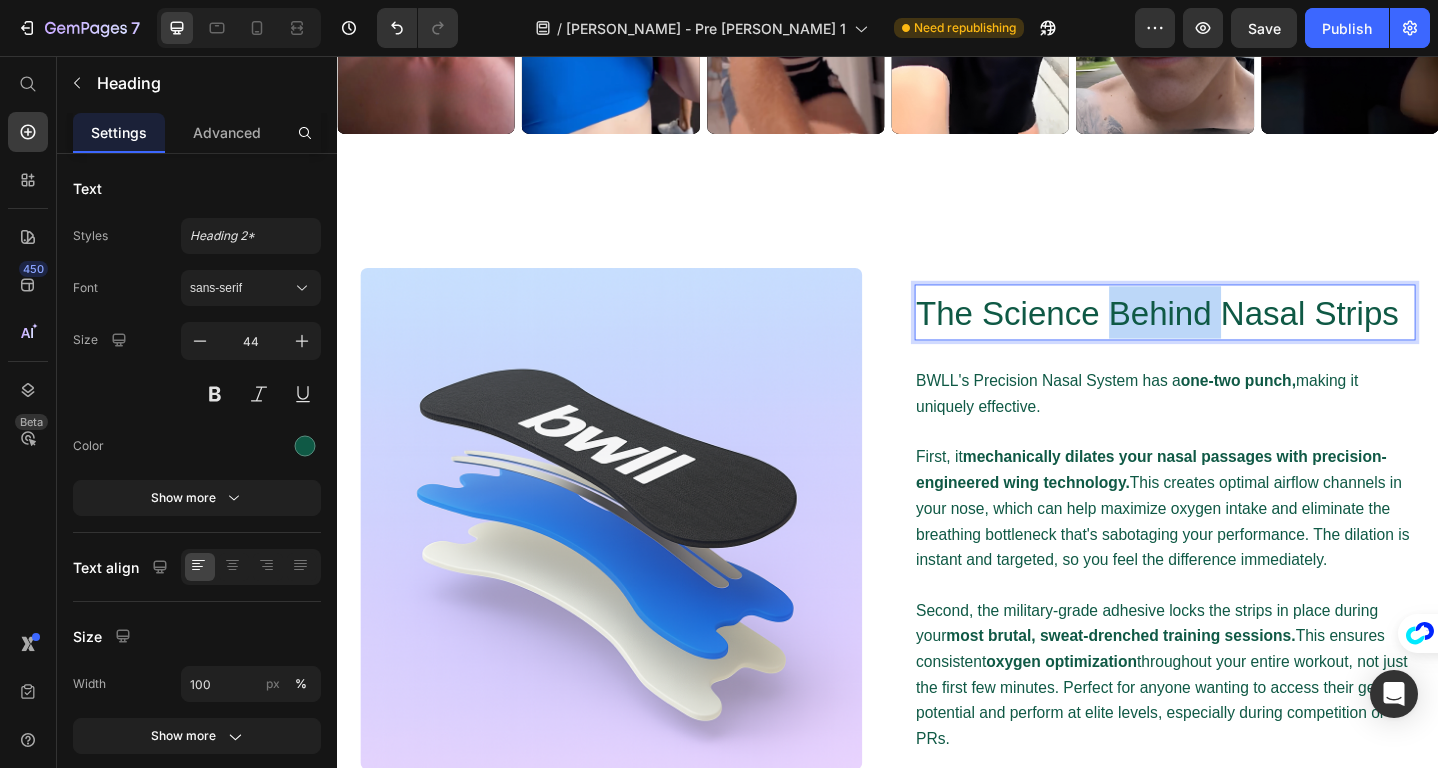 drag, startPoint x: 1295, startPoint y: 336, endPoint x: 1182, endPoint y: 337, distance: 113.004425 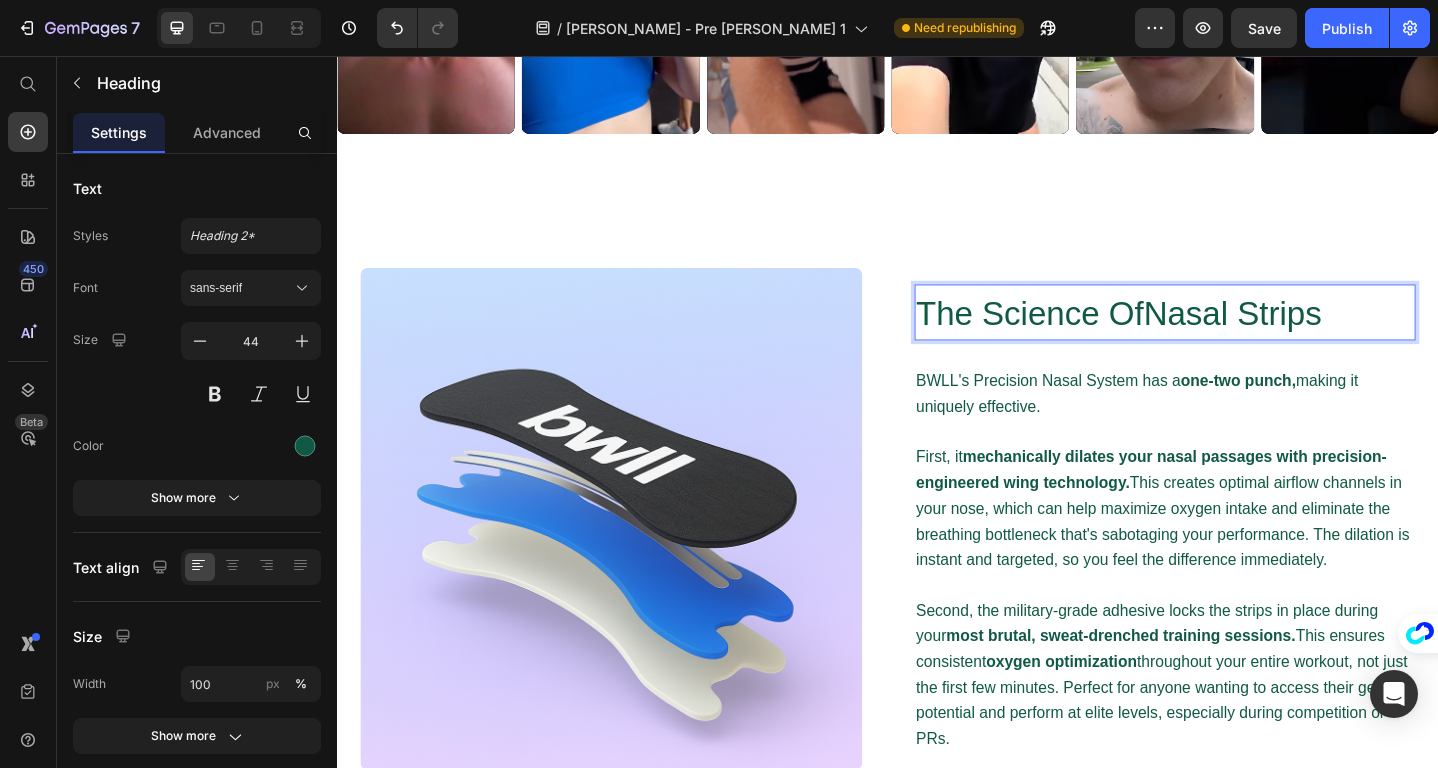 click on "The Science OfNasal Strips" at bounding box center (1189, 336) 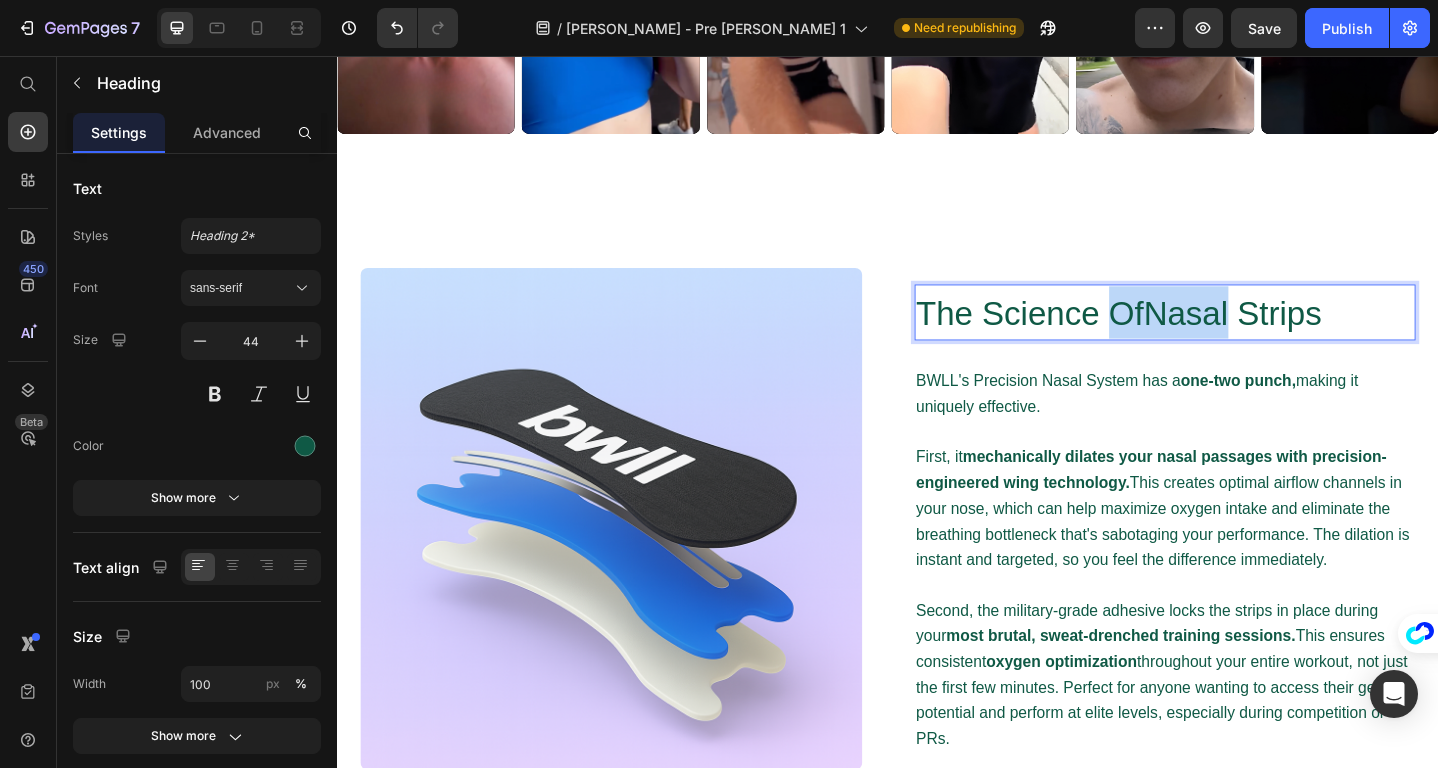 click on "The Science OfNasal Strips" at bounding box center [1189, 336] 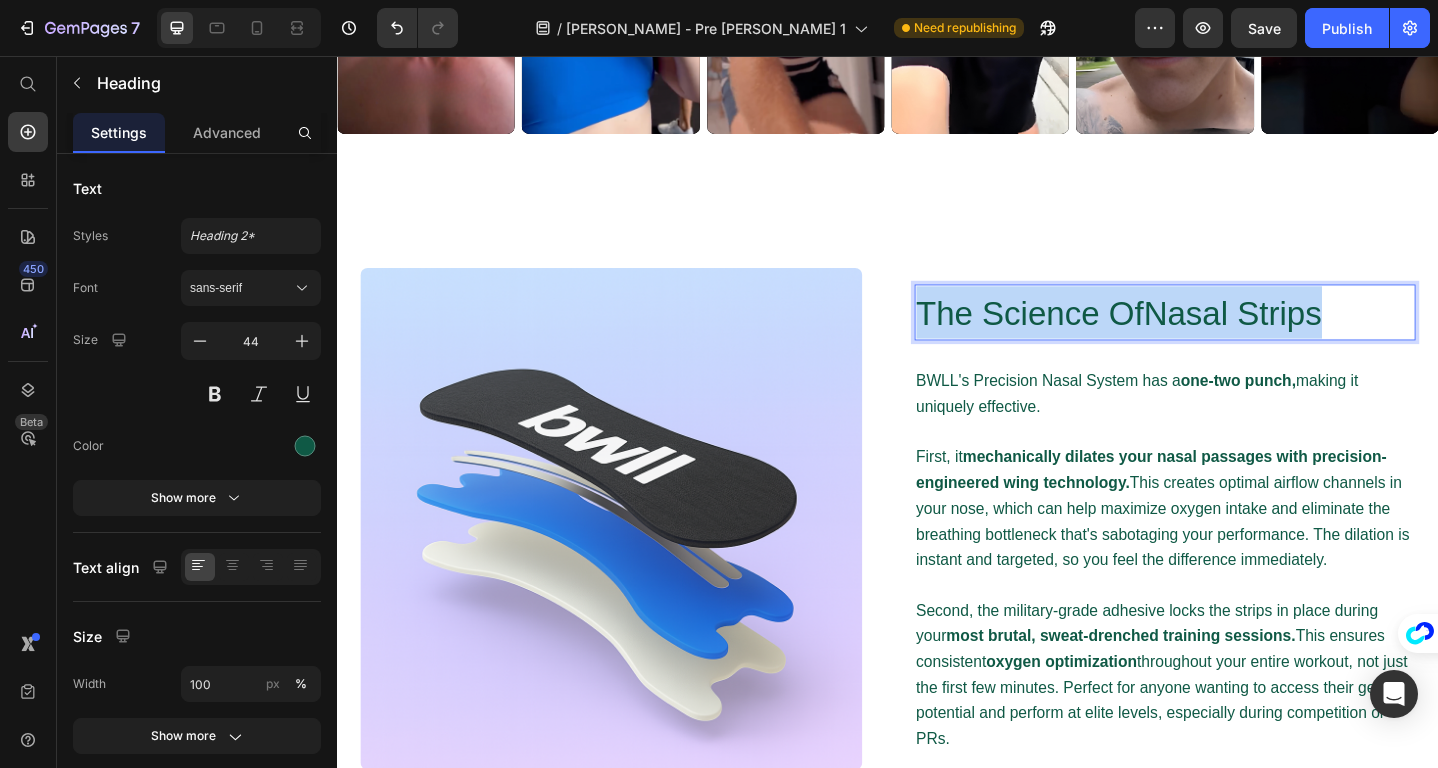 click on "The Science OfNasal Strips" at bounding box center [1189, 336] 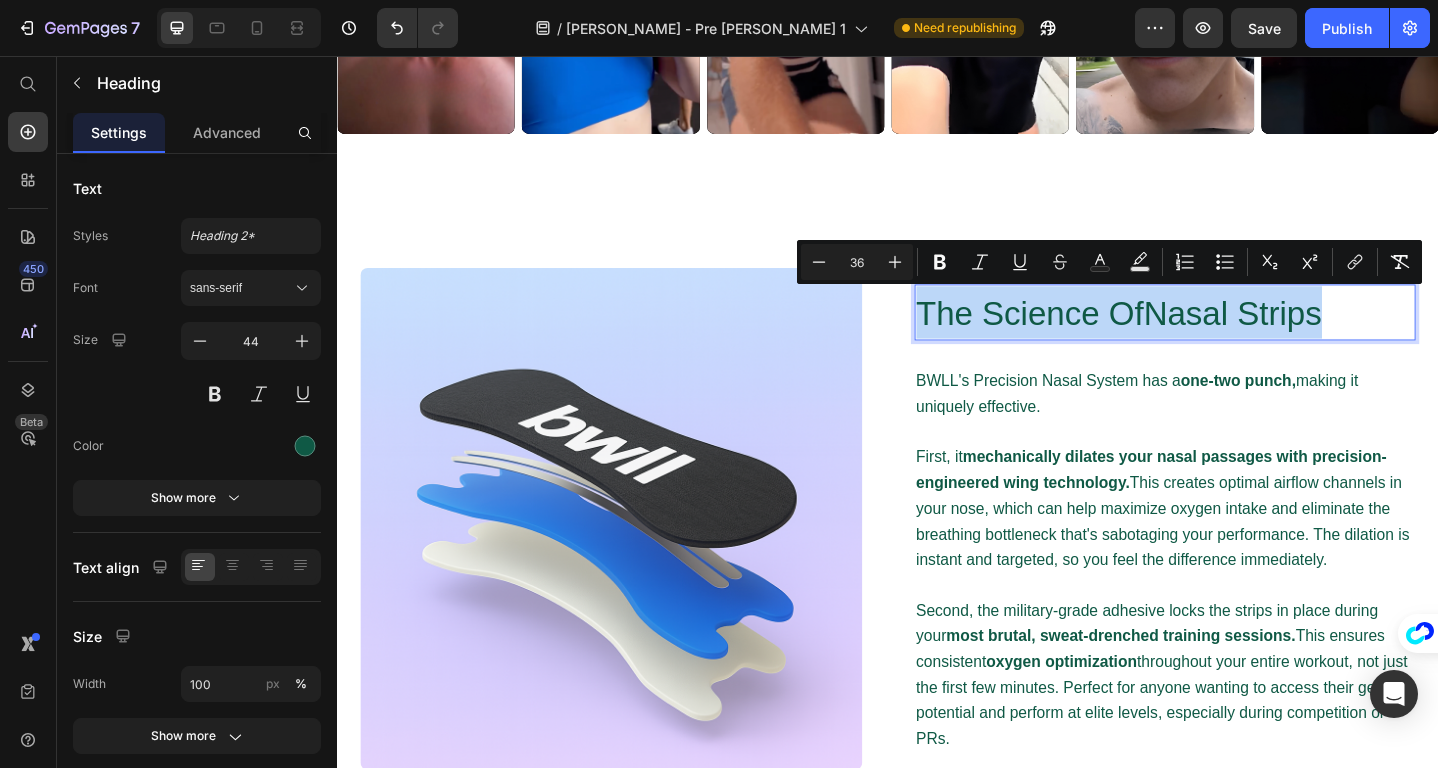 click on "The Science OfNasal Strips" at bounding box center [1189, 336] 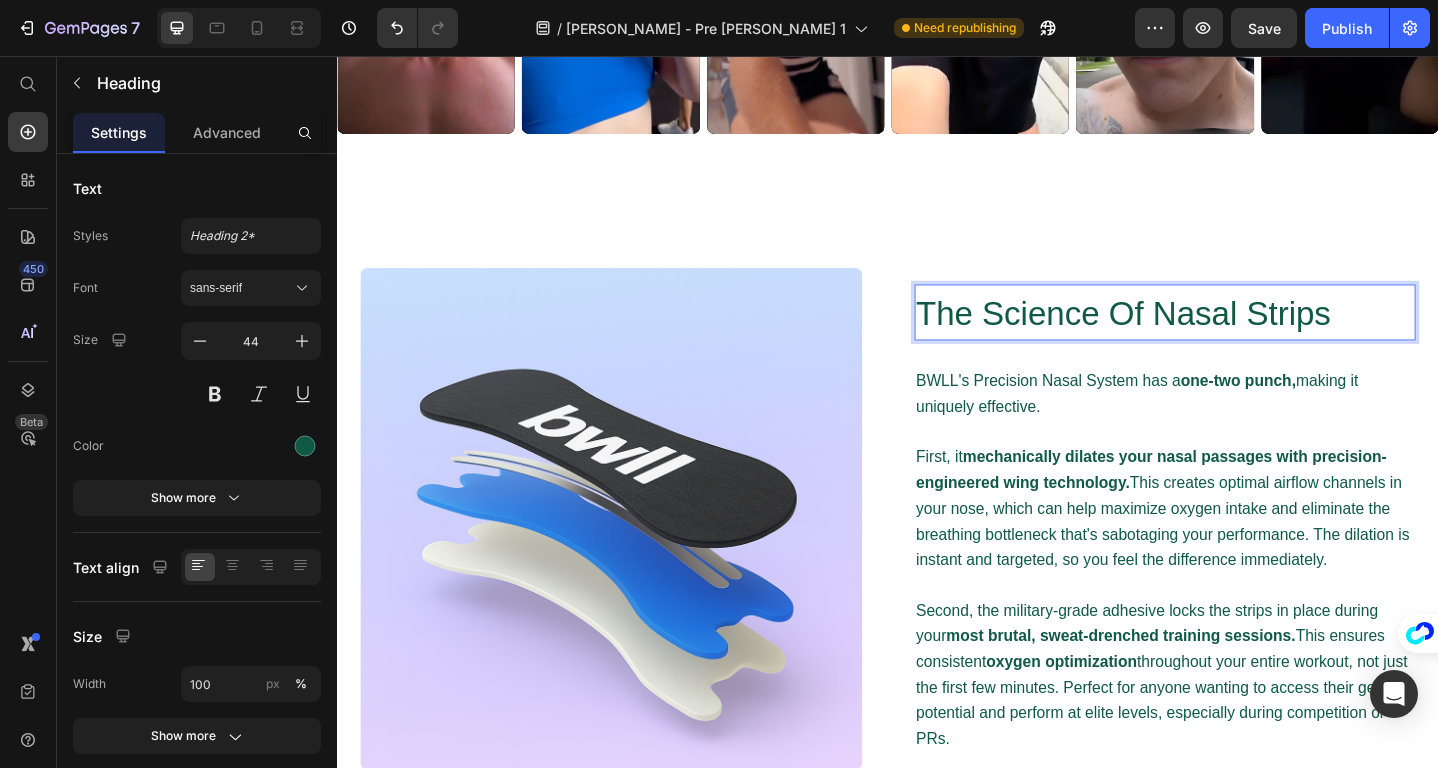 click on "The Science Of Nasal Strips" at bounding box center [1194, 336] 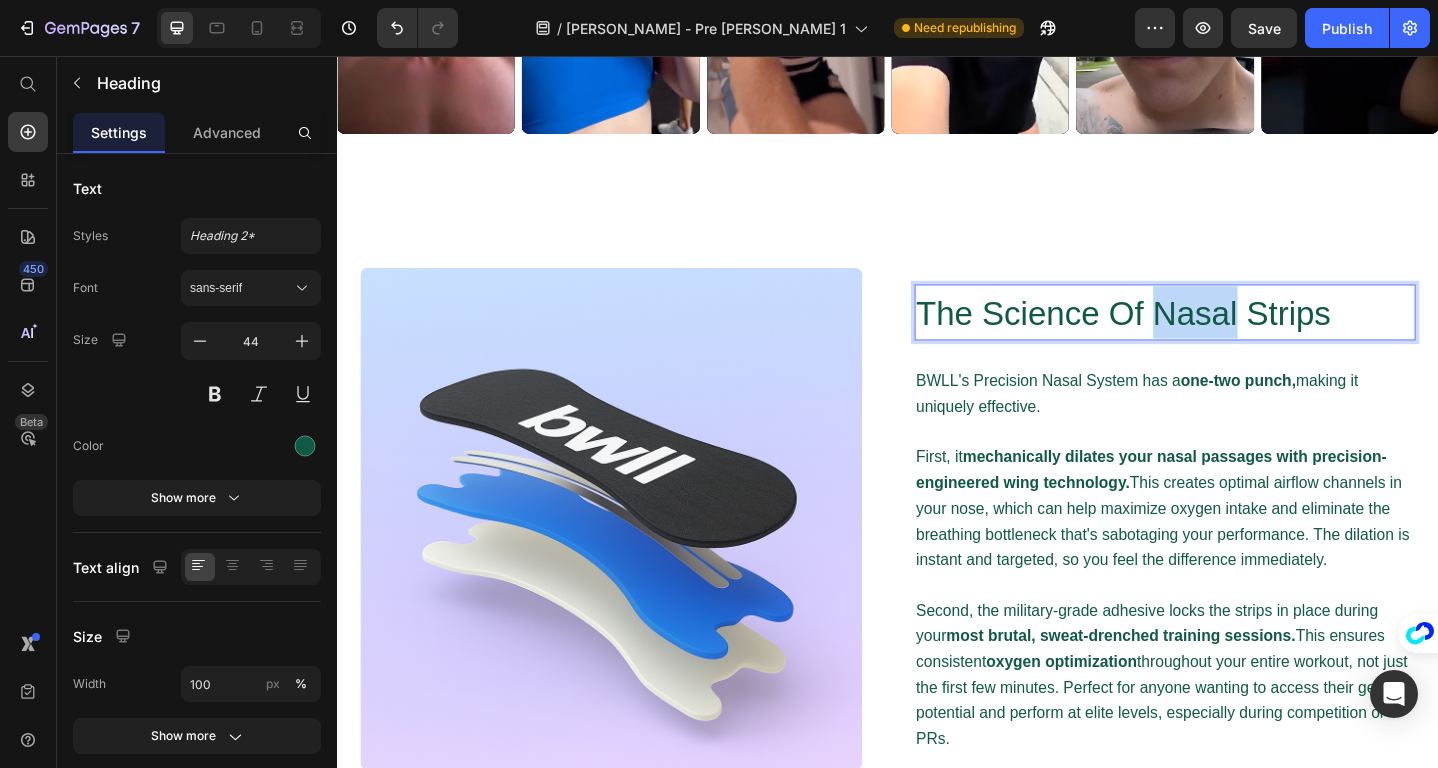 click on "The Science Of Nasal Strips" at bounding box center (1194, 336) 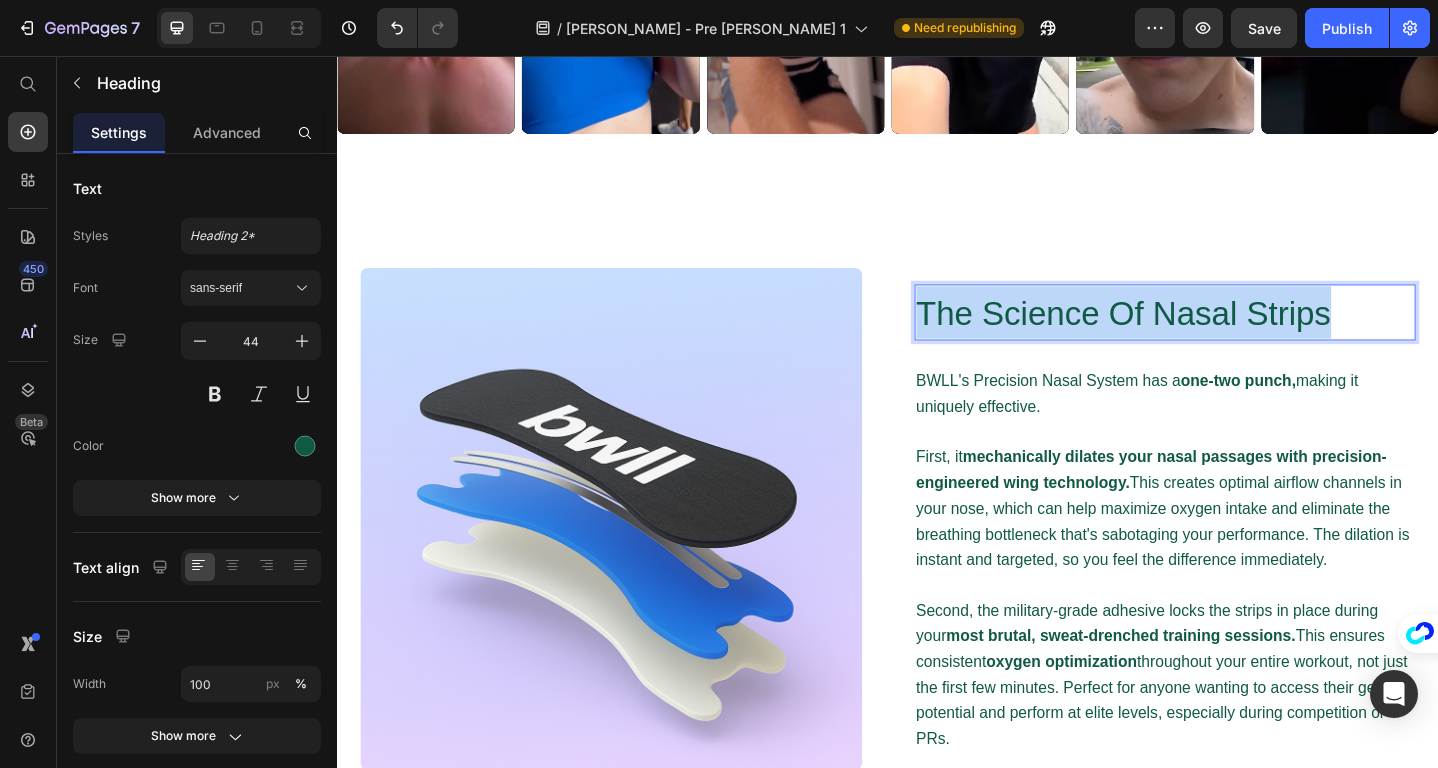 click on "The Science Of Nasal Strips" at bounding box center (1194, 336) 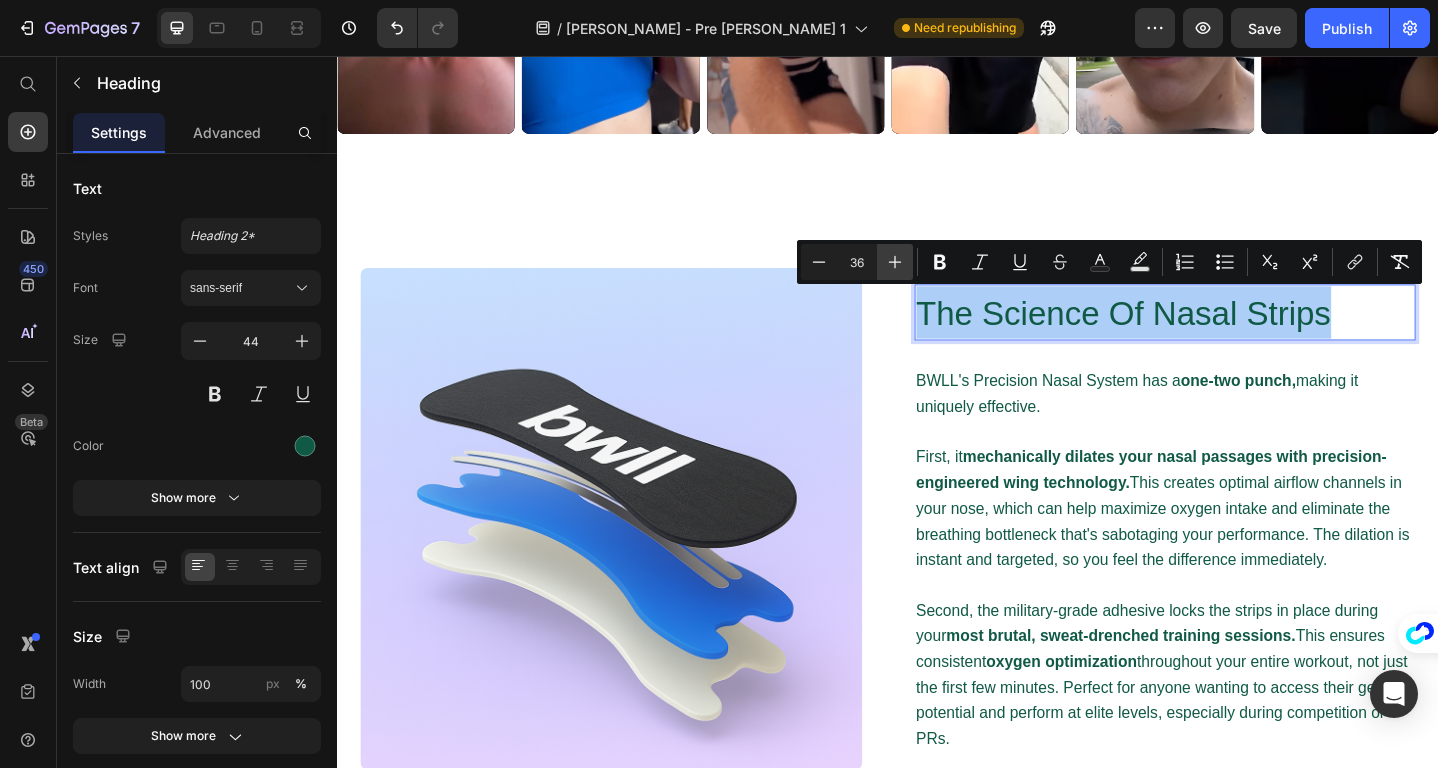 click on "Plus" at bounding box center [895, 262] 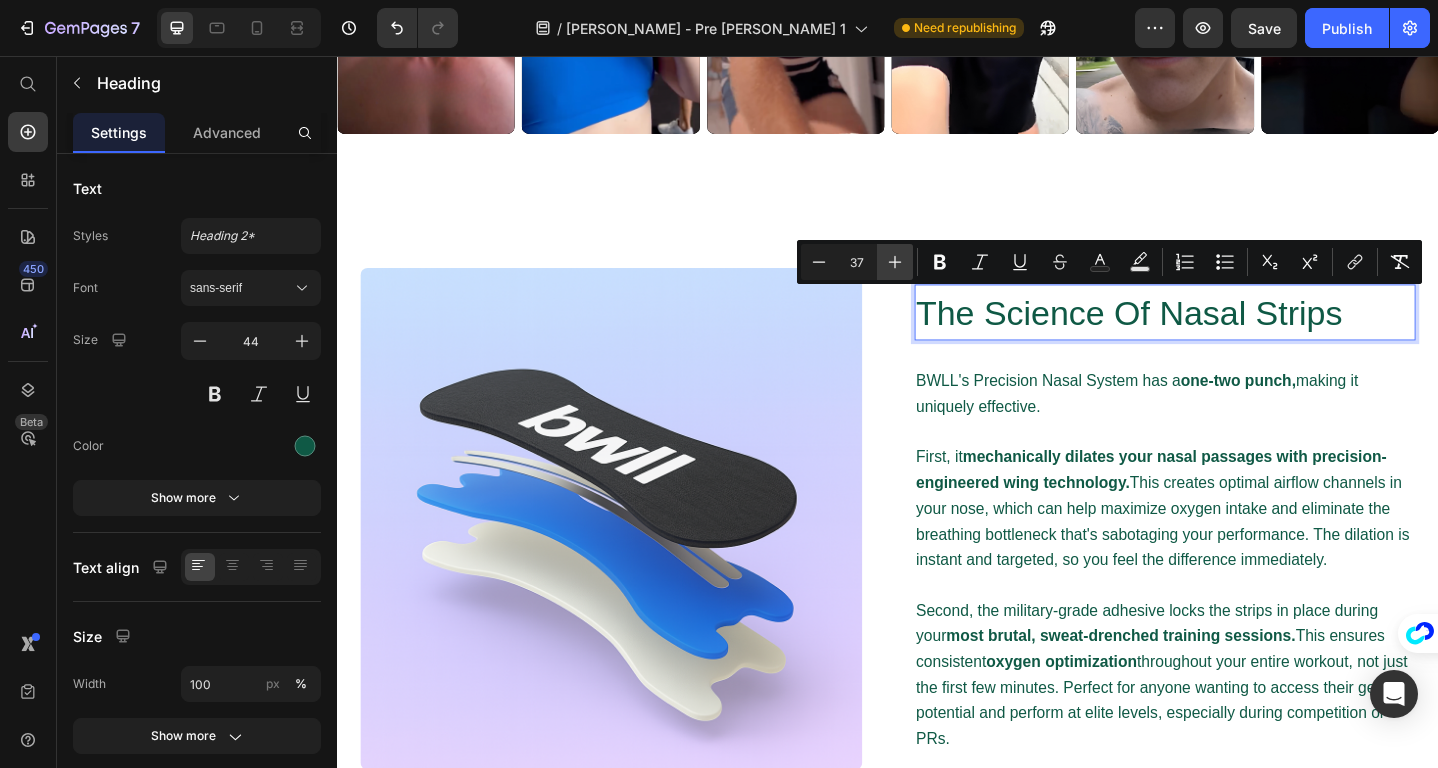 click on "Plus" at bounding box center (895, 262) 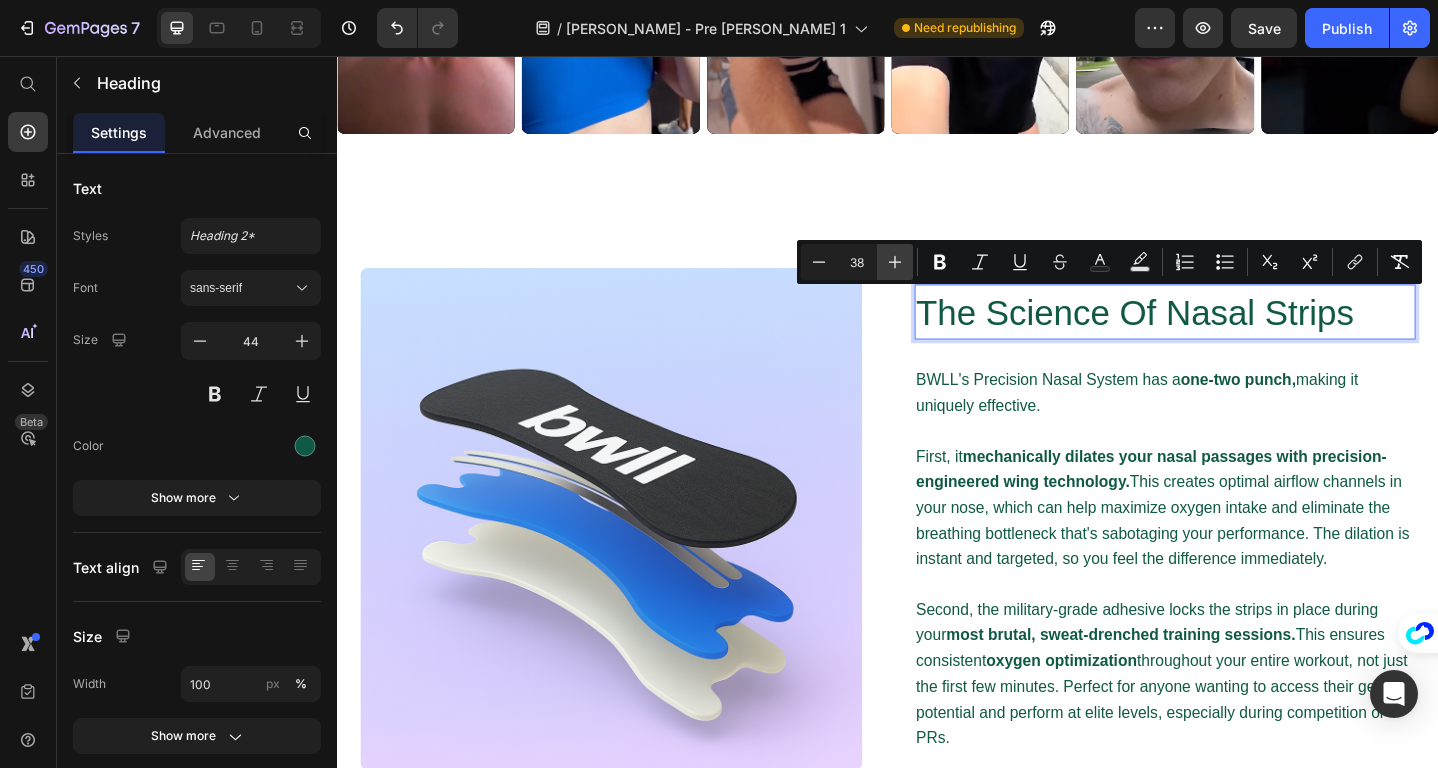 click on "Plus" at bounding box center (895, 262) 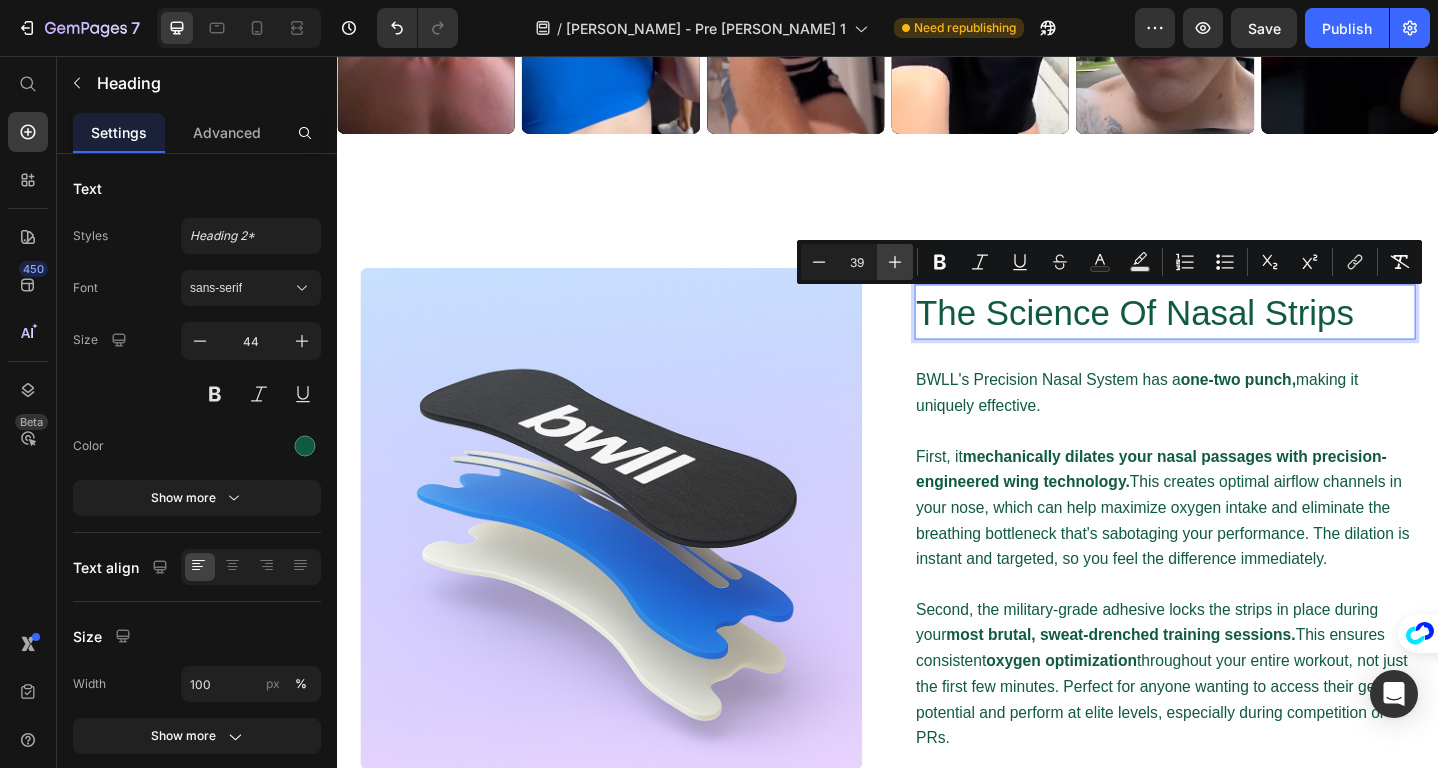 click on "Plus" at bounding box center [895, 262] 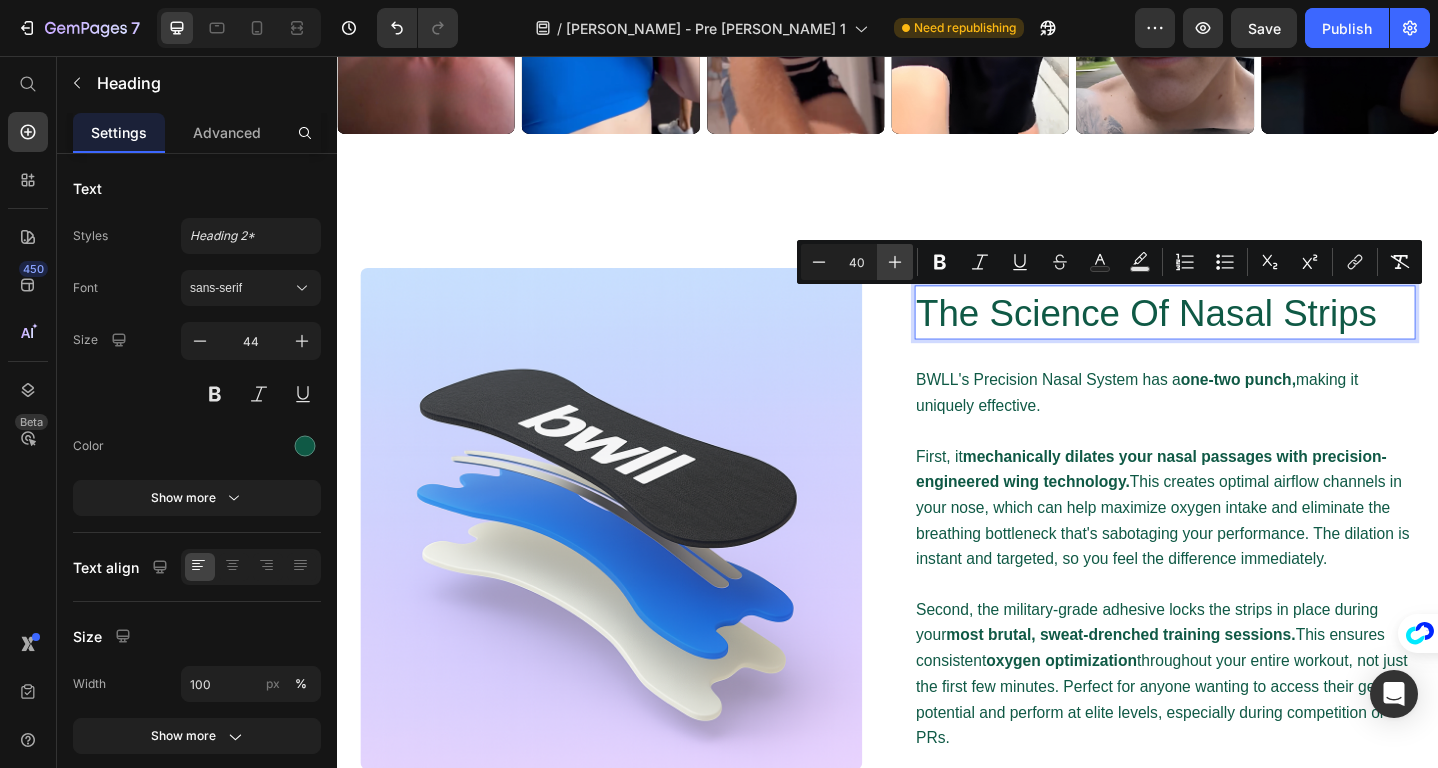 click on "Plus" at bounding box center (895, 262) 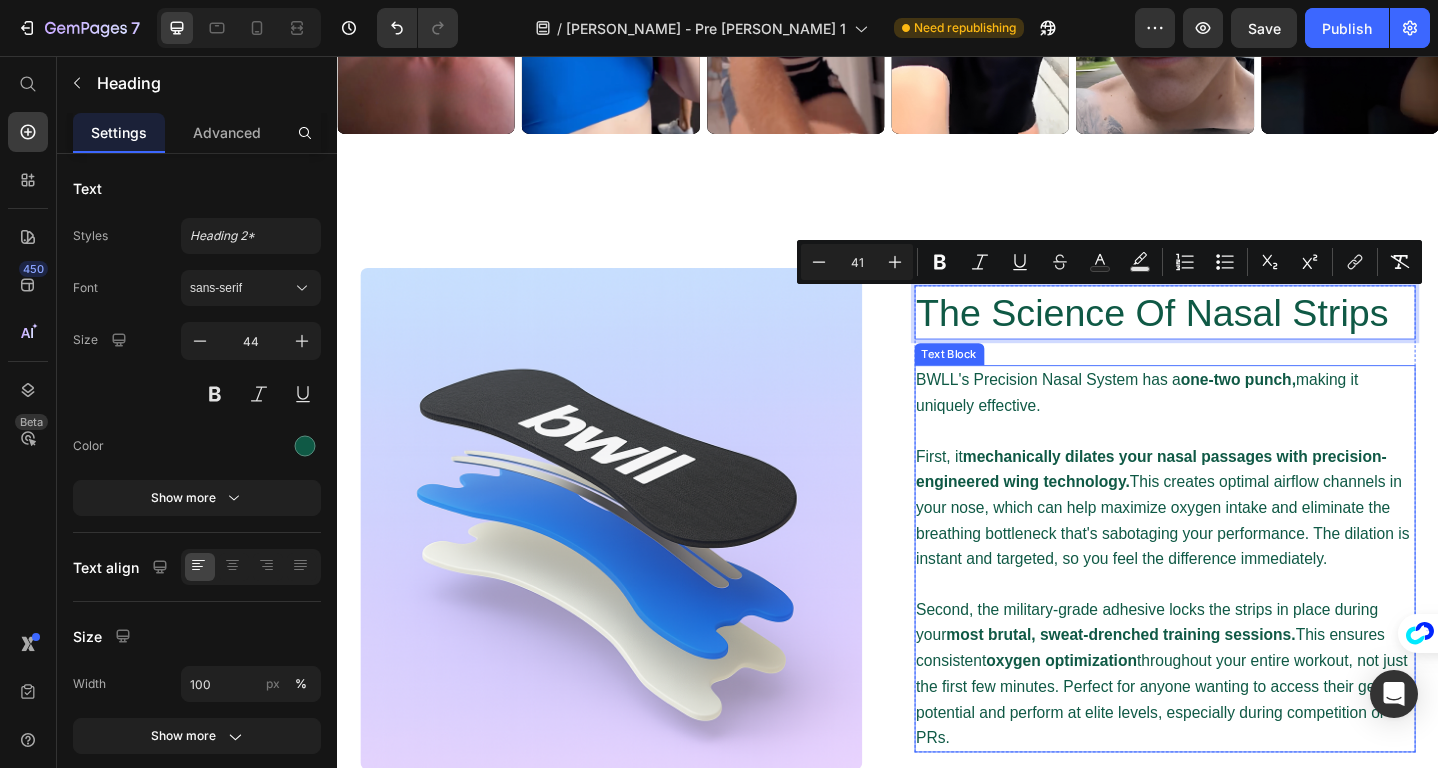 click on "First, it  mechanically dilates your nasal passages with precision-engineered wing technology.  This creates optimal airflow channels in your nose, which can help maximize oxygen intake and eliminate the breathing bottleneck that's sabotaging your performance. The dilation is instant and targeted, so you feel the difference immediately." at bounding box center (1237, 548) 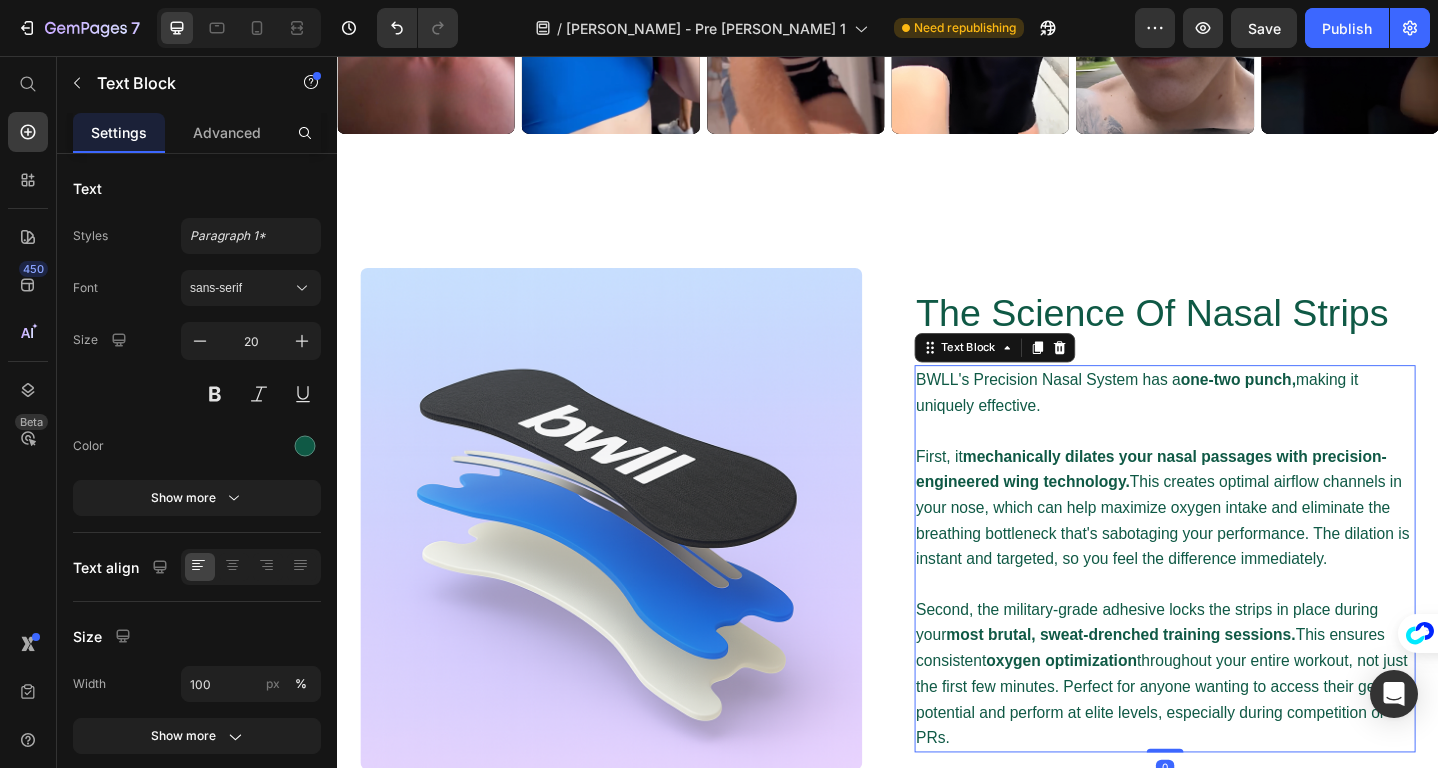 click at bounding box center (1239, 464) 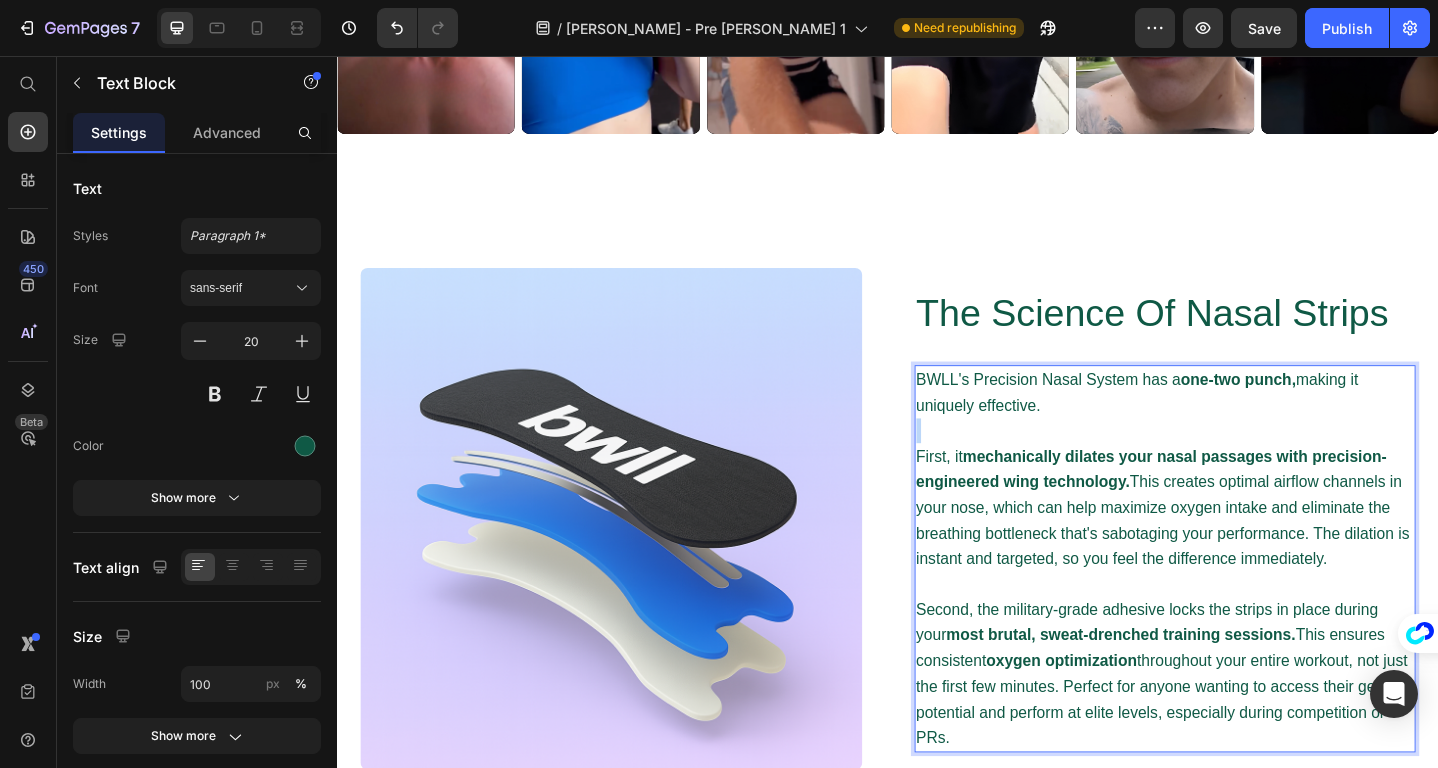 click at bounding box center (1239, 464) 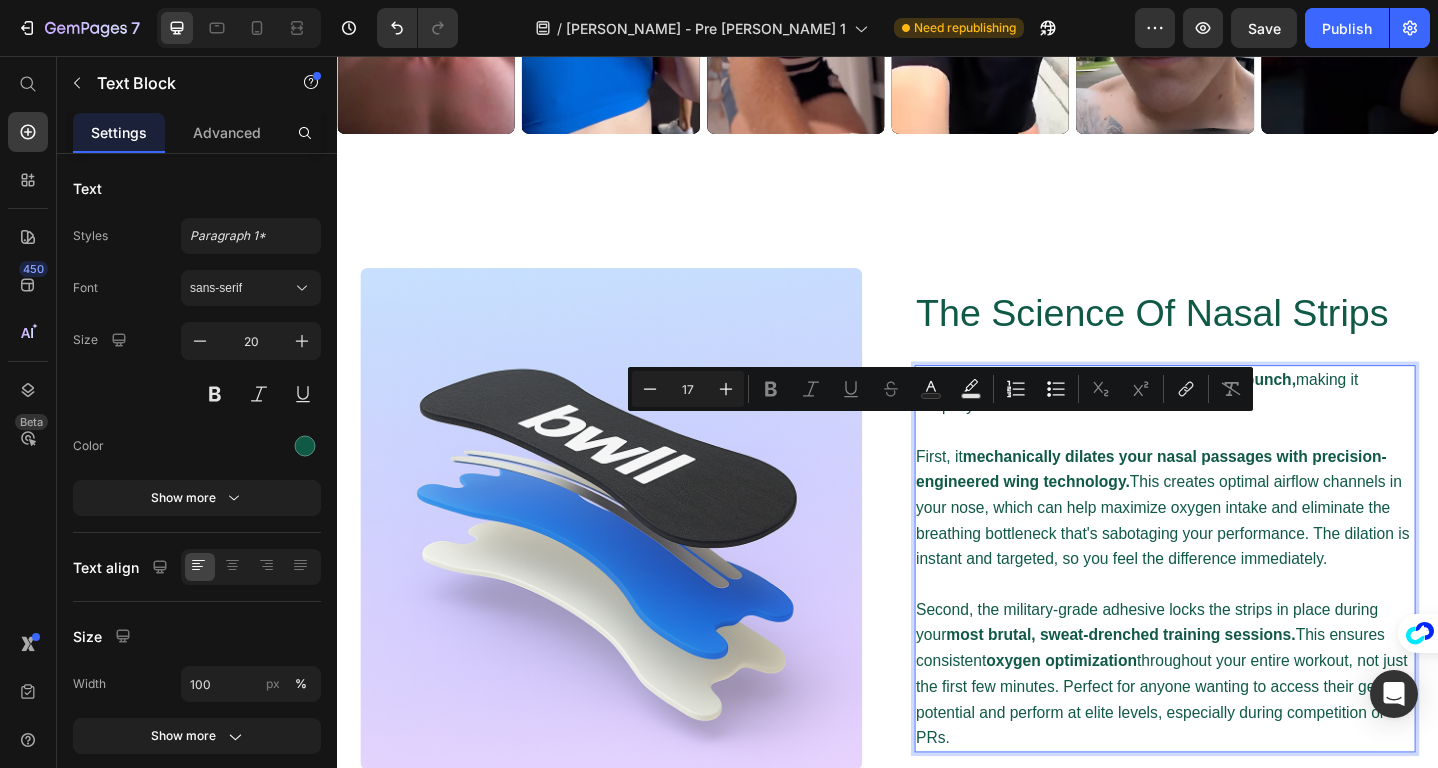 click on "mechanically dilates your nasal passages with precision-engineered wing technology." at bounding box center [1224, 506] 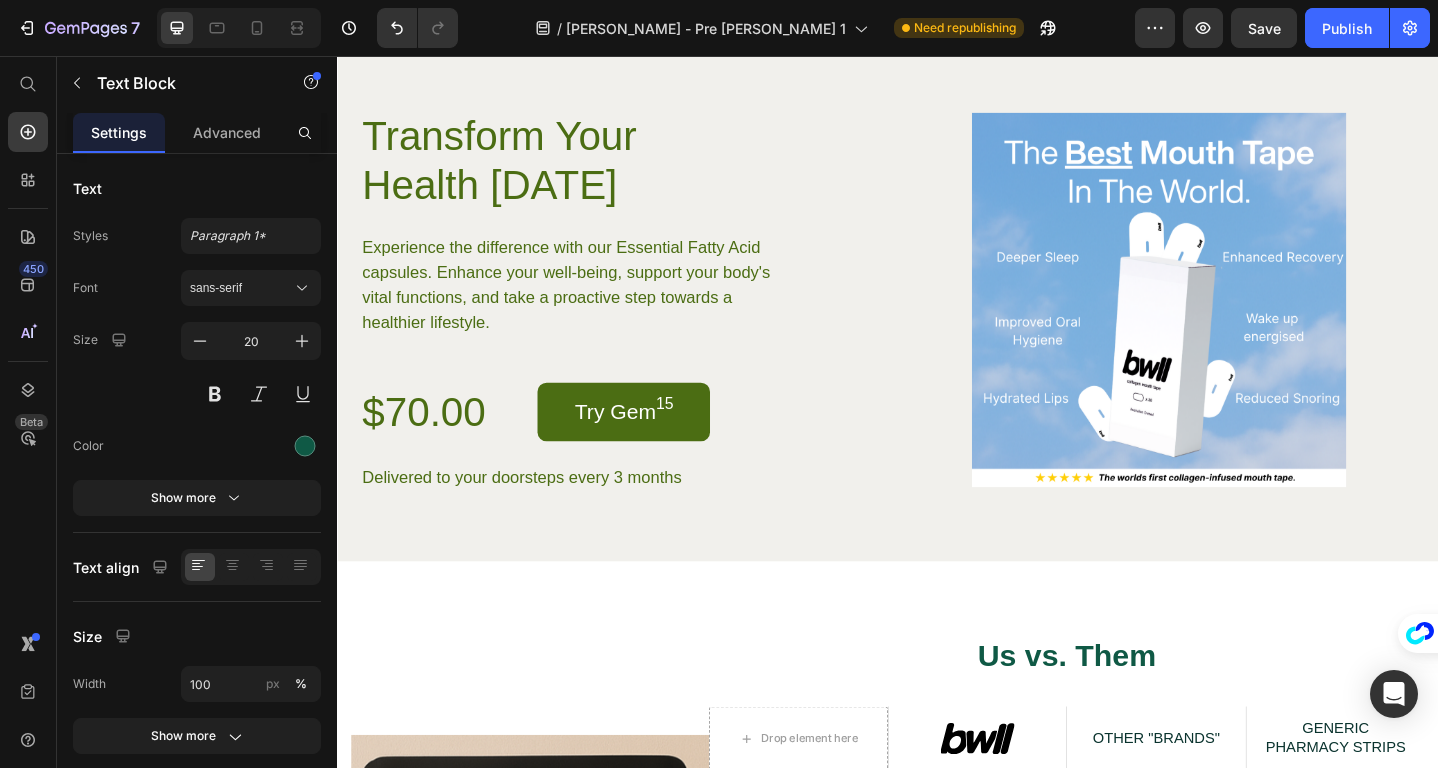 scroll, scrollTop: 5211, scrollLeft: 0, axis: vertical 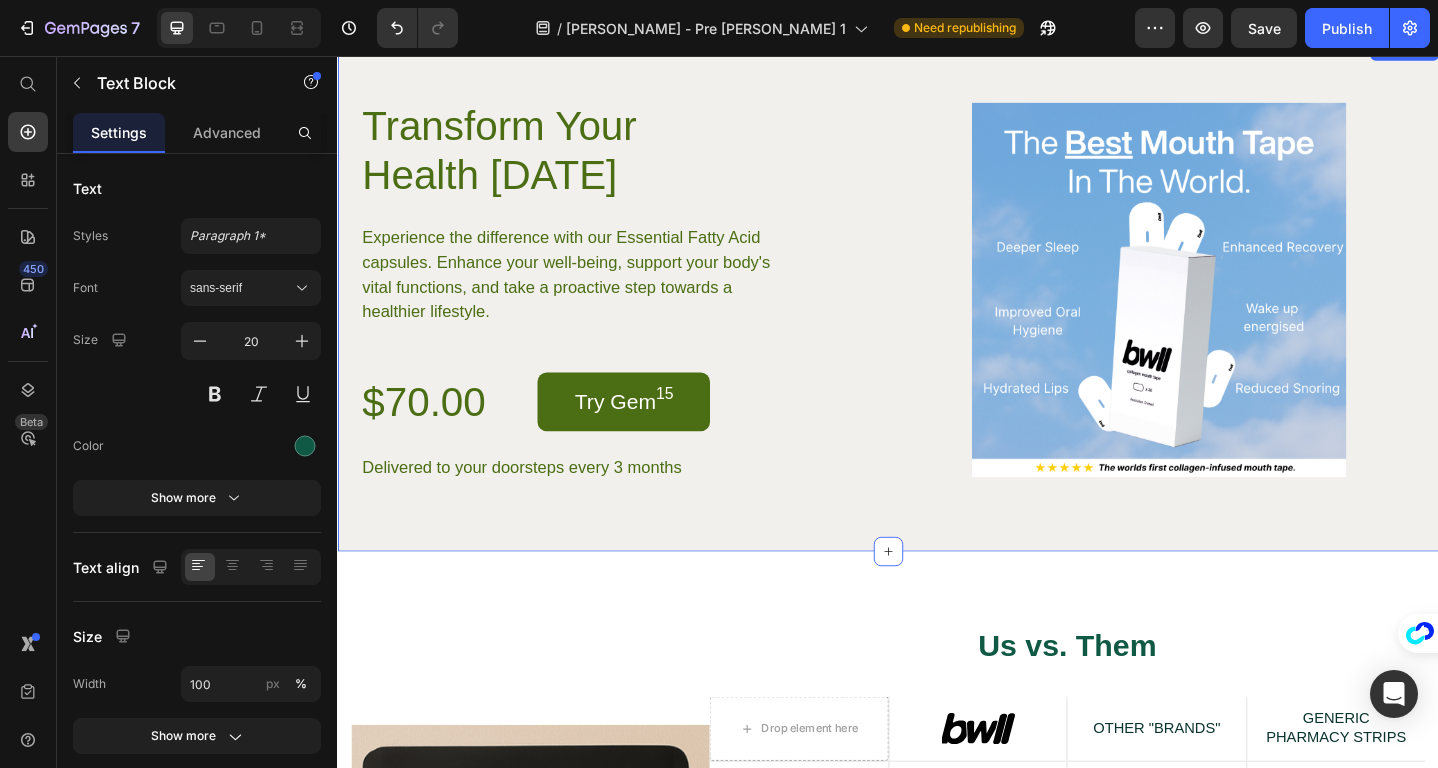 click on "Transform Your Health [DATE] Heading Experience the difference with our Essential Fatty Acid capsules. Enhance your well-being, support your body's vital functions, and take a proactive step towards a healthier lifestyle. Text Block $70.00 Product Price Try Gem 15 Add to Cart Row Delivered to your doorsteps every 3 months Text Block Row Product Images Product Section 10" at bounding box center [937, 316] 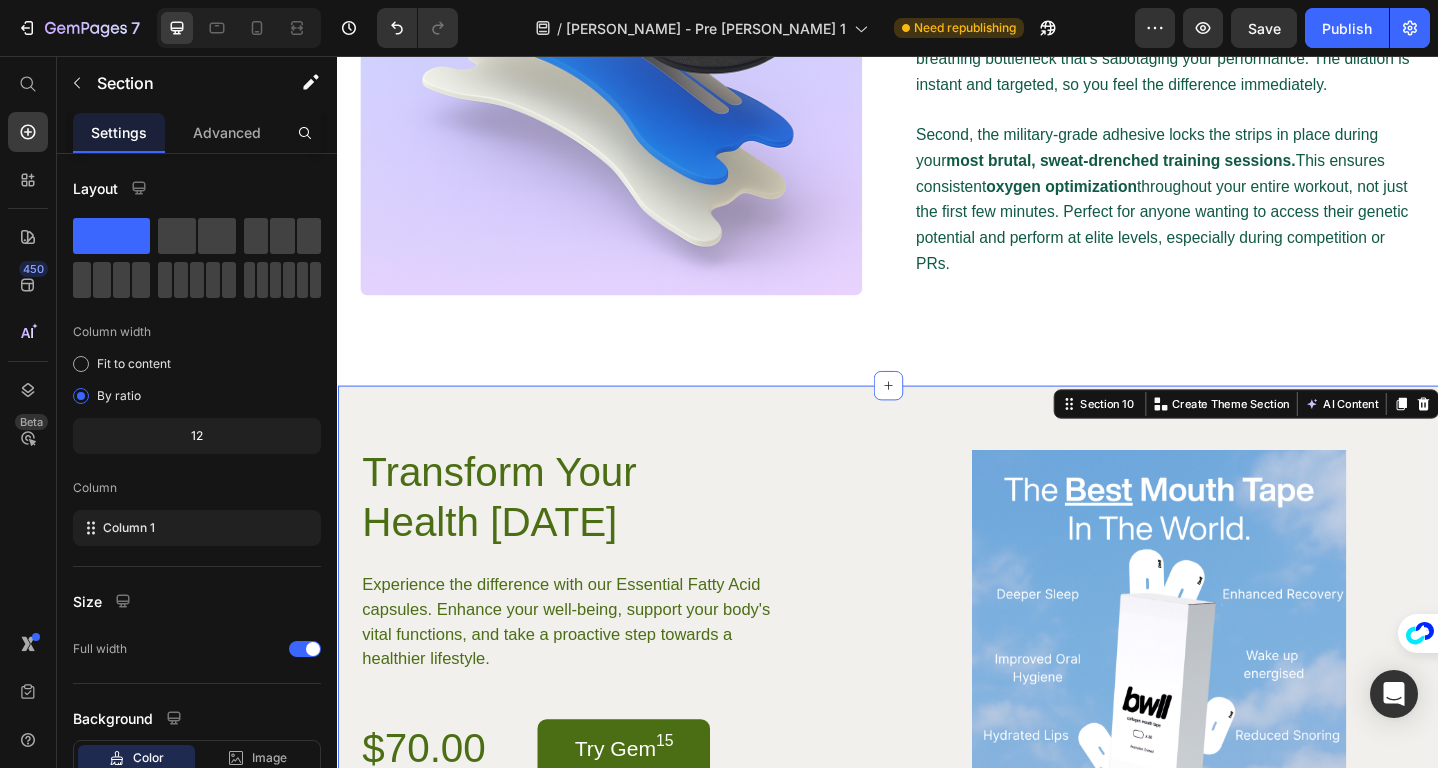 scroll, scrollTop: 4992, scrollLeft: 0, axis: vertical 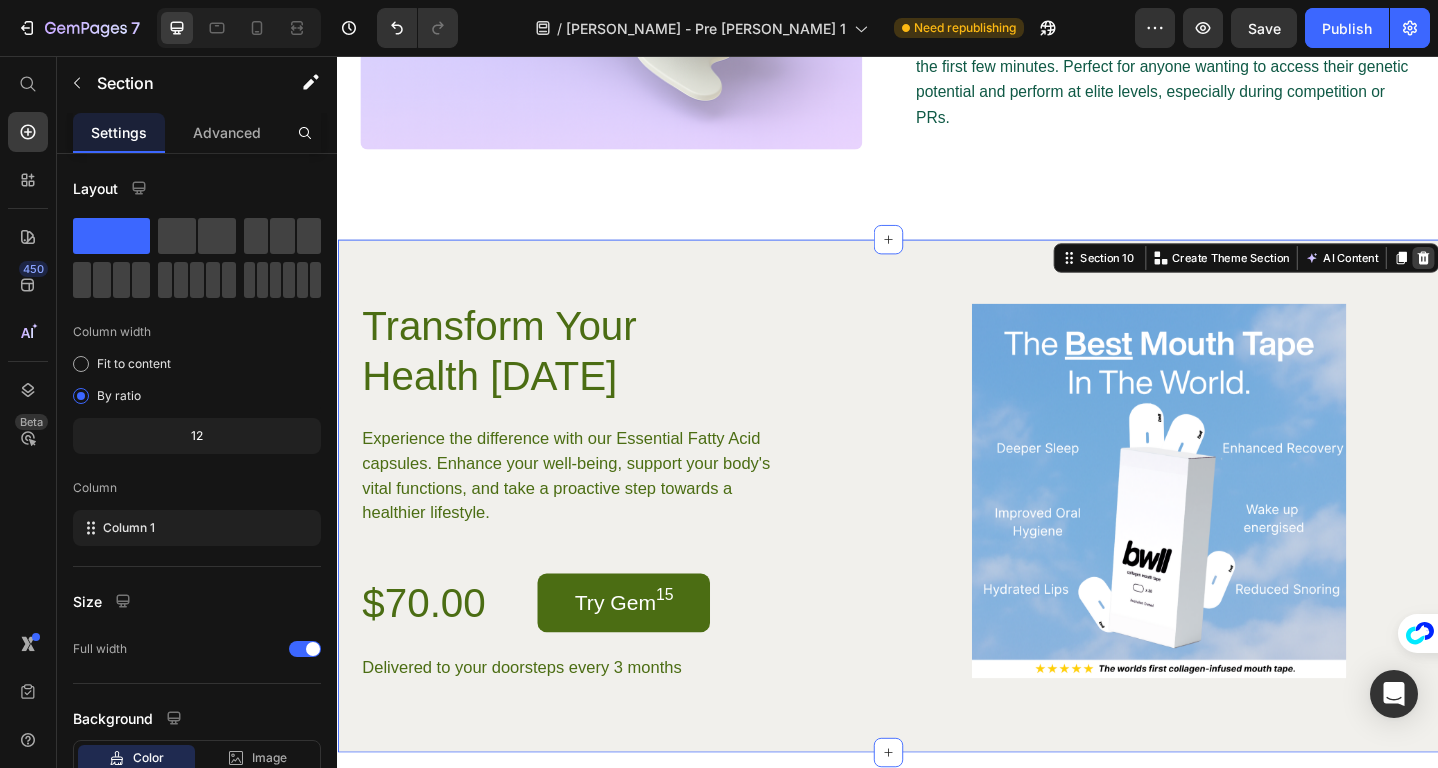click 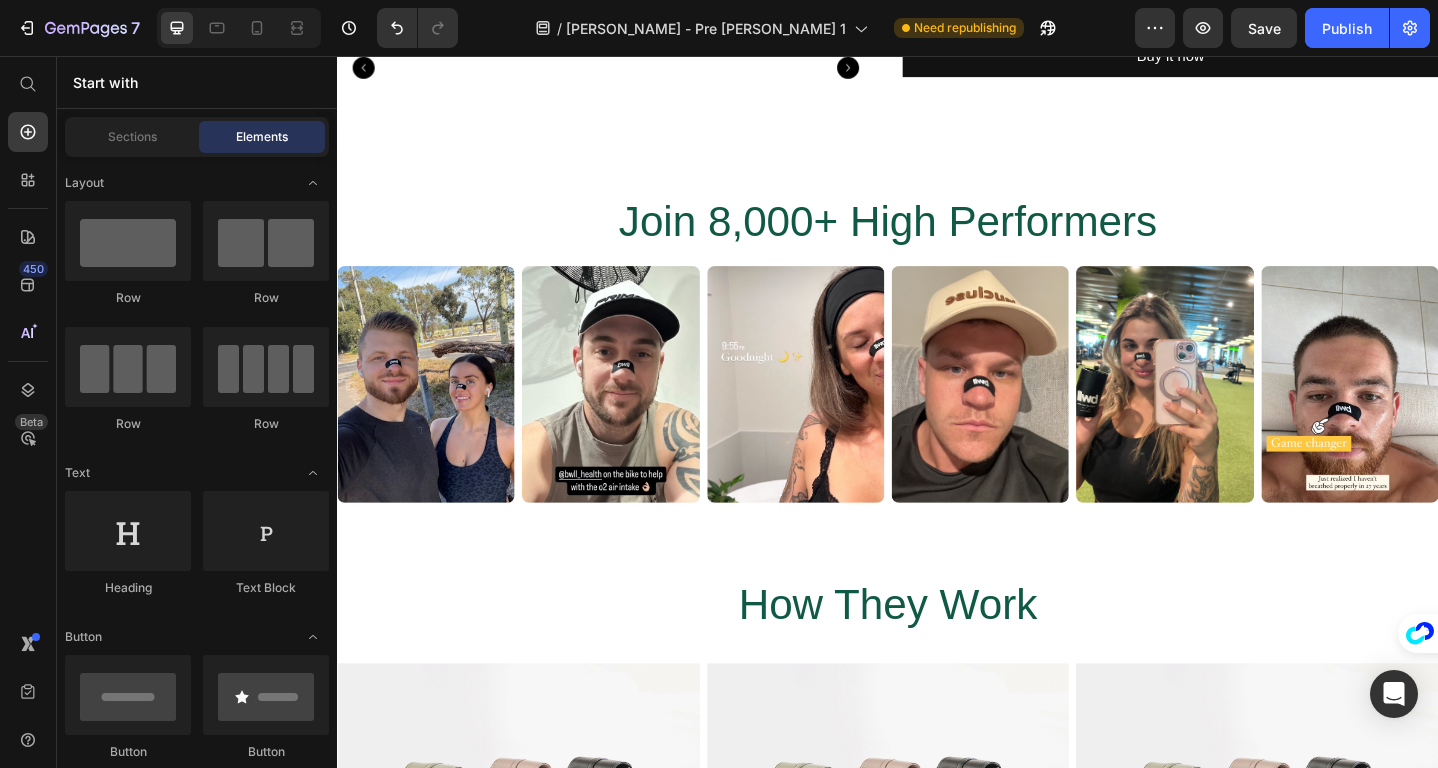 scroll, scrollTop: 6916, scrollLeft: 0, axis: vertical 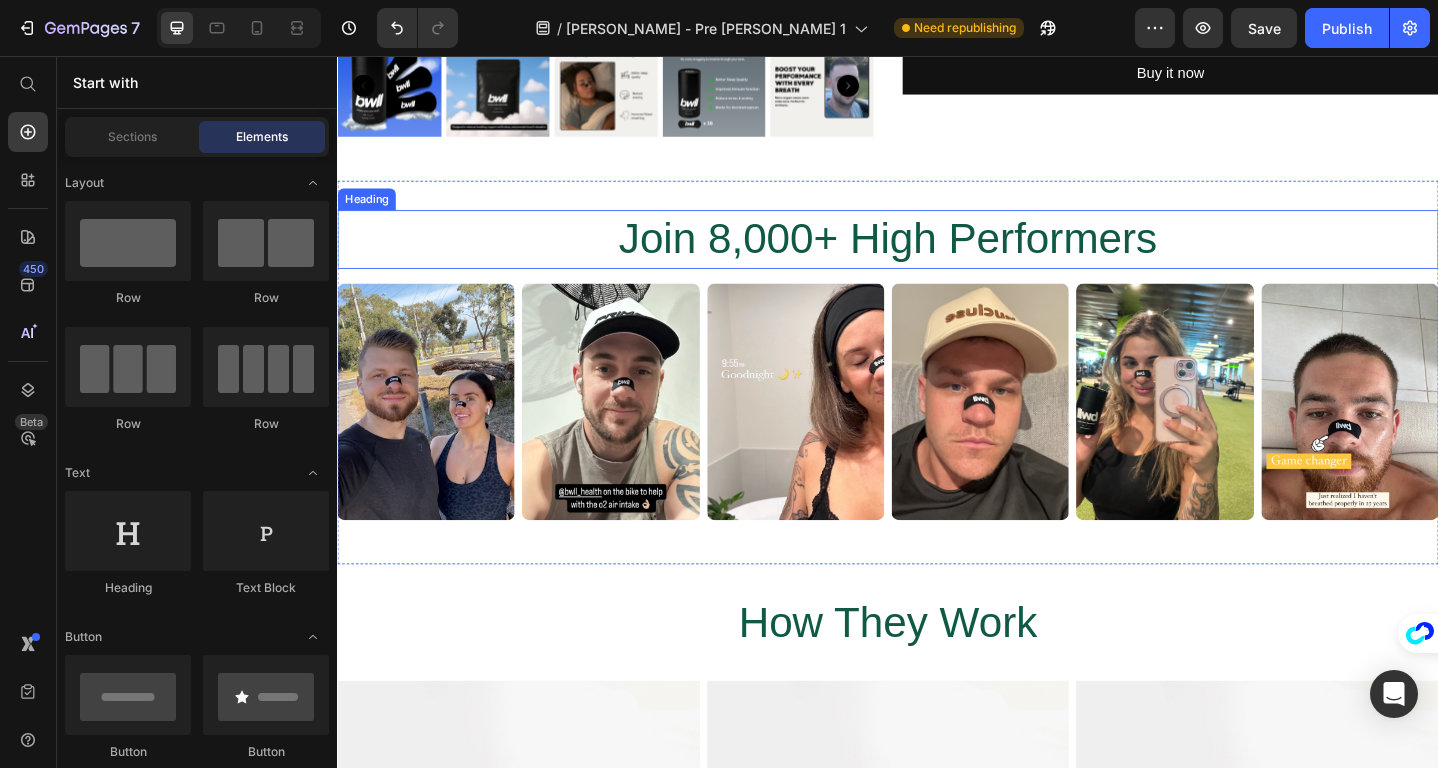 click on "Join 8,000+ High Performers" at bounding box center (937, 256) 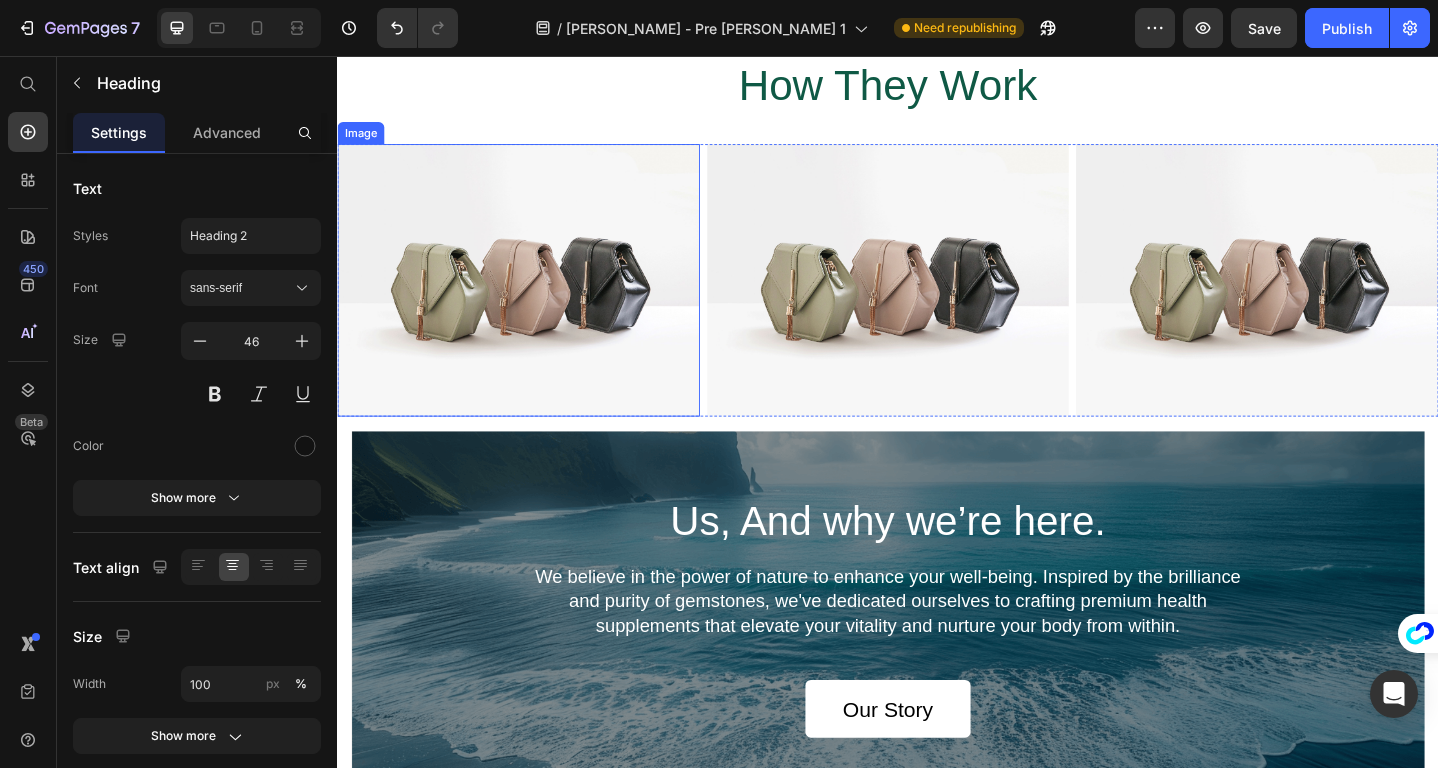 scroll, scrollTop: 7737, scrollLeft: 0, axis: vertical 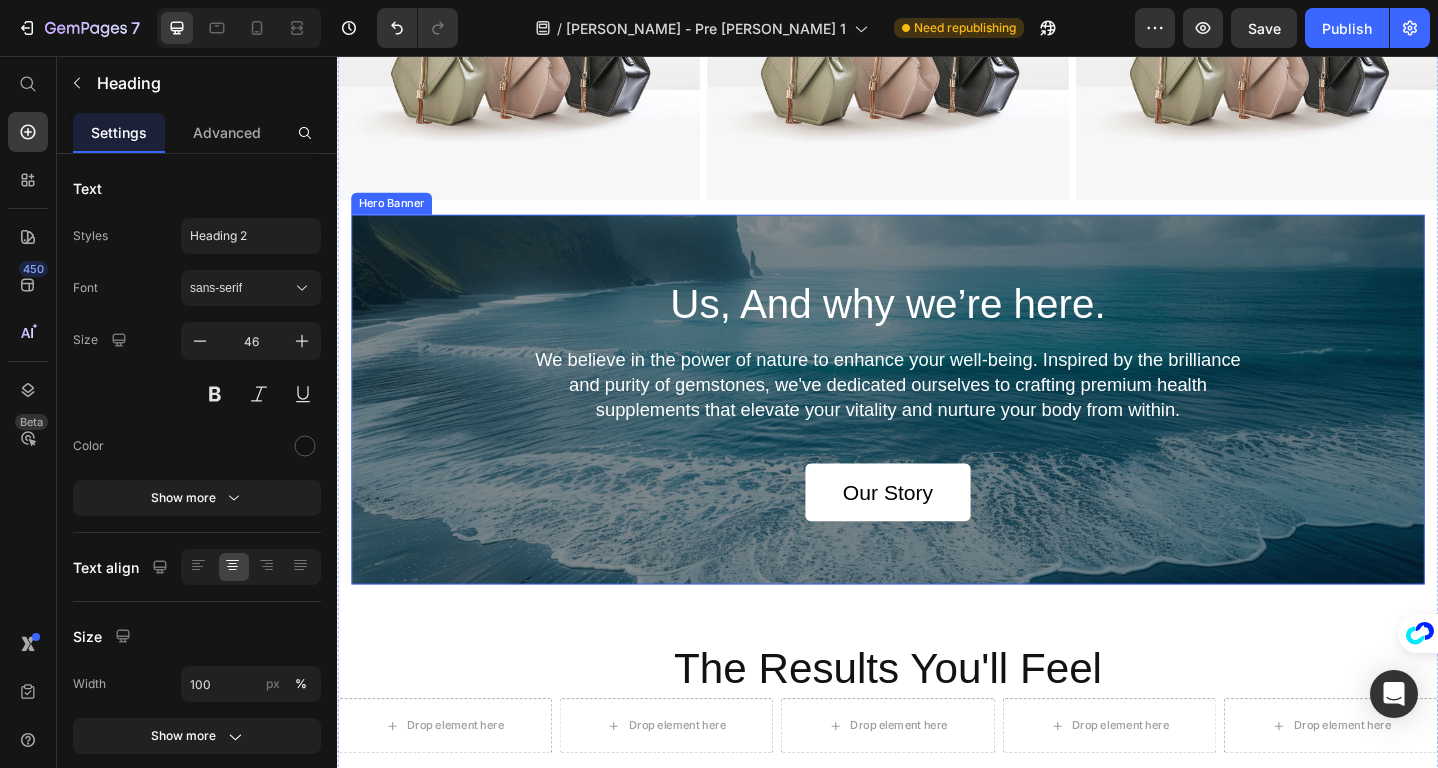 click on "Us, And why we’re here. Heading We believe in the power of nature to enhance your well-being. Inspired by the brilliance and purity of gemstones, we've dedicated ourselves to crafting premium health supplements that elevate your vitality and nurture your body from within. Text Block Our Story Button" at bounding box center [937, 431] 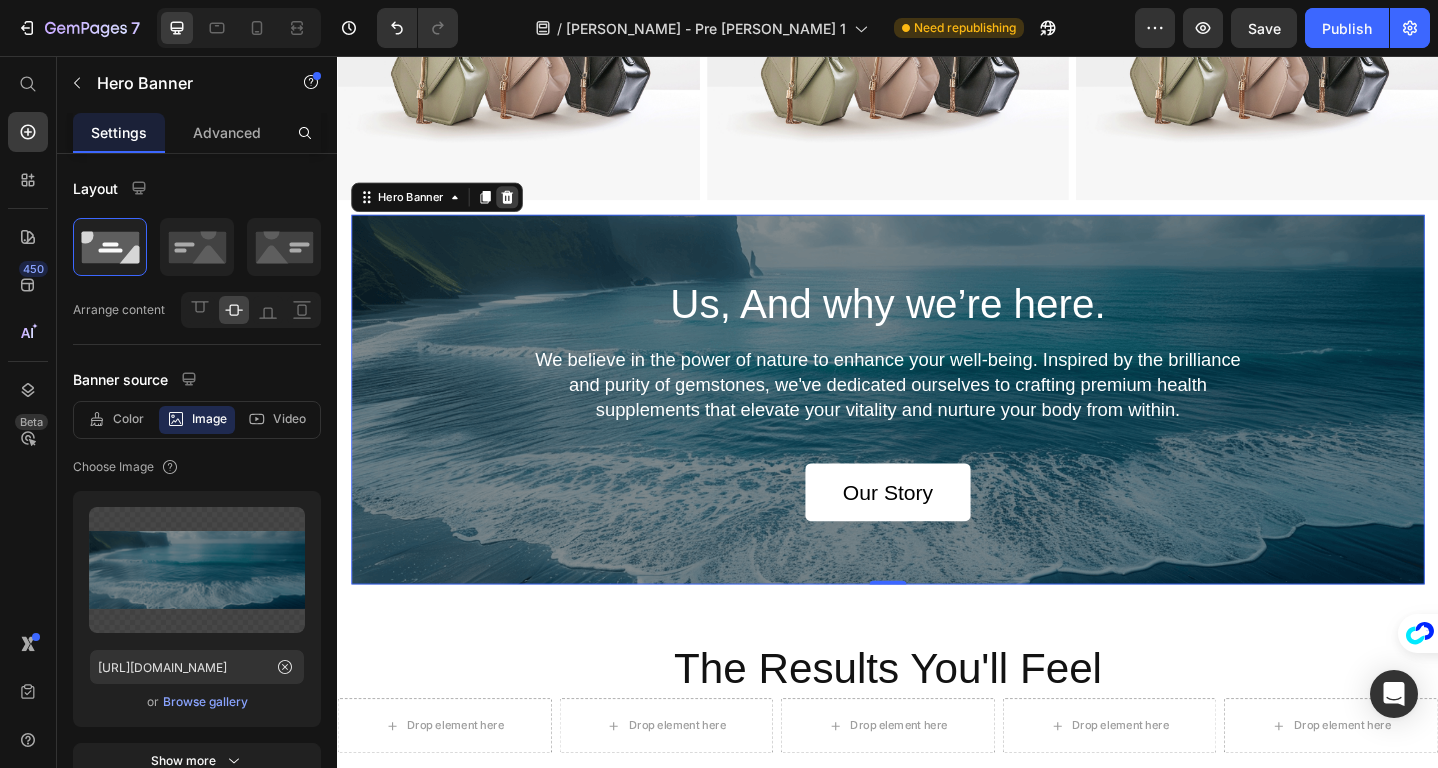 click 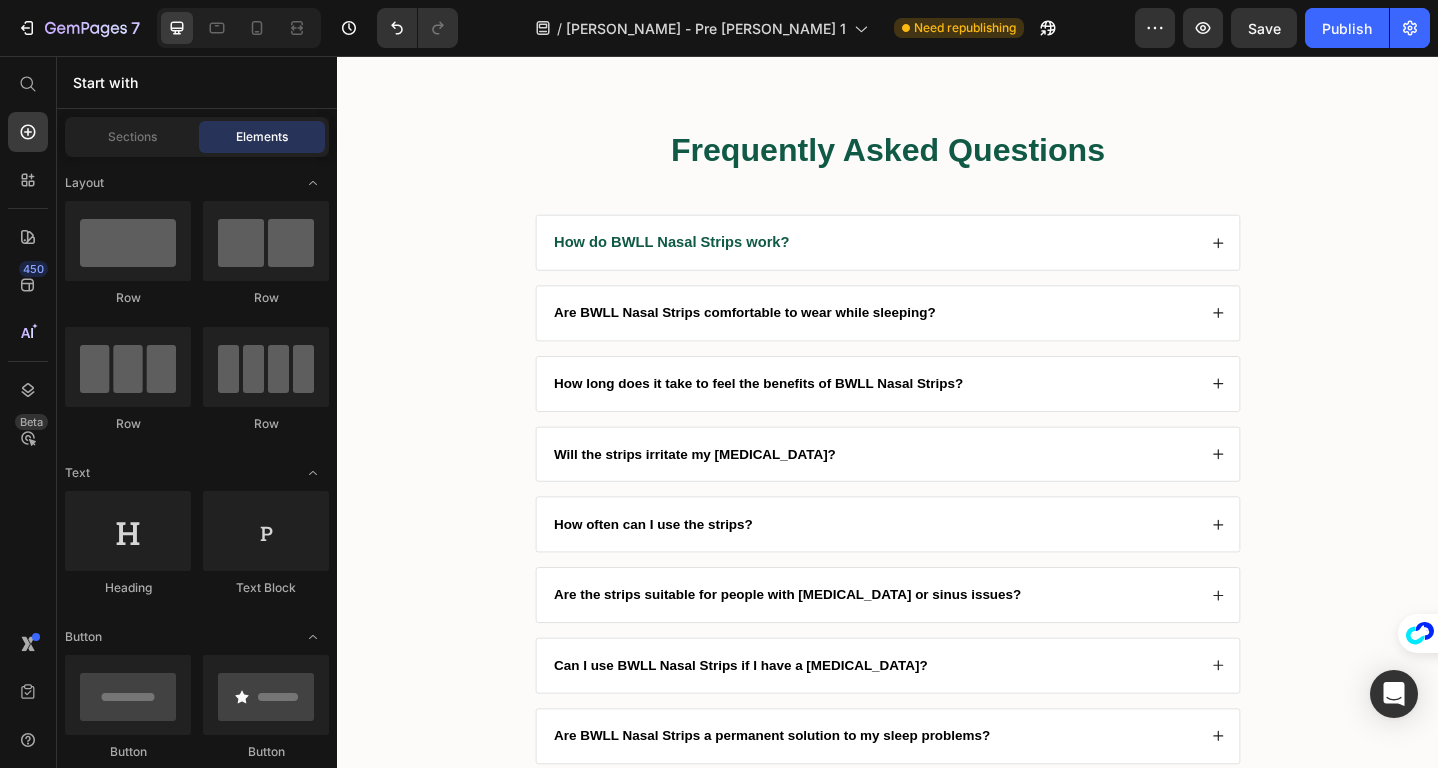 scroll, scrollTop: 8209, scrollLeft: 0, axis: vertical 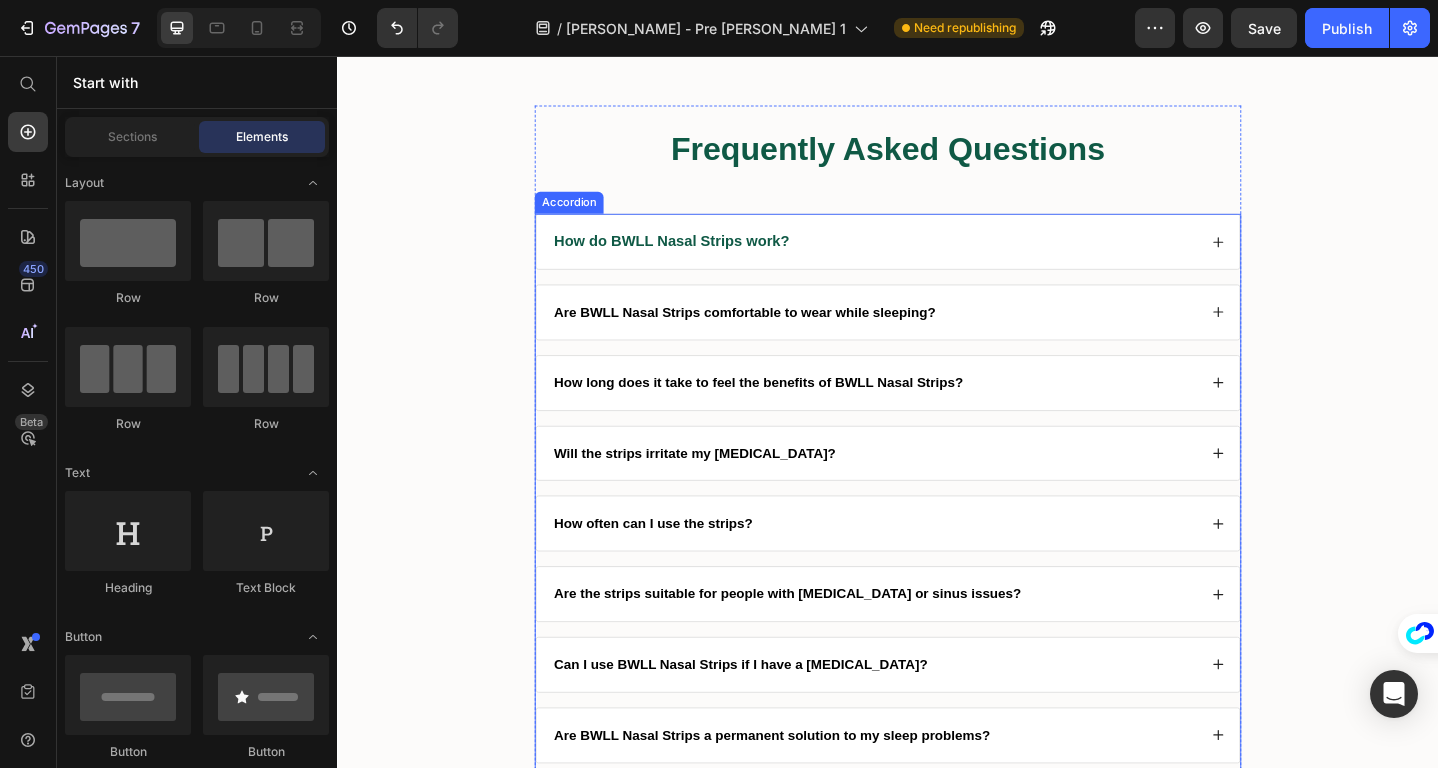 click on "Are BWLL Nasal Strips comfortable to wear while sleeping?" at bounding box center [781, 335] 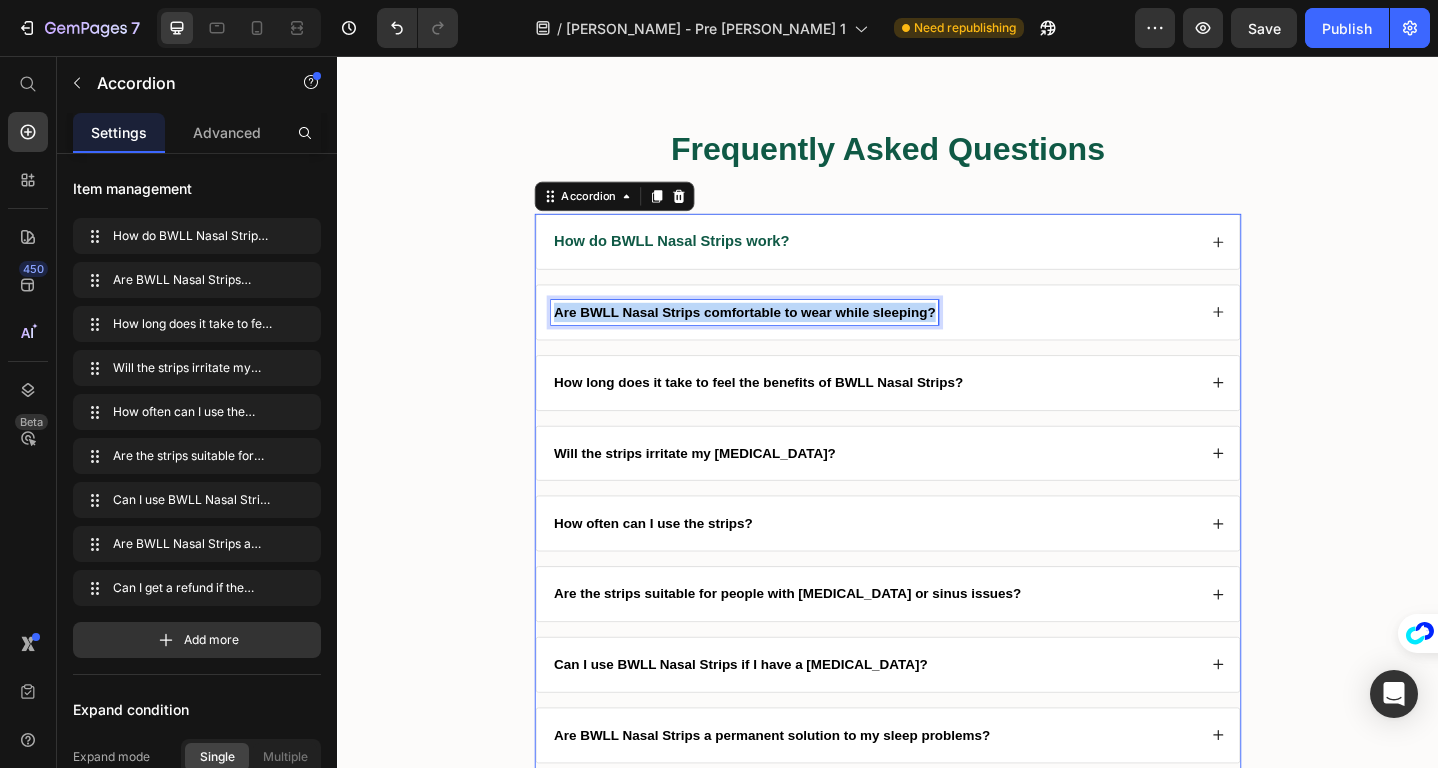 click on "Are BWLL Nasal Strips comfortable to wear while sleeping?" at bounding box center [781, 335] 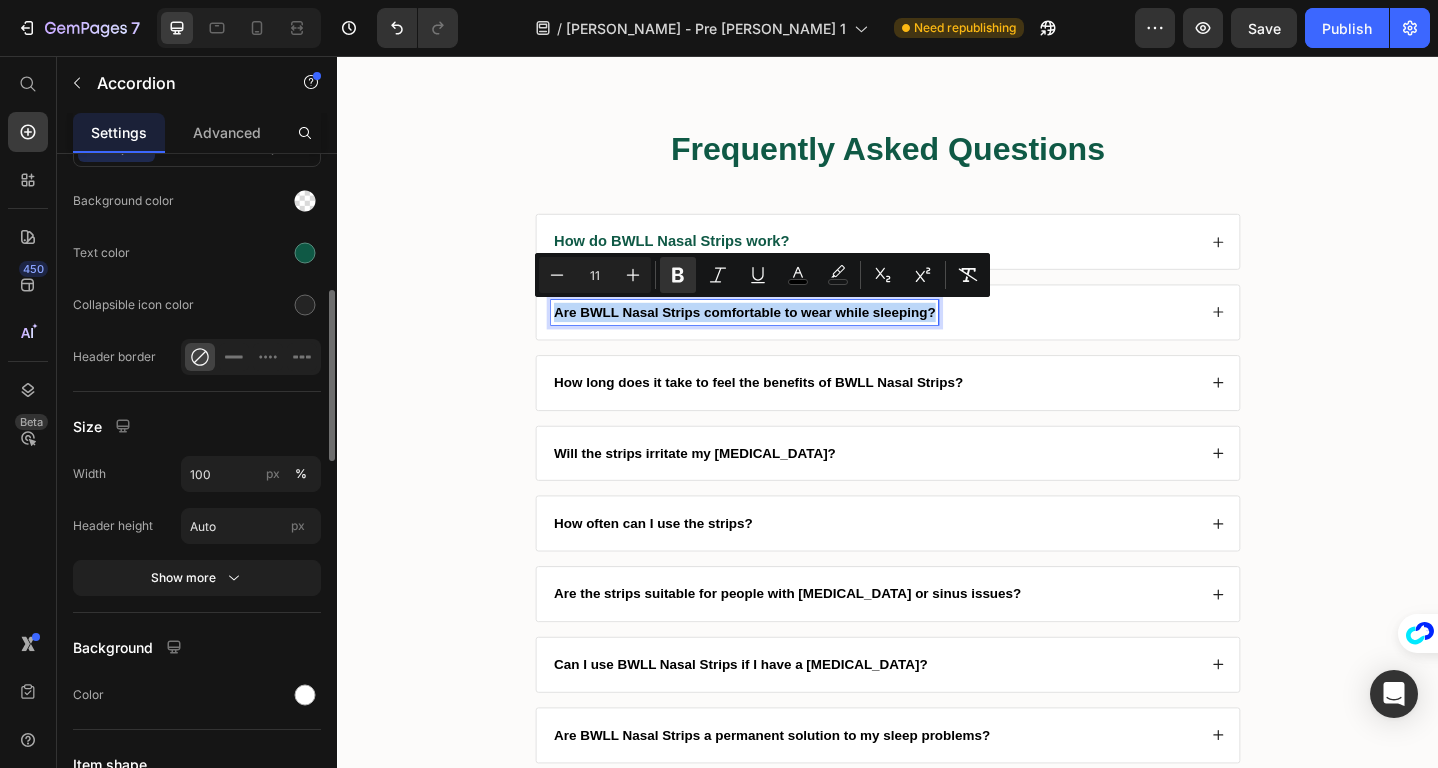 scroll, scrollTop: 1349, scrollLeft: 0, axis: vertical 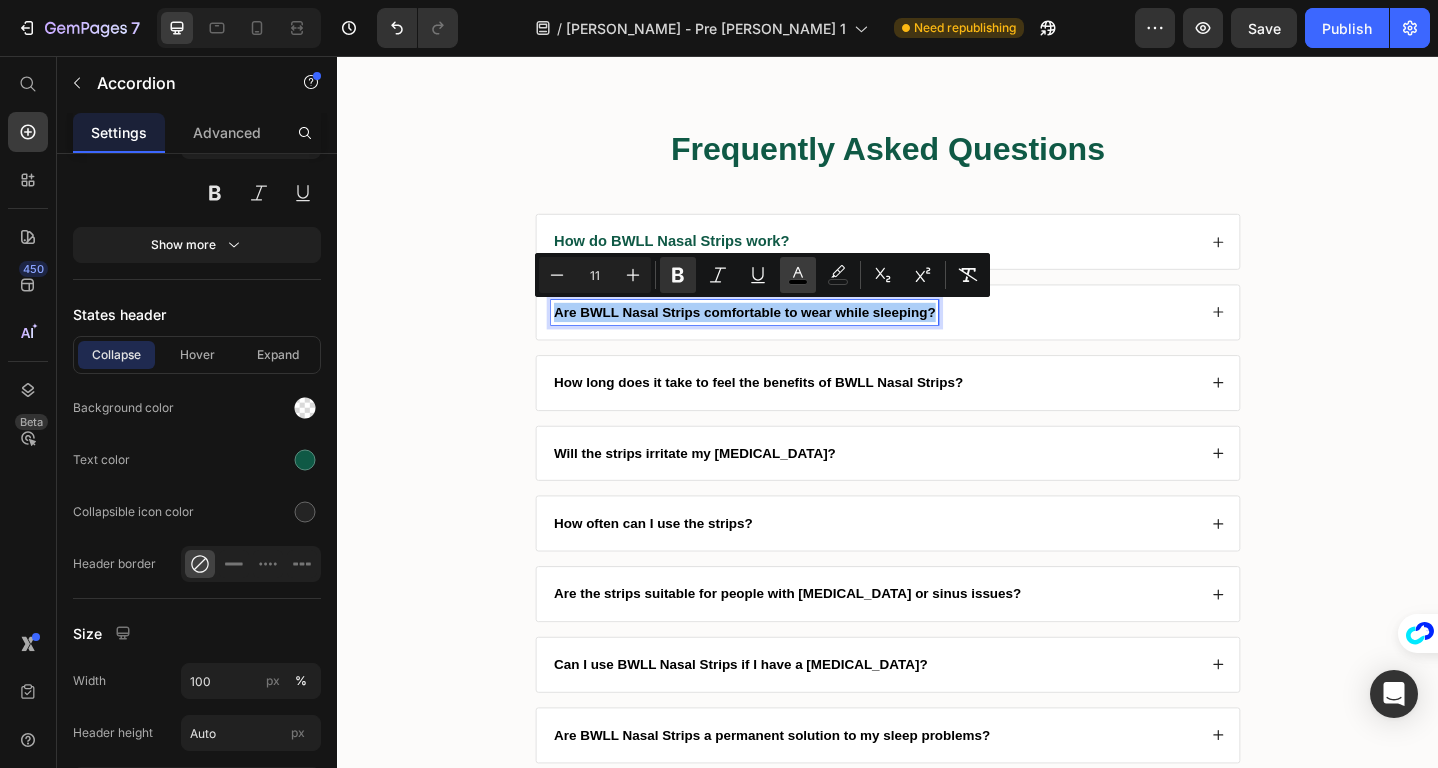 click on "color" at bounding box center (798, 275) 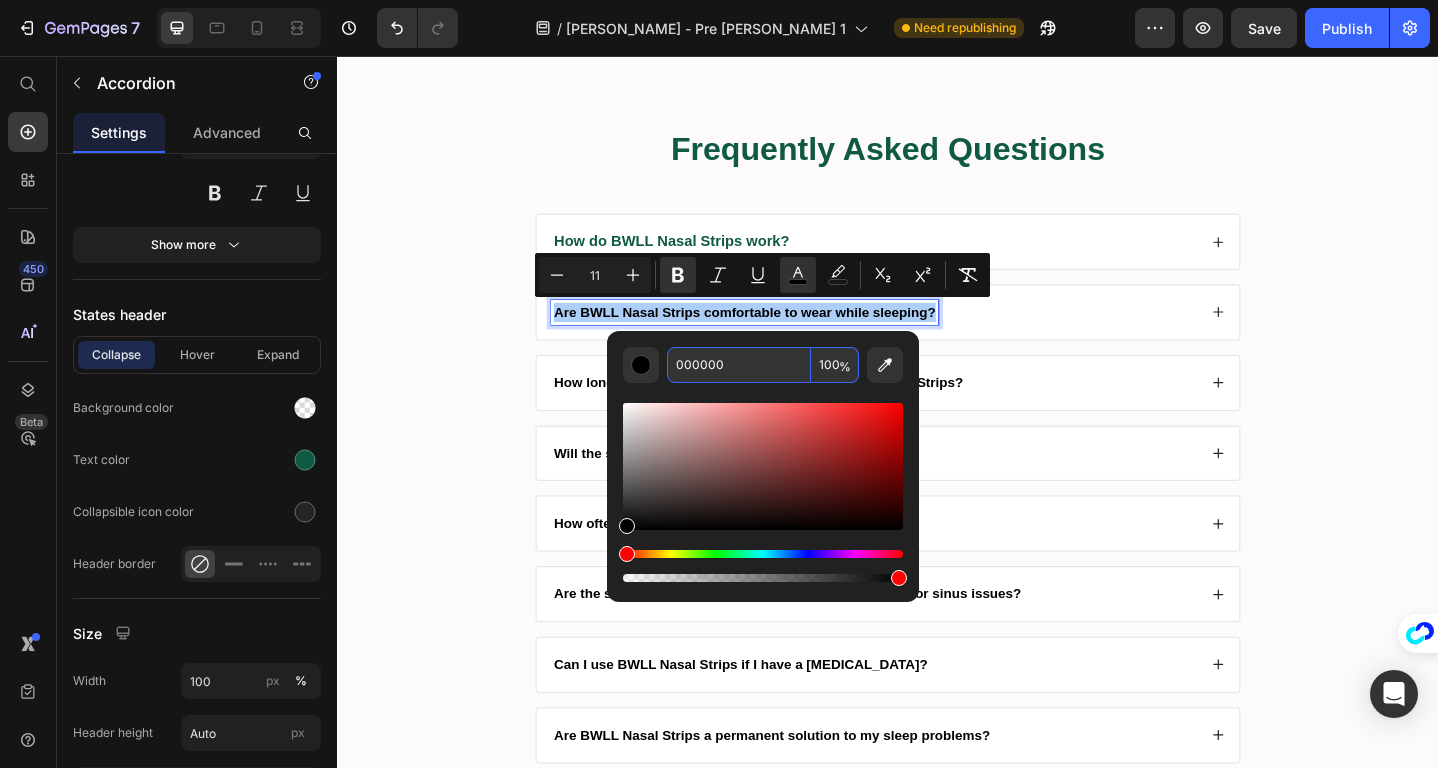 click on "000000" at bounding box center (739, 365) 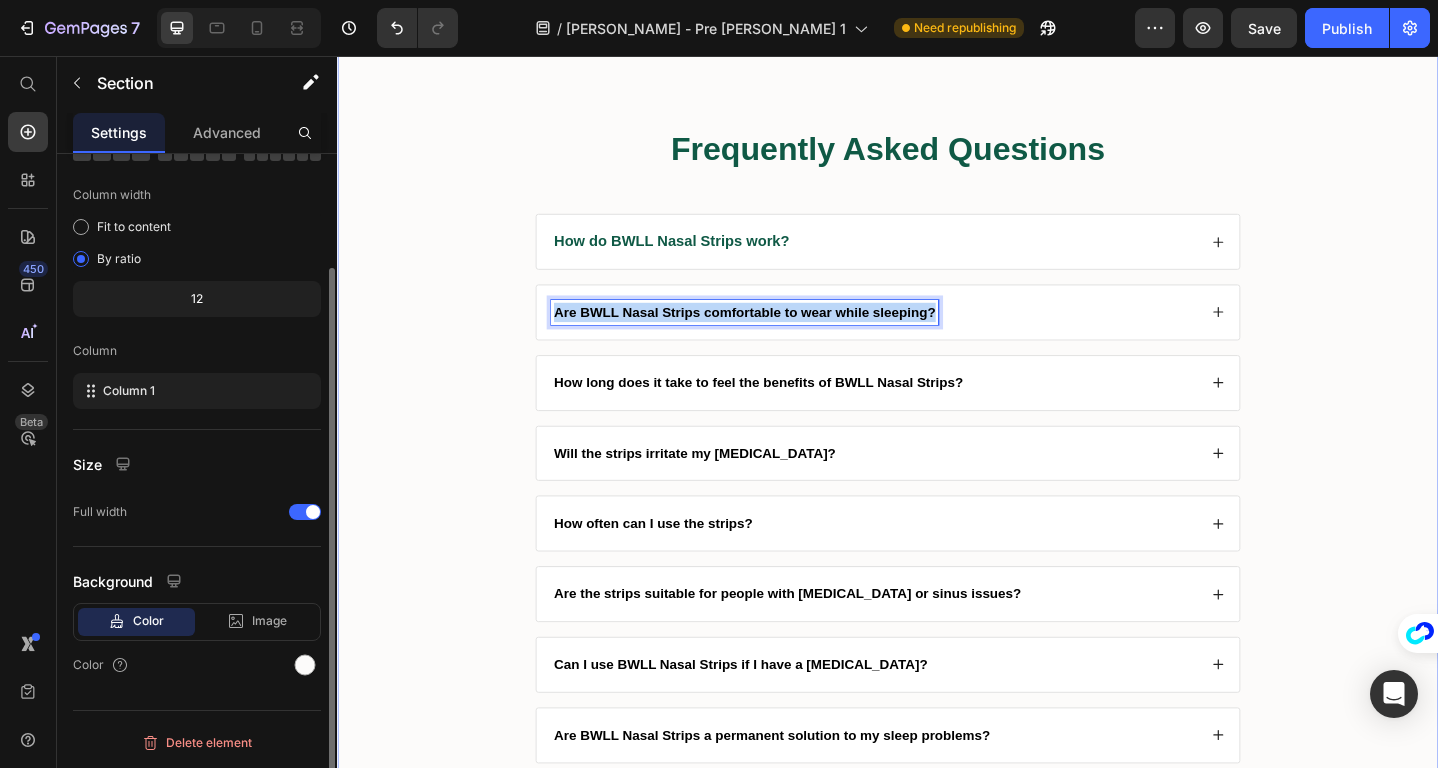 click on "Frequently Asked Questions Heading
How do BWLL Nasal Strips work?
Are BWLL Nasal Strips comfortable to wear while sleeping?
How long does it take to feel the benefits of BWLL Nasal Strips?
Will the strips irritate my [MEDICAL_DATA]?
How often can I use the strips?
Are the strips suitable for people with [MEDICAL_DATA] or sinus issues?
Can I use BWLL Nasal Strips if I have a [MEDICAL_DATA]?
Are BWLL Nasal Strips a permanent solution to my sleep problems?
Can I get a refund if the product doesn’t work for me? Accordion   16 Row" at bounding box center [937, 522] 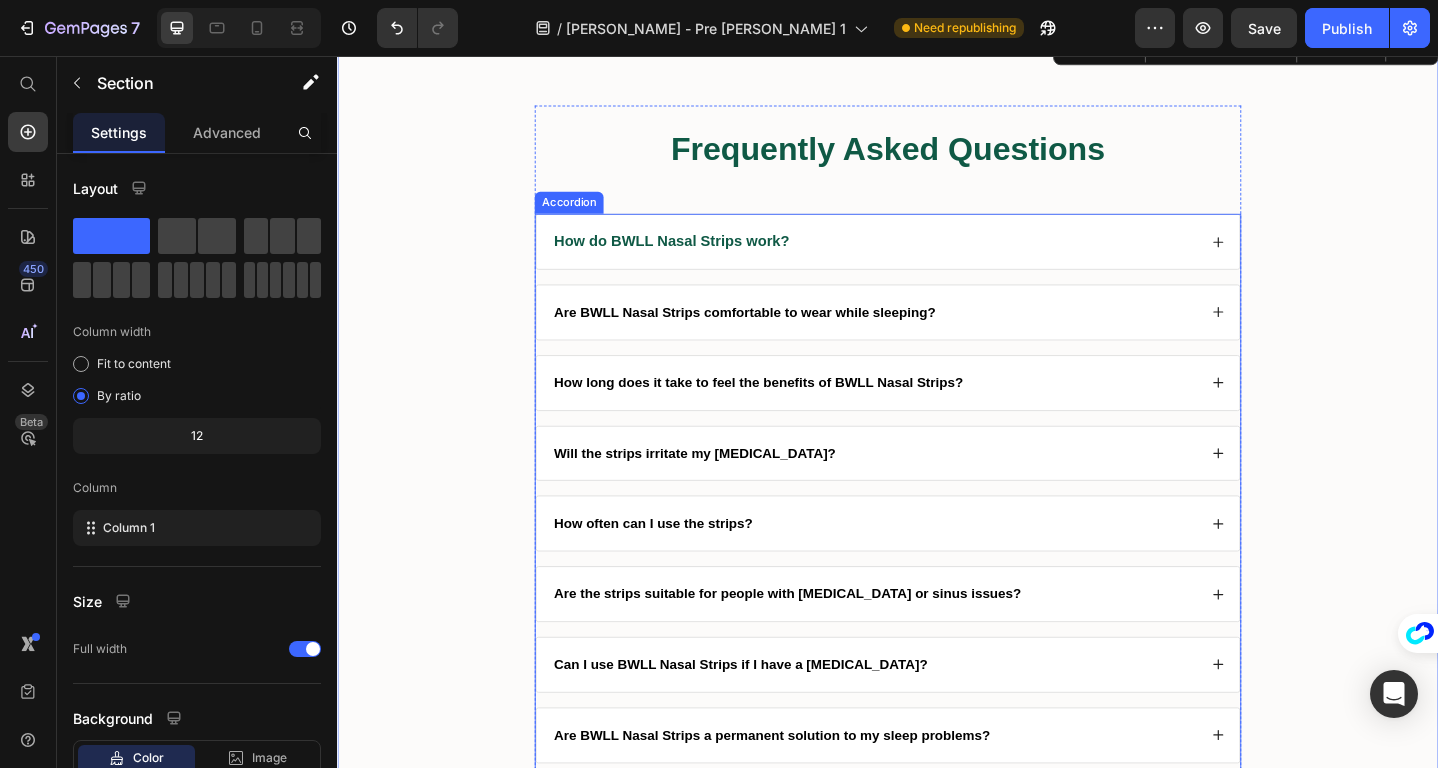 click on "Are BWLL Nasal Strips comfortable to wear while sleeping?" at bounding box center (781, 335) 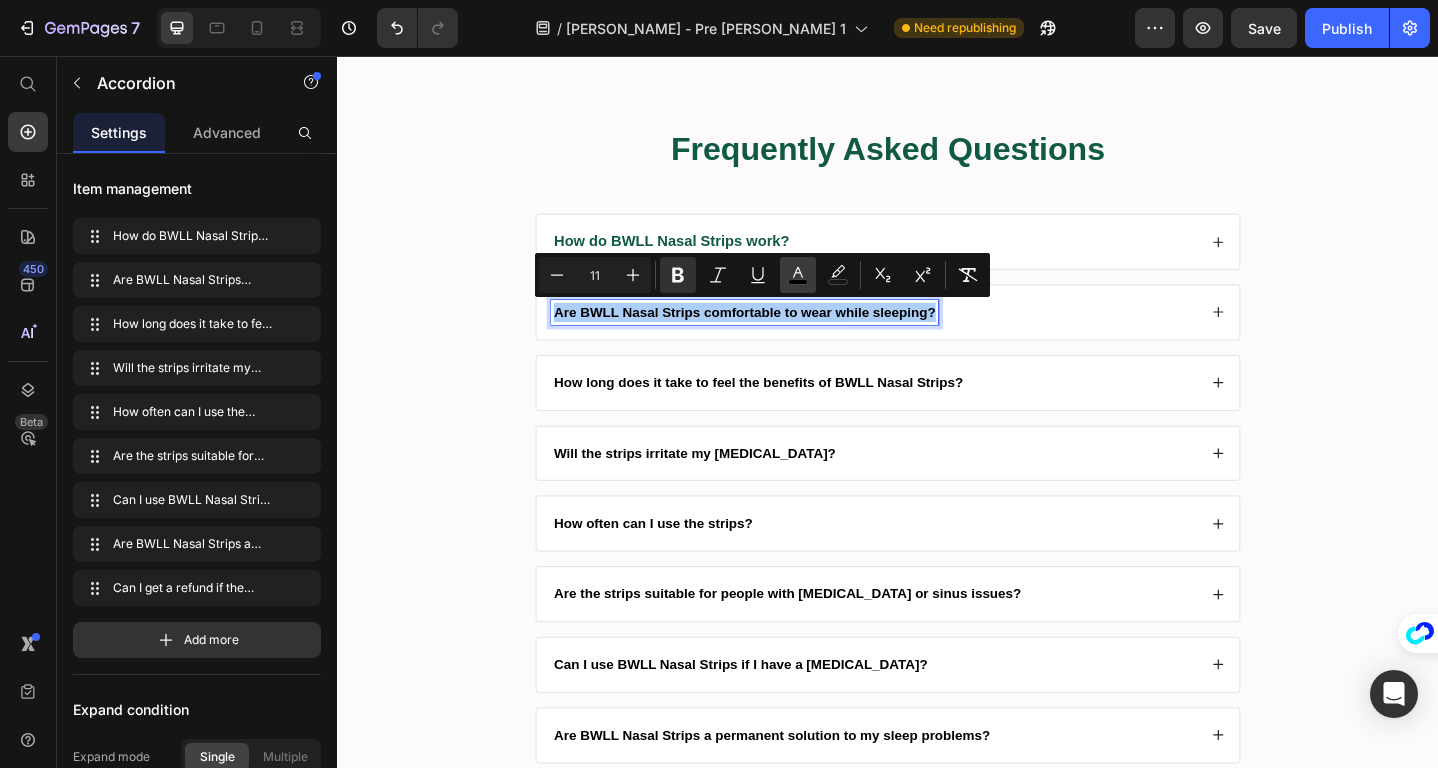 click 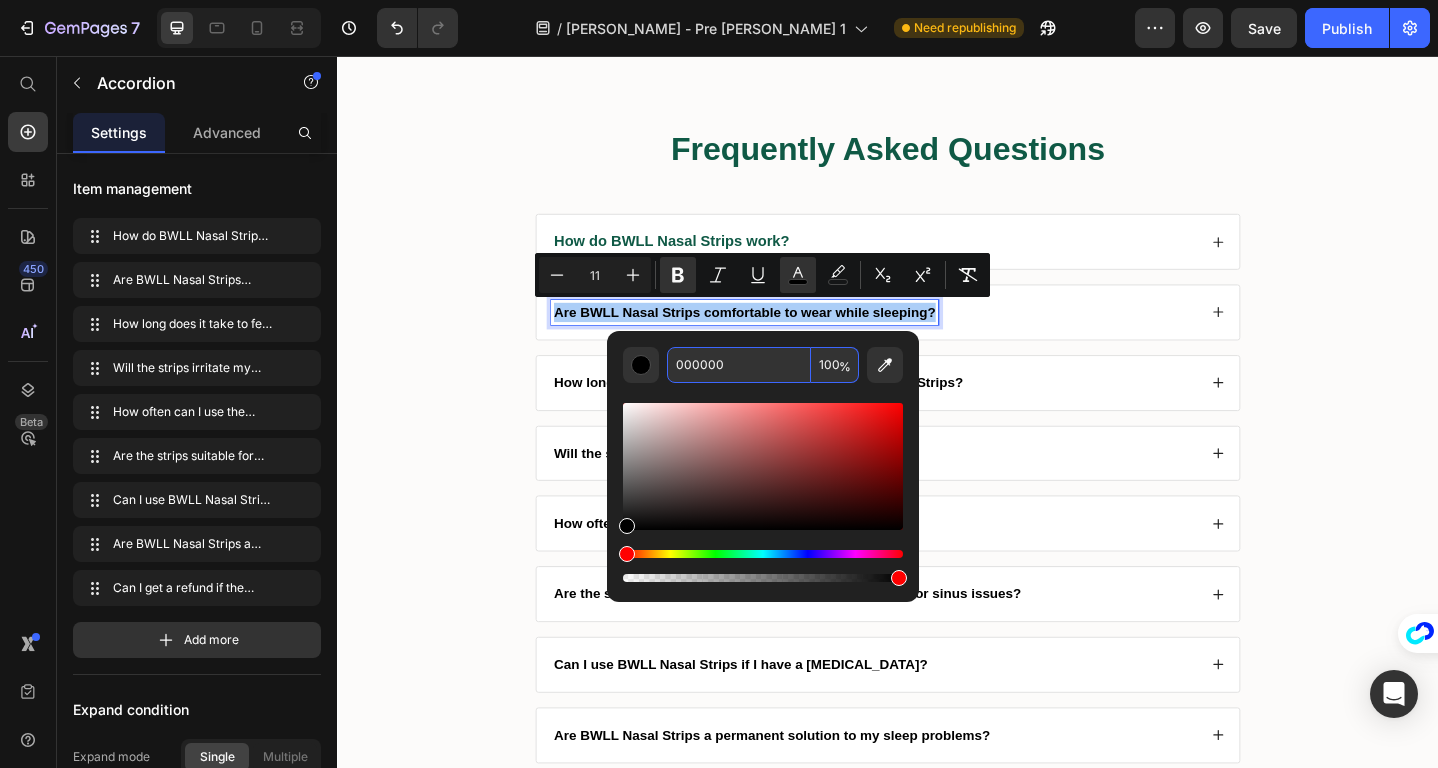 click on "000000" at bounding box center [739, 365] 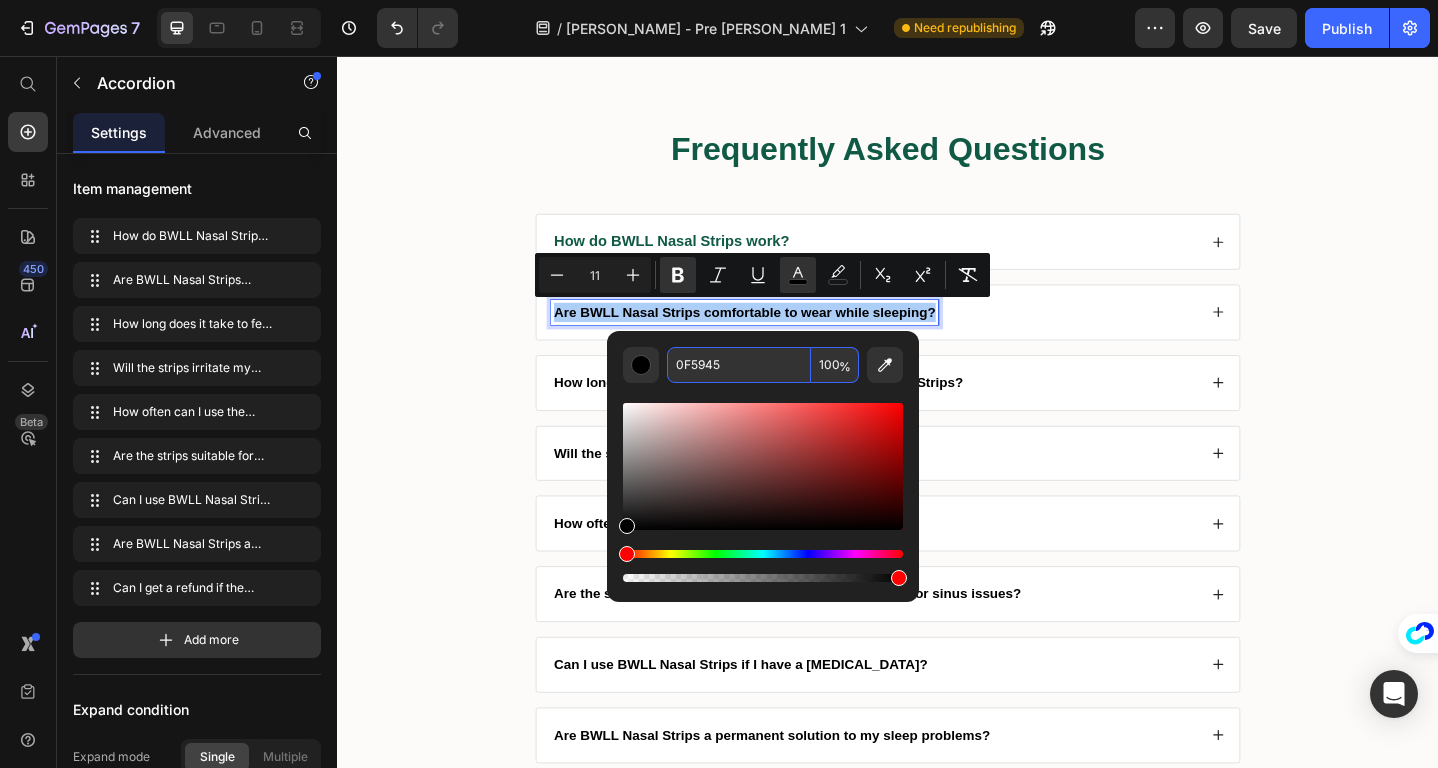 type on "0F5945" 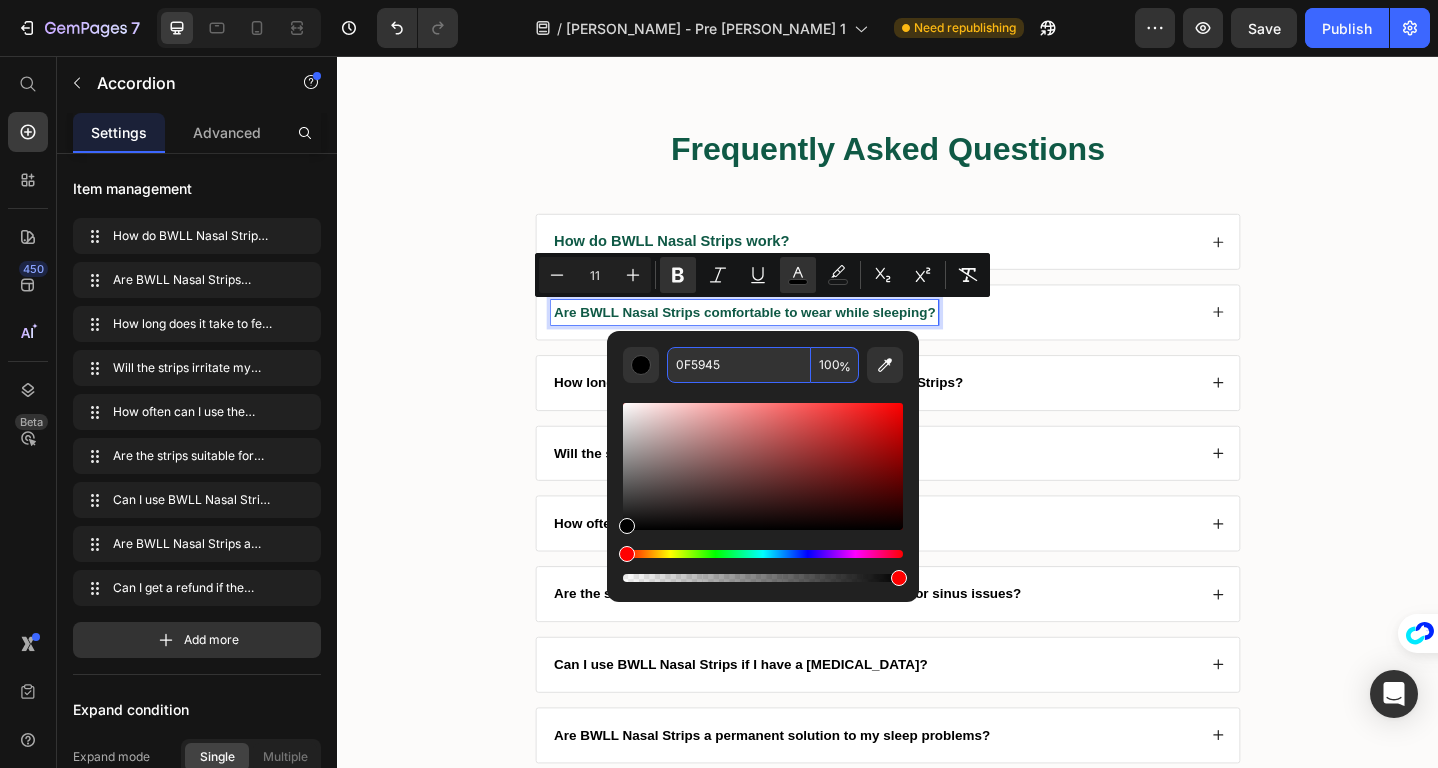 click at bounding box center (763, 492) 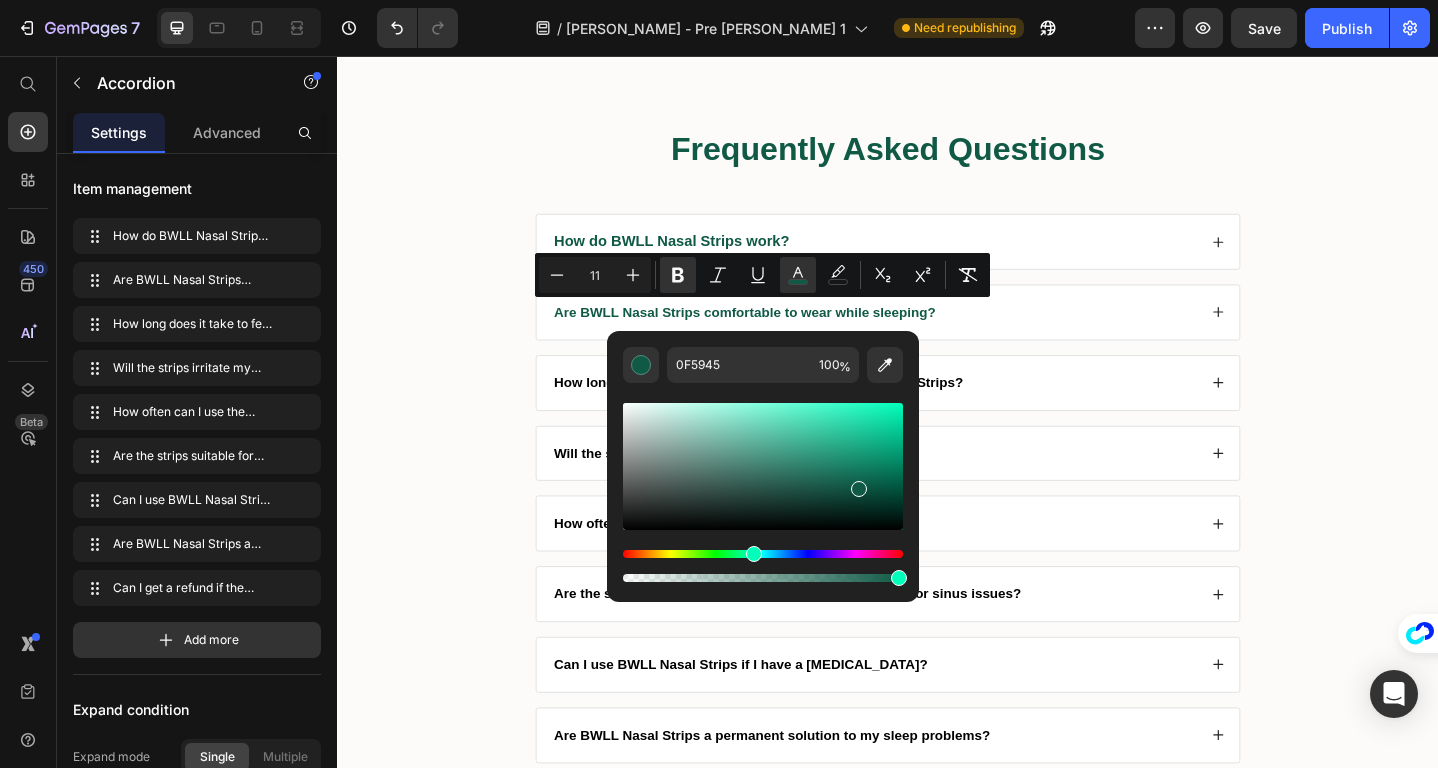 click on "Are BWLL Nasal Strips comfortable to wear while sleeping?" at bounding box center [937, 335] 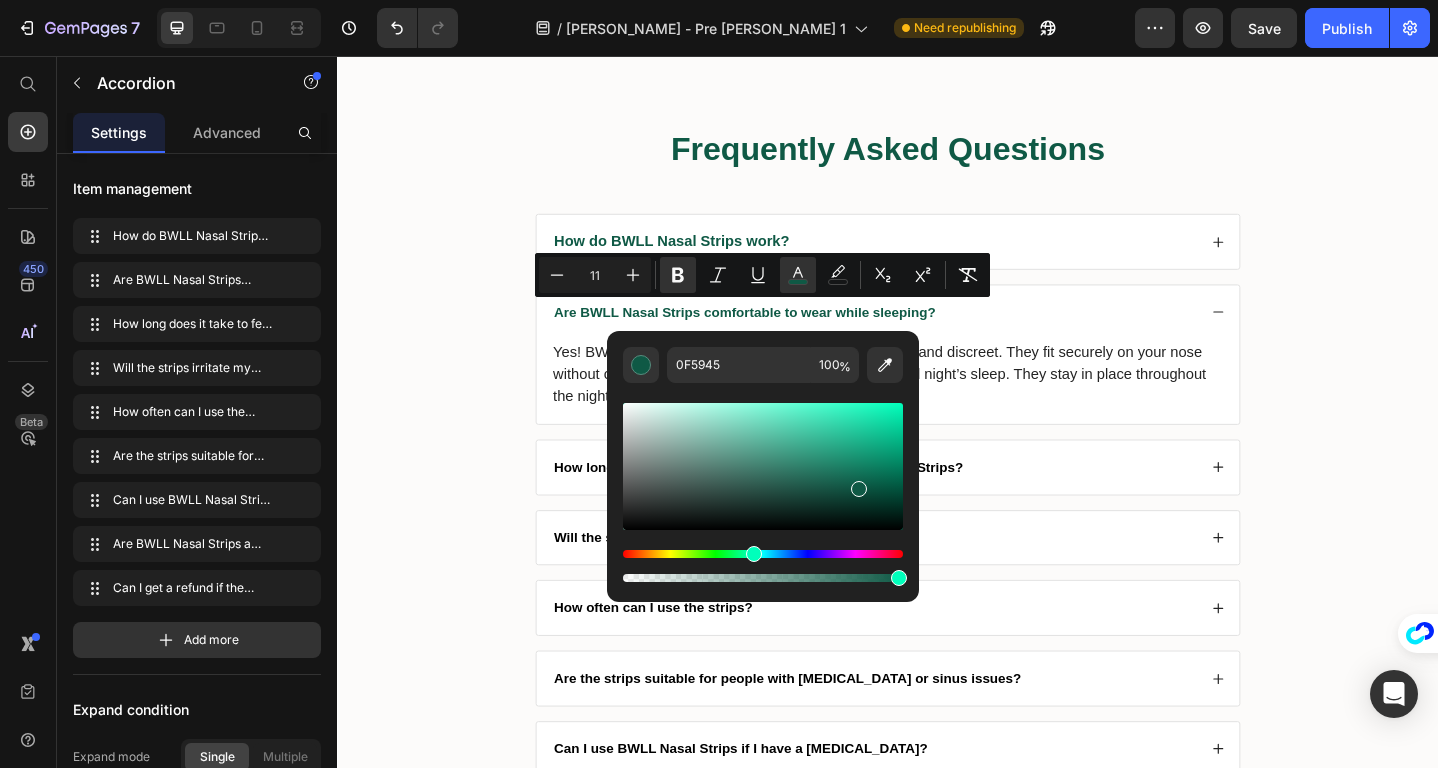 click on "Frequently Asked Questions Heading
How do BWLL Nasal Strips work?
Are BWLL Nasal Strips comfortable to wear while sleeping? Yes! BWLL Nasal Strips are designed to be comfortable and discreet. They fit securely on your nose without causing discomfort or irritation, ensuring a restful night’s sleep. They stay in place throughout the night without falling off. Text Block
How long does it take to feel the benefits of BWLL Nasal Strips?
Will the strips irritate my [MEDICAL_DATA]?
How often can I use the strips?
Are the strips suitable for people with [MEDICAL_DATA] or sinus issues?
Can I use BWLL Nasal Strips if I have a [MEDICAL_DATA]?
Are BWLL Nasal Strips a permanent solution to my sleep problems?
Can I get a refund if the product doesn’t work for me? Accordion   16 Row" at bounding box center [937, 568] 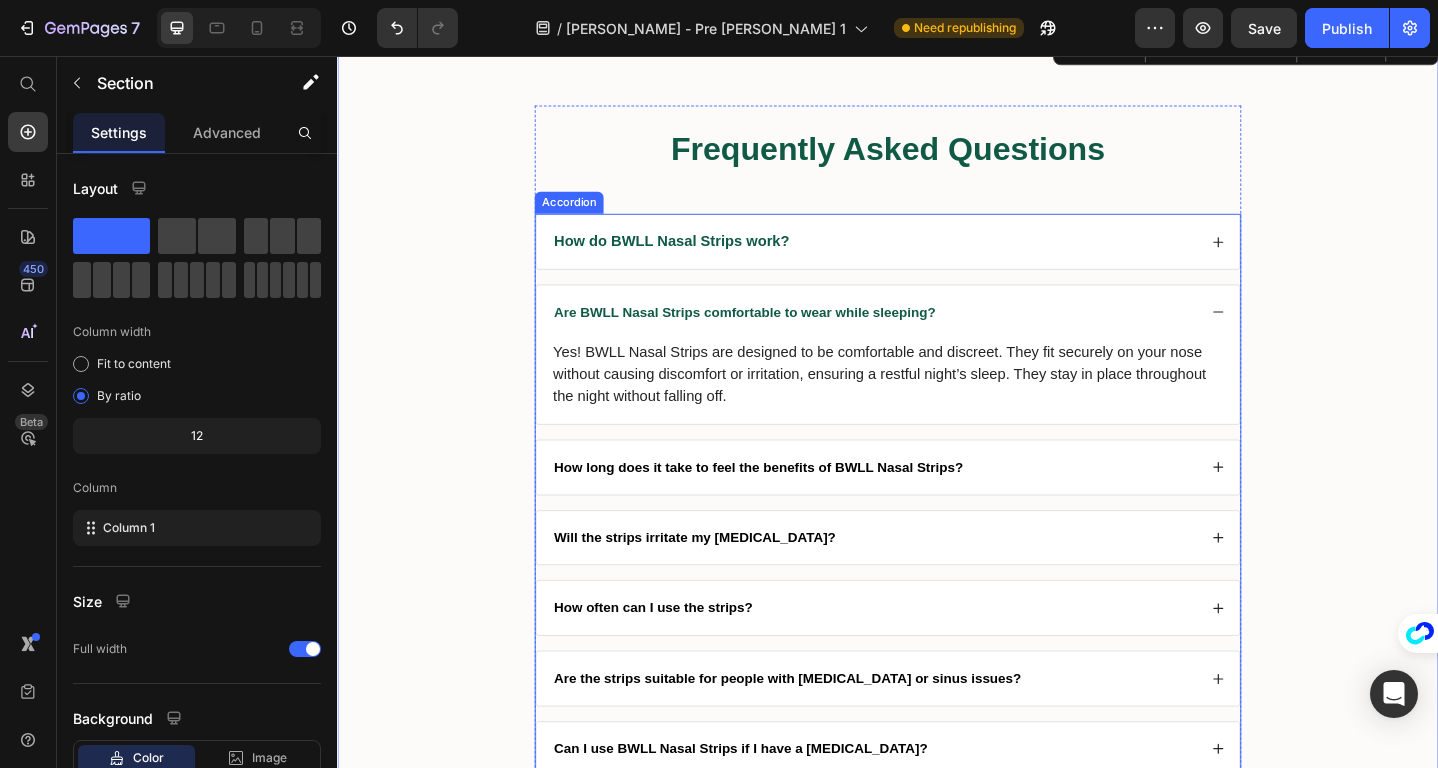 click on "How long does it take to feel the benefits of BWLL Nasal Strips?" at bounding box center [796, 504] 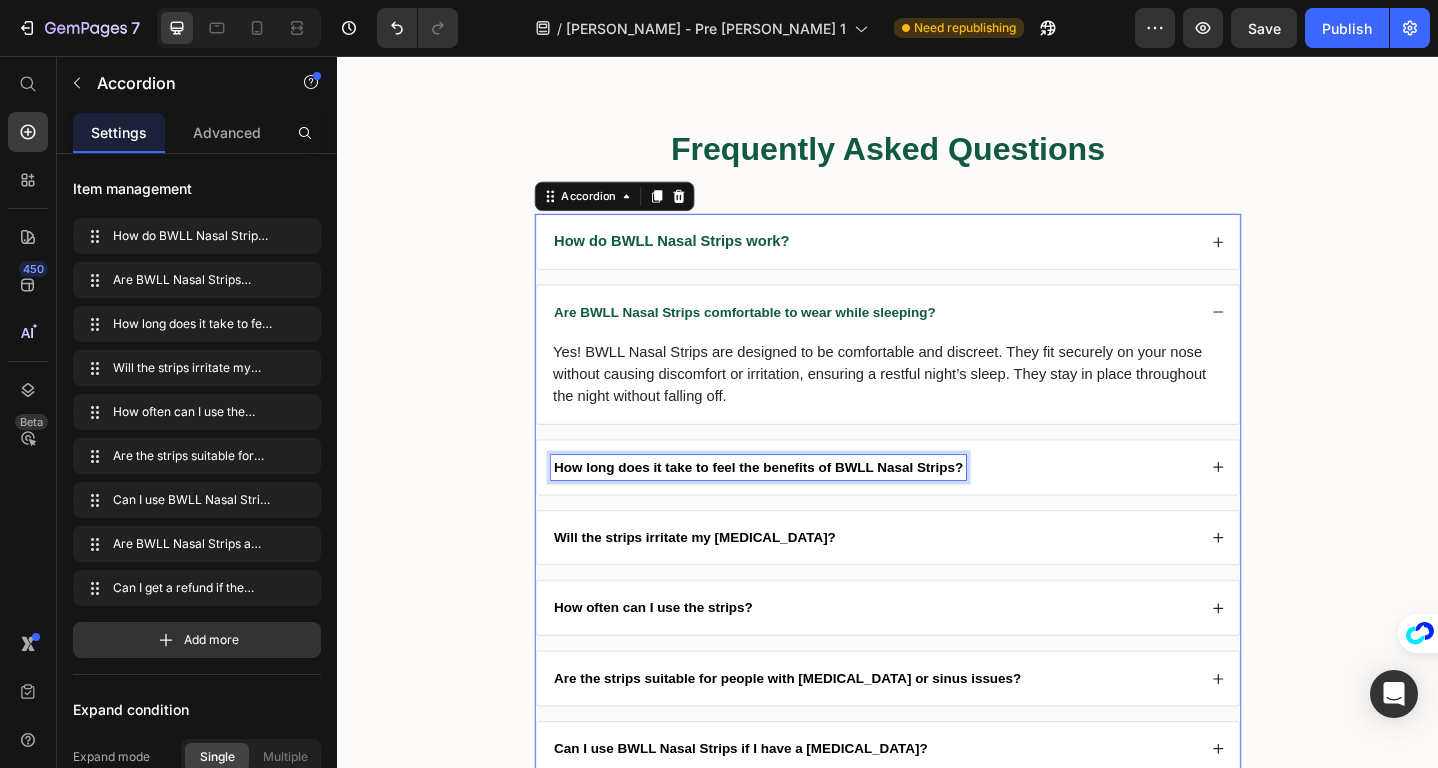 click on "How long does it take to feel the benefits of BWLL Nasal Strips?" at bounding box center [796, 504] 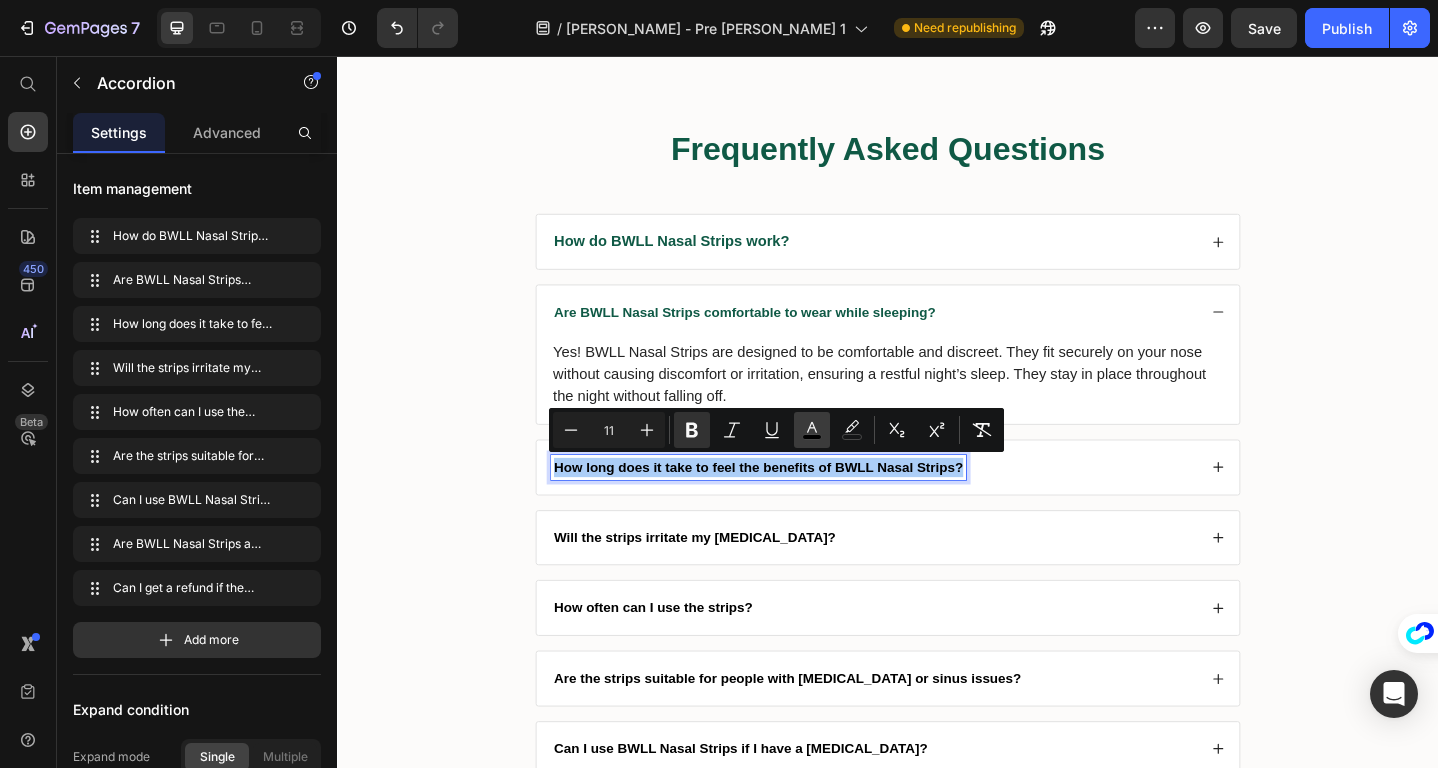click 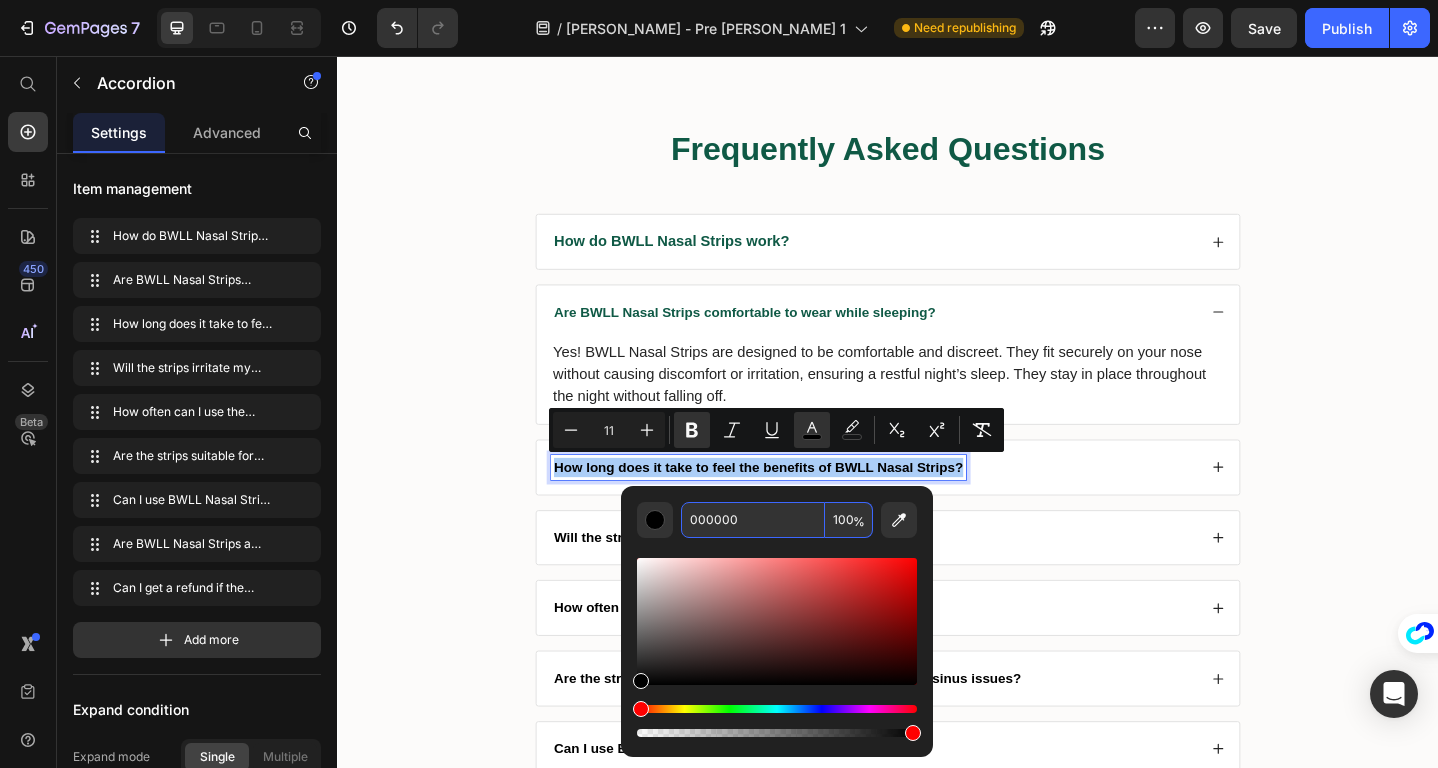 click on "000000" at bounding box center (753, 520) 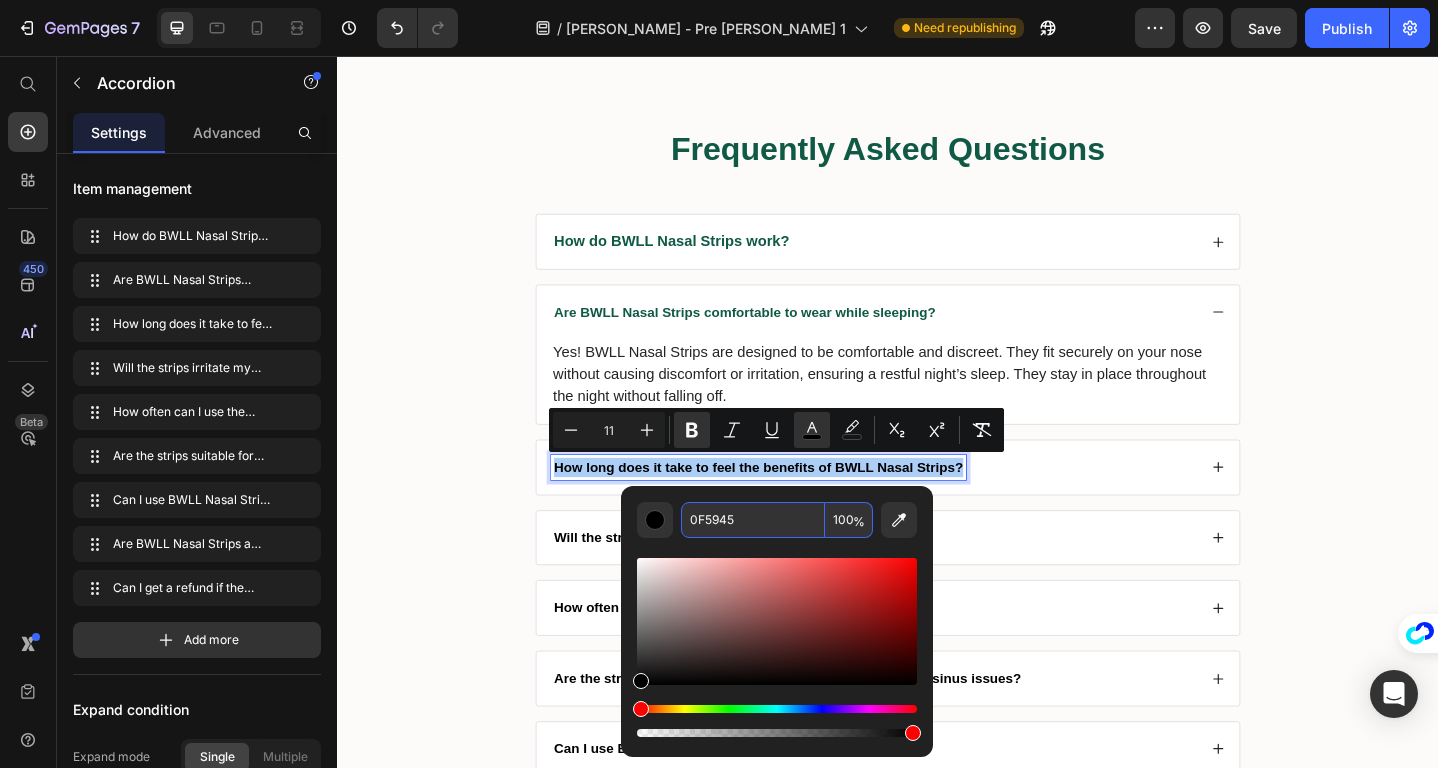 type on "0F5945" 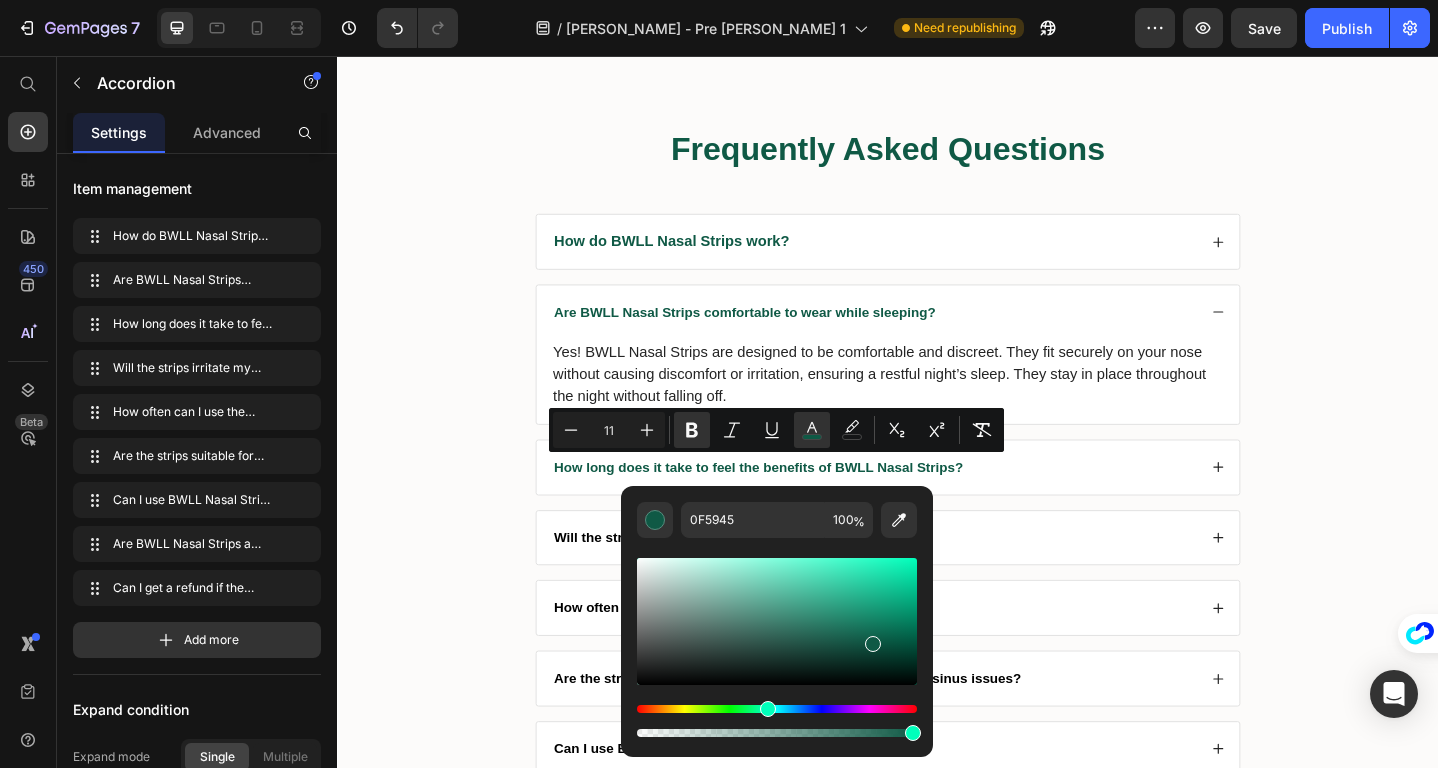 click on "Will the strips irritate my [MEDICAL_DATA]?" at bounding box center [922, 581] 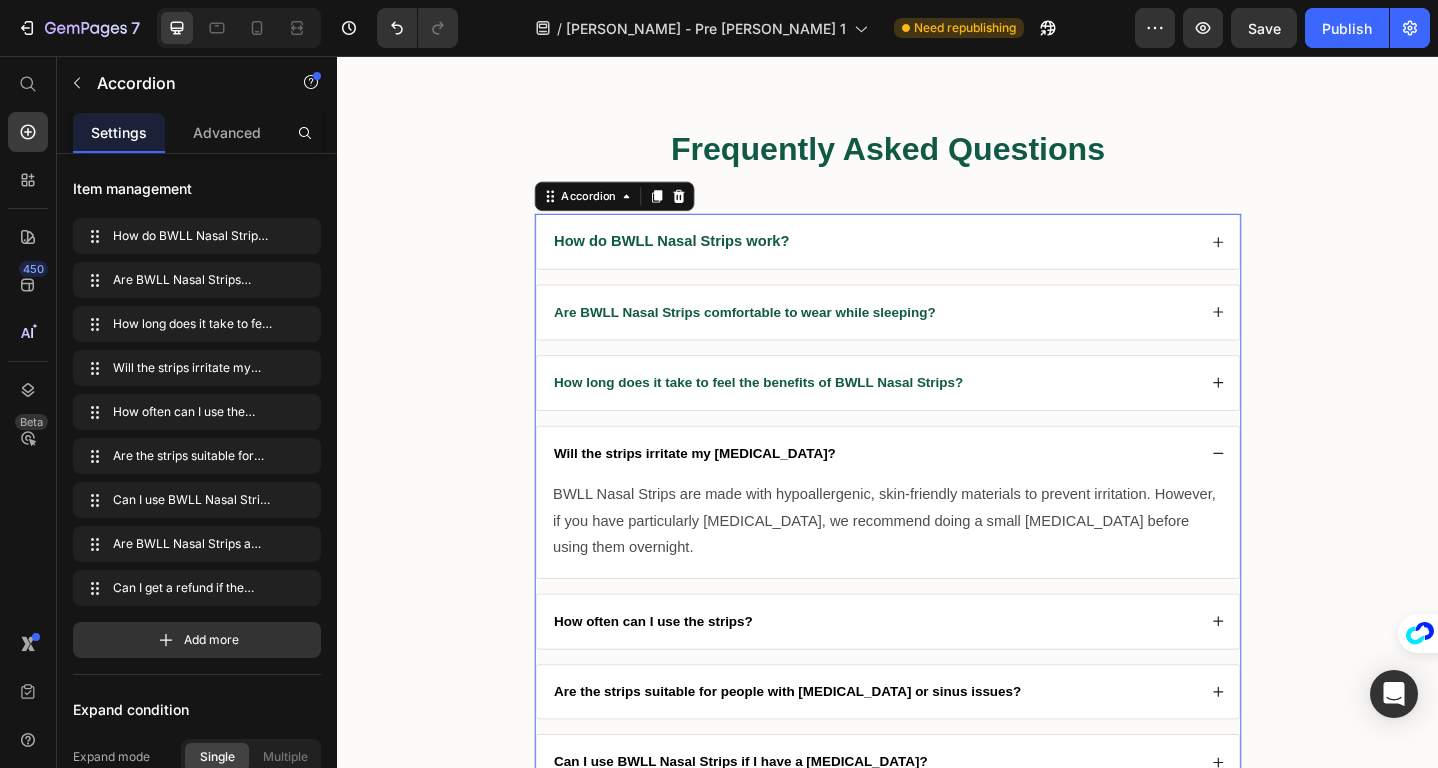 click on "Will the strips irritate my [MEDICAL_DATA]?" at bounding box center [726, 489] 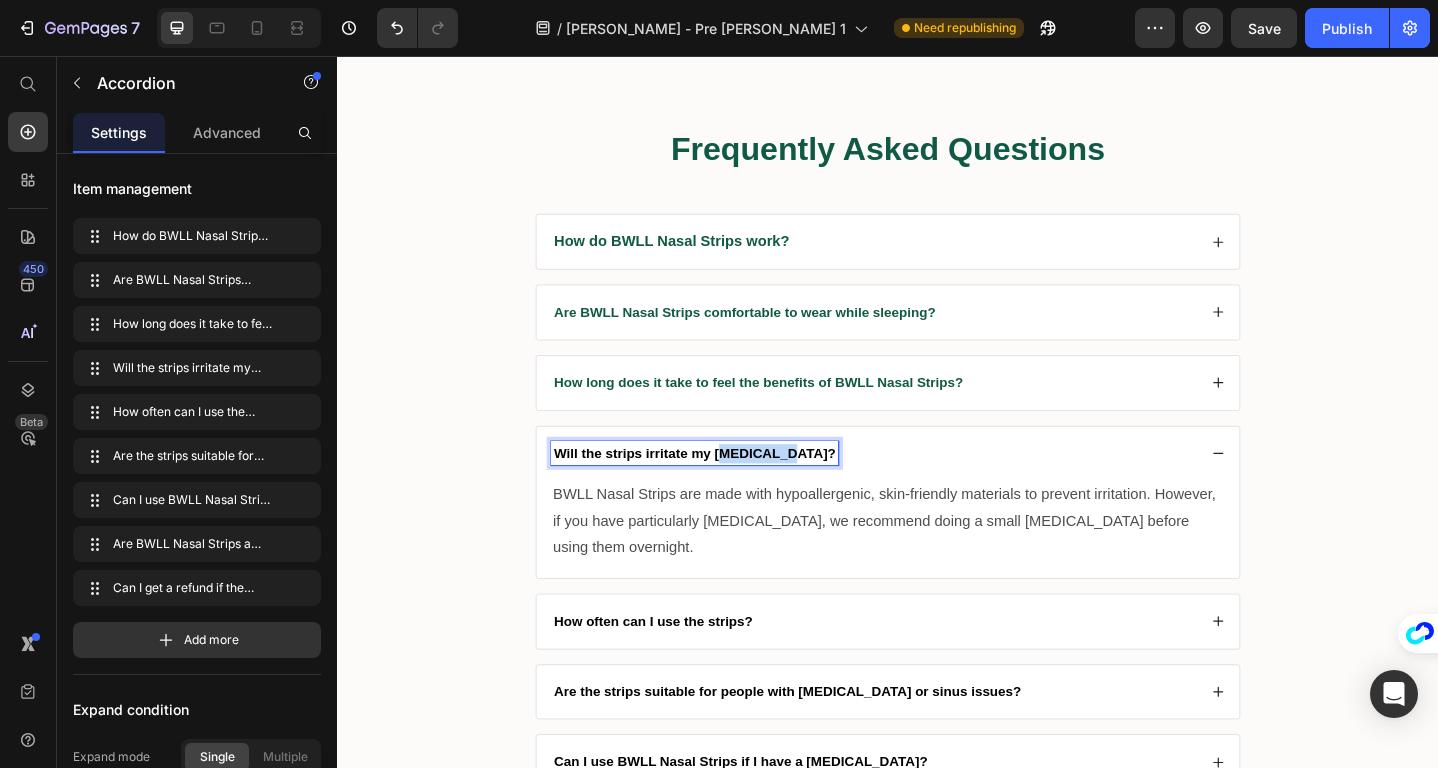 click on "Will the strips irritate my [MEDICAL_DATA]?" at bounding box center (726, 489) 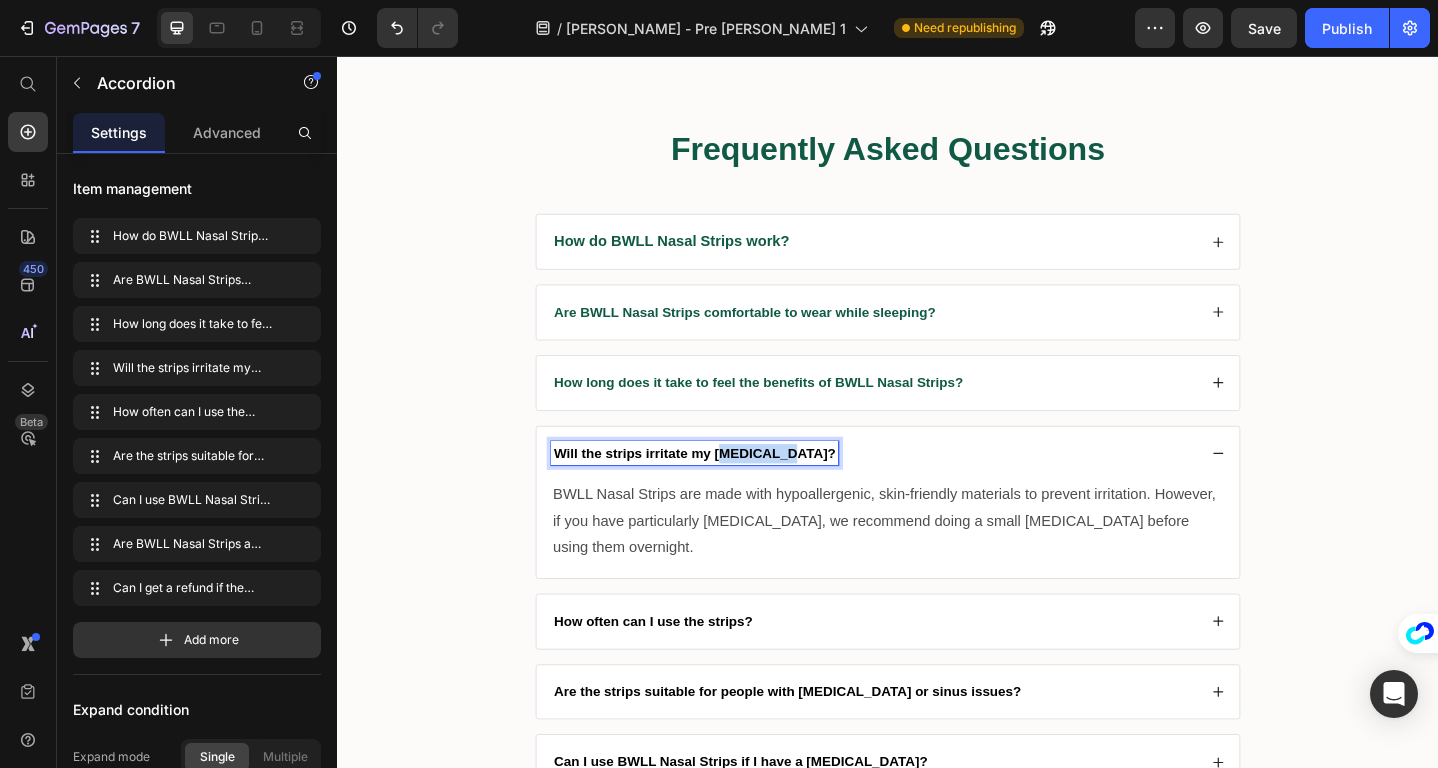 click on "Will the strips irritate my [MEDICAL_DATA]?" at bounding box center (726, 489) 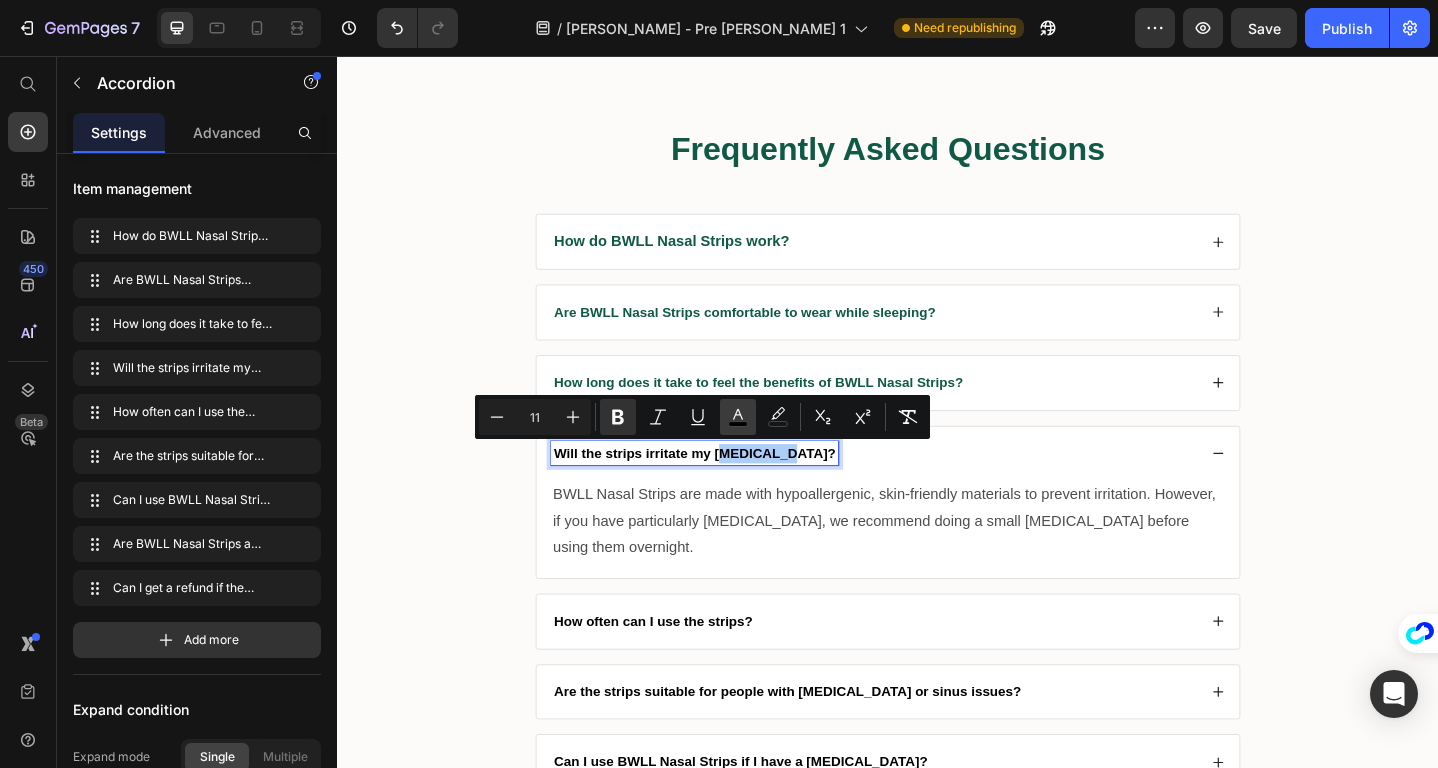click on "color" at bounding box center [738, 417] 